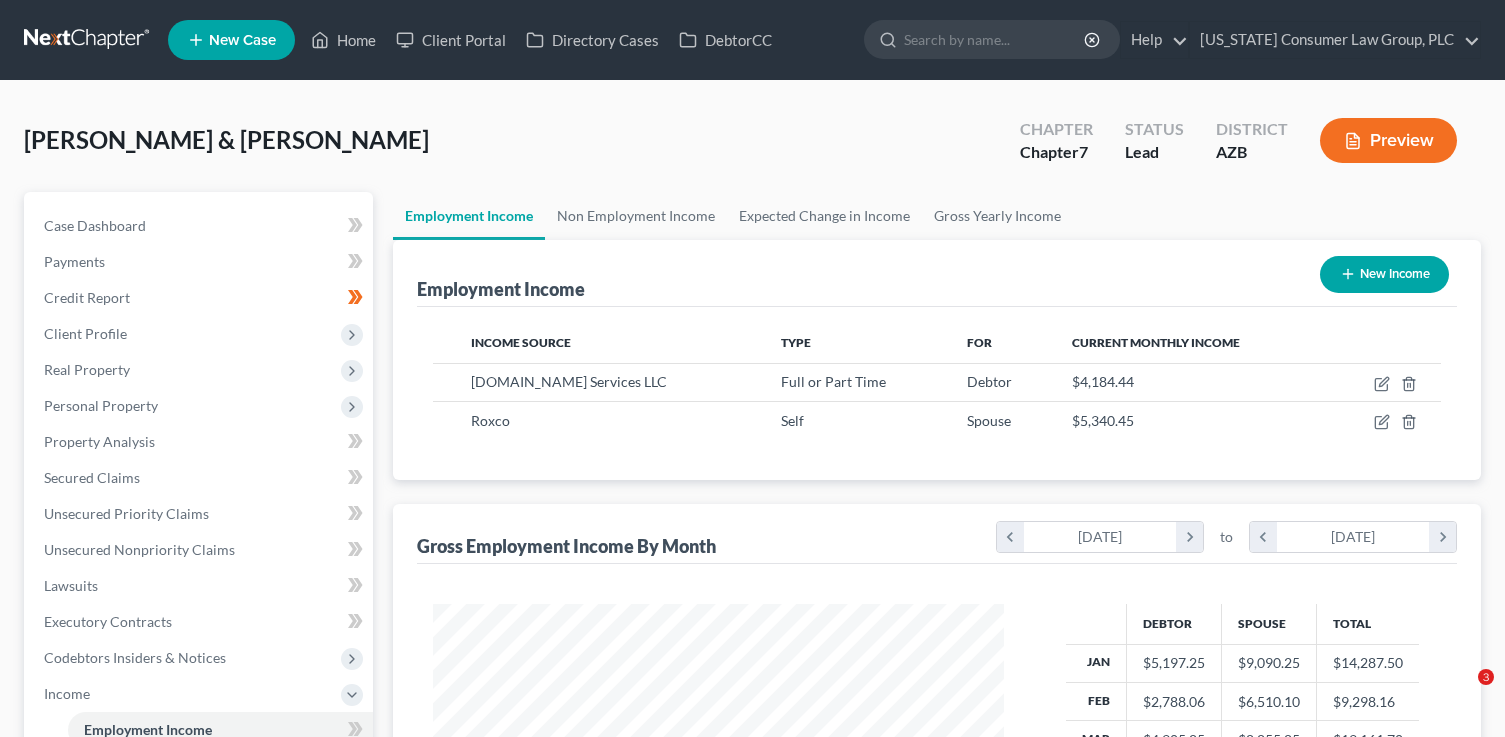 scroll, scrollTop: 0, scrollLeft: 0, axis: both 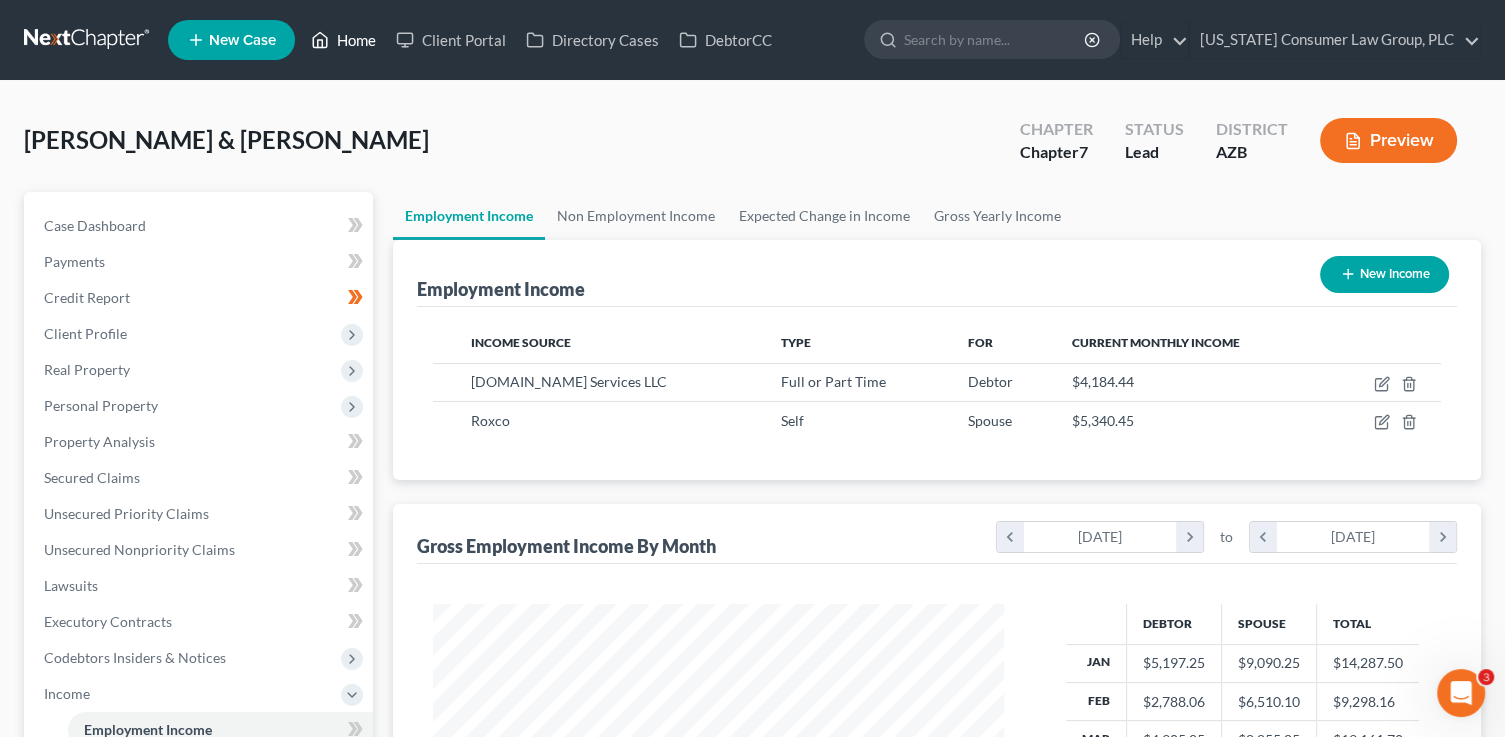 click on "Home" at bounding box center [343, 40] 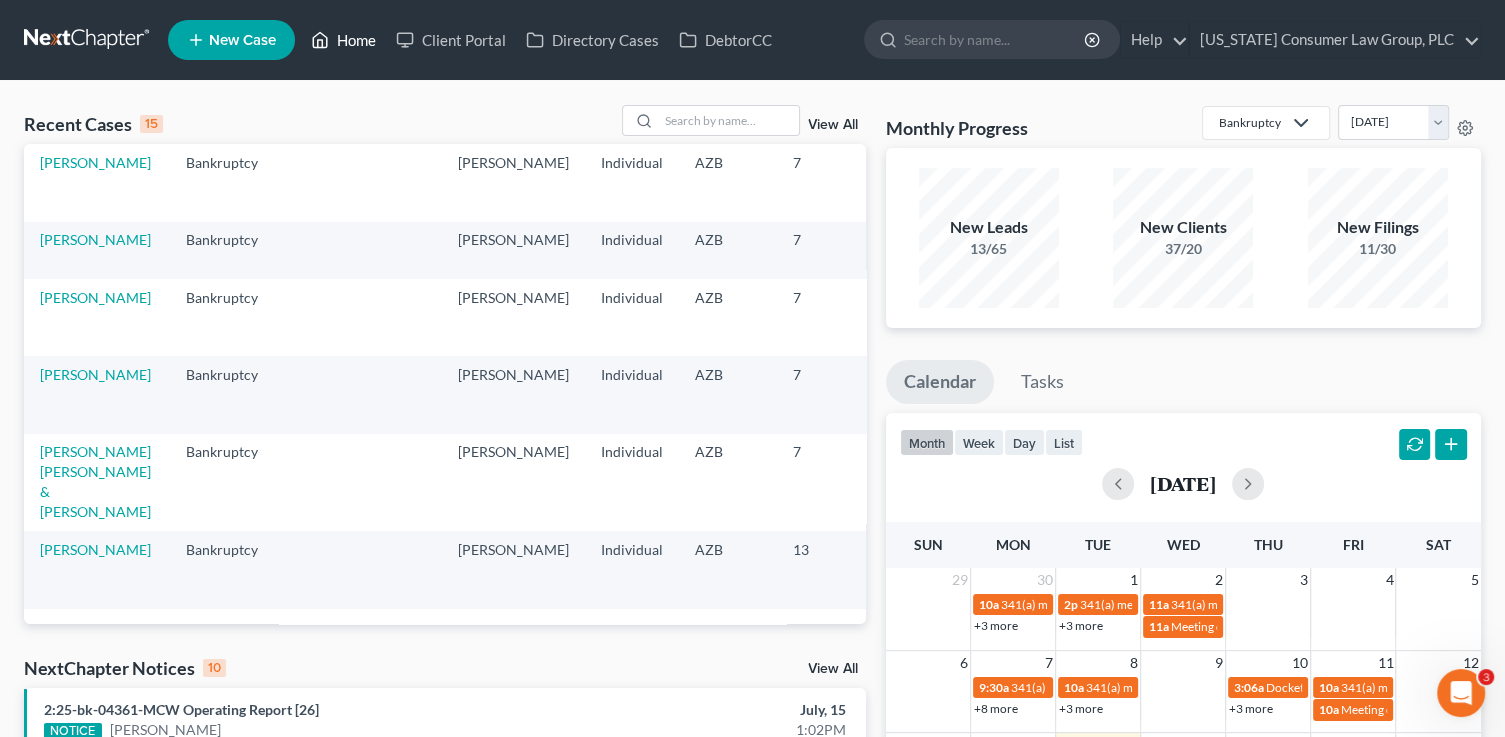 scroll, scrollTop: 689, scrollLeft: 0, axis: vertical 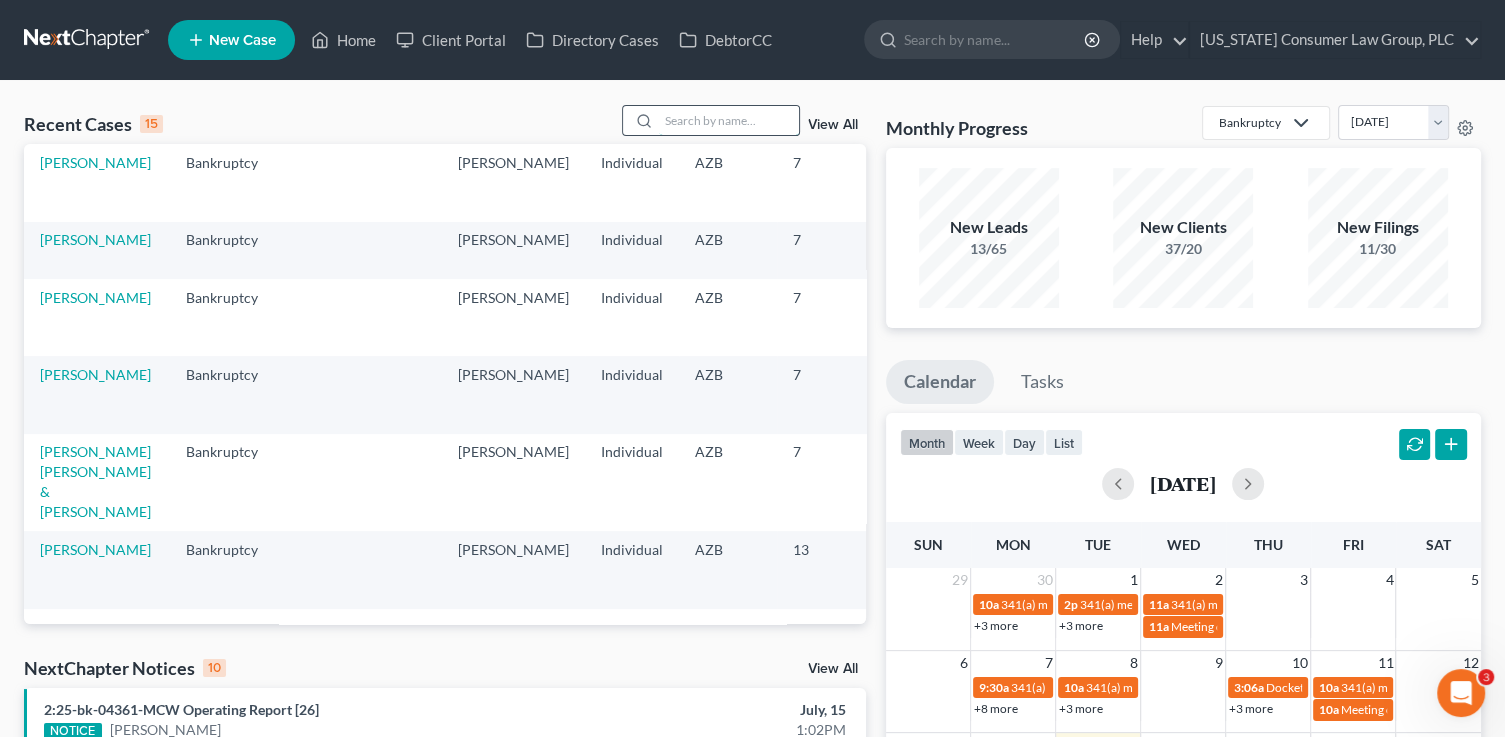 click at bounding box center (729, 120) 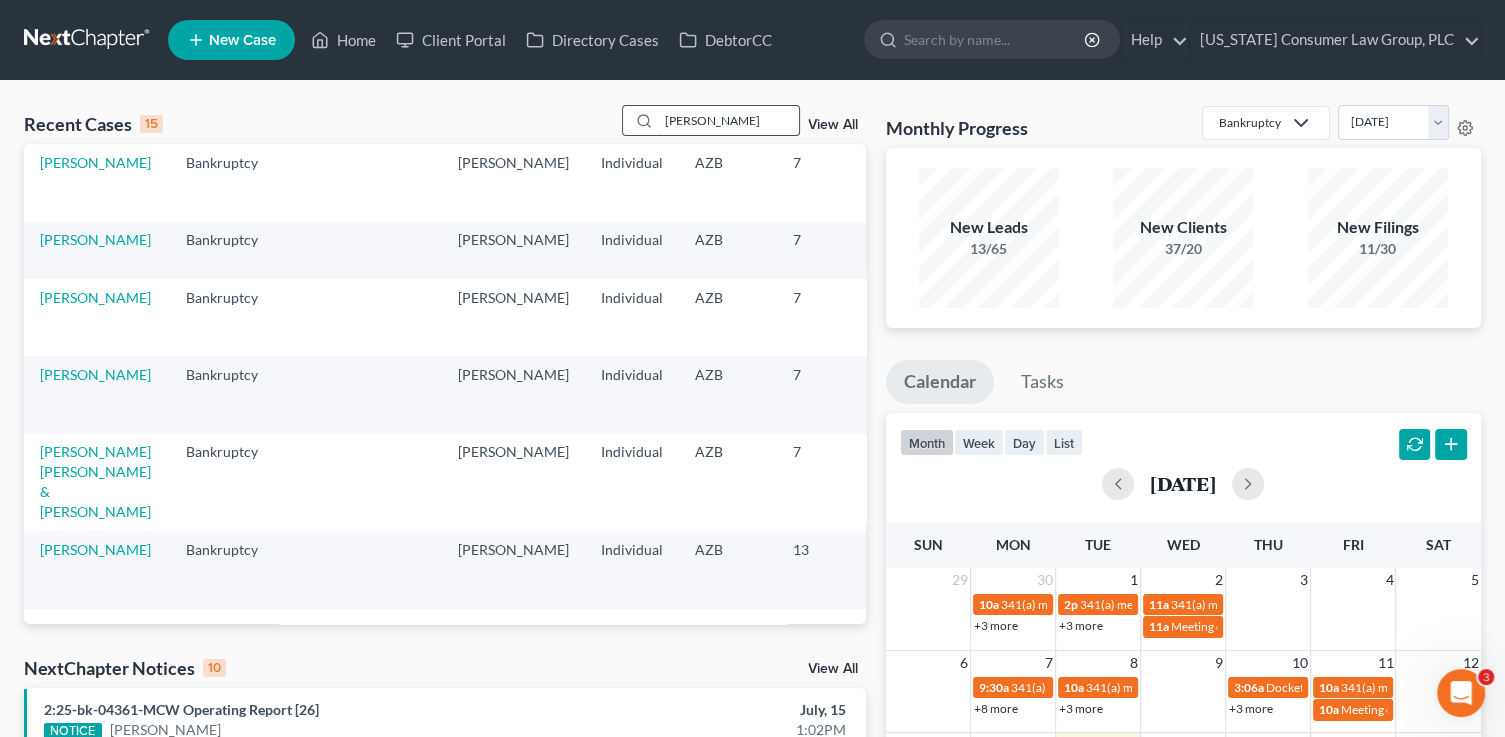 type on "anderson" 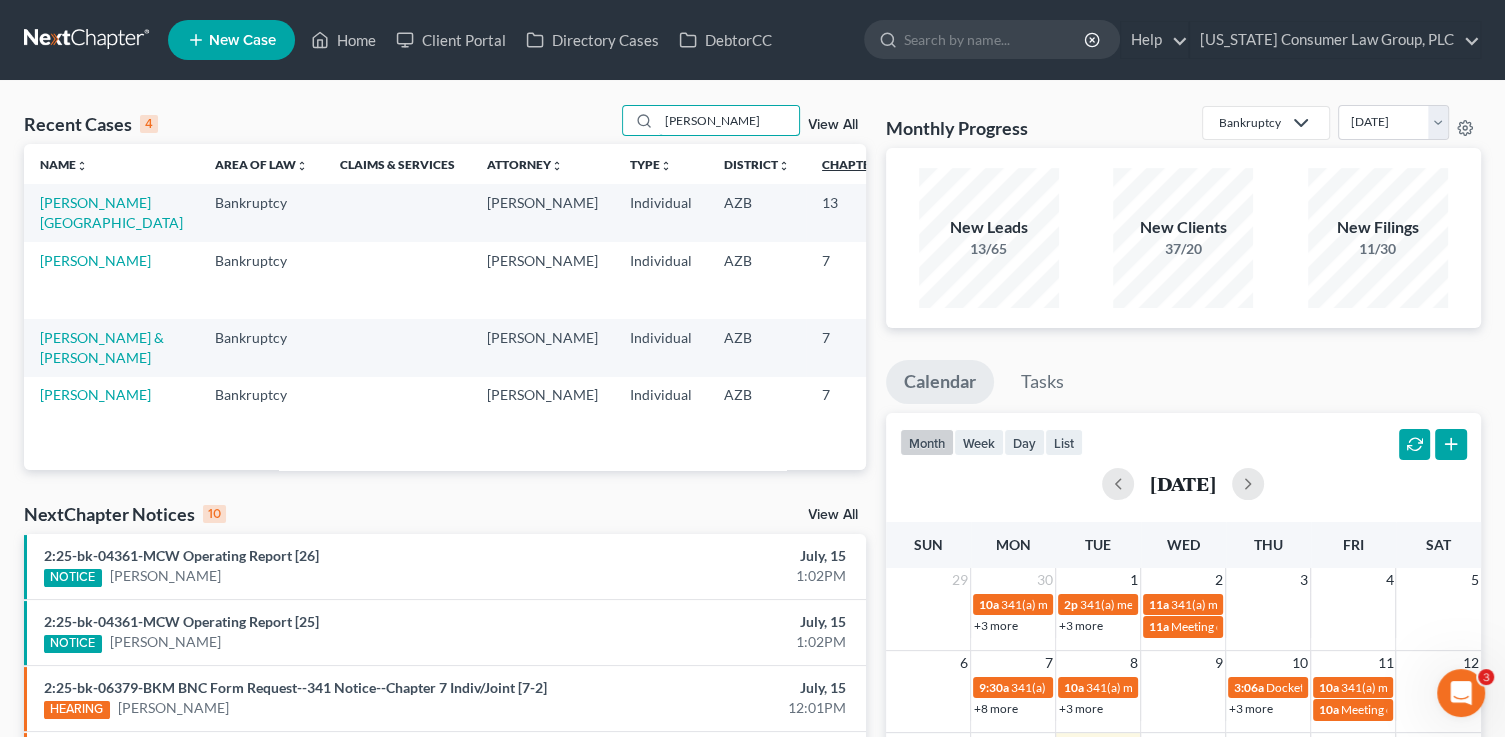 scroll, scrollTop: 0, scrollLeft: 0, axis: both 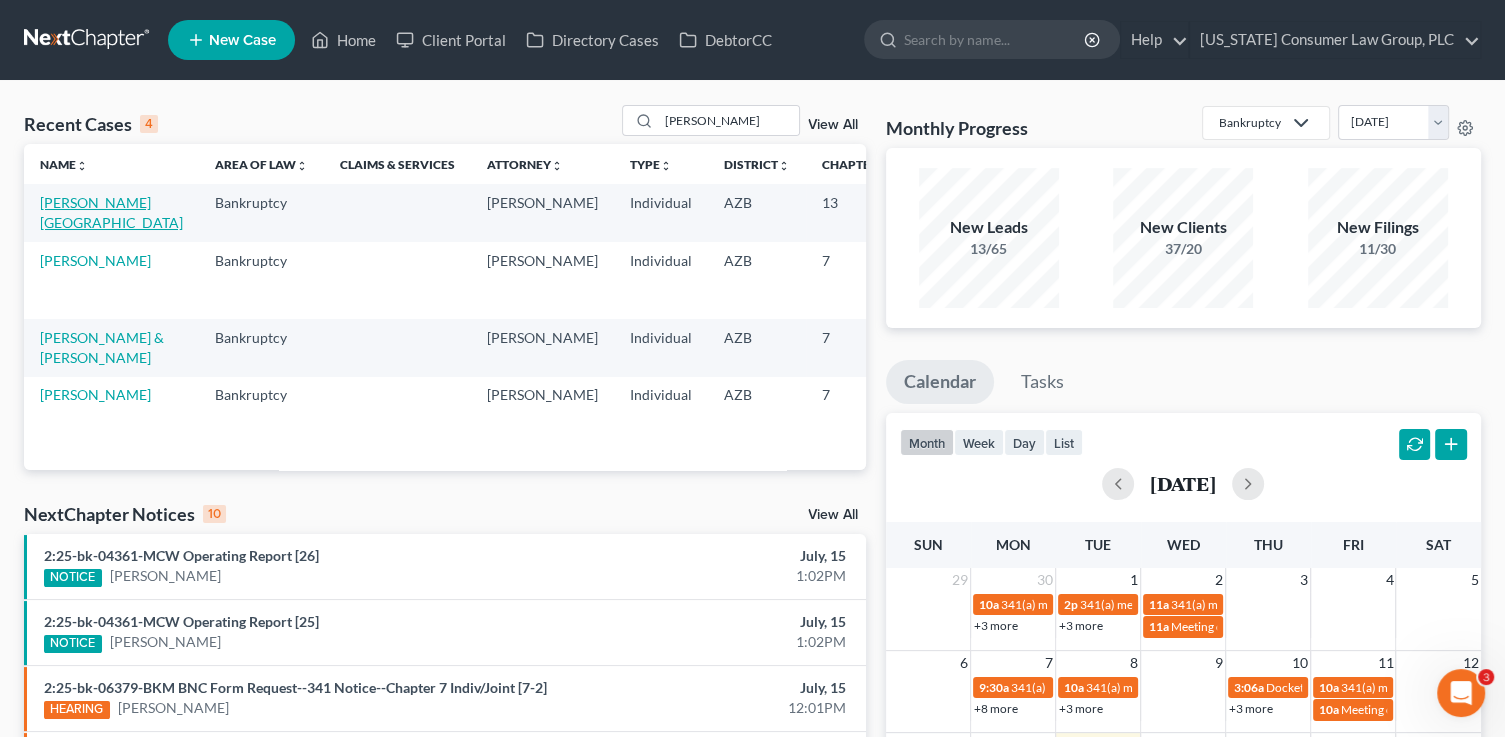 click on "[PERSON_NAME][GEOGRAPHIC_DATA]" at bounding box center [111, 212] 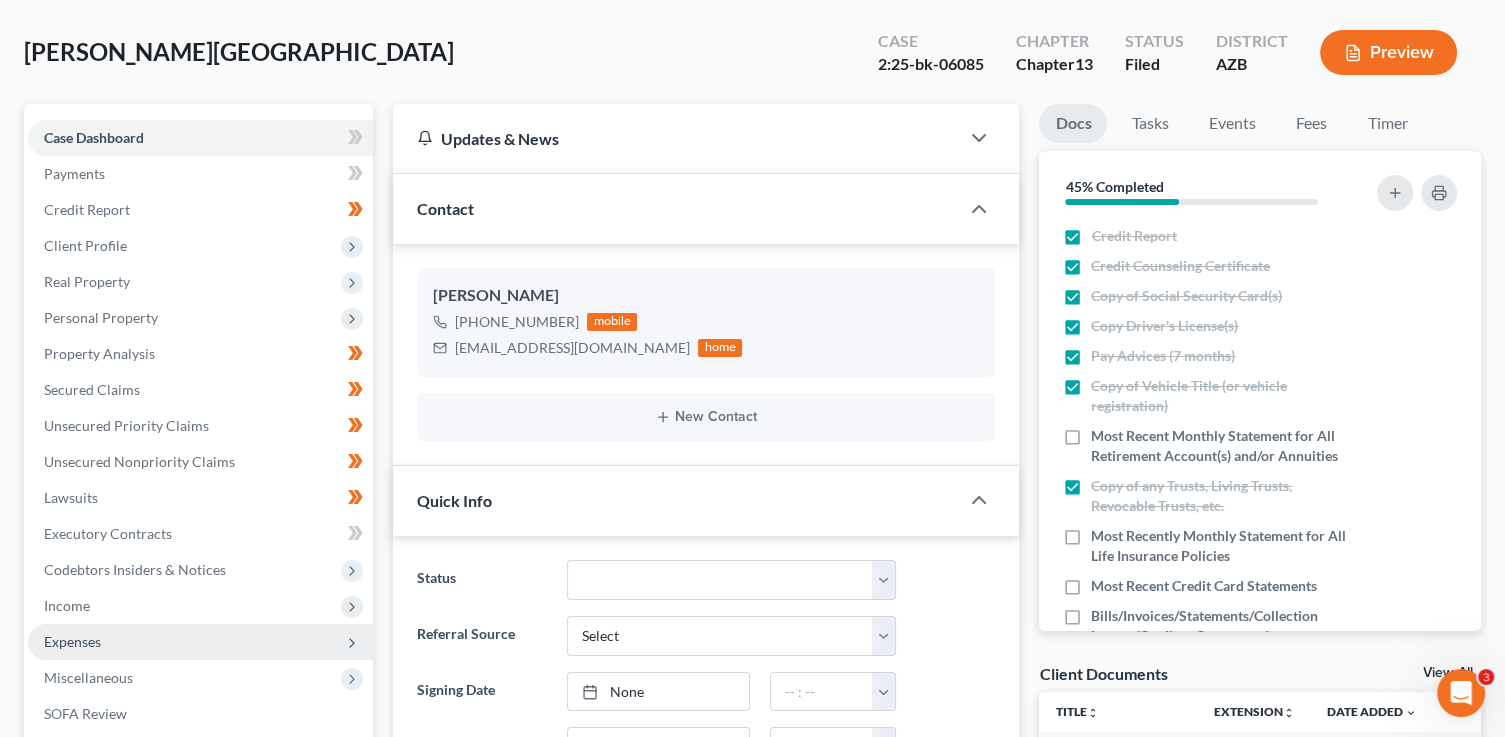 scroll, scrollTop: 164, scrollLeft: 0, axis: vertical 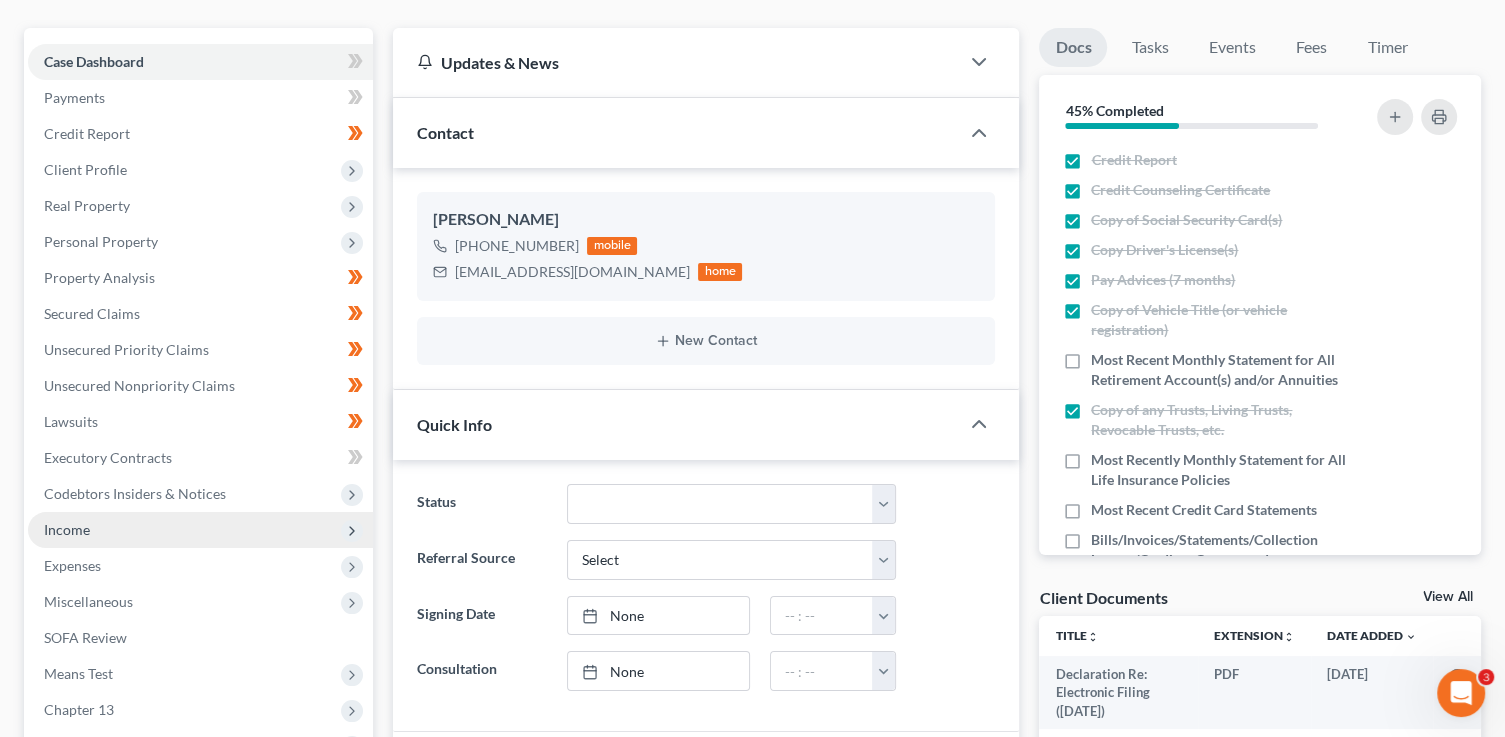 click on "Income" at bounding box center [200, 530] 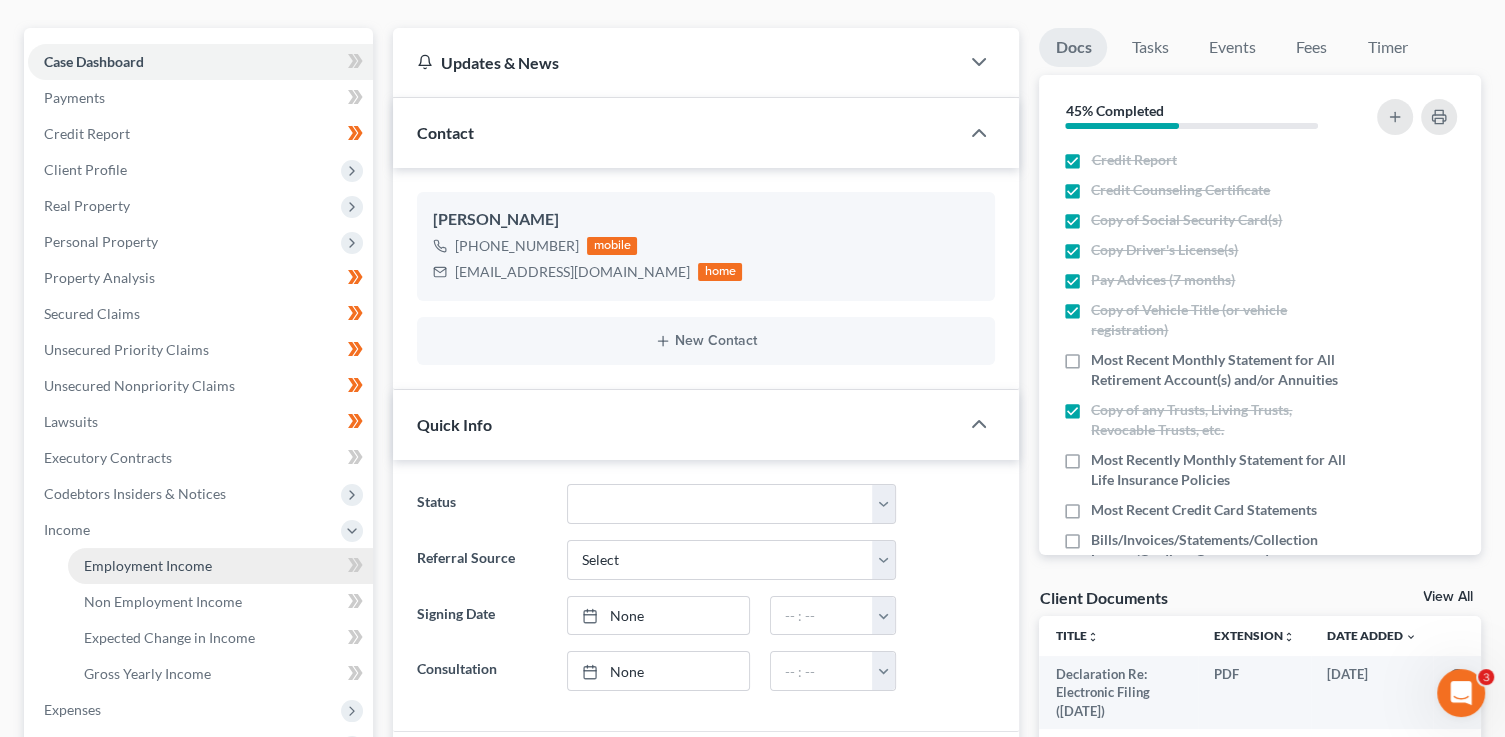 click on "Employment Income" at bounding box center (148, 565) 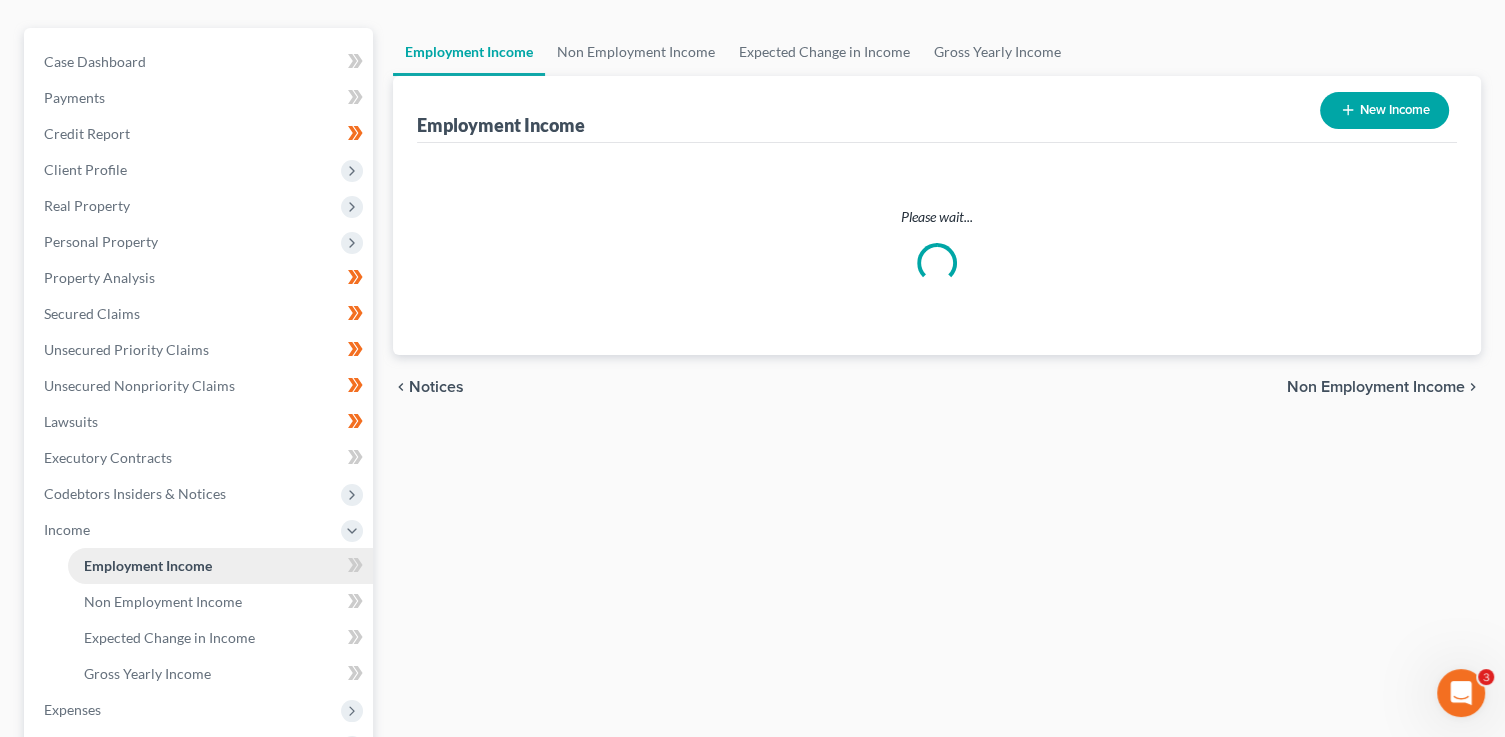 scroll, scrollTop: 0, scrollLeft: 0, axis: both 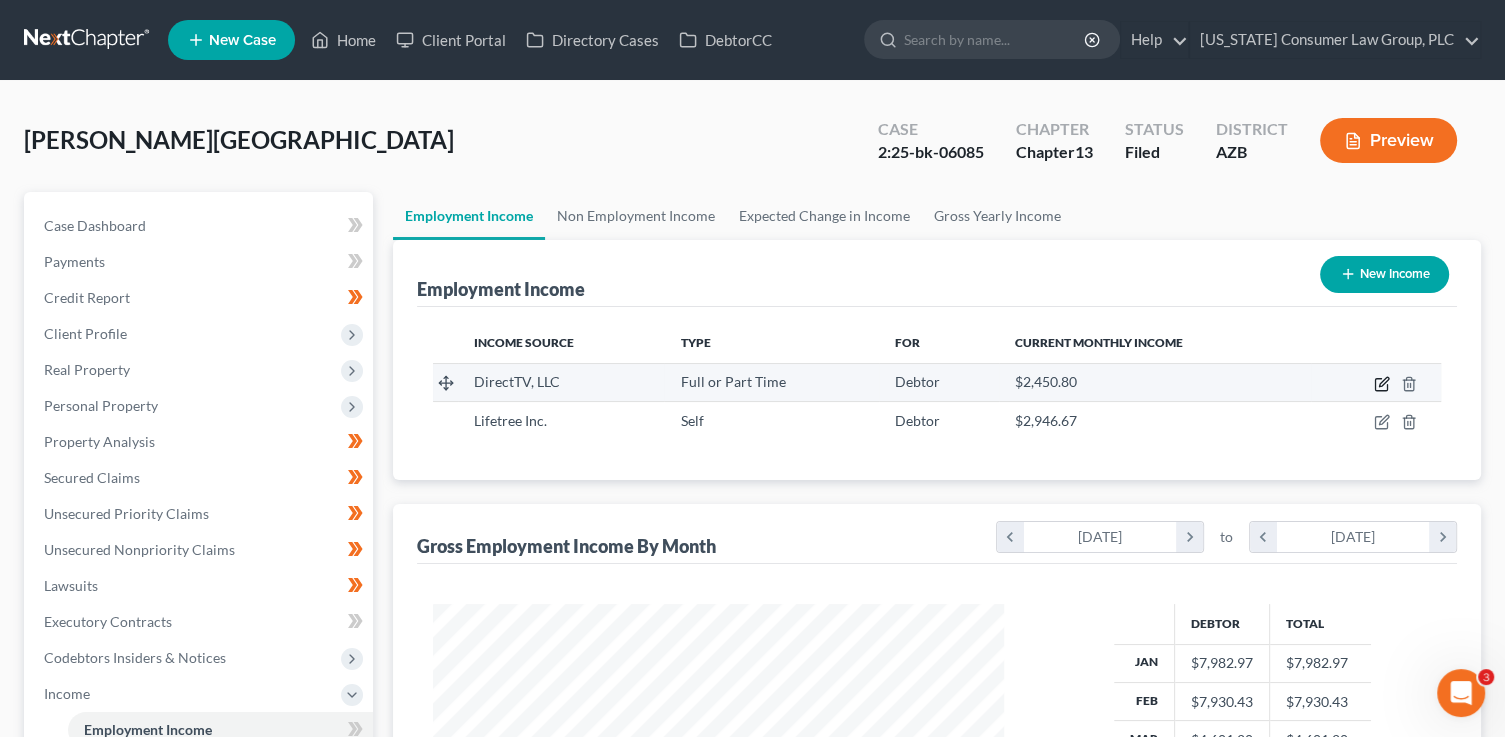 click 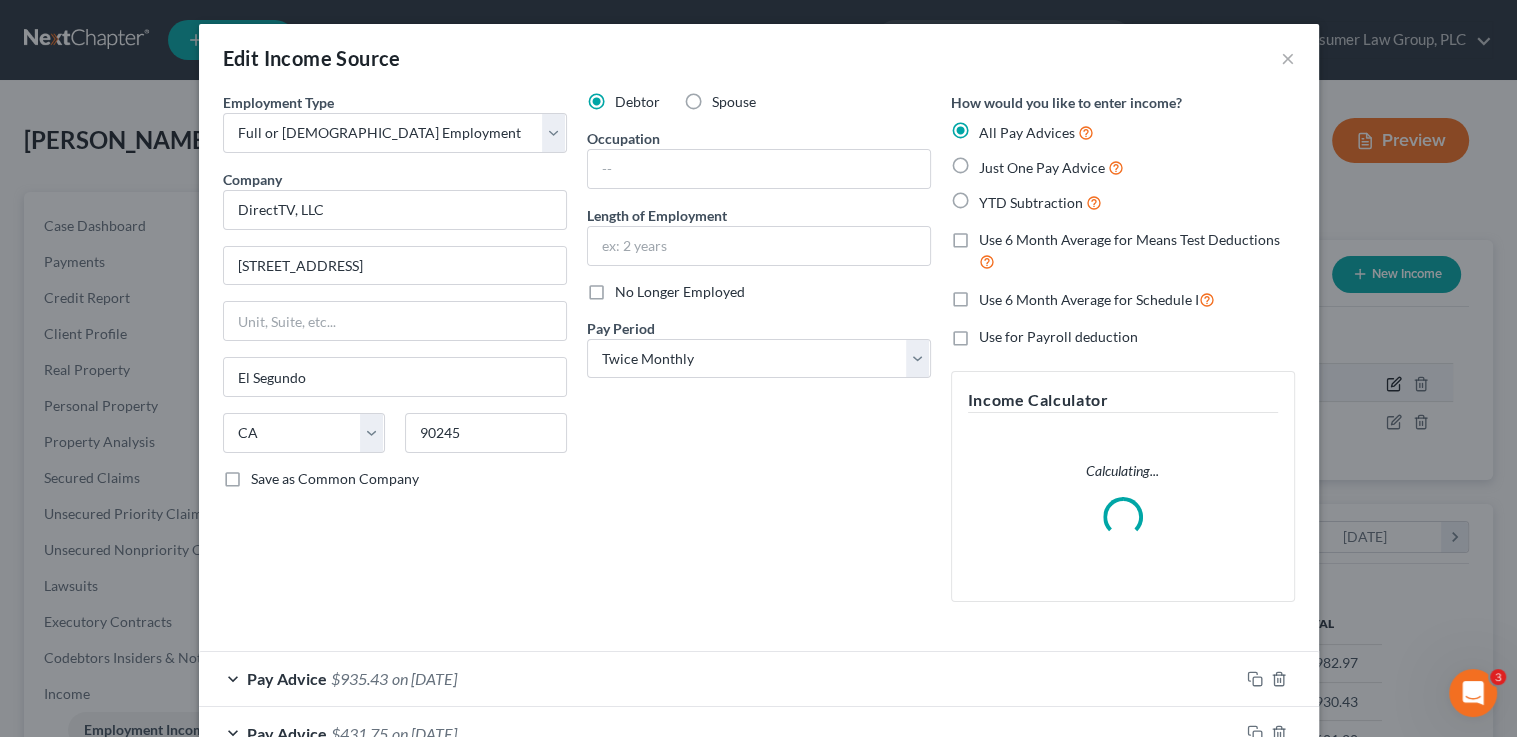 scroll, scrollTop: 999643, scrollLeft: 999384, axis: both 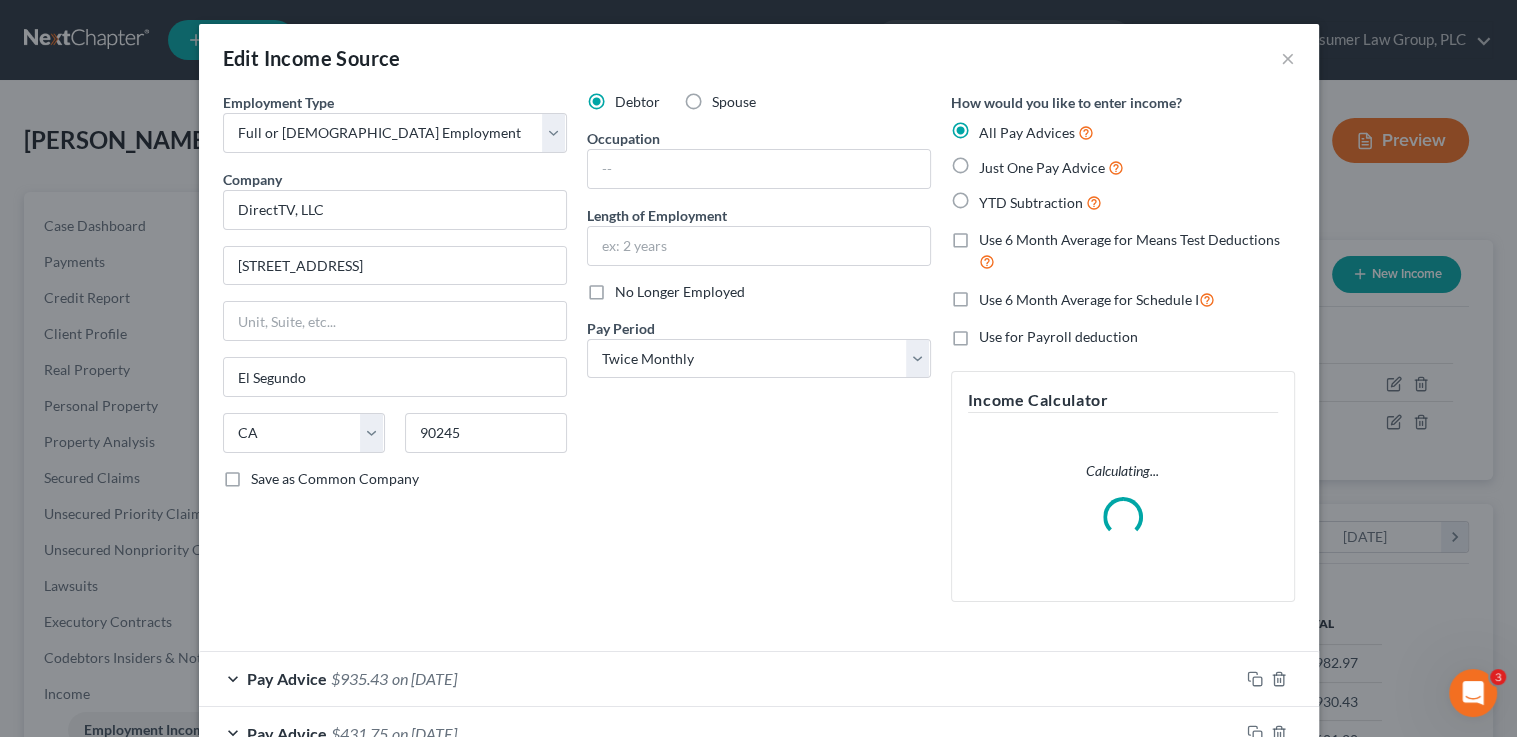 click on "No Longer Employed" at bounding box center (680, 291) 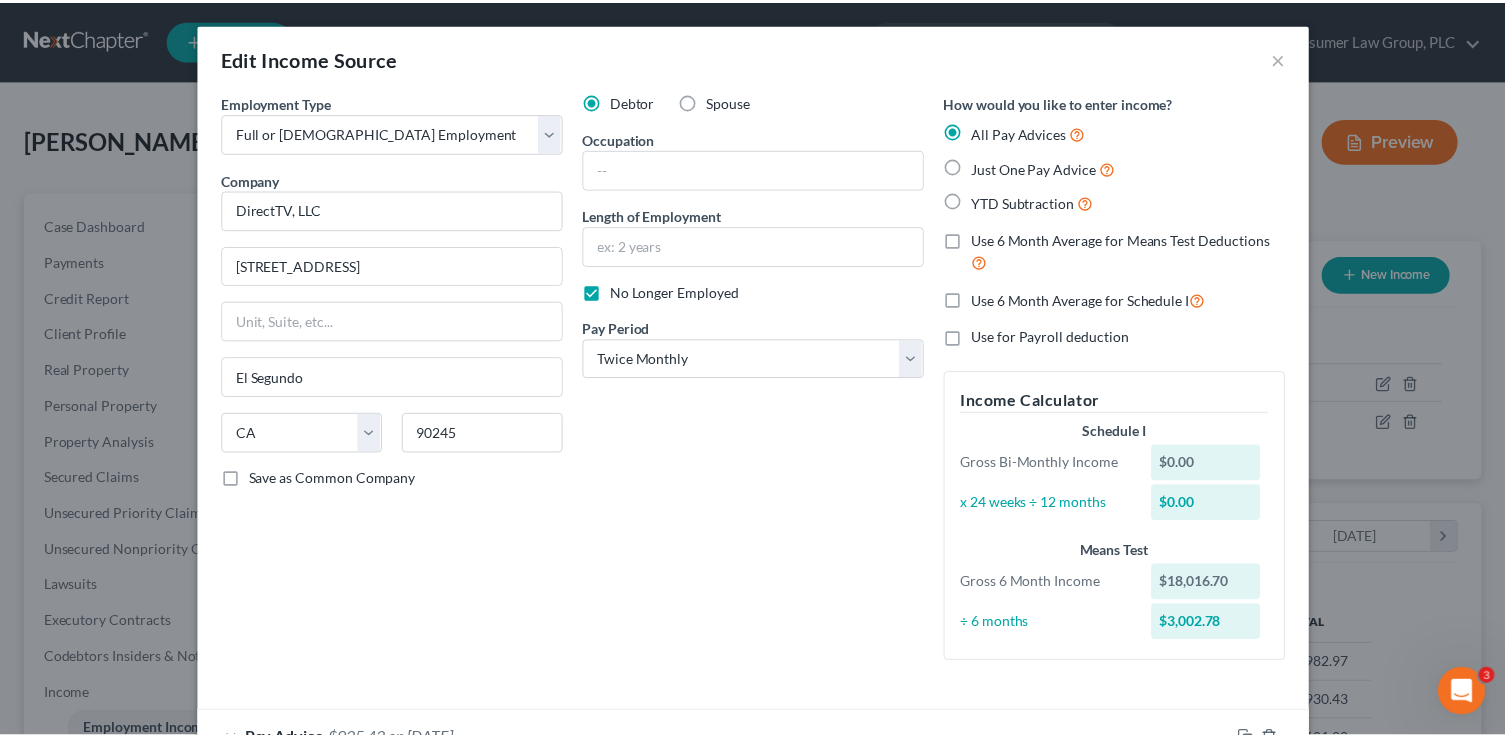 scroll, scrollTop: 733, scrollLeft: 0, axis: vertical 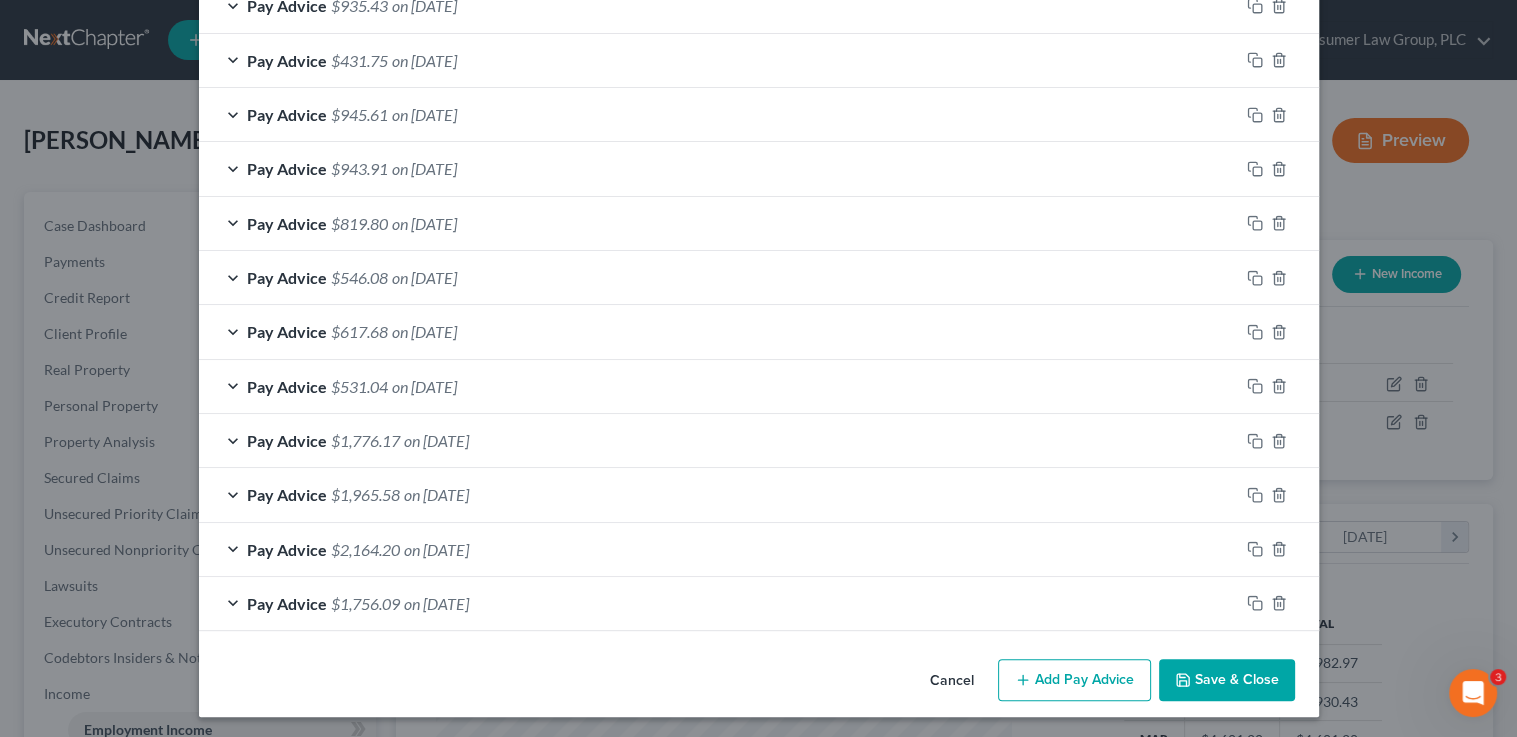 click on "Save & Close" at bounding box center [1227, 680] 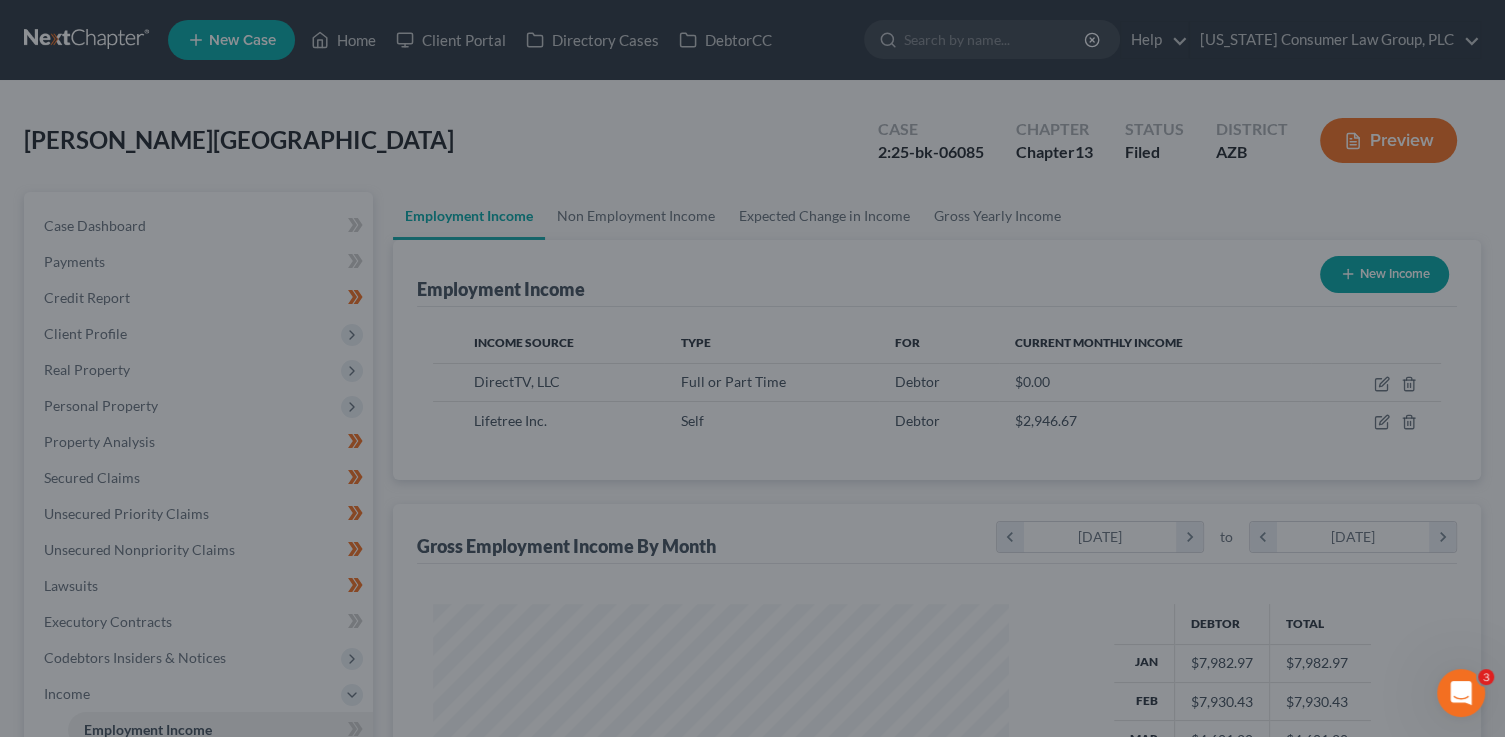 scroll, scrollTop: 356, scrollLeft: 611, axis: both 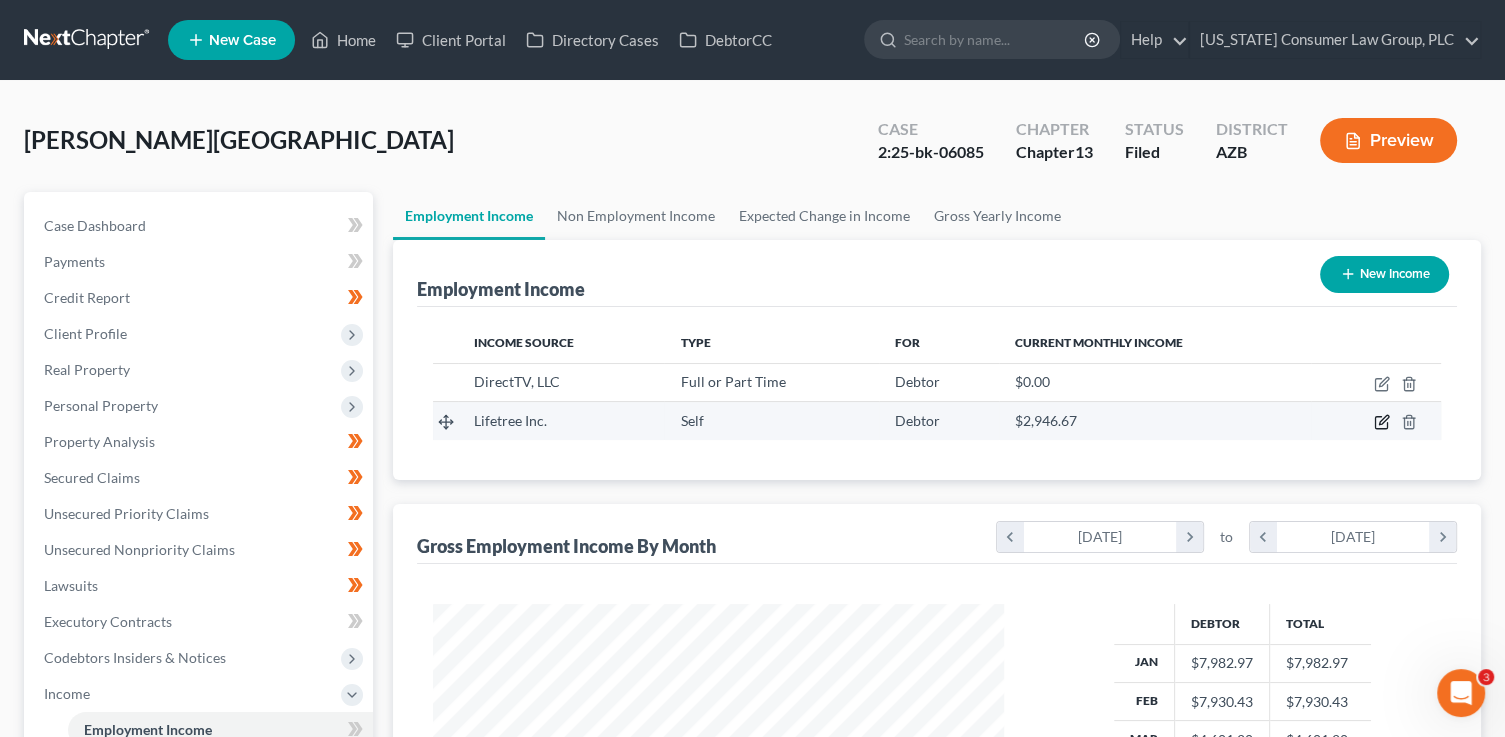 click 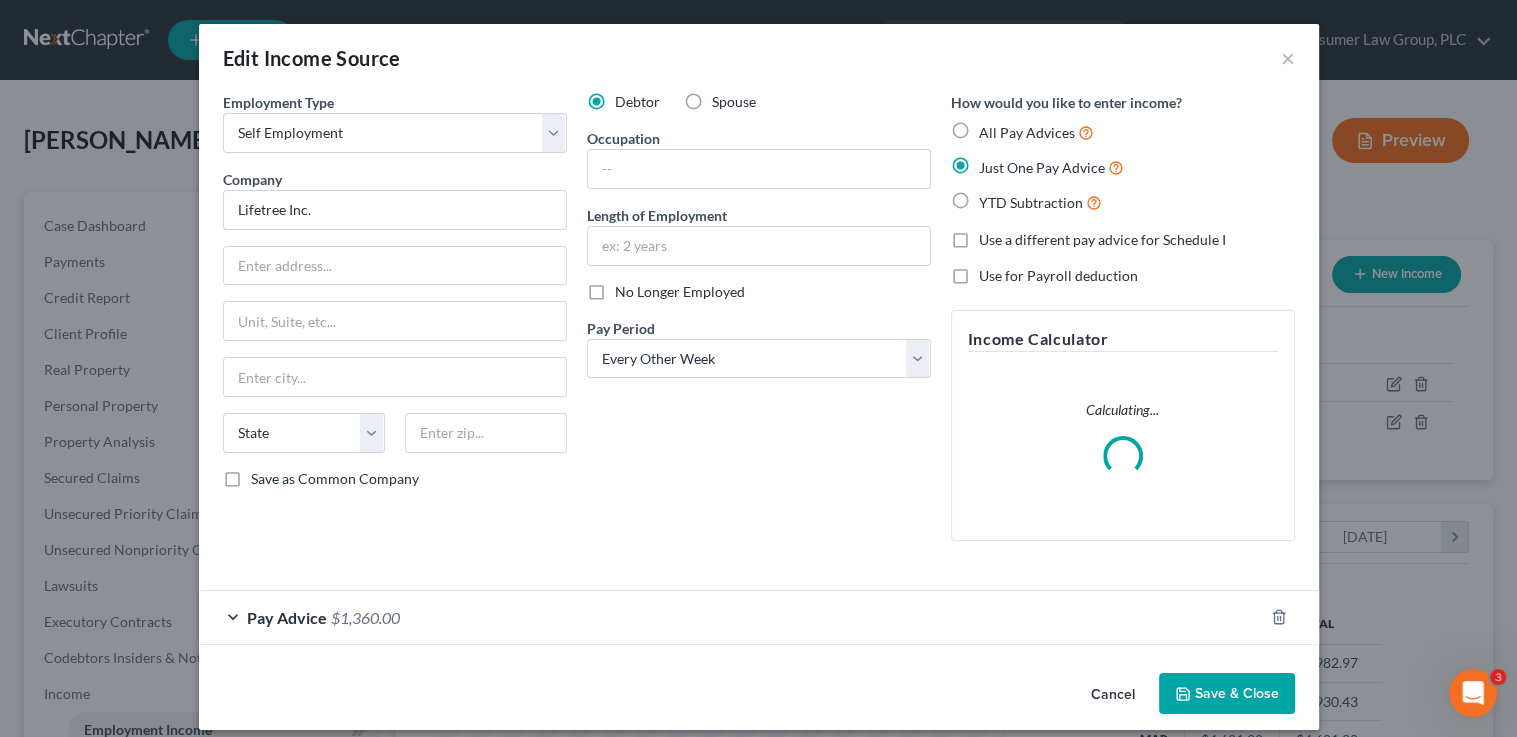 scroll, scrollTop: 999643, scrollLeft: 999384, axis: both 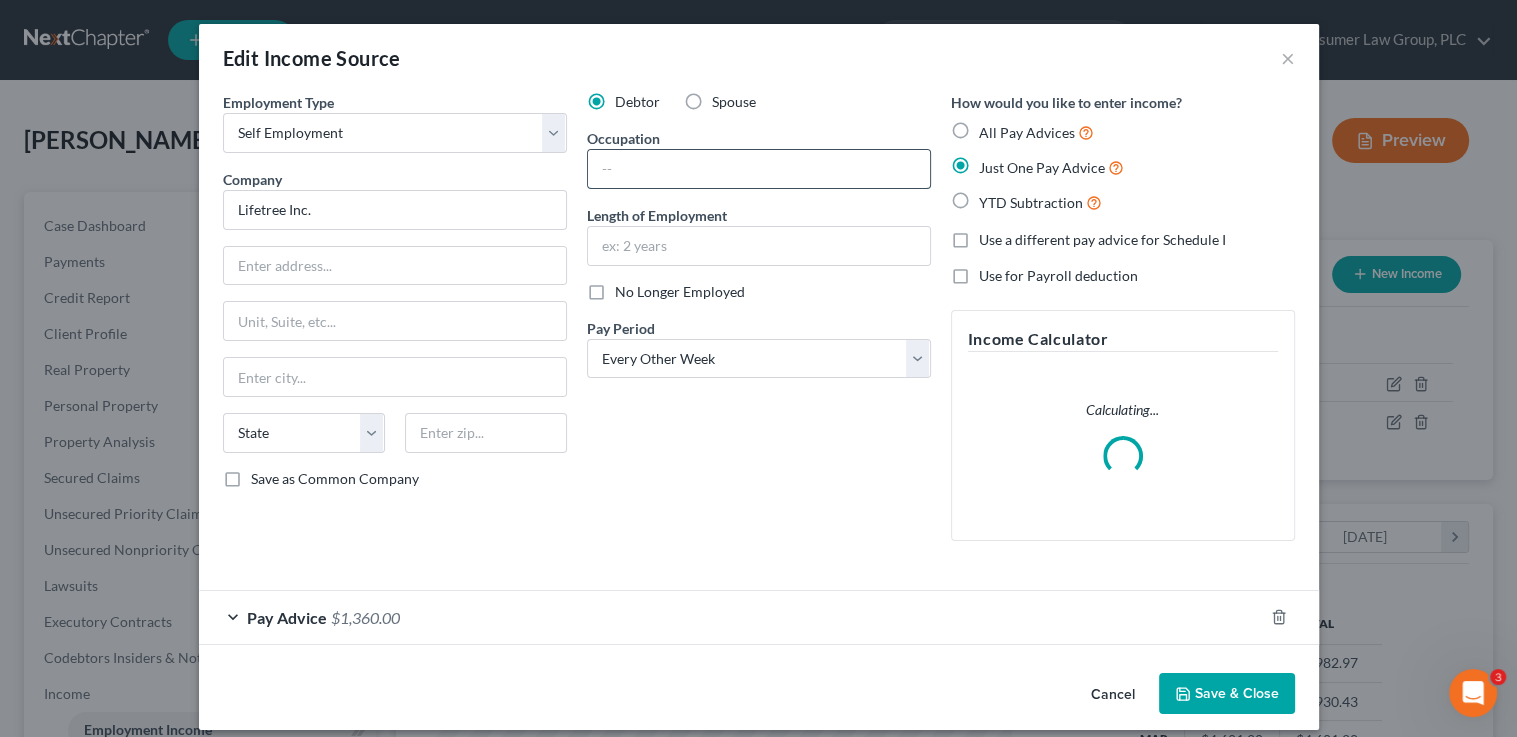 click at bounding box center (759, 169) 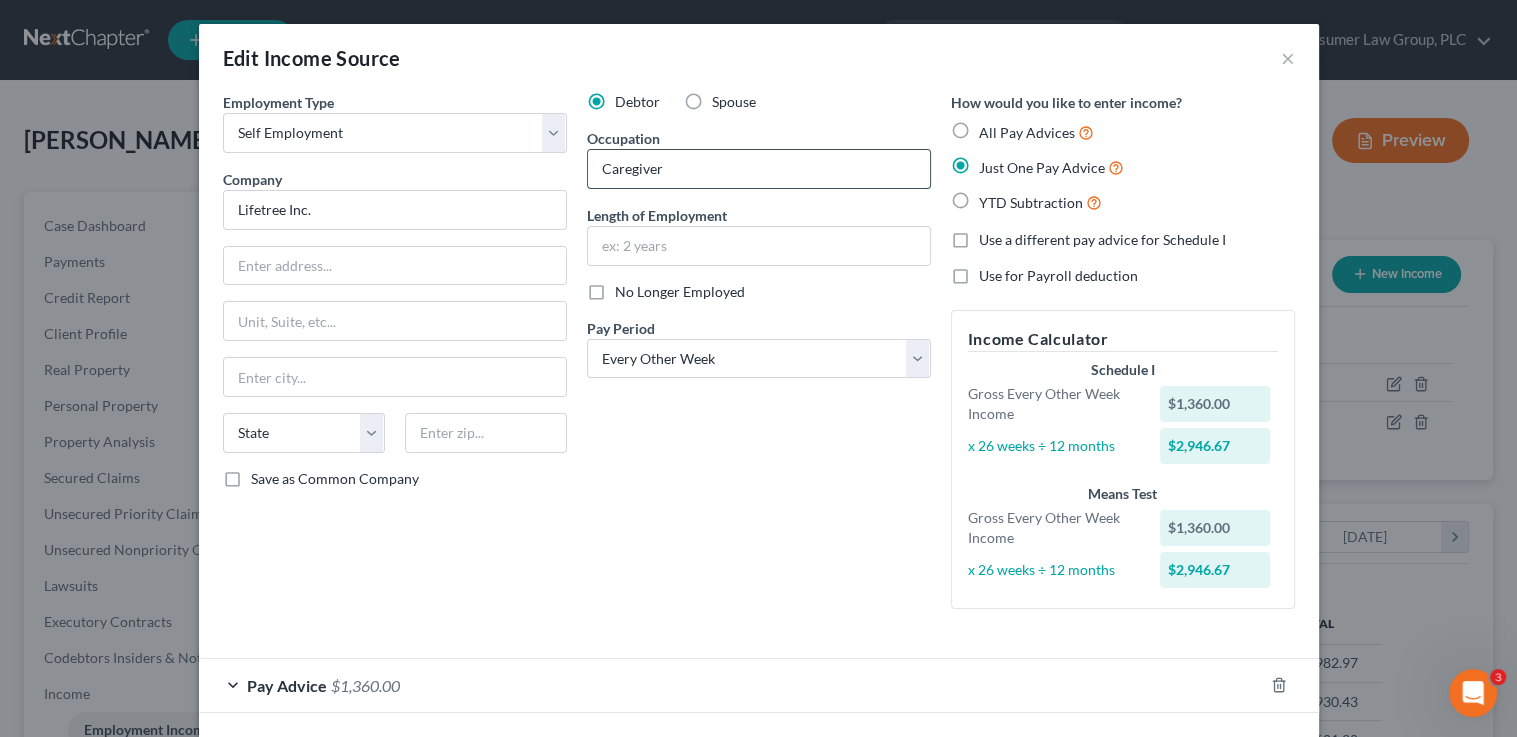 type on "Caregiver" 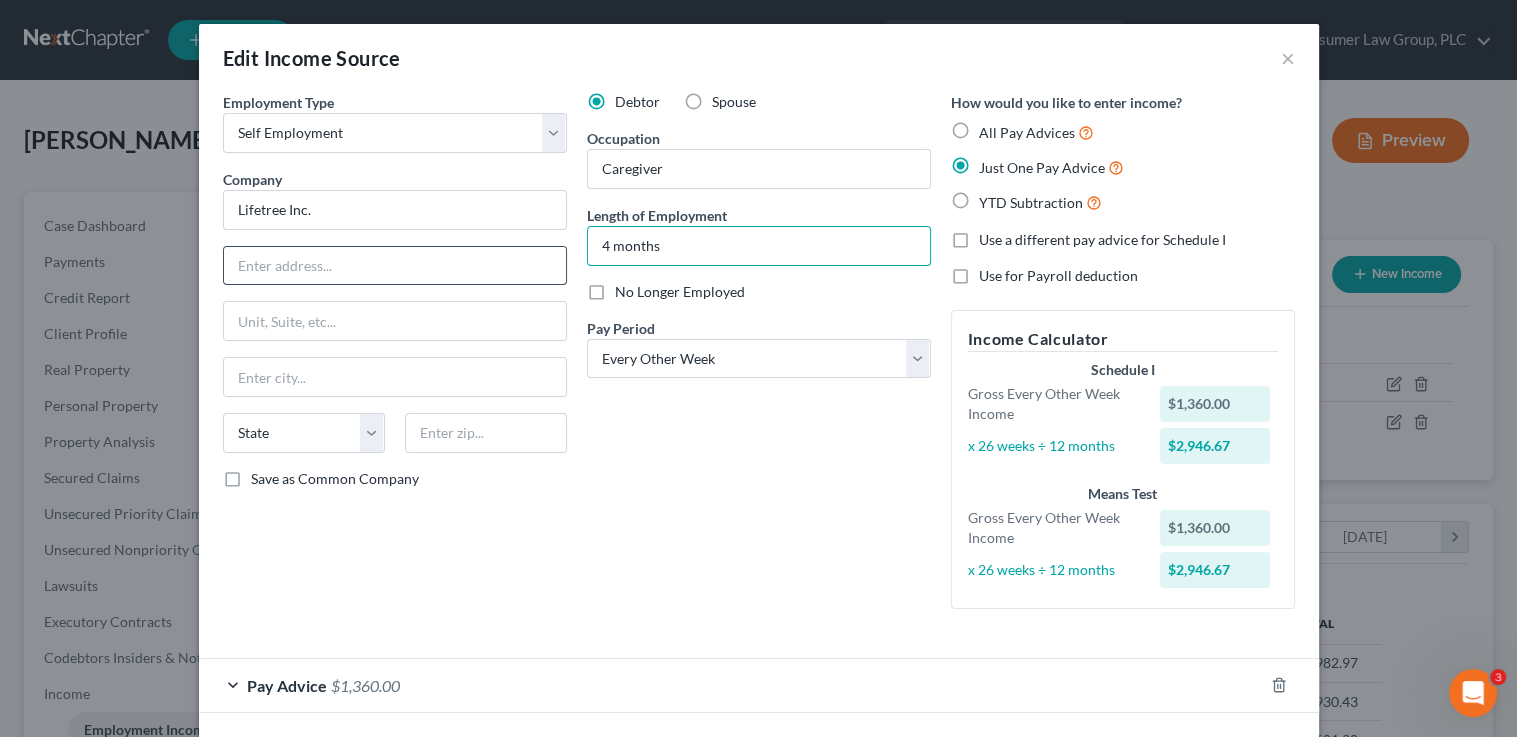 type on "4 months" 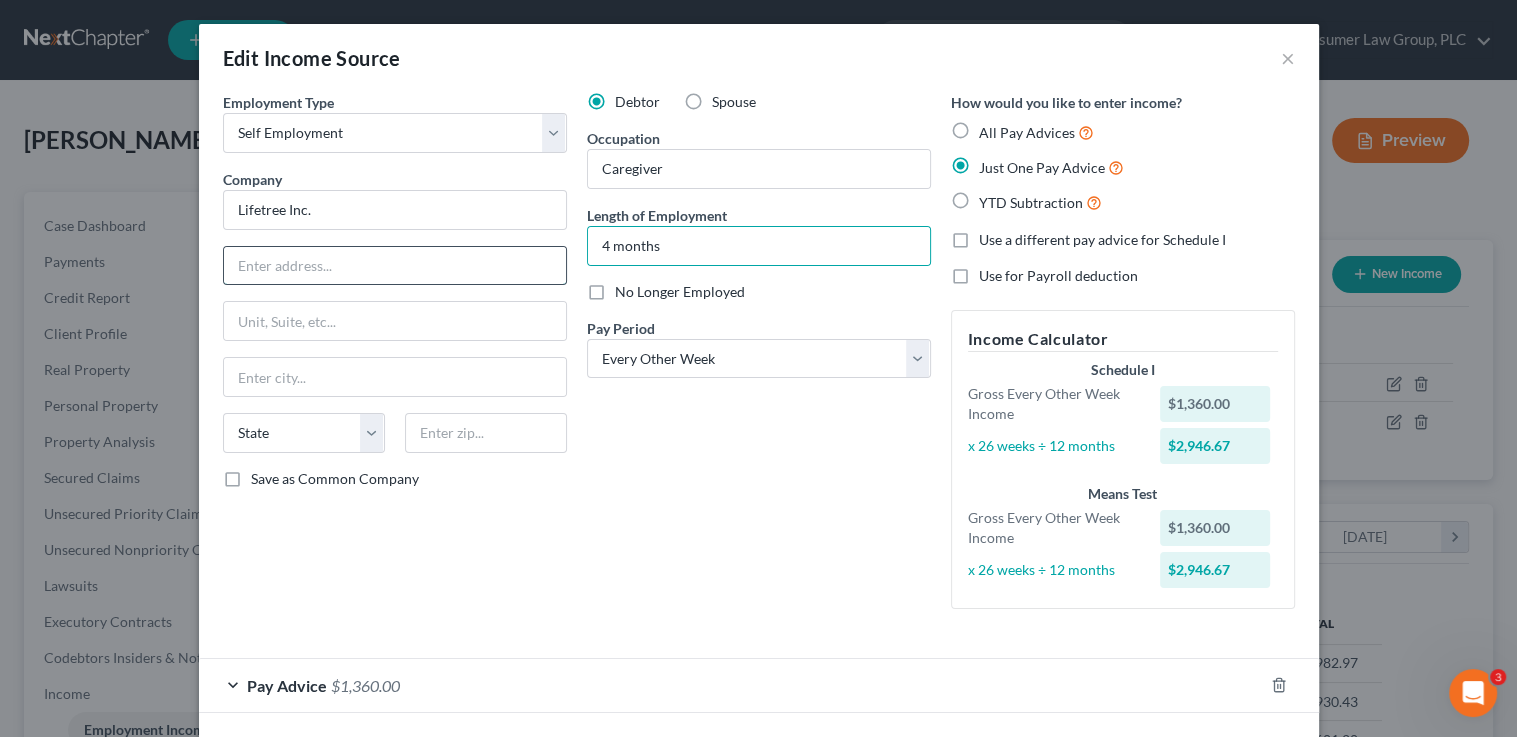 click at bounding box center [395, 266] 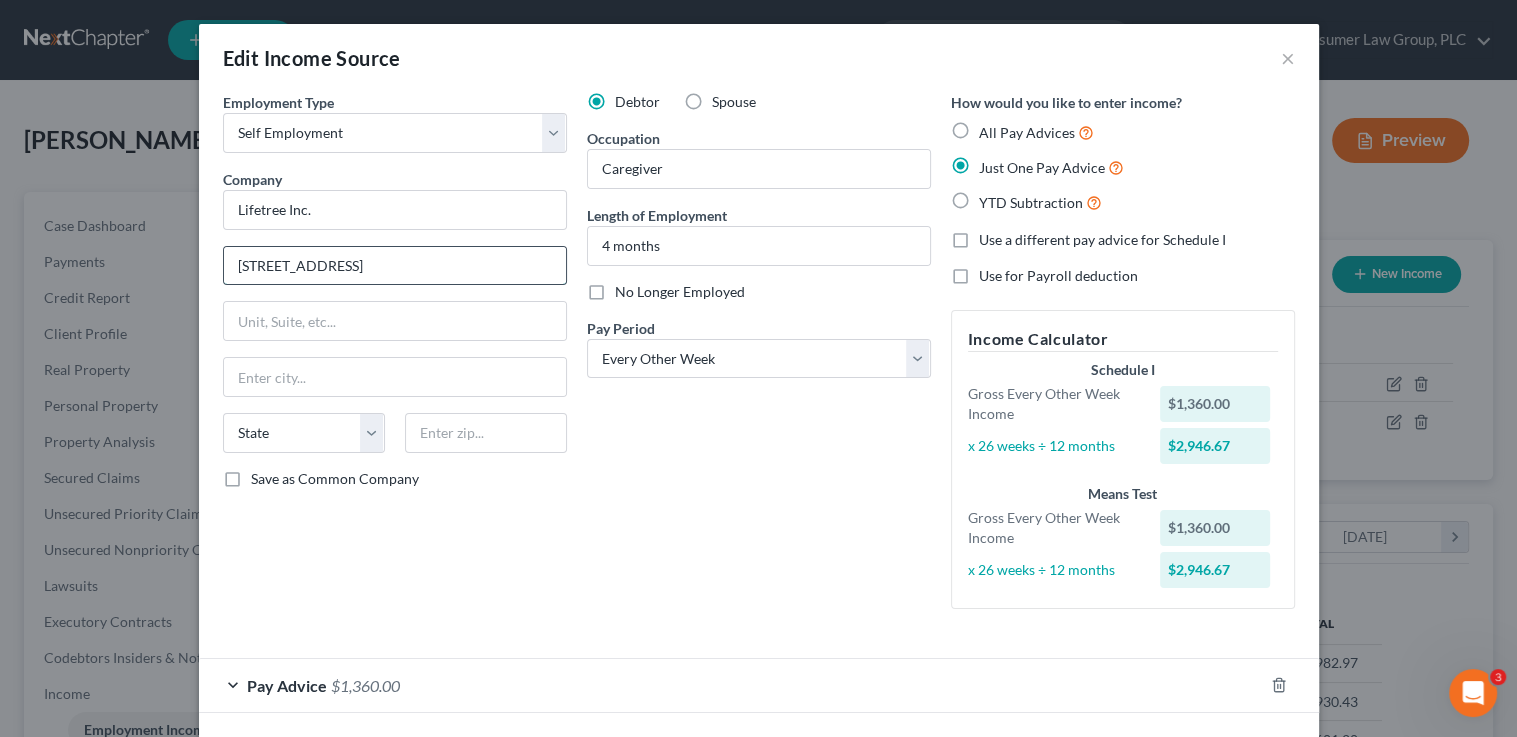 type on "4835 East Cactus Road, Suite 205" 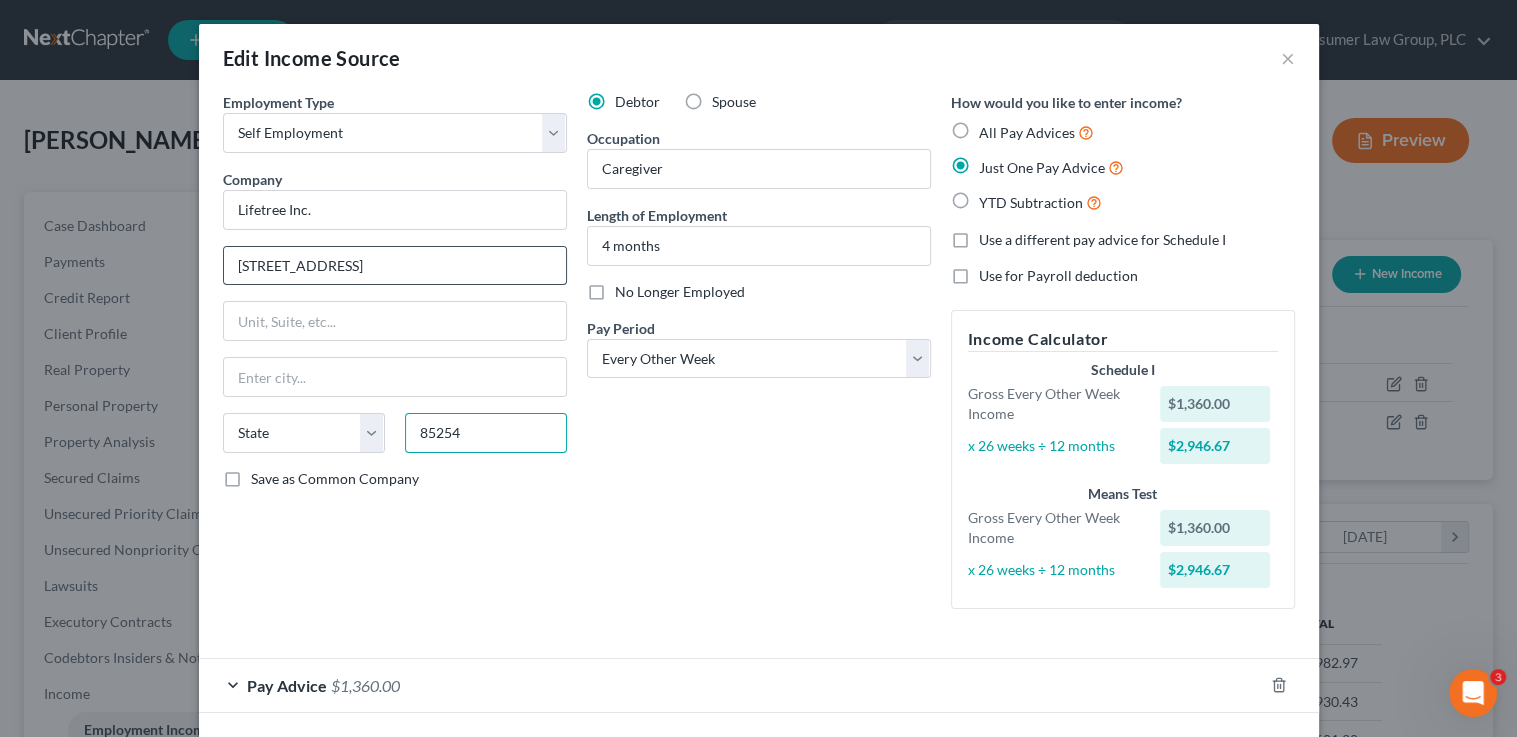 type on "85254" 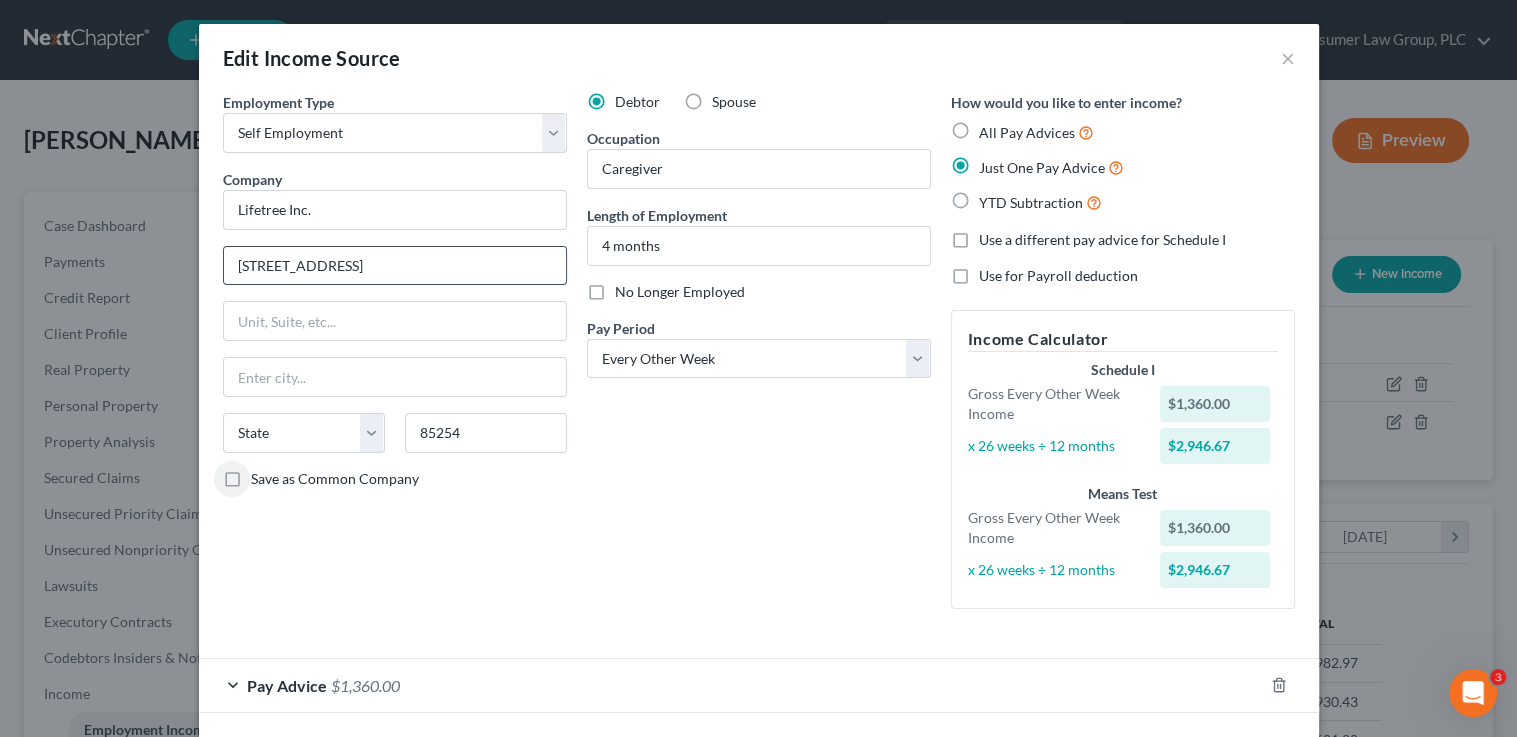 type on "Scottsdale" 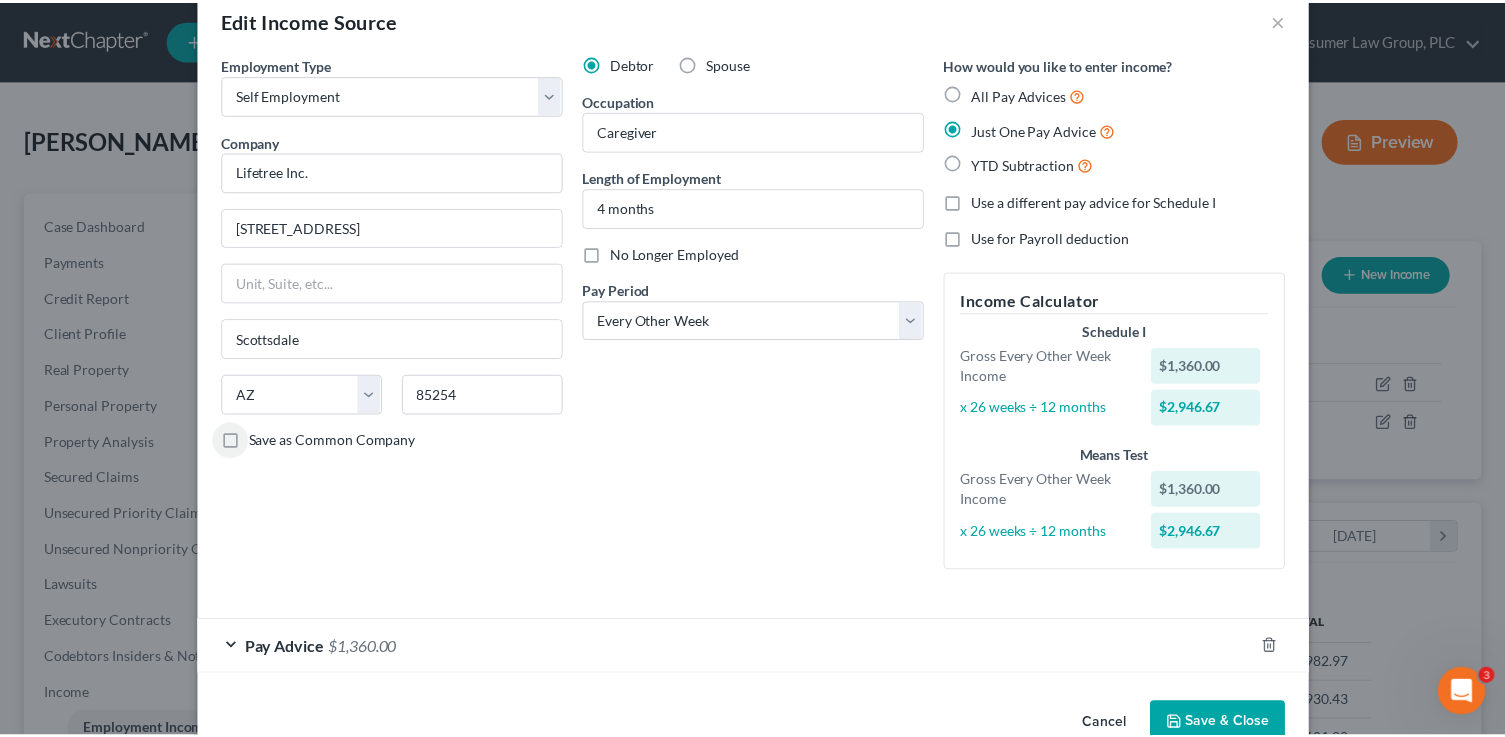scroll, scrollTop: 84, scrollLeft: 0, axis: vertical 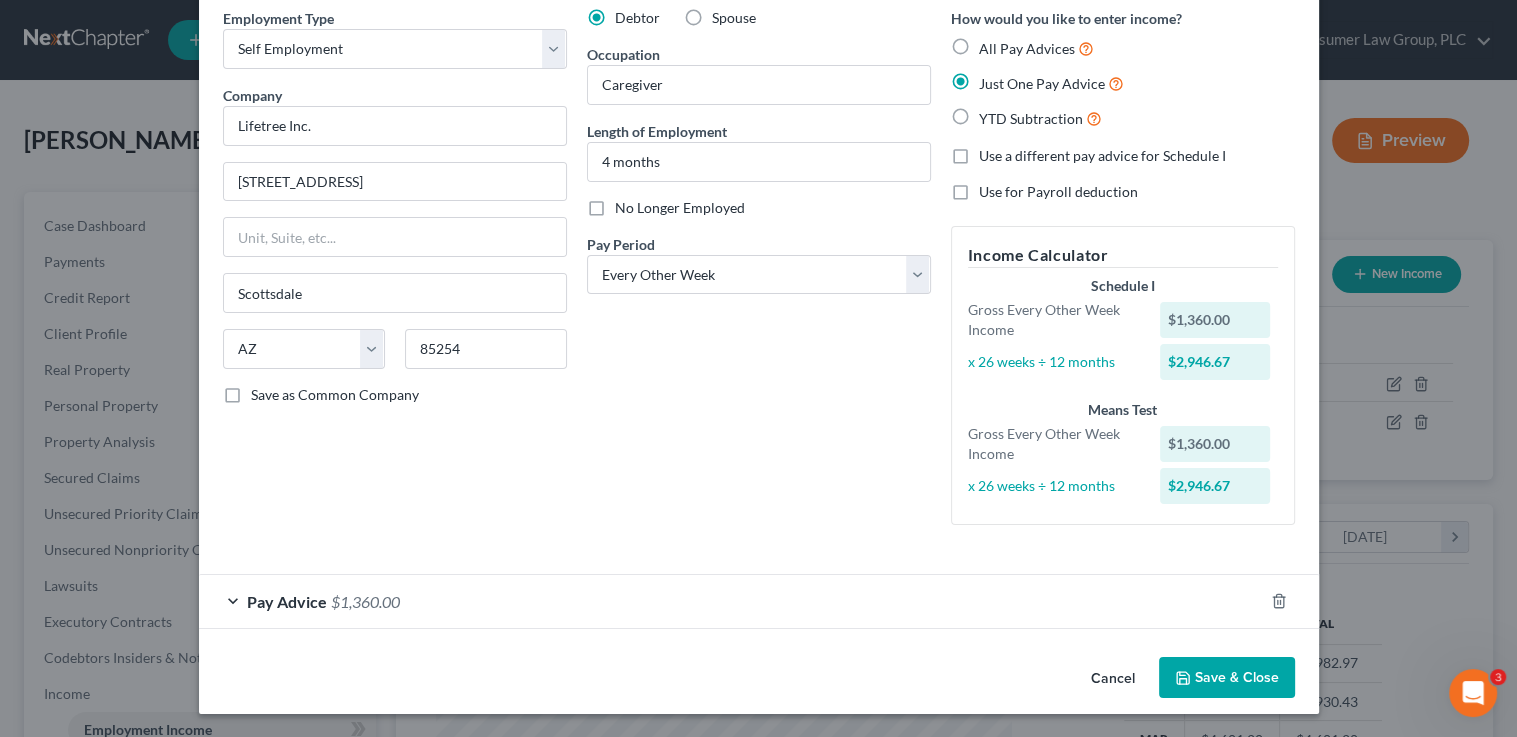 drag, startPoint x: 1256, startPoint y: 707, endPoint x: 1254, endPoint y: 694, distance: 13.152946 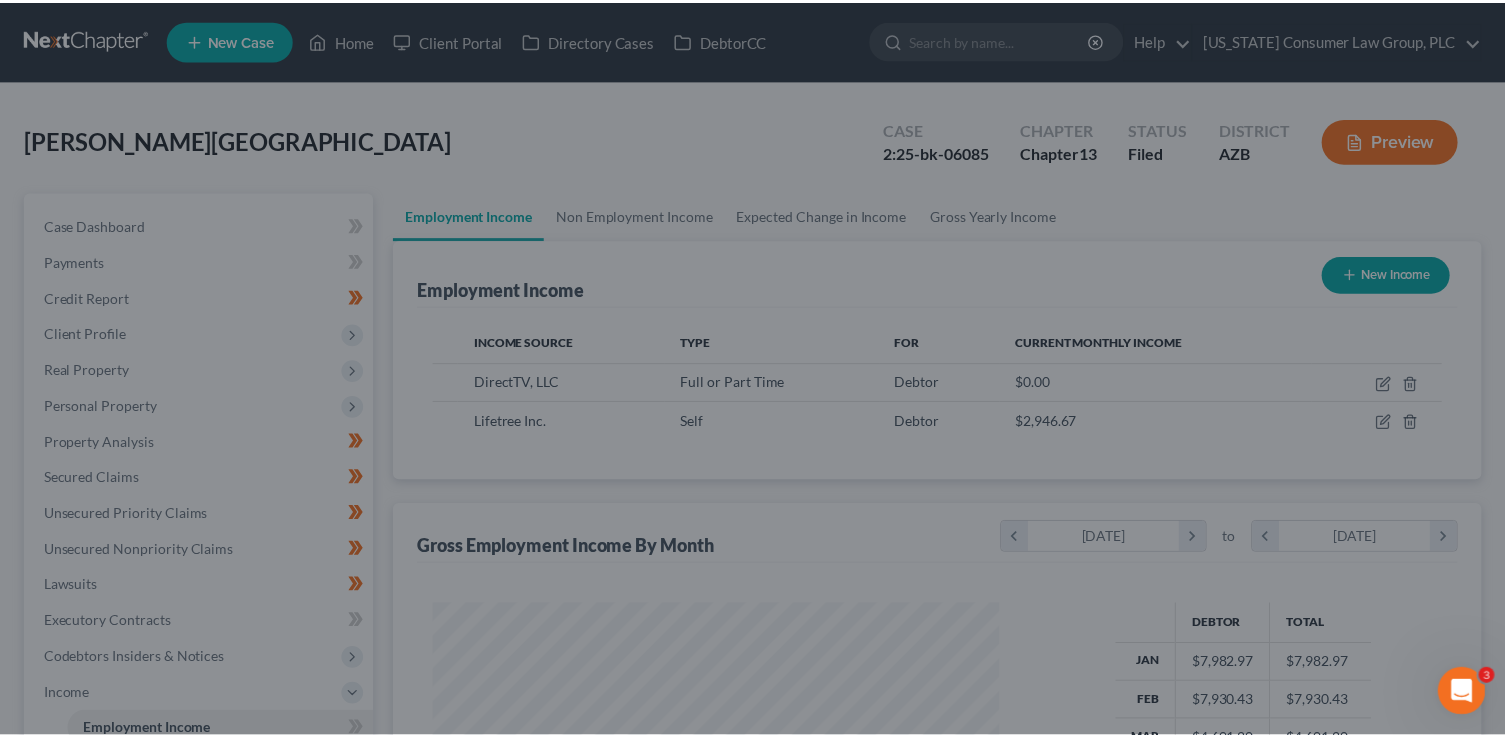 scroll, scrollTop: 356, scrollLeft: 611, axis: both 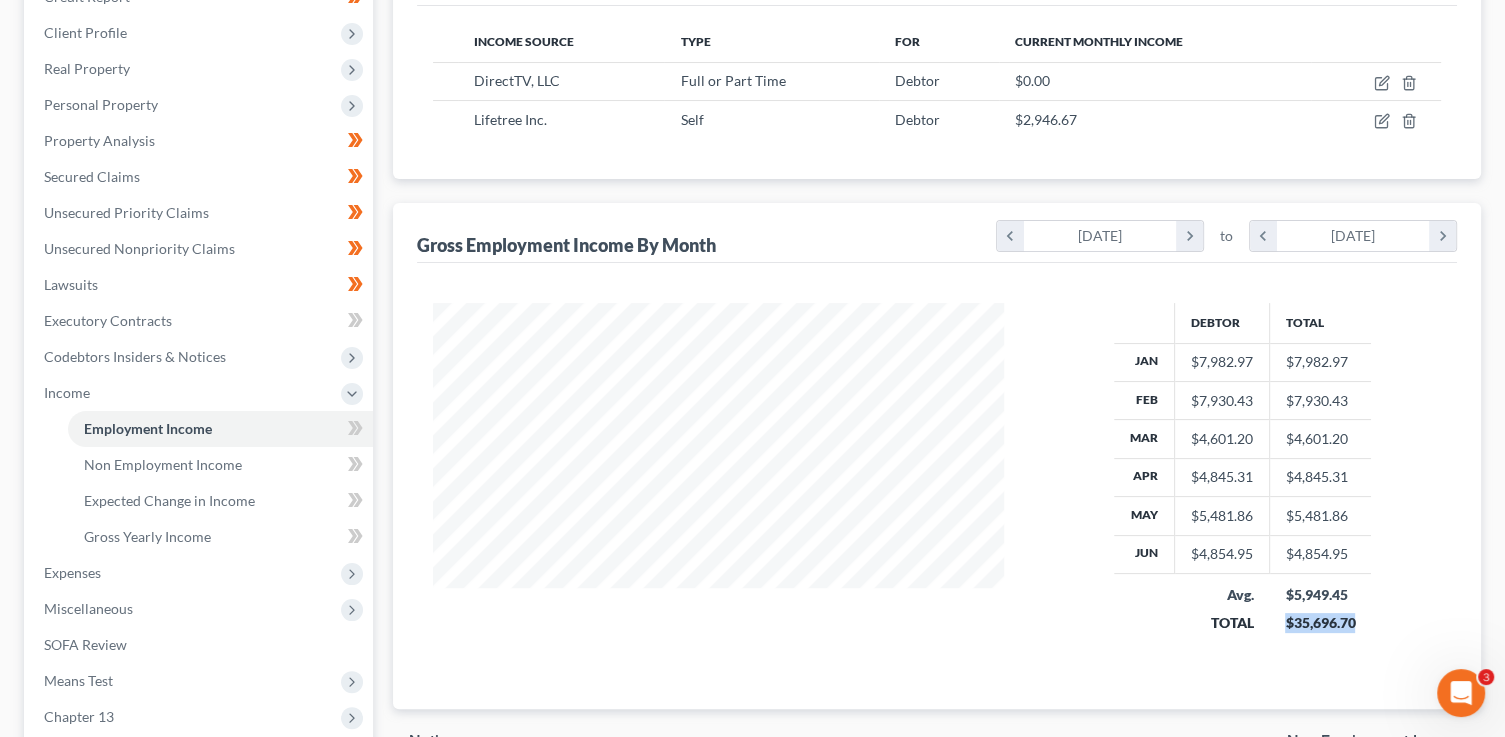drag, startPoint x: 1286, startPoint y: 620, endPoint x: 1358, endPoint y: 620, distance: 72 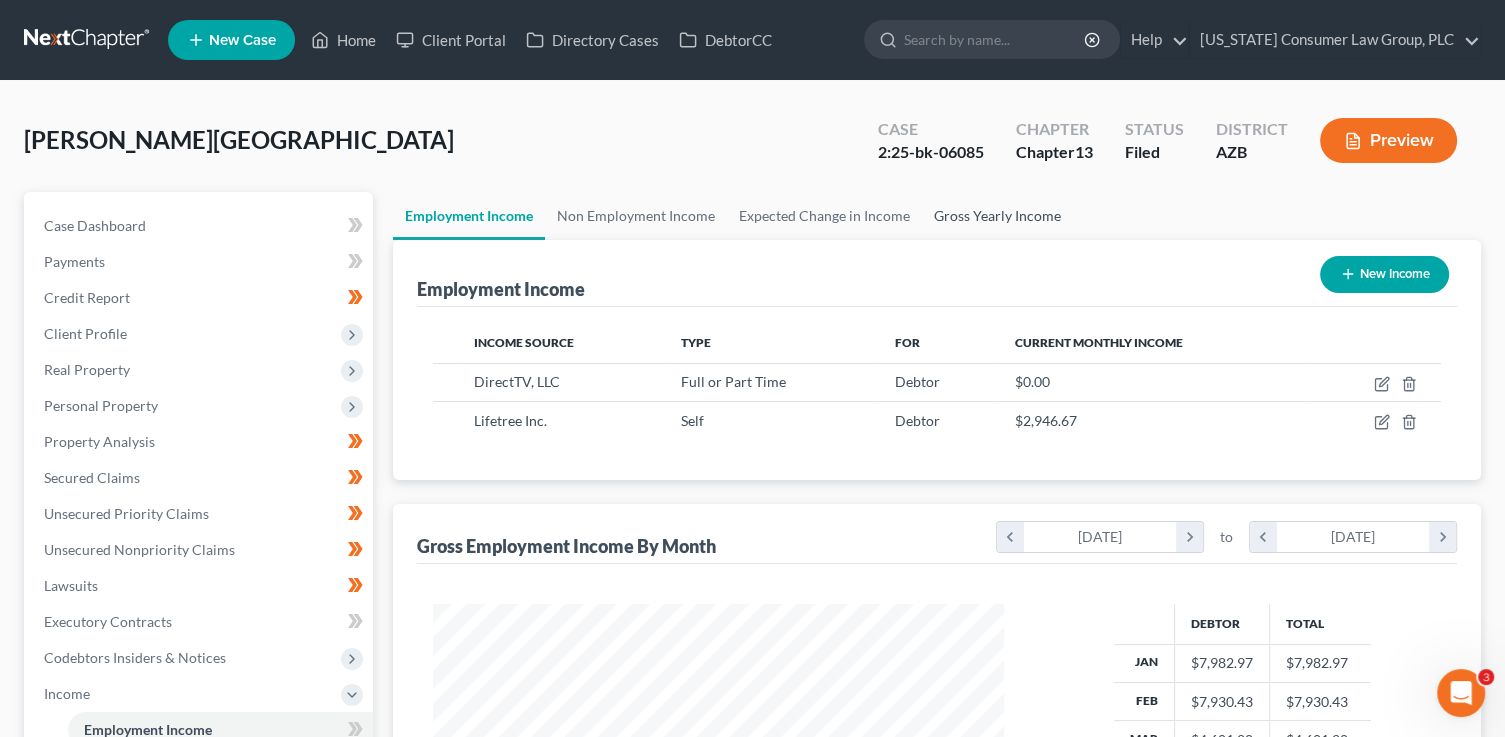 click on "Gross Yearly Income" at bounding box center [997, 216] 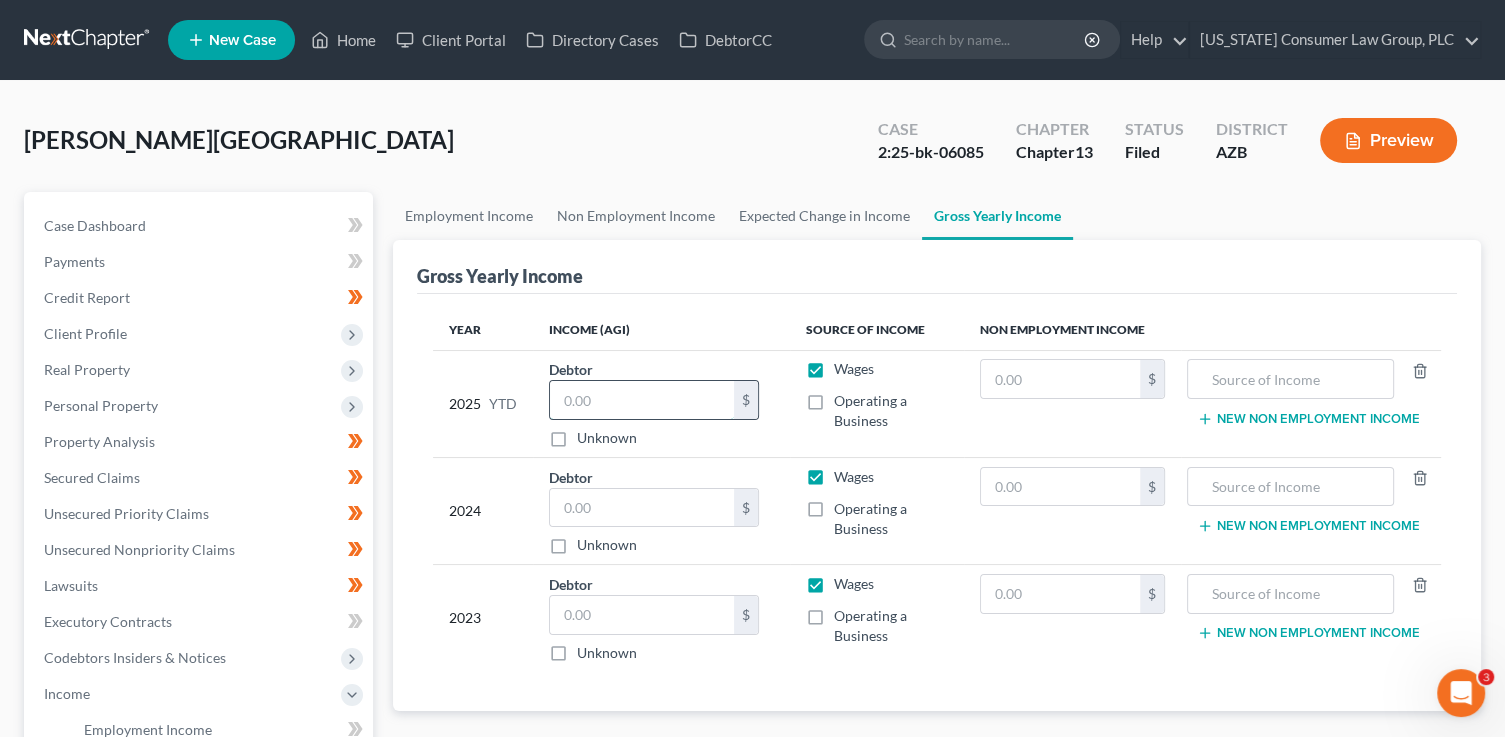 click at bounding box center (642, 400) 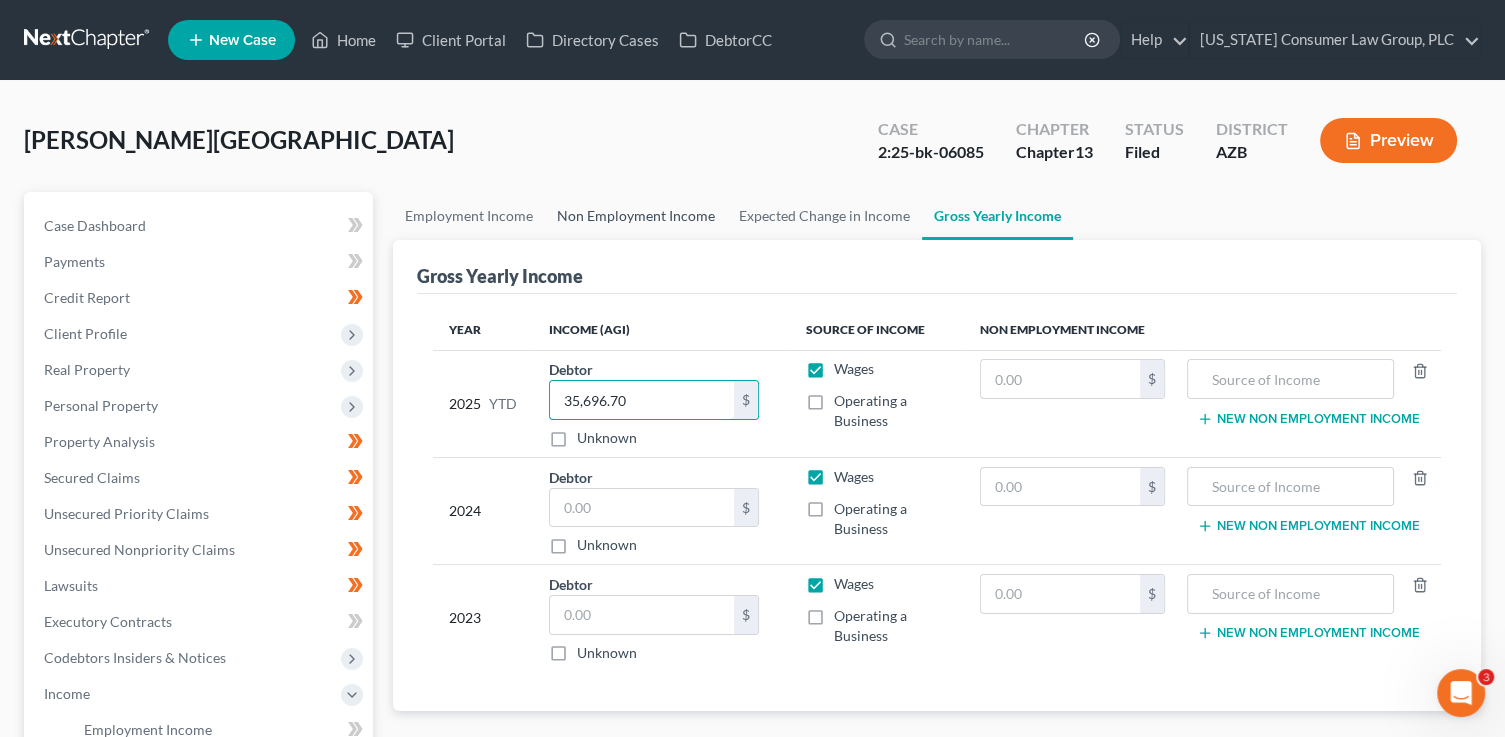 type on "35,696.70" 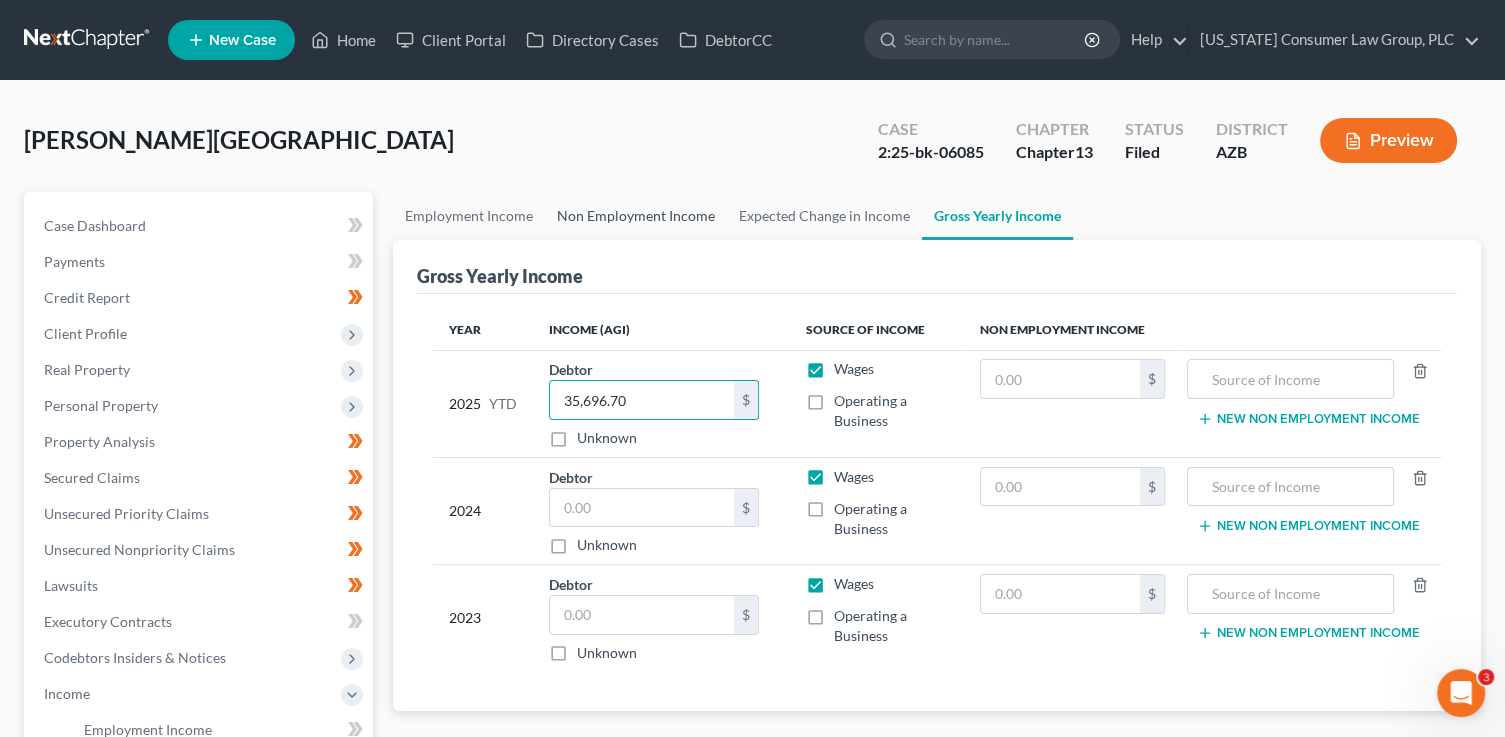 click on "Non Employment Income" at bounding box center (636, 216) 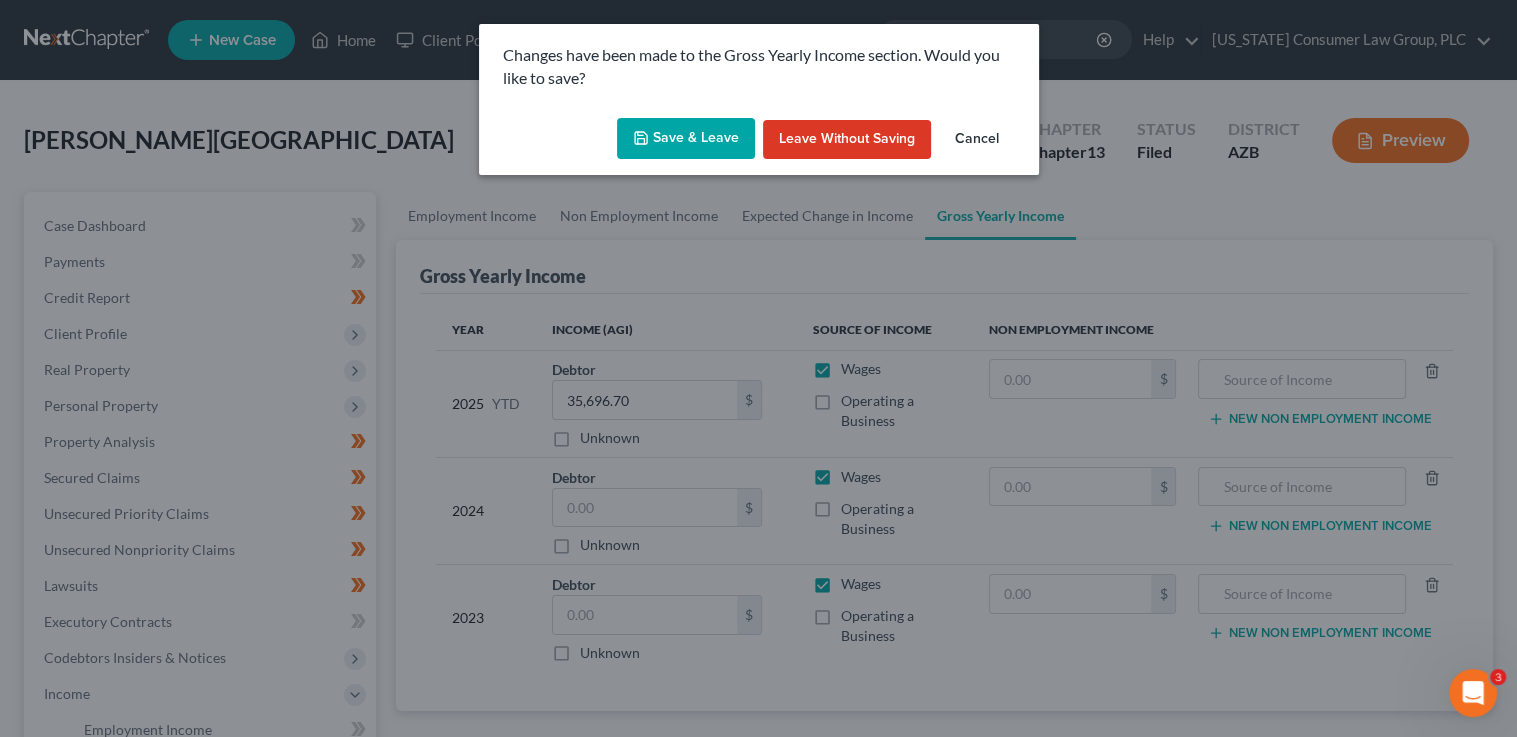 click on "Save & Leave" at bounding box center [686, 139] 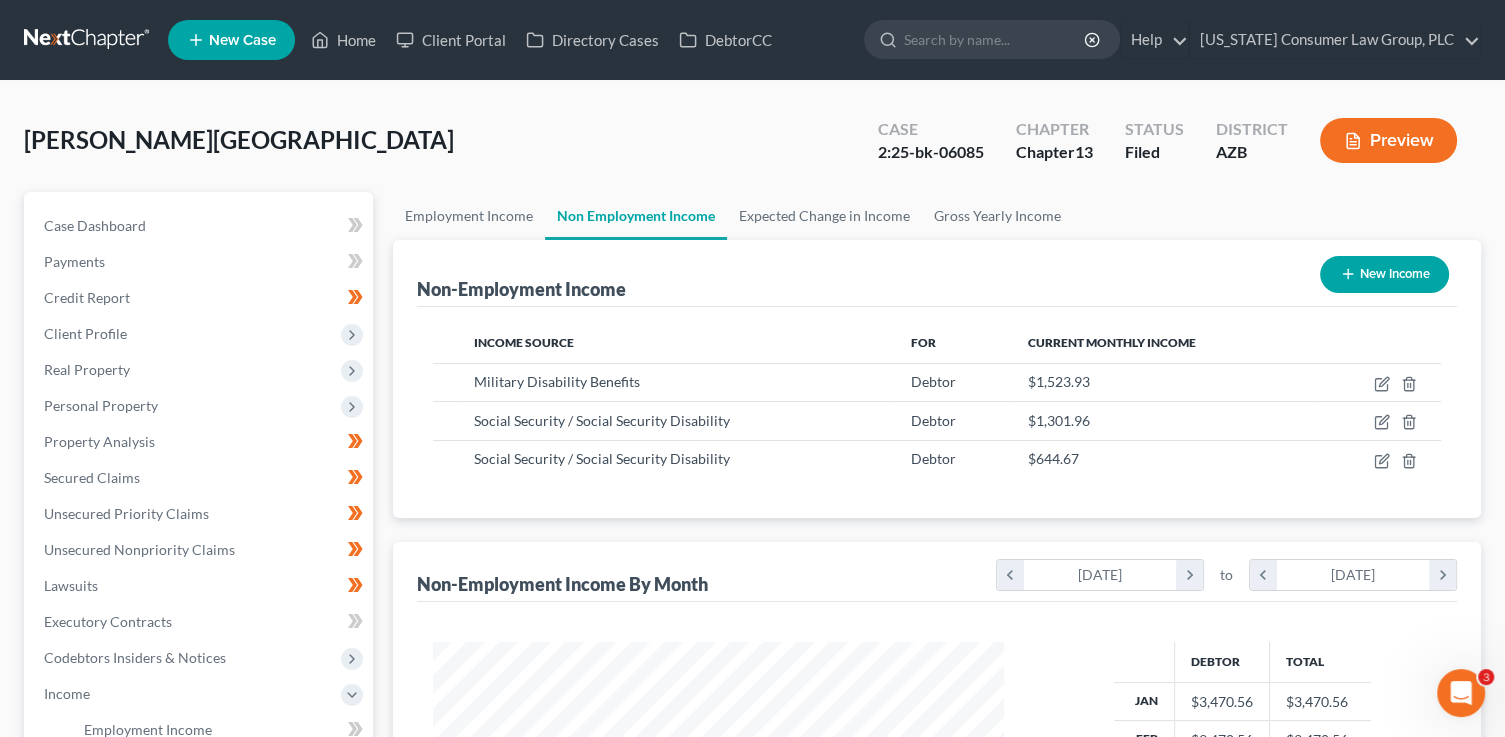 scroll, scrollTop: 122, scrollLeft: 0, axis: vertical 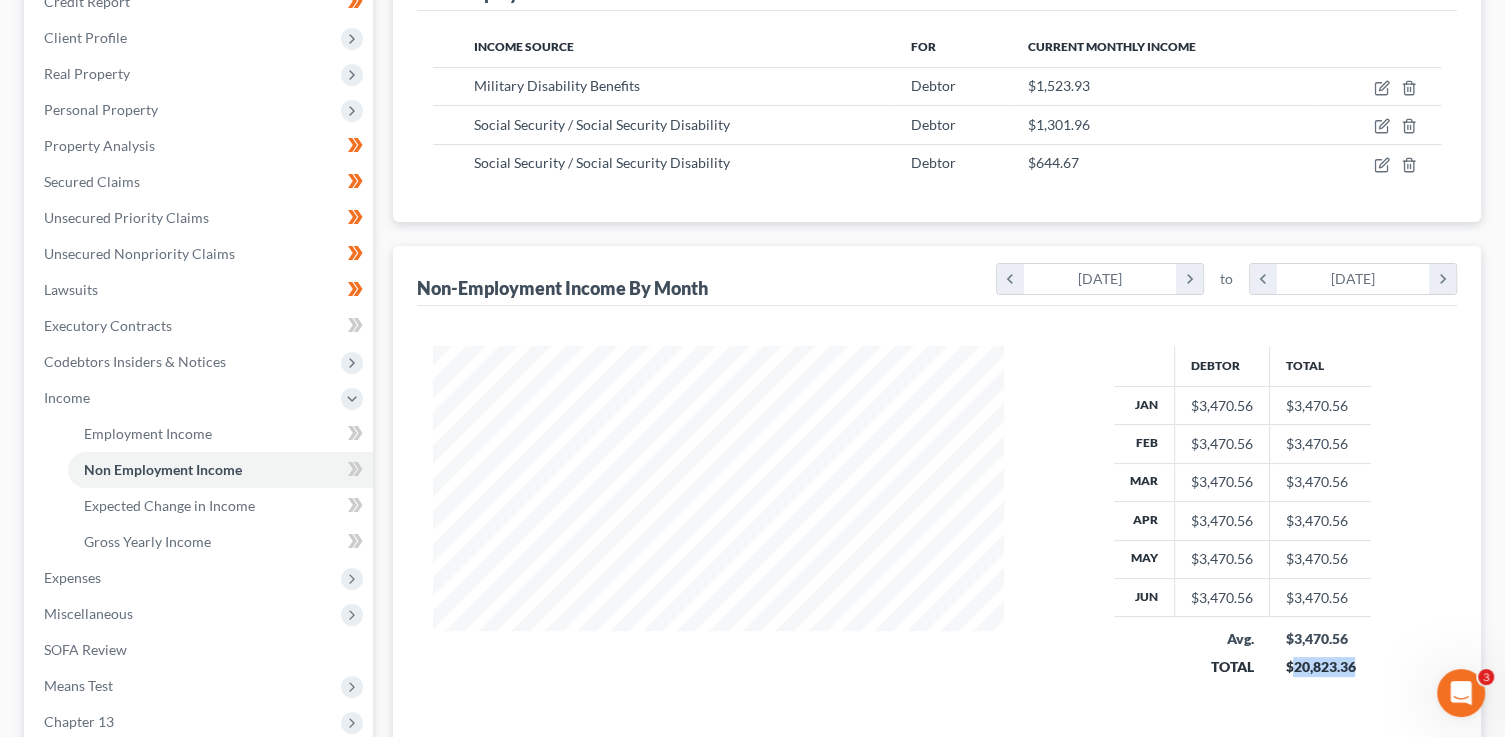 drag, startPoint x: 1356, startPoint y: 666, endPoint x: 1296, endPoint y: 664, distance: 60.033325 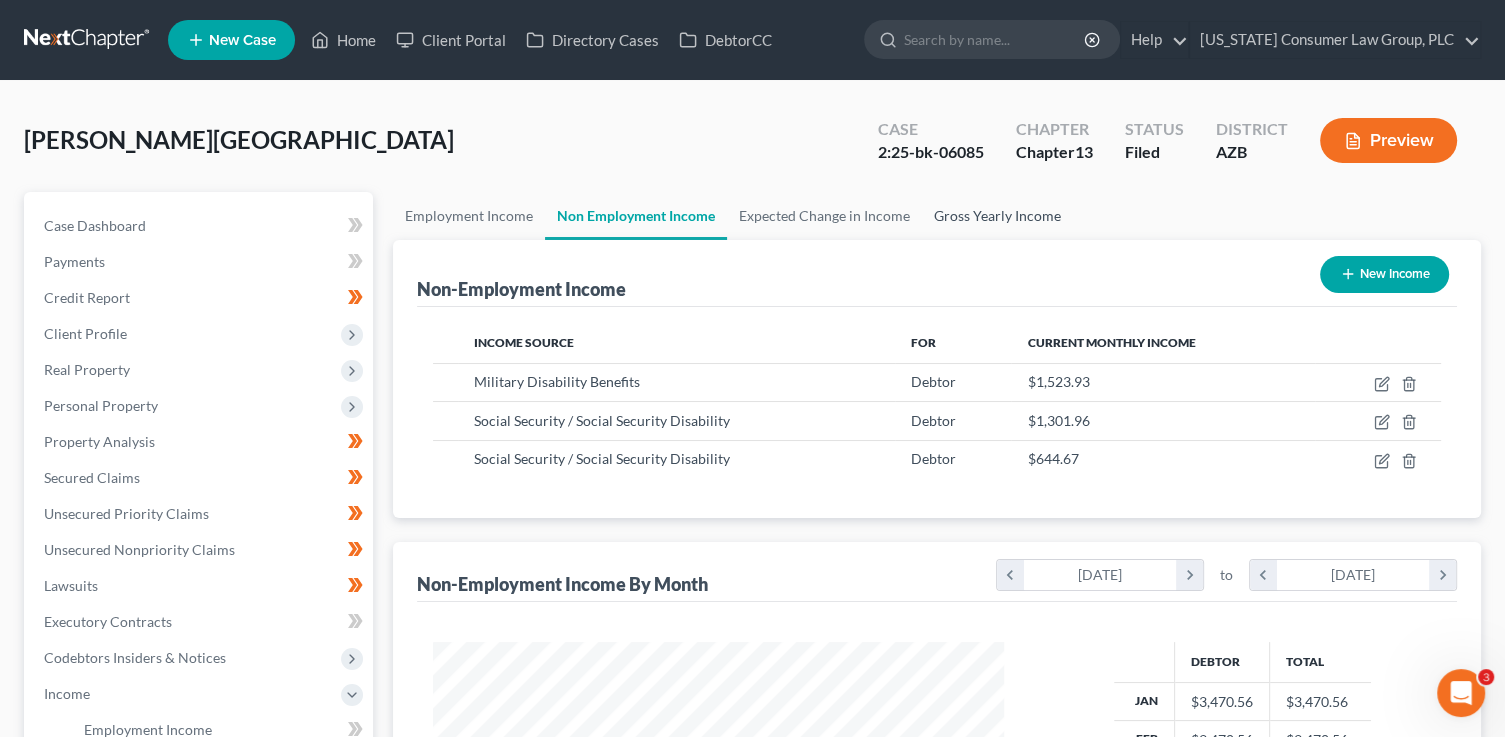 click on "Gross Yearly Income" at bounding box center (997, 216) 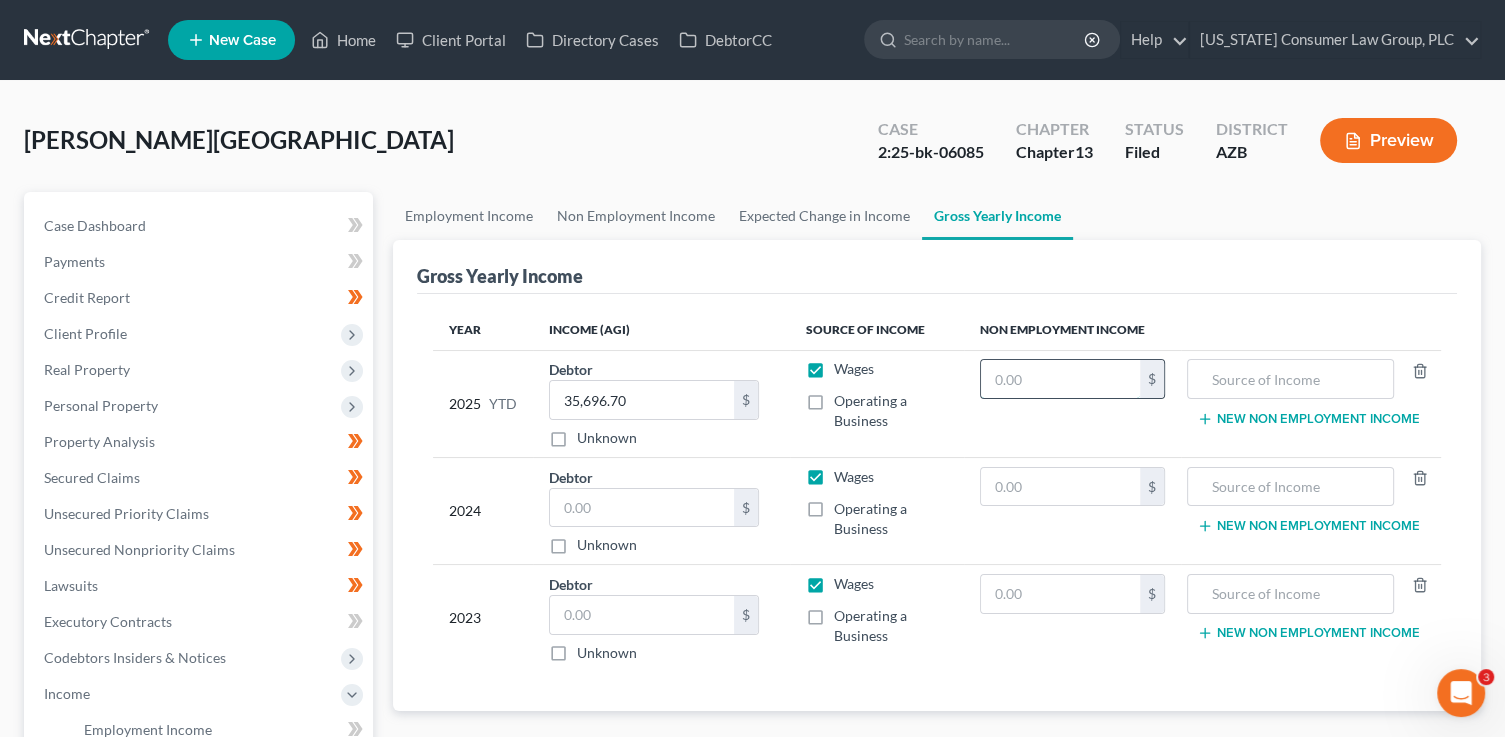drag, startPoint x: 1080, startPoint y: 388, endPoint x: 1074, endPoint y: 359, distance: 29.614185 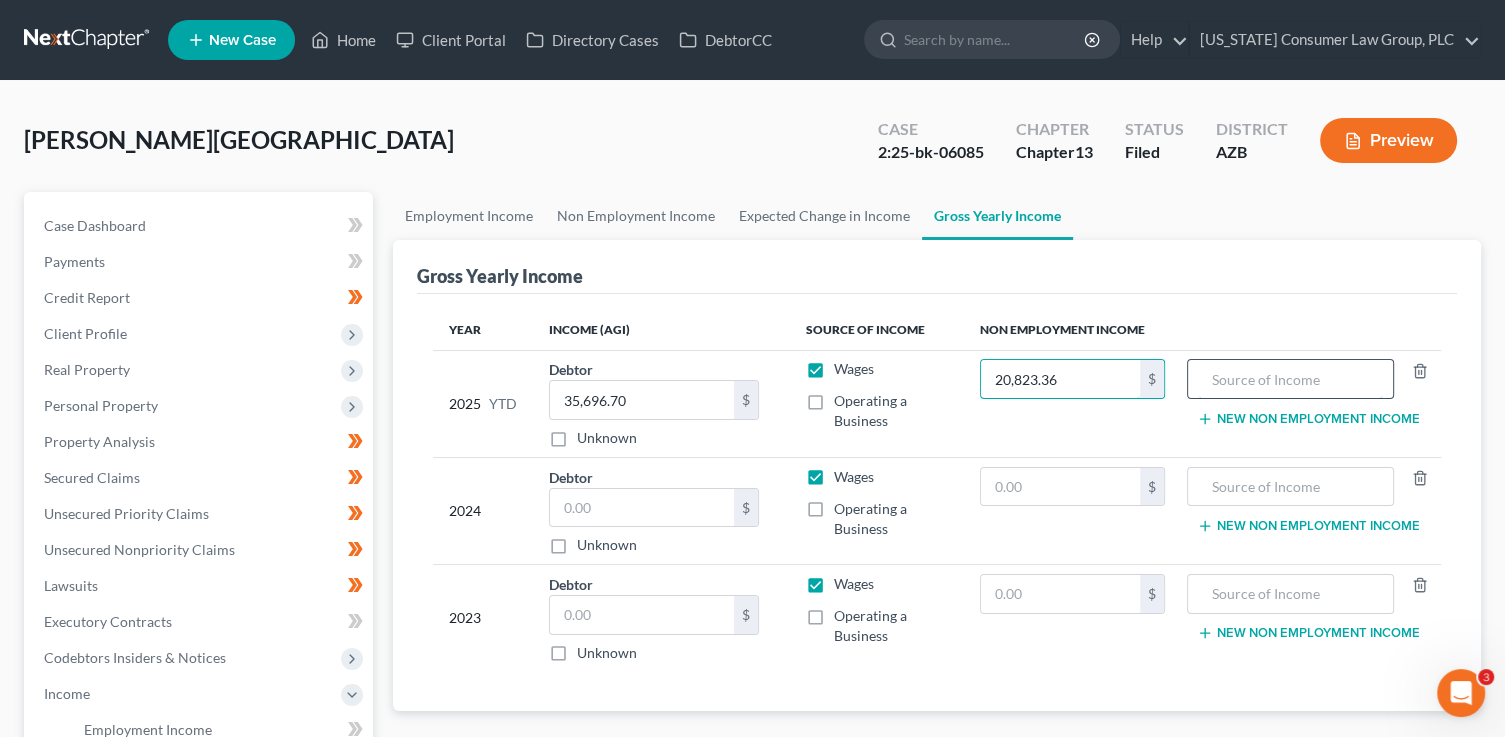 type on "20,823.36" 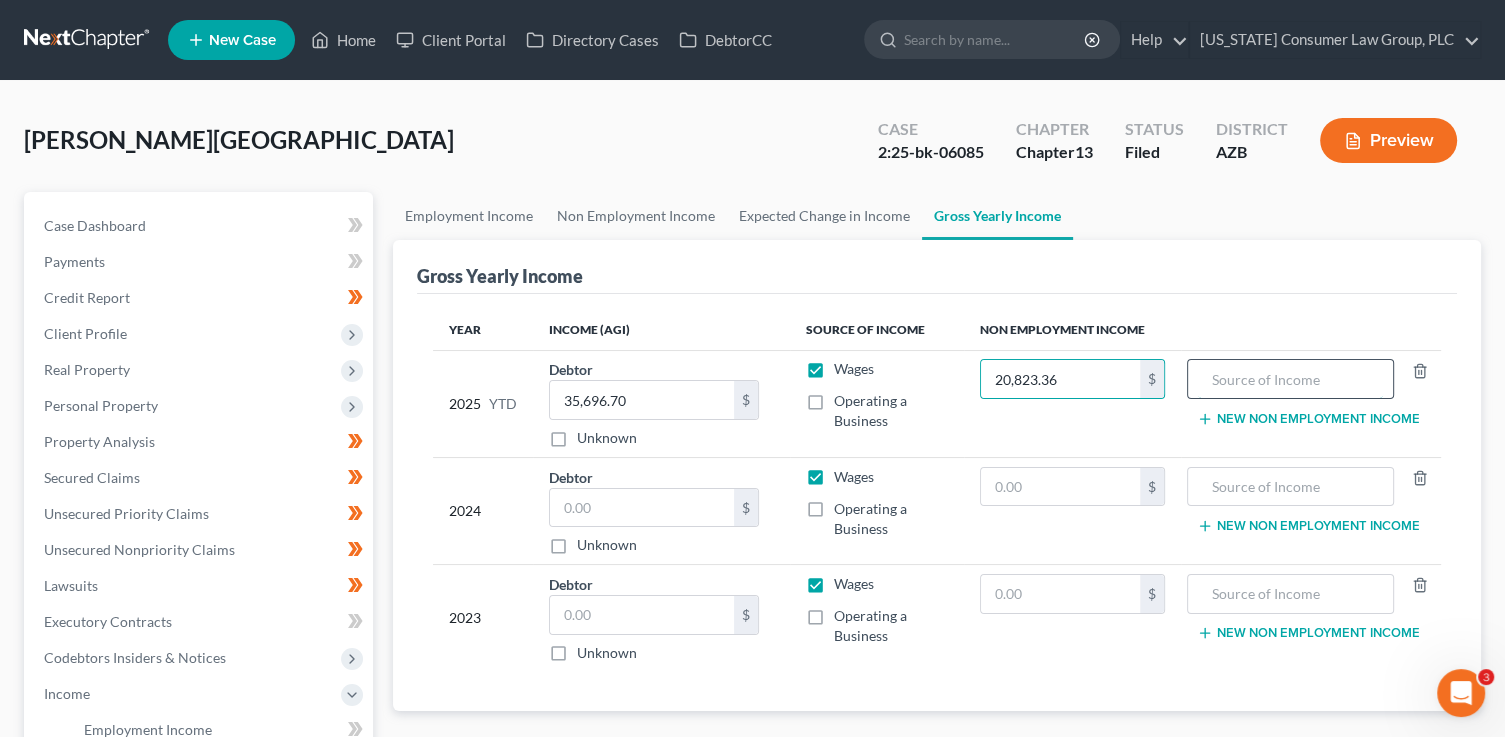 click at bounding box center (1290, 379) 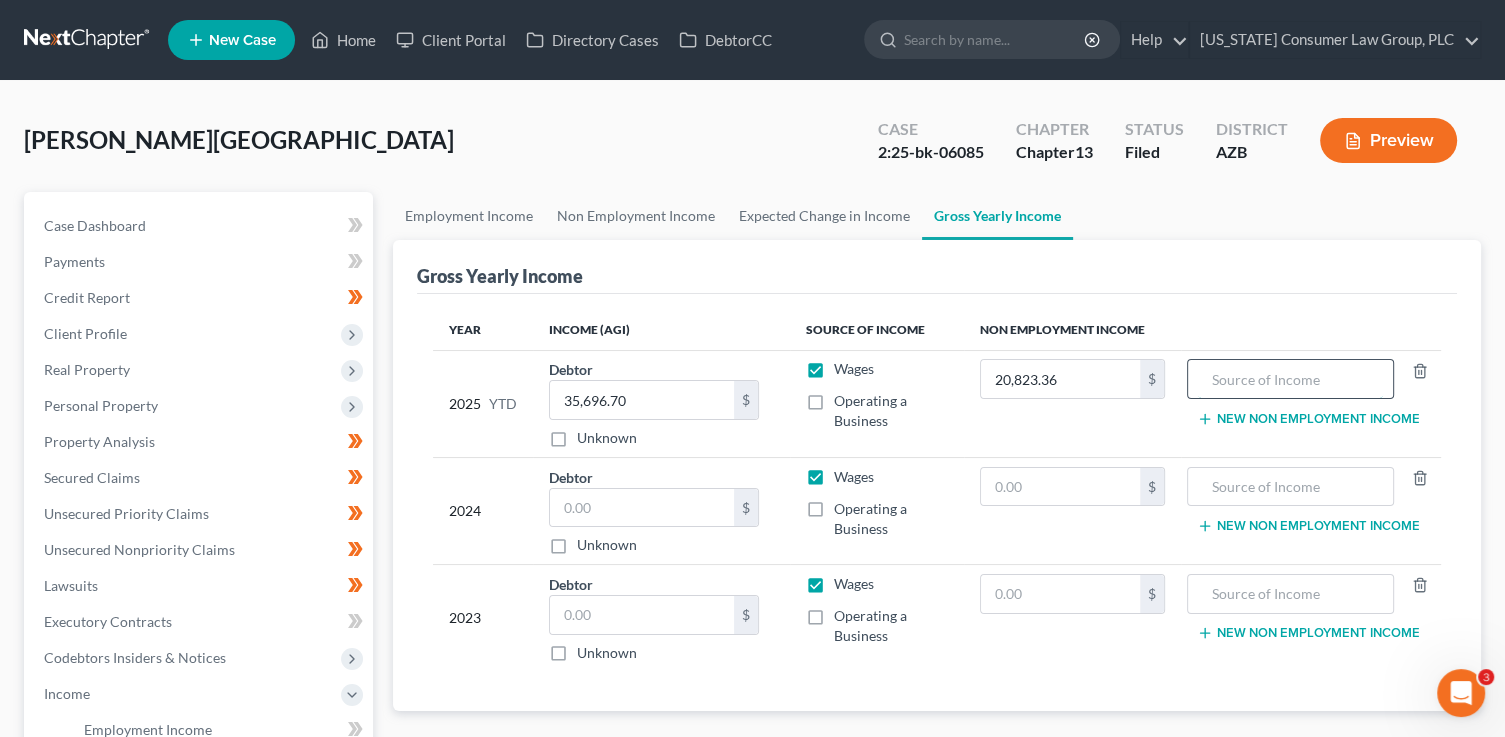 type on "N" 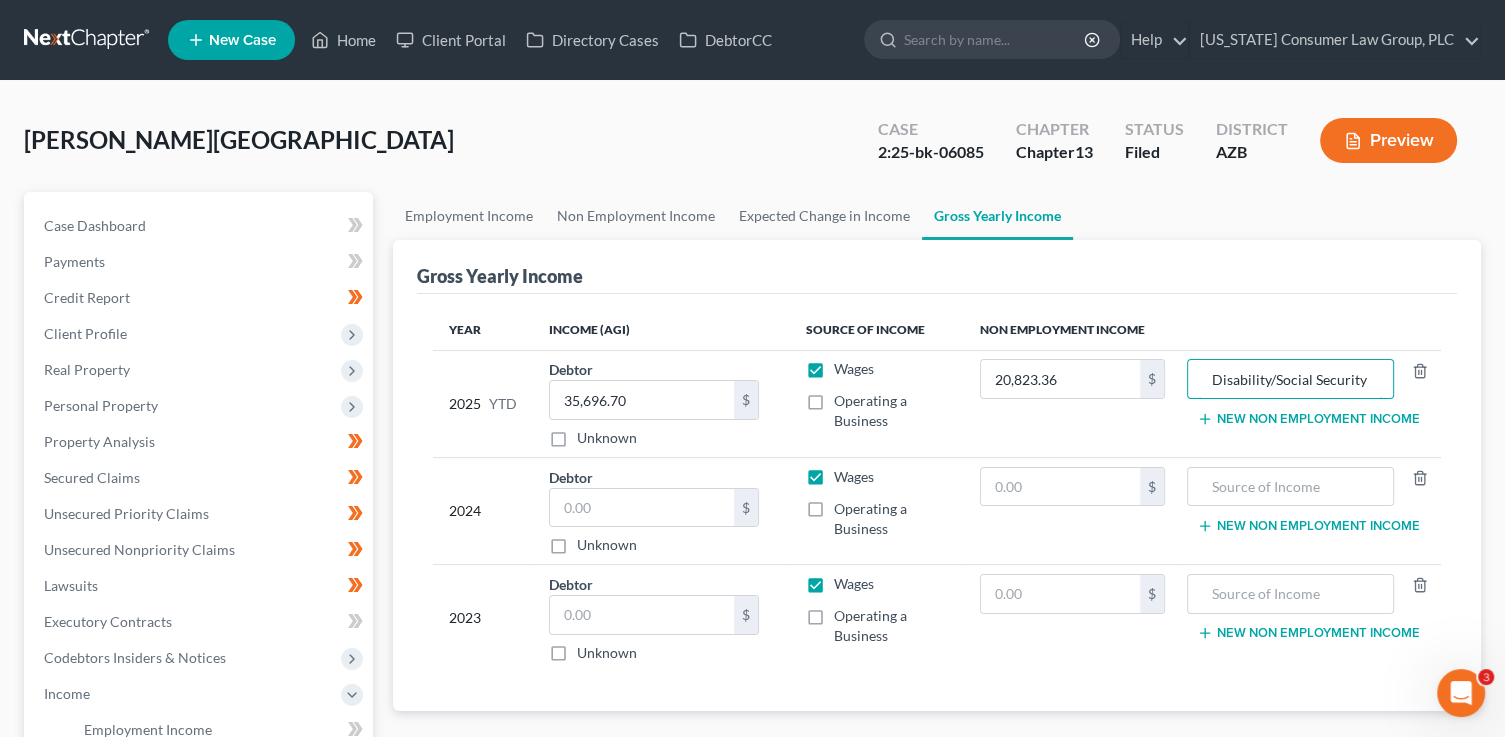 type on "Disability/Social Security" 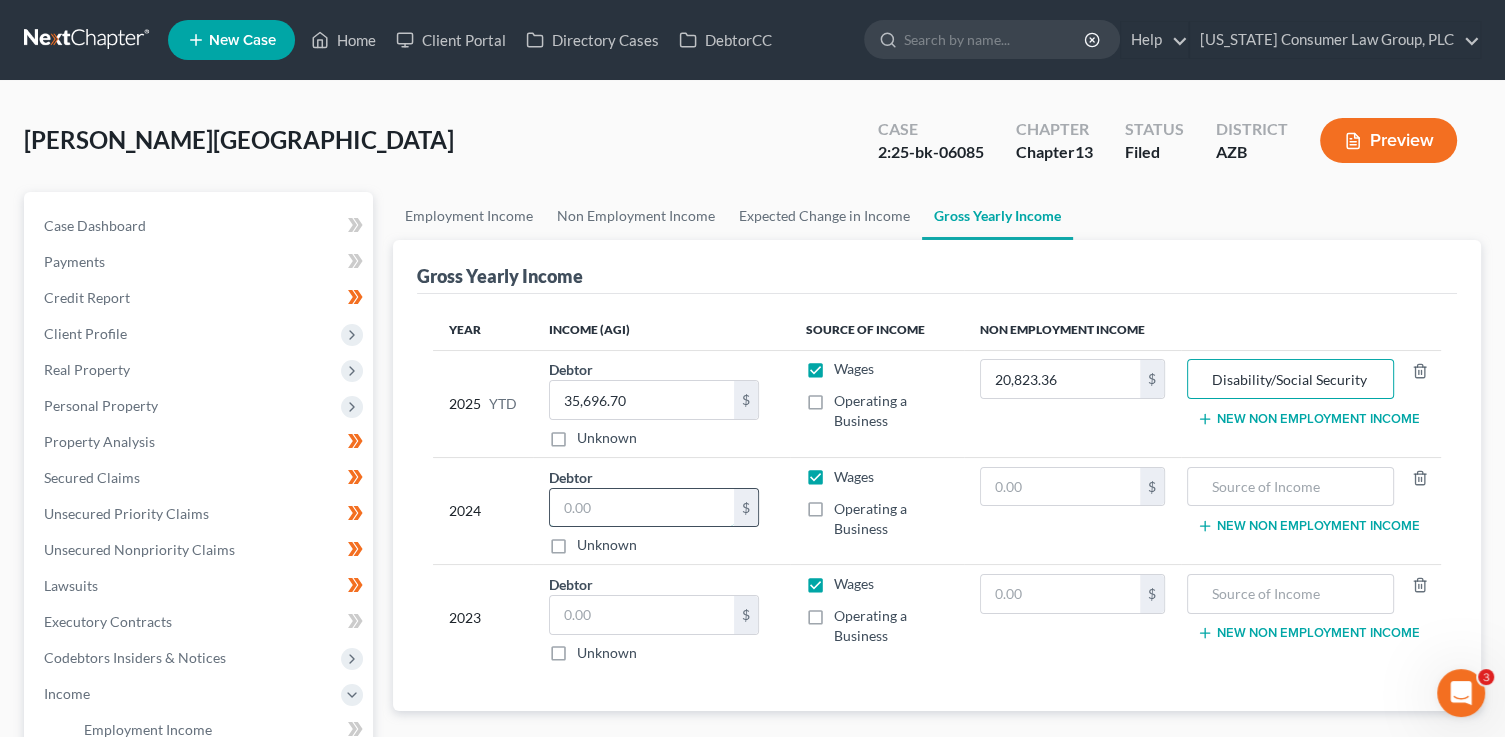 click at bounding box center (642, 508) 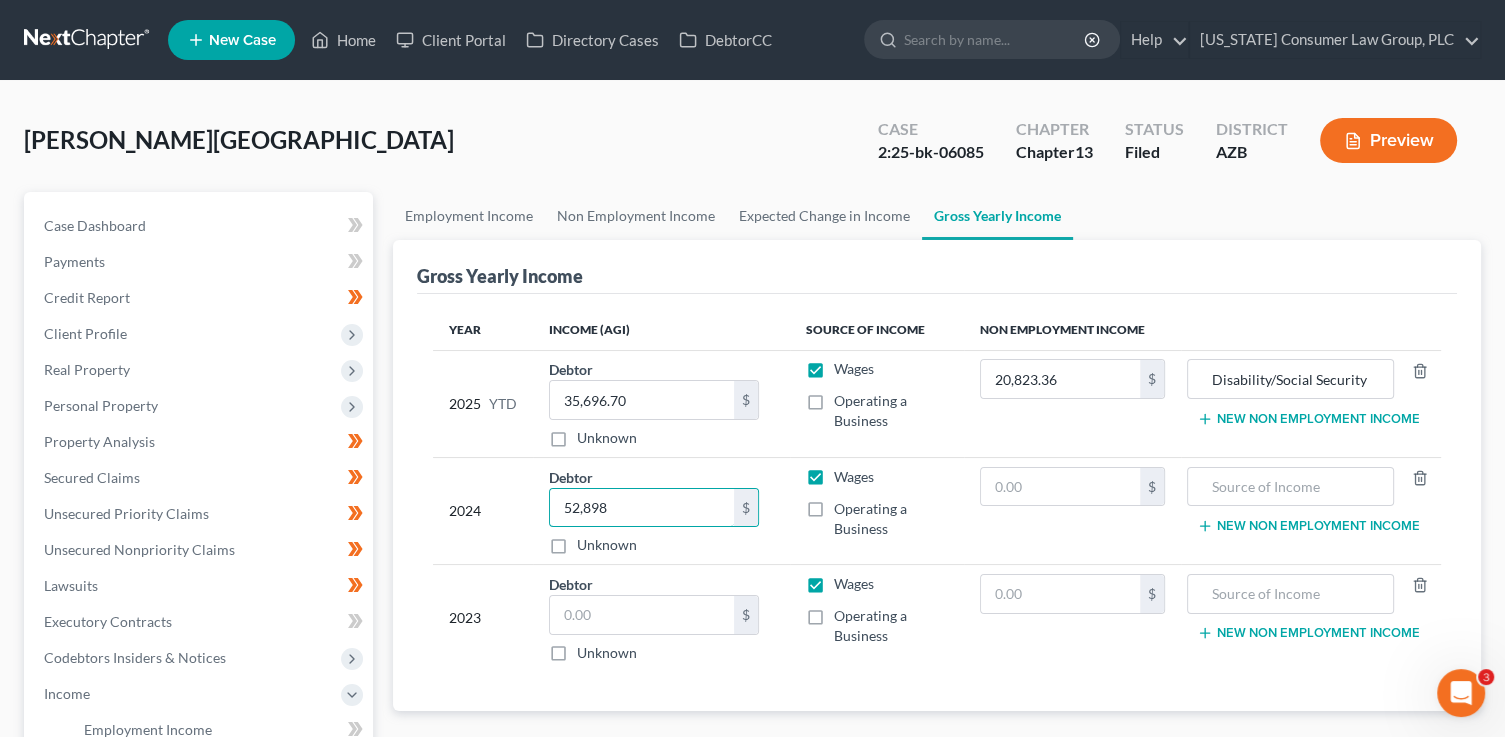 type on "52,898" 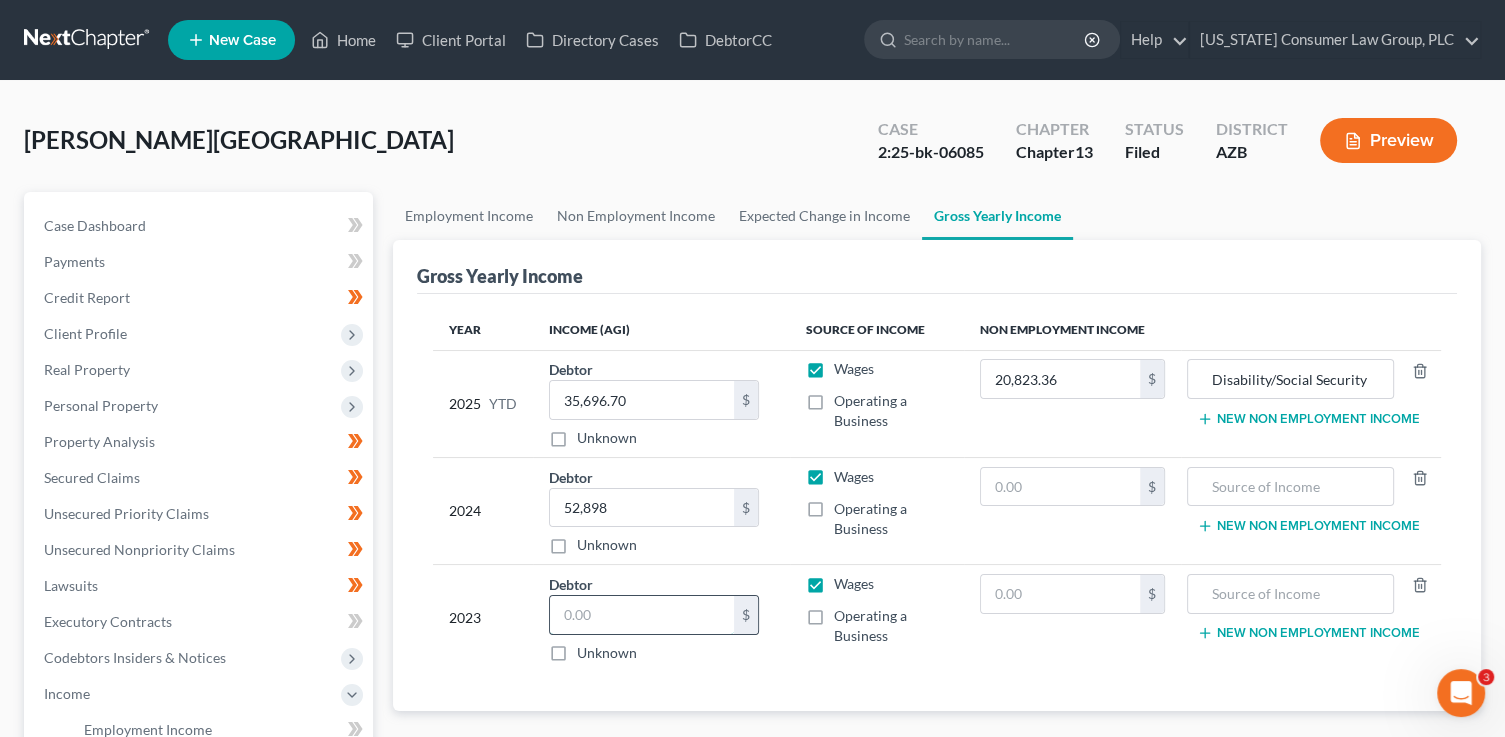 click at bounding box center (642, 615) 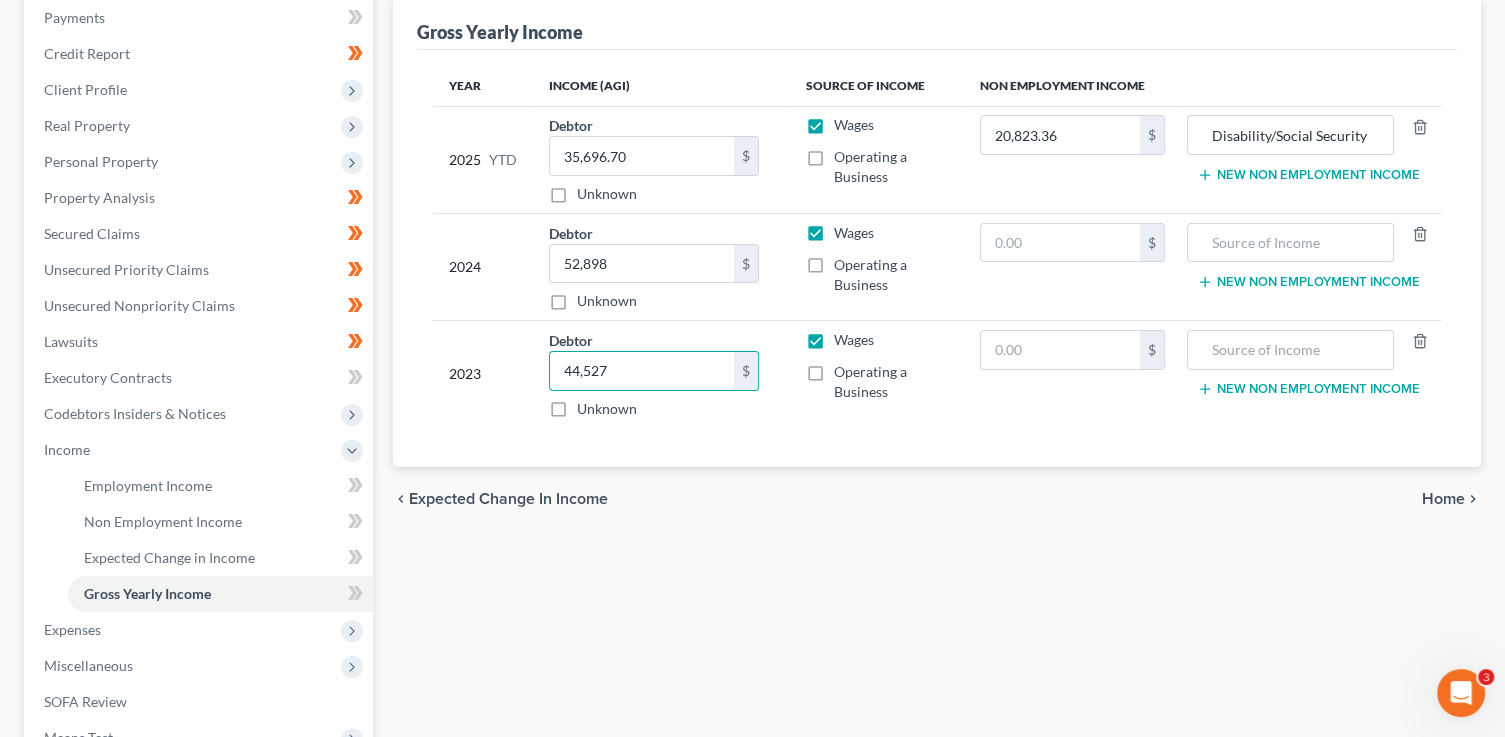 scroll, scrollTop: 249, scrollLeft: 0, axis: vertical 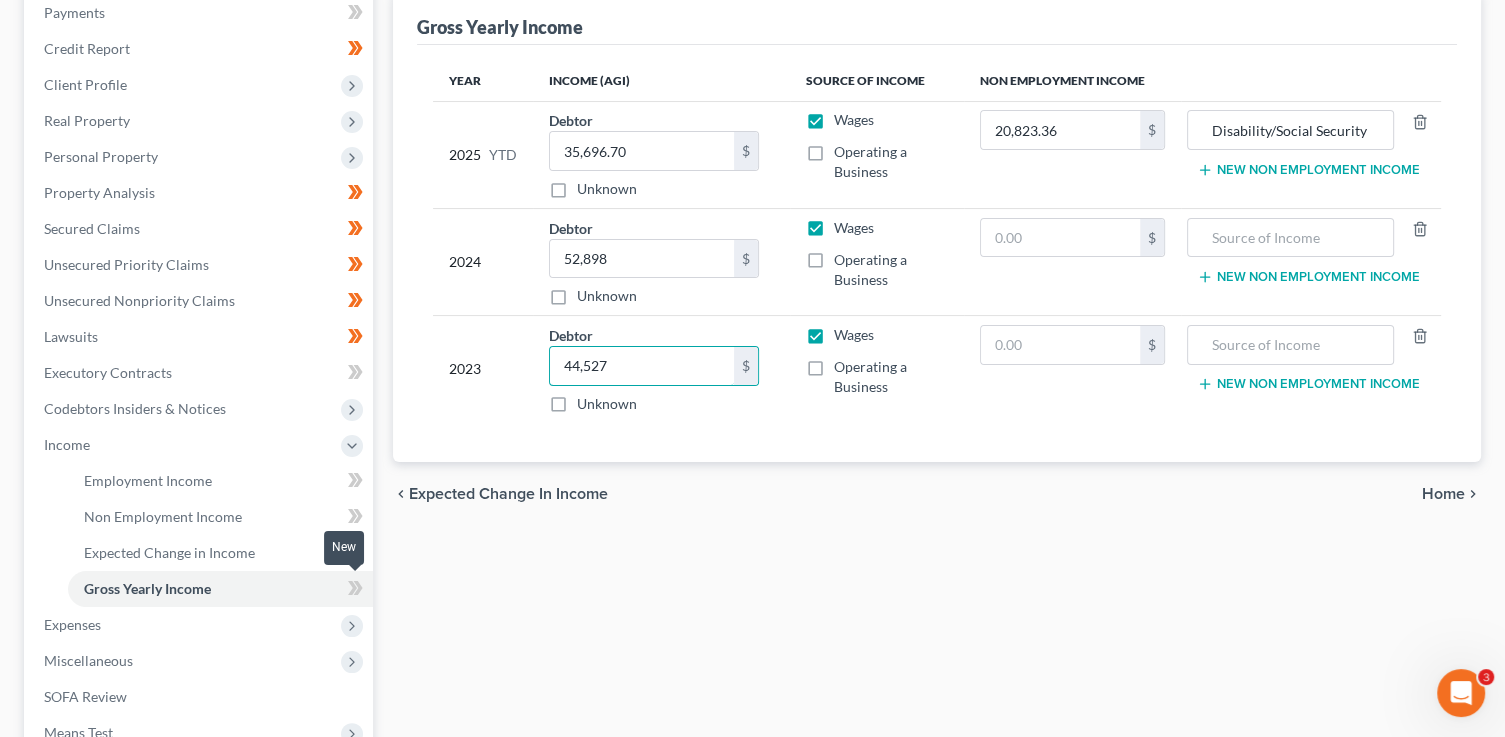 type on "44,527" 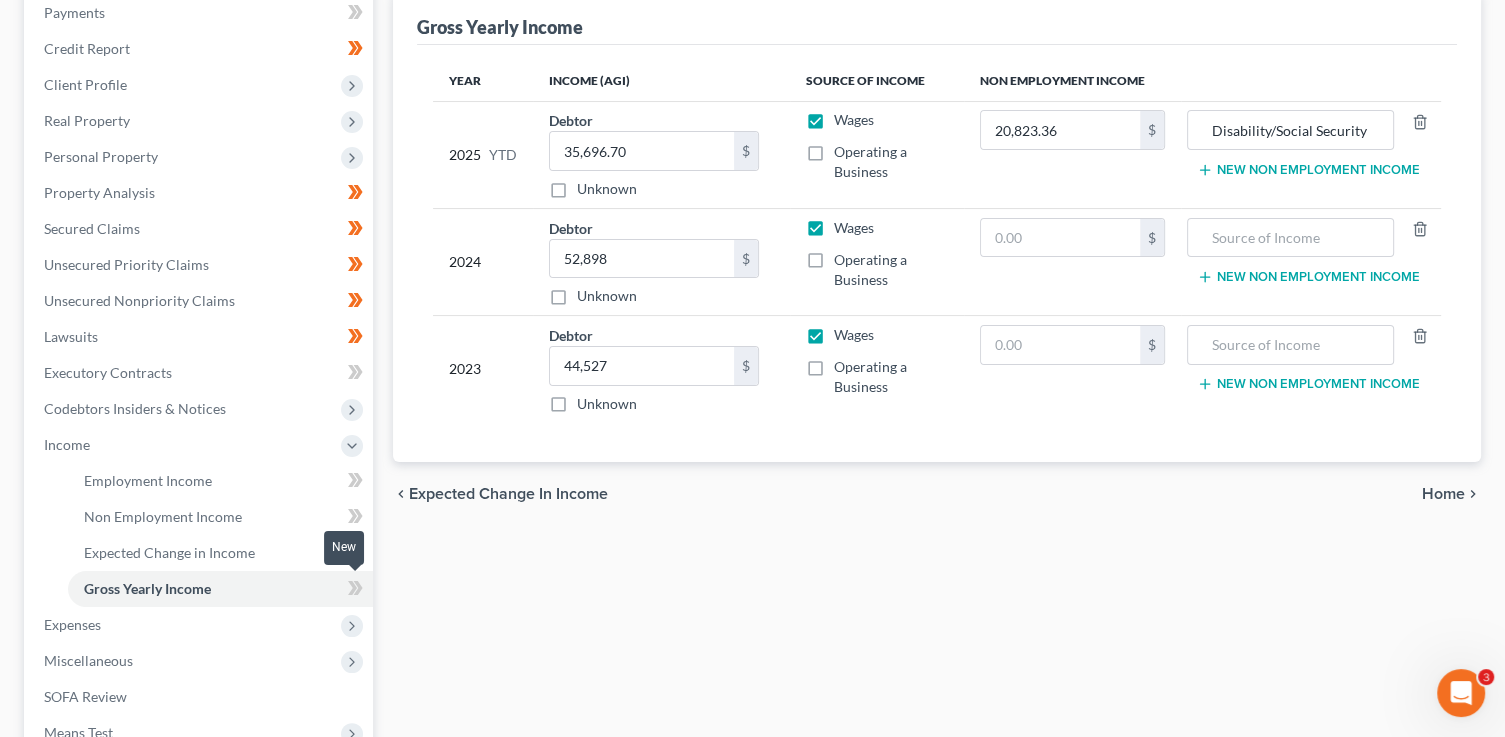 click 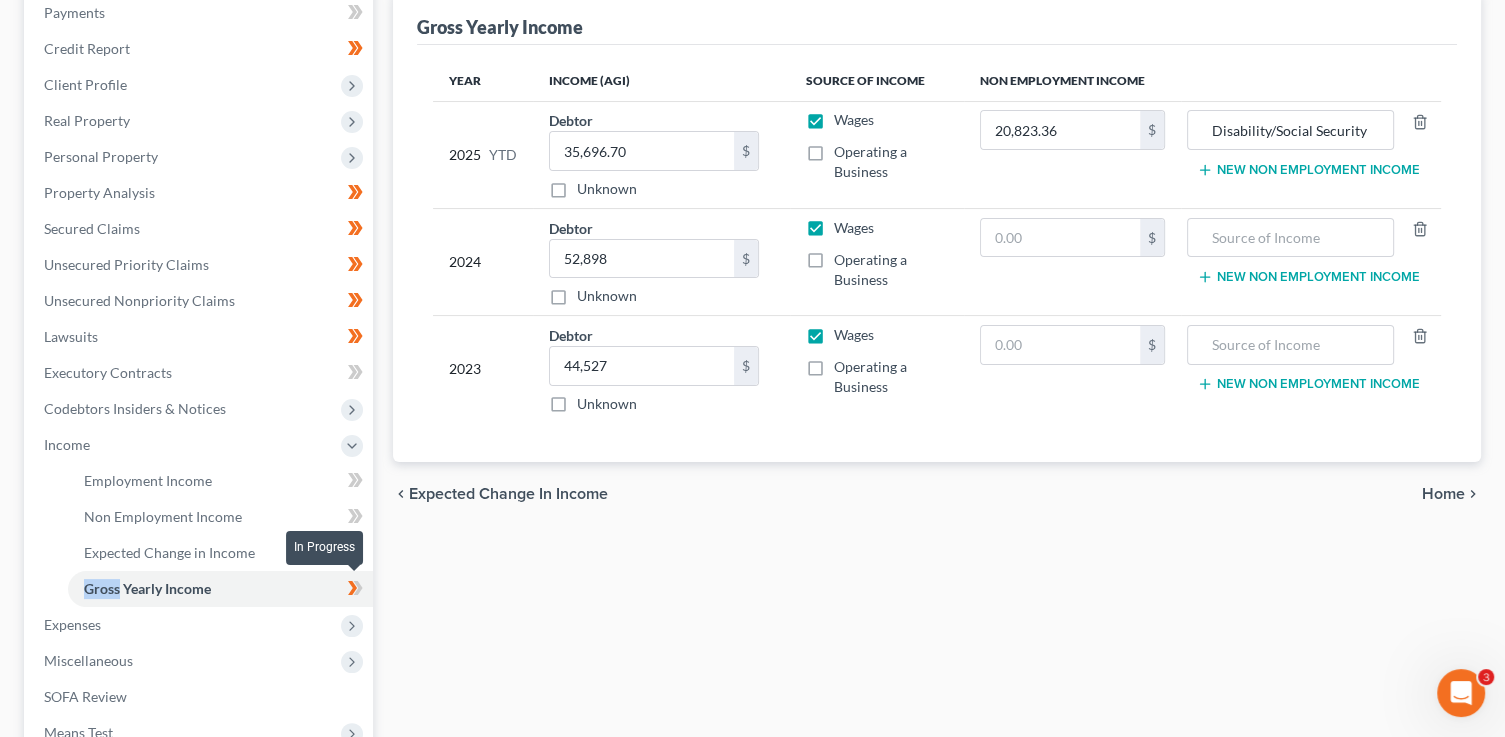 click 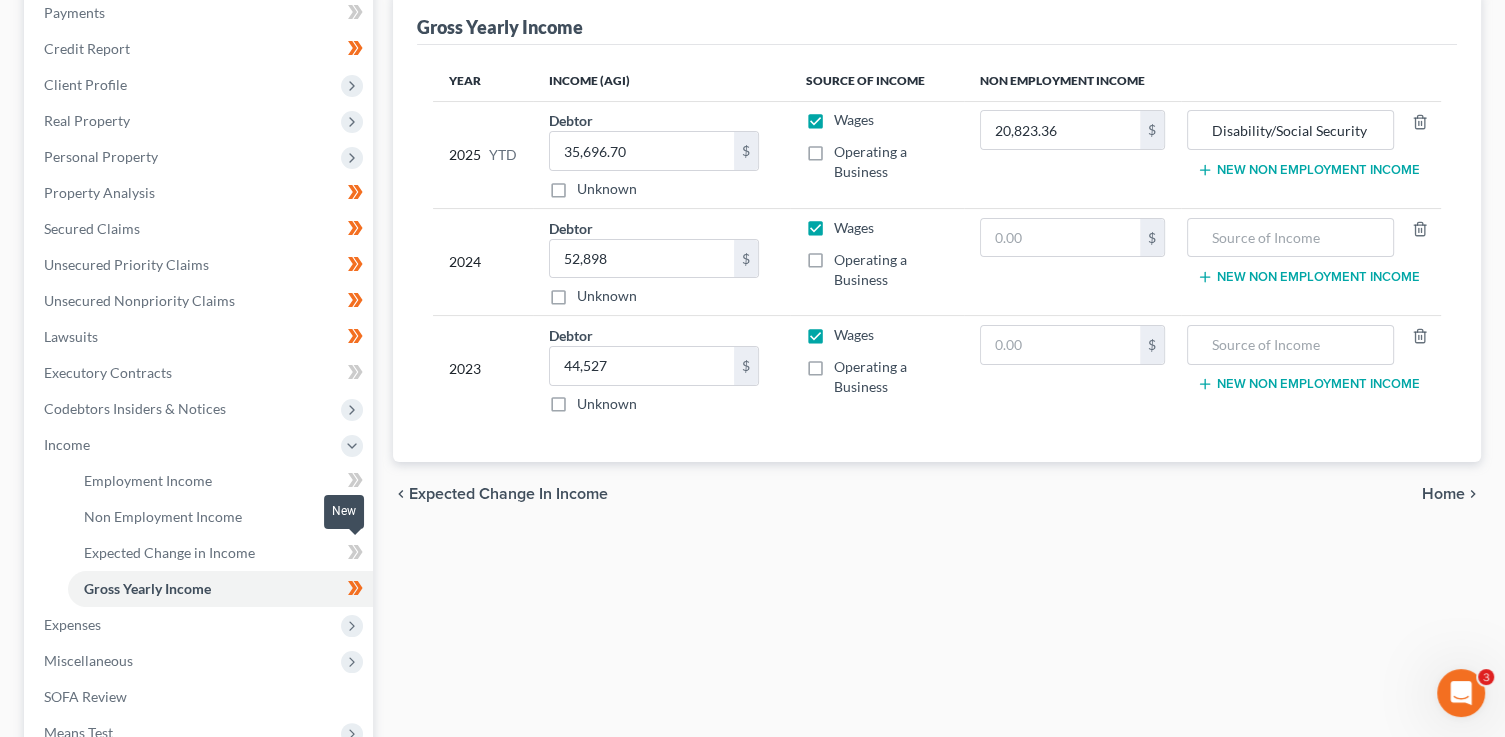 click 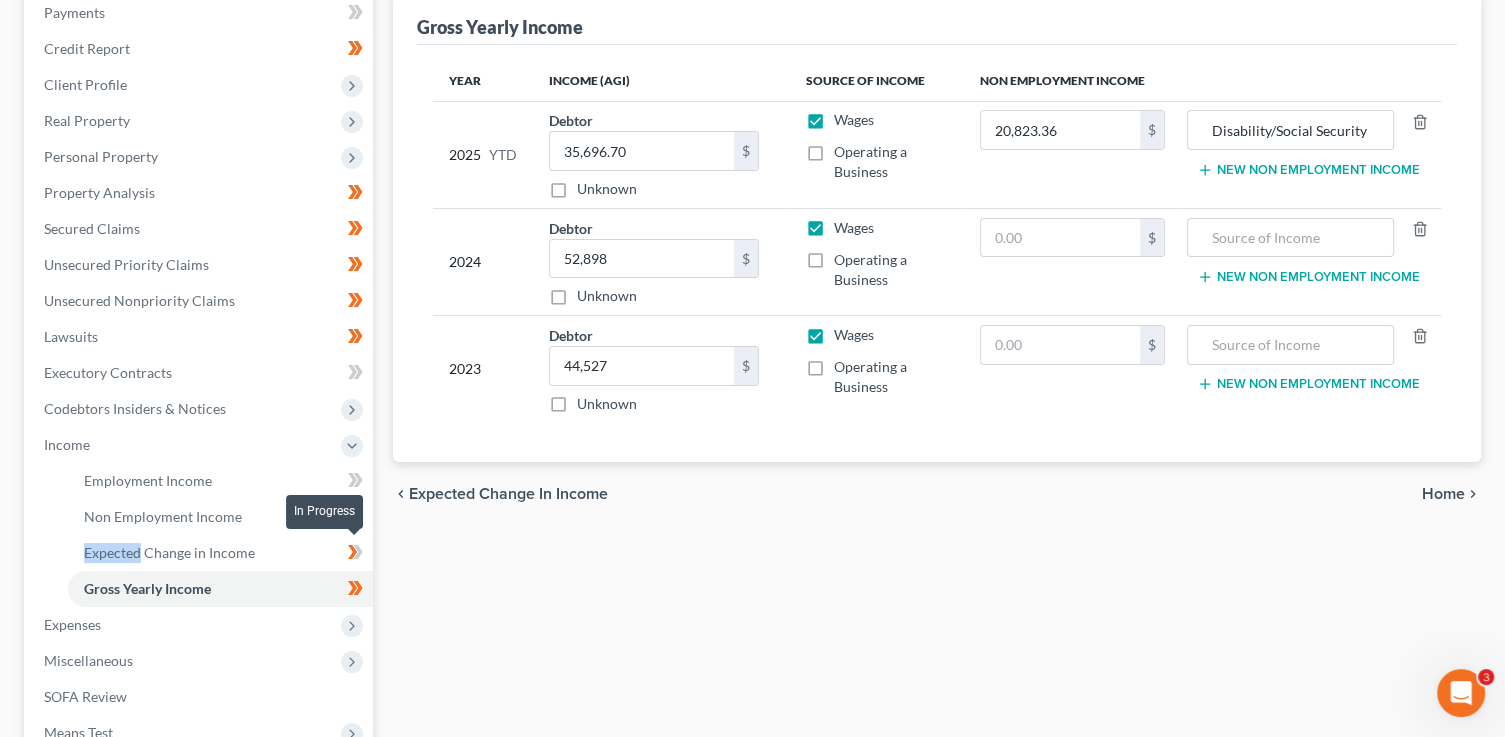 click 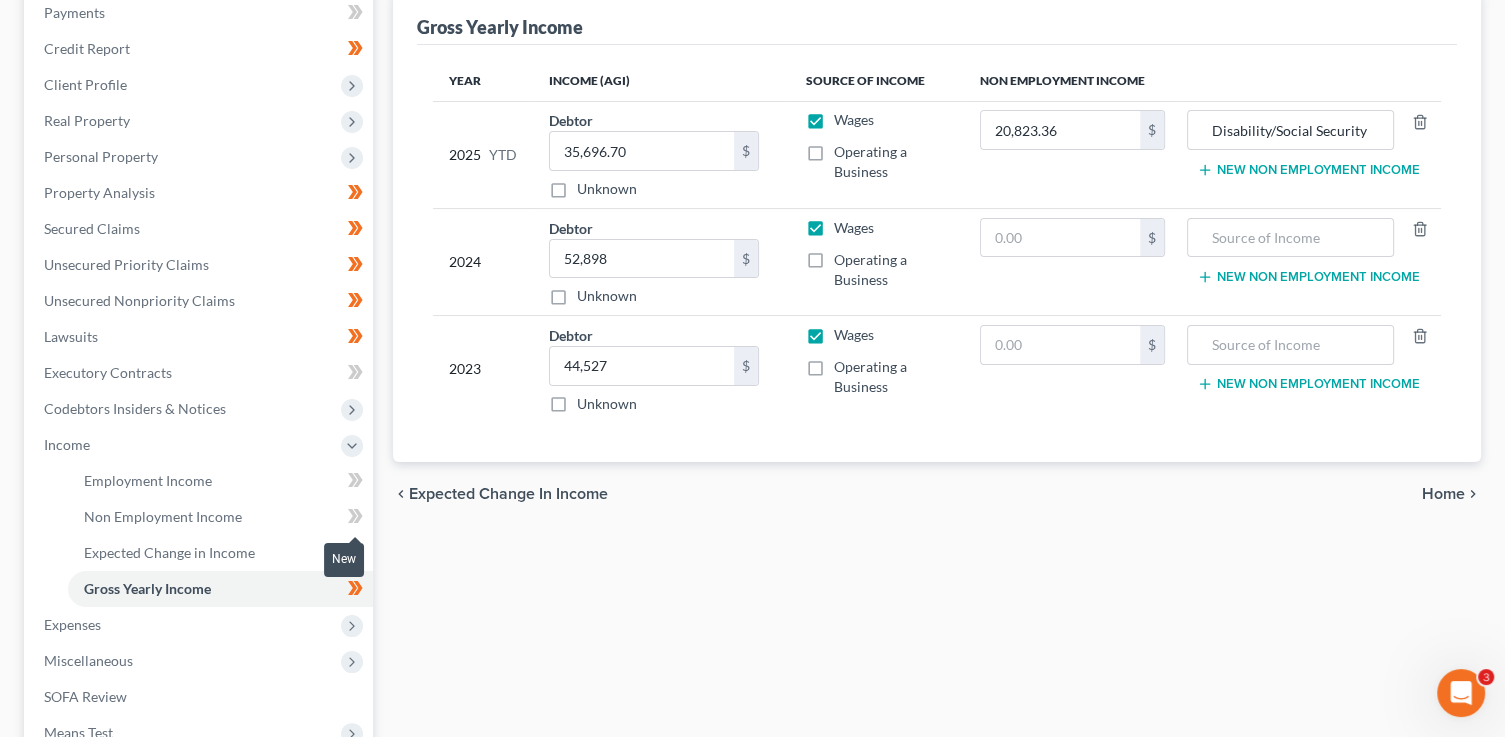 click at bounding box center [355, 519] 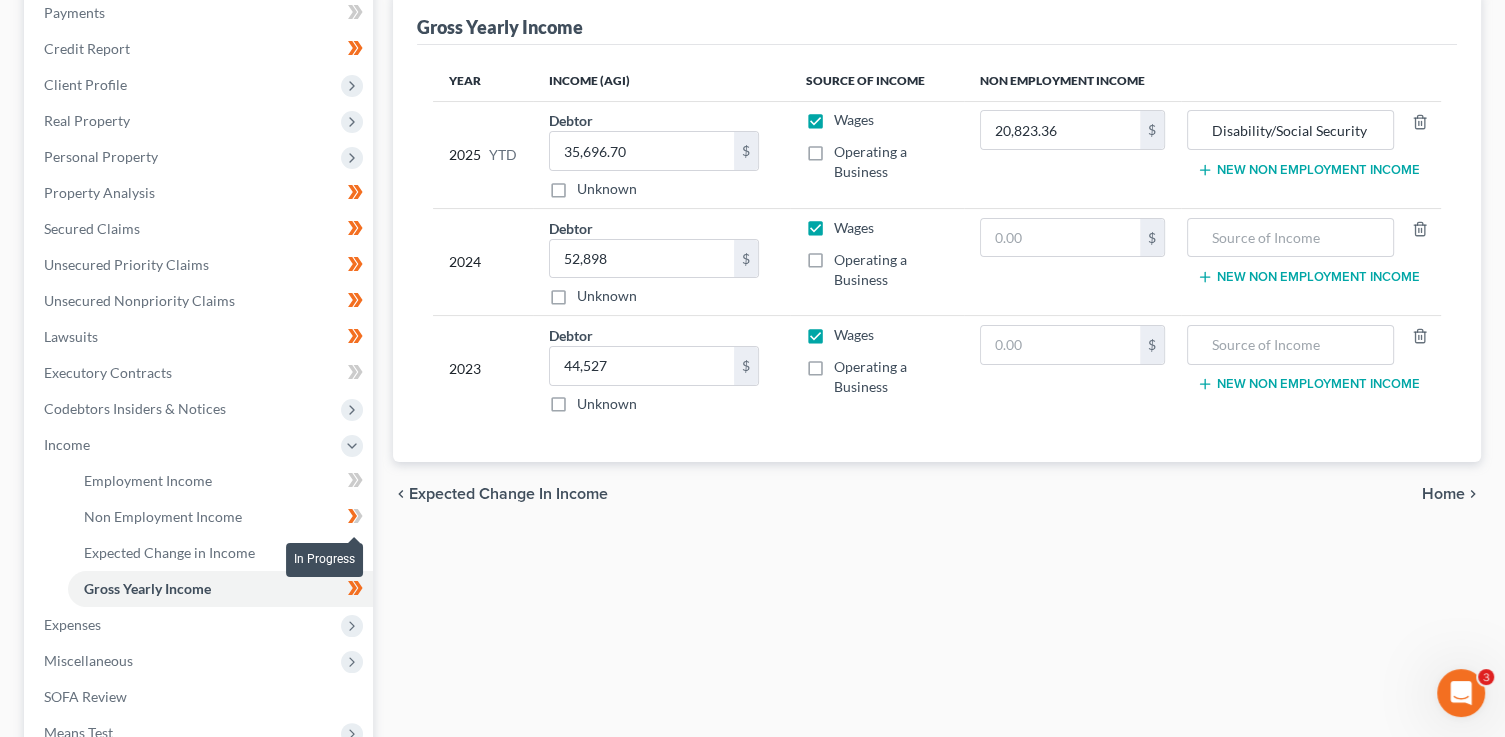 click at bounding box center (355, 519) 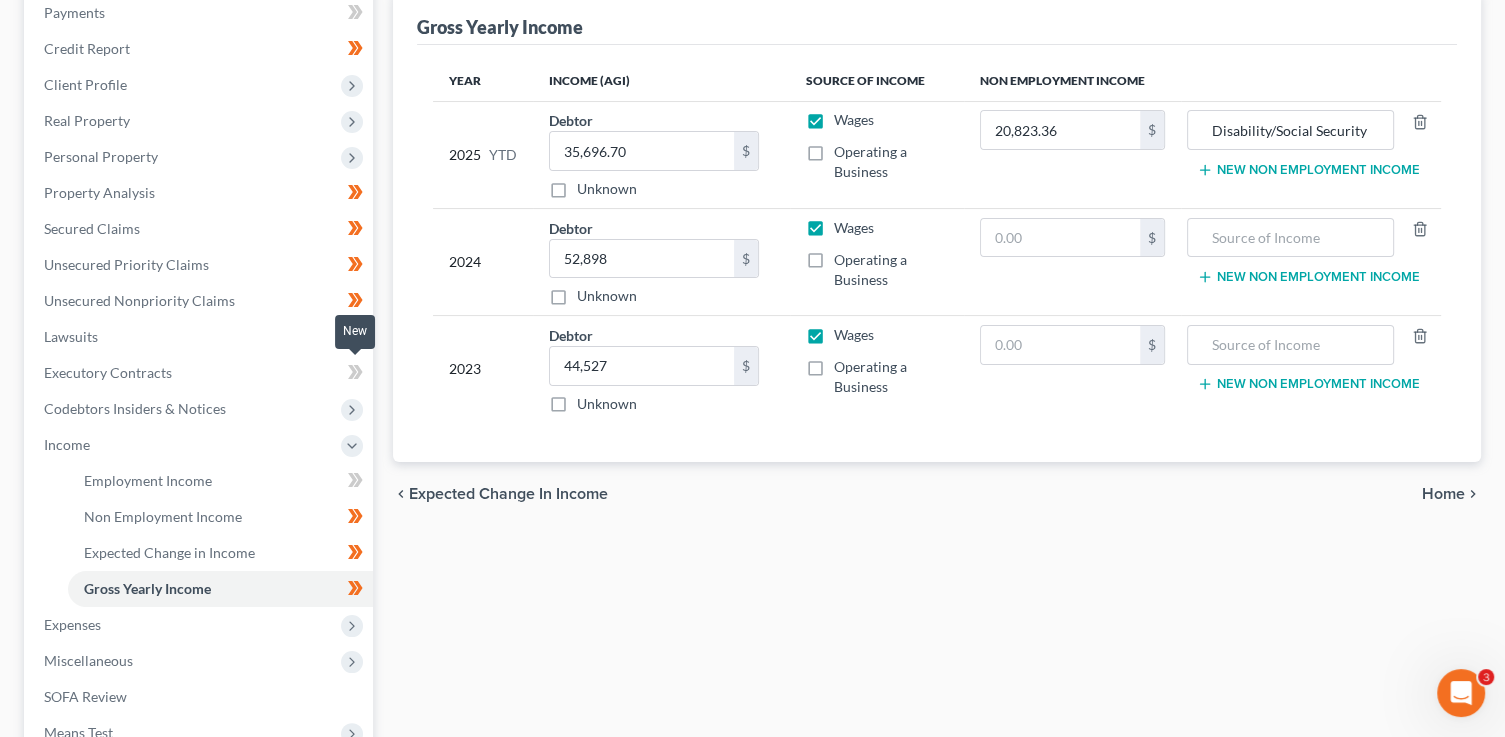 click 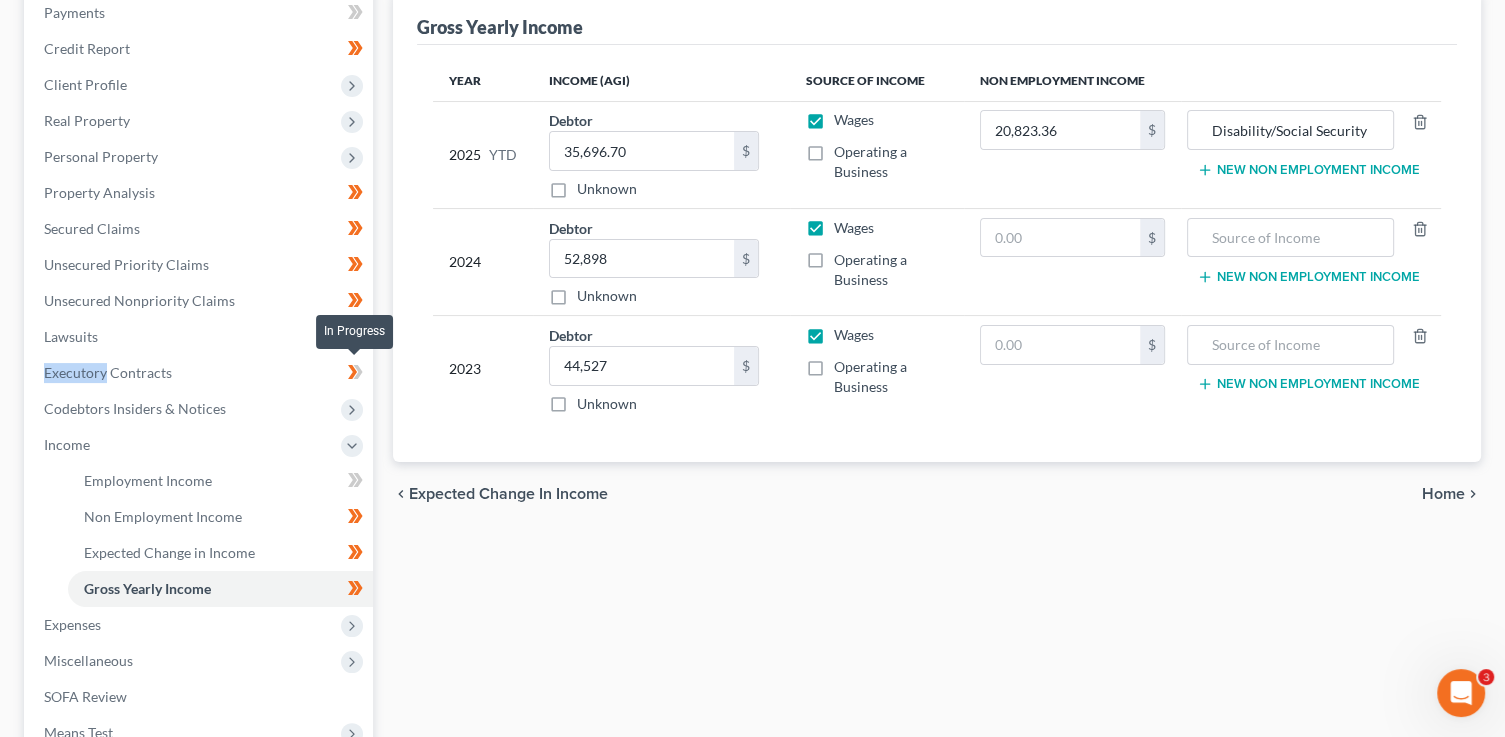 click 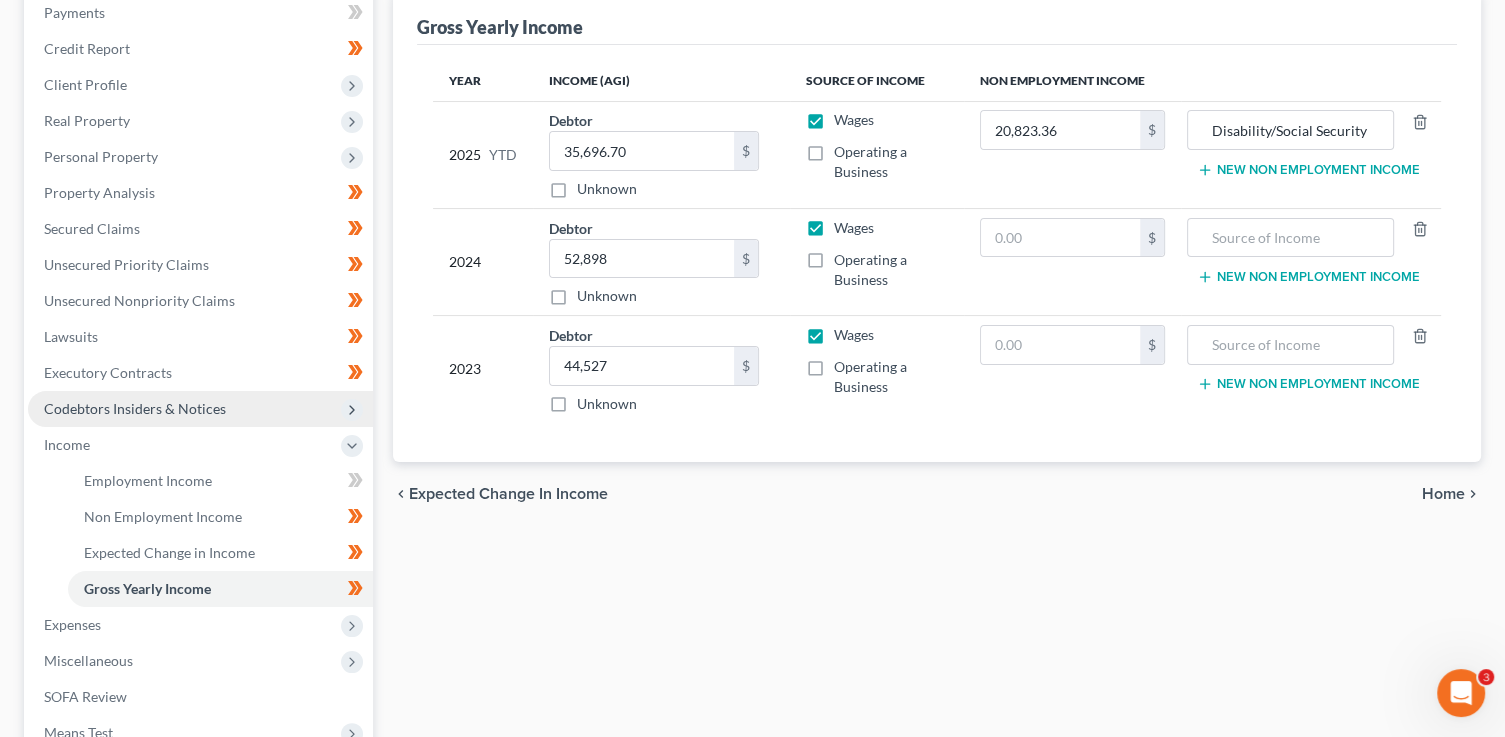 click on "Codebtors Insiders & Notices" at bounding box center [200, 409] 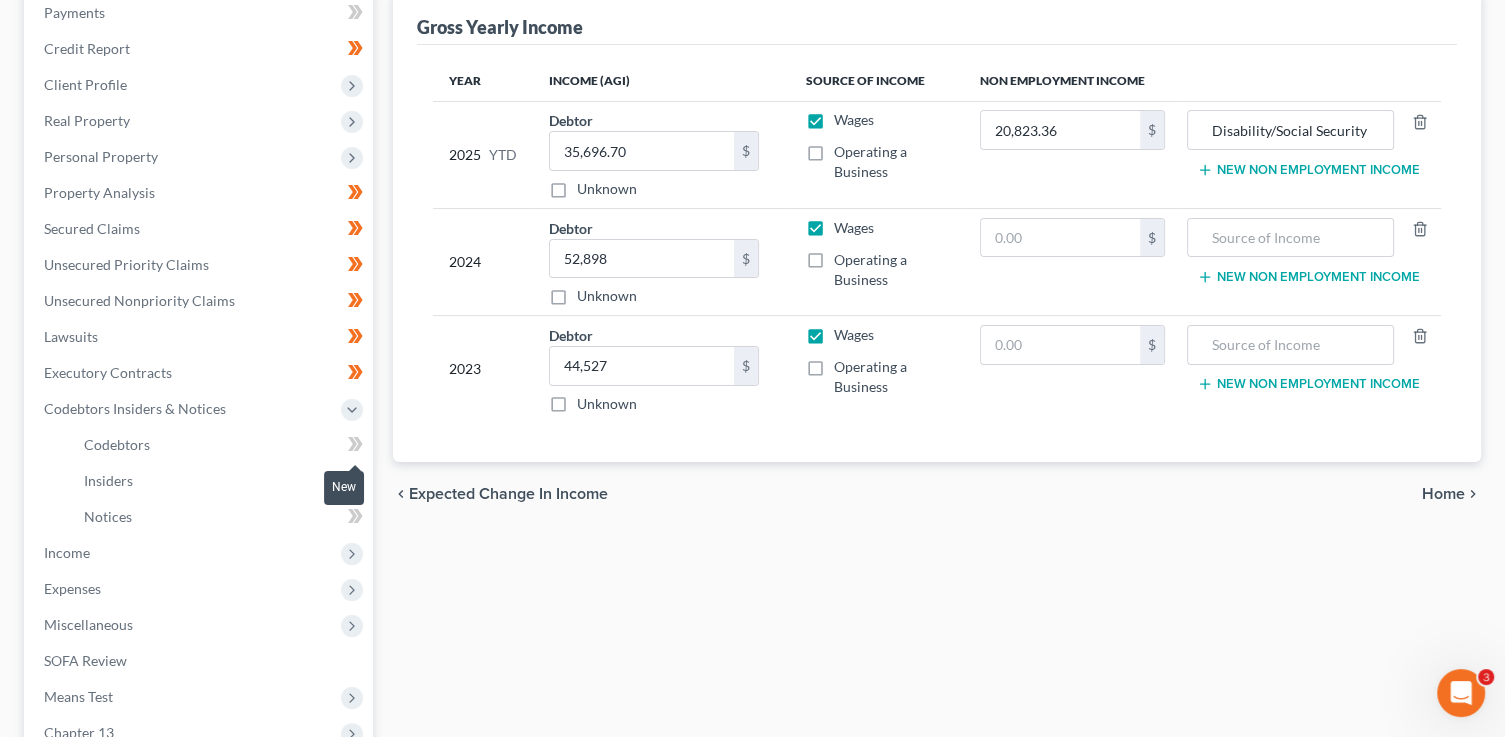 click at bounding box center [355, 447] 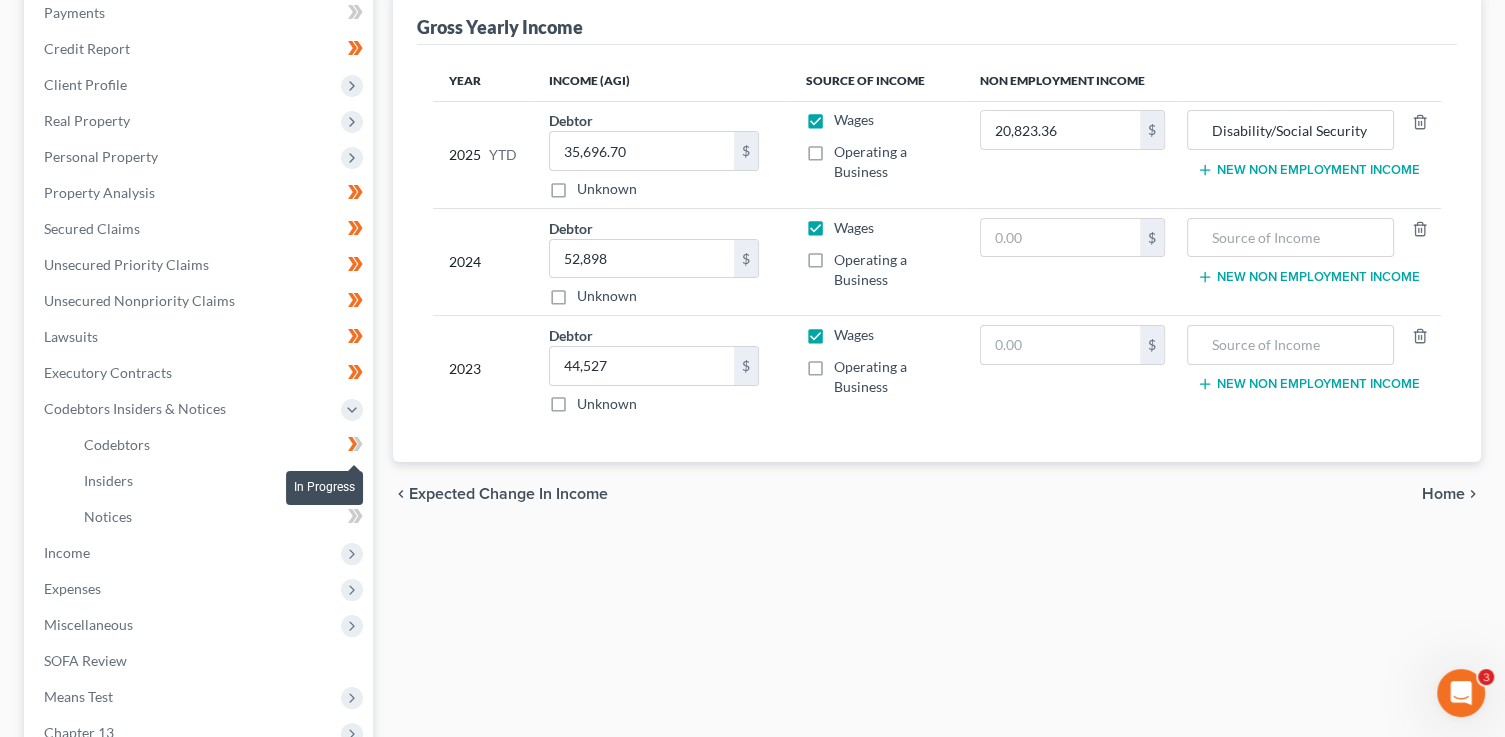 drag, startPoint x: 364, startPoint y: 434, endPoint x: 369, endPoint y: 465, distance: 31.400637 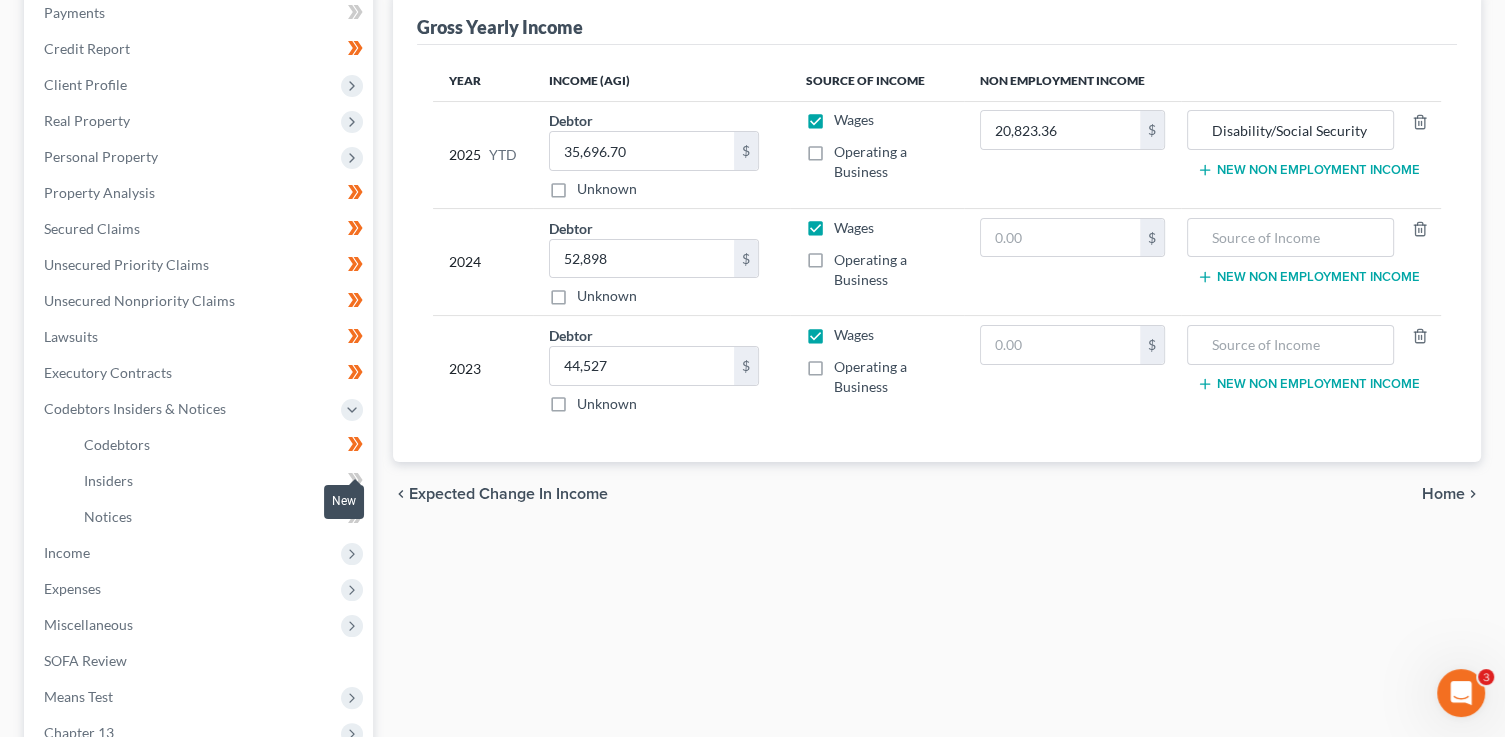 click at bounding box center [355, 483] 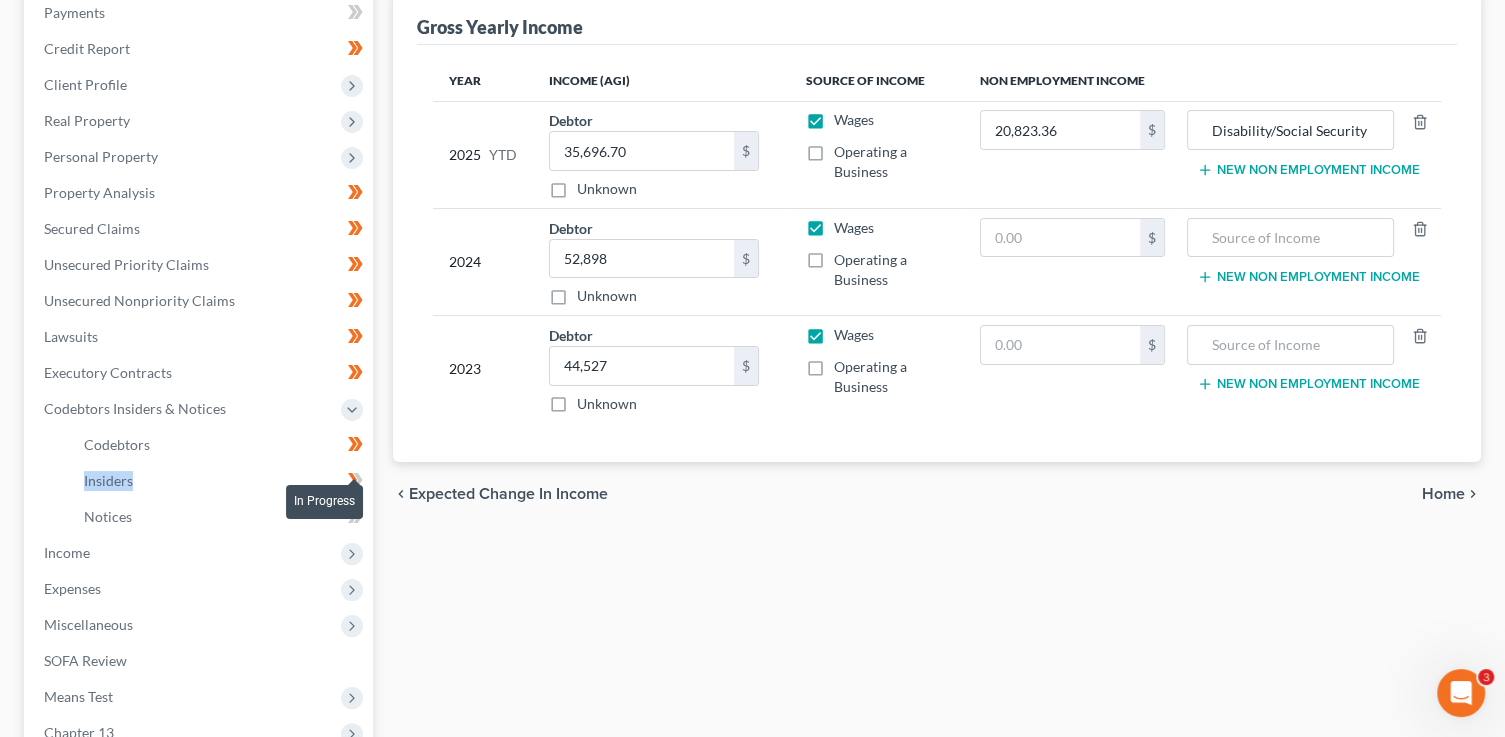 drag, startPoint x: 369, startPoint y: 476, endPoint x: 370, endPoint y: 505, distance: 29.017237 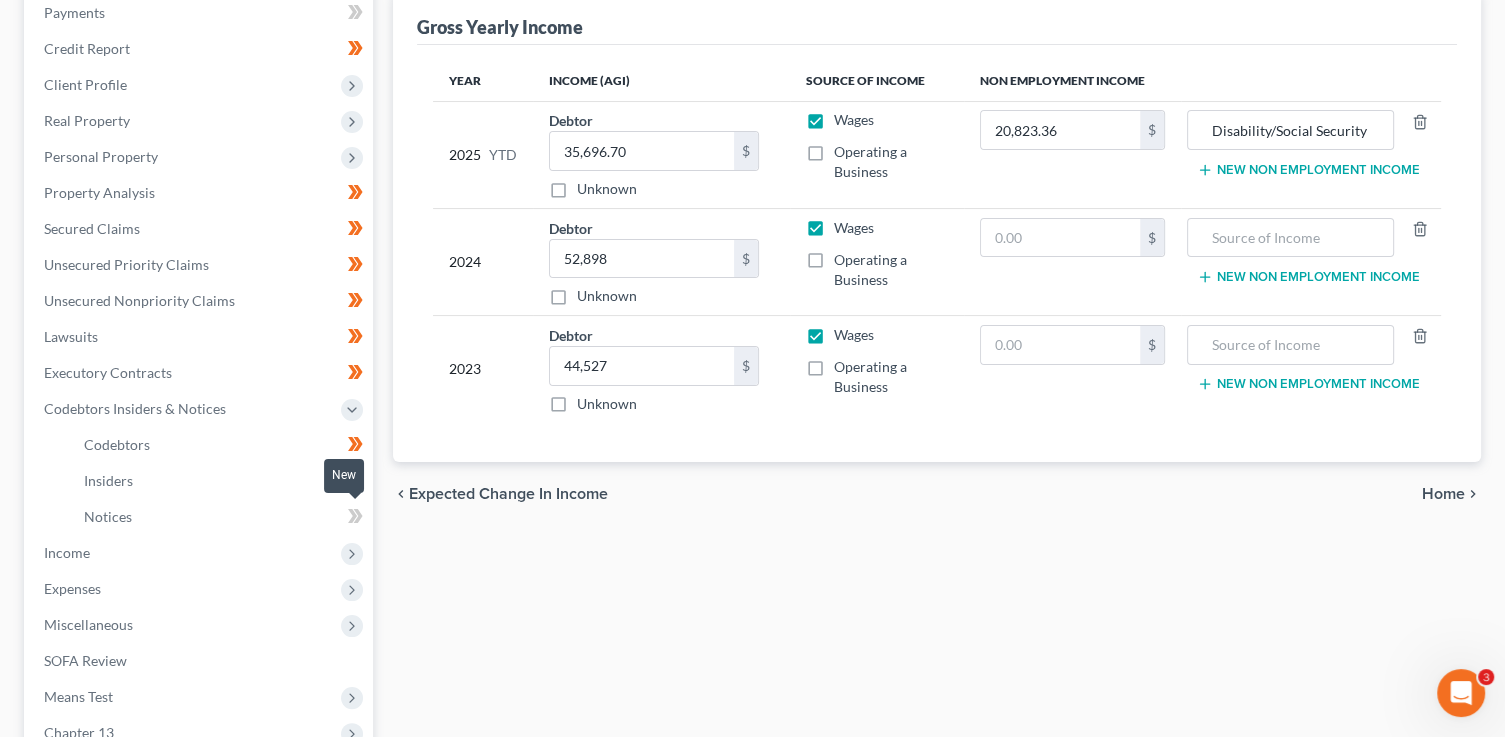 click at bounding box center (355, 519) 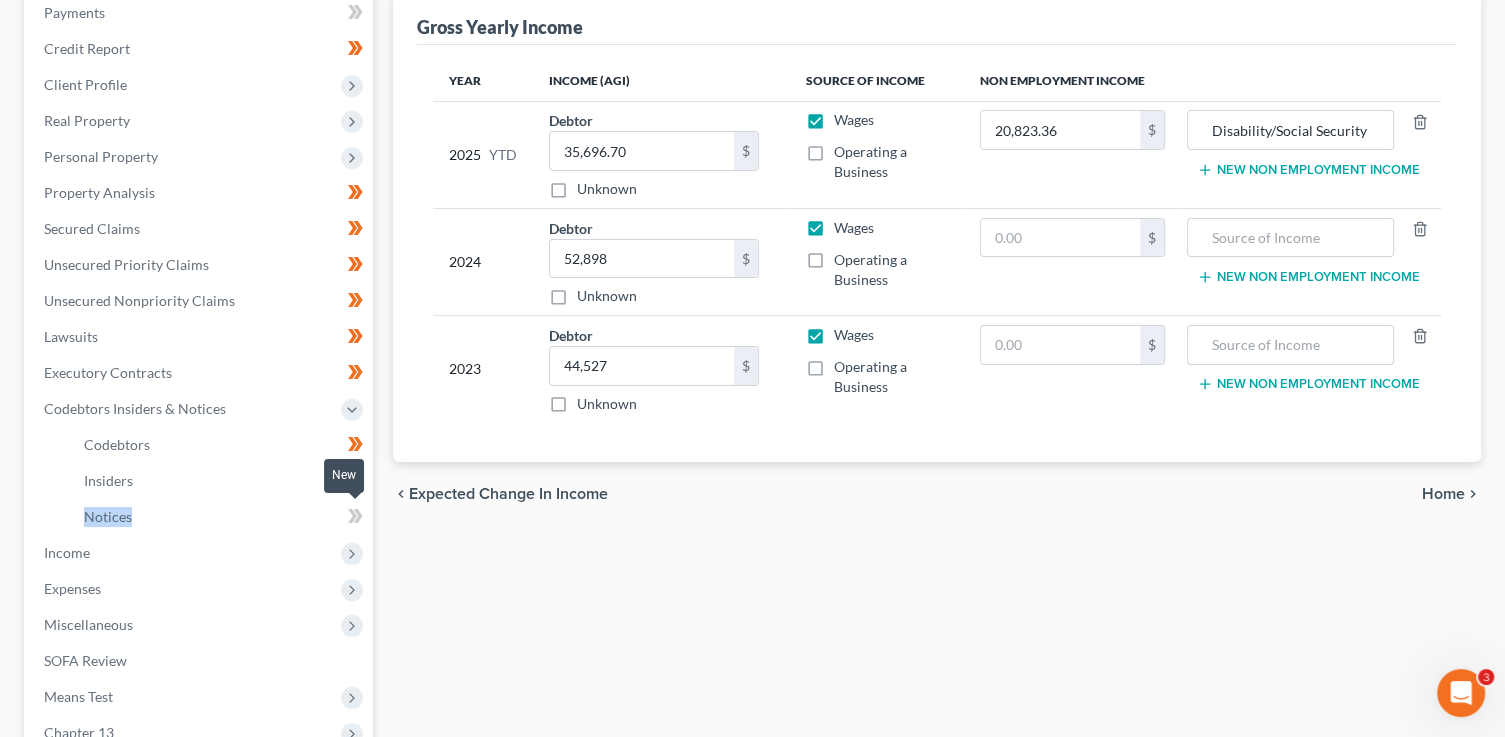 click at bounding box center (355, 519) 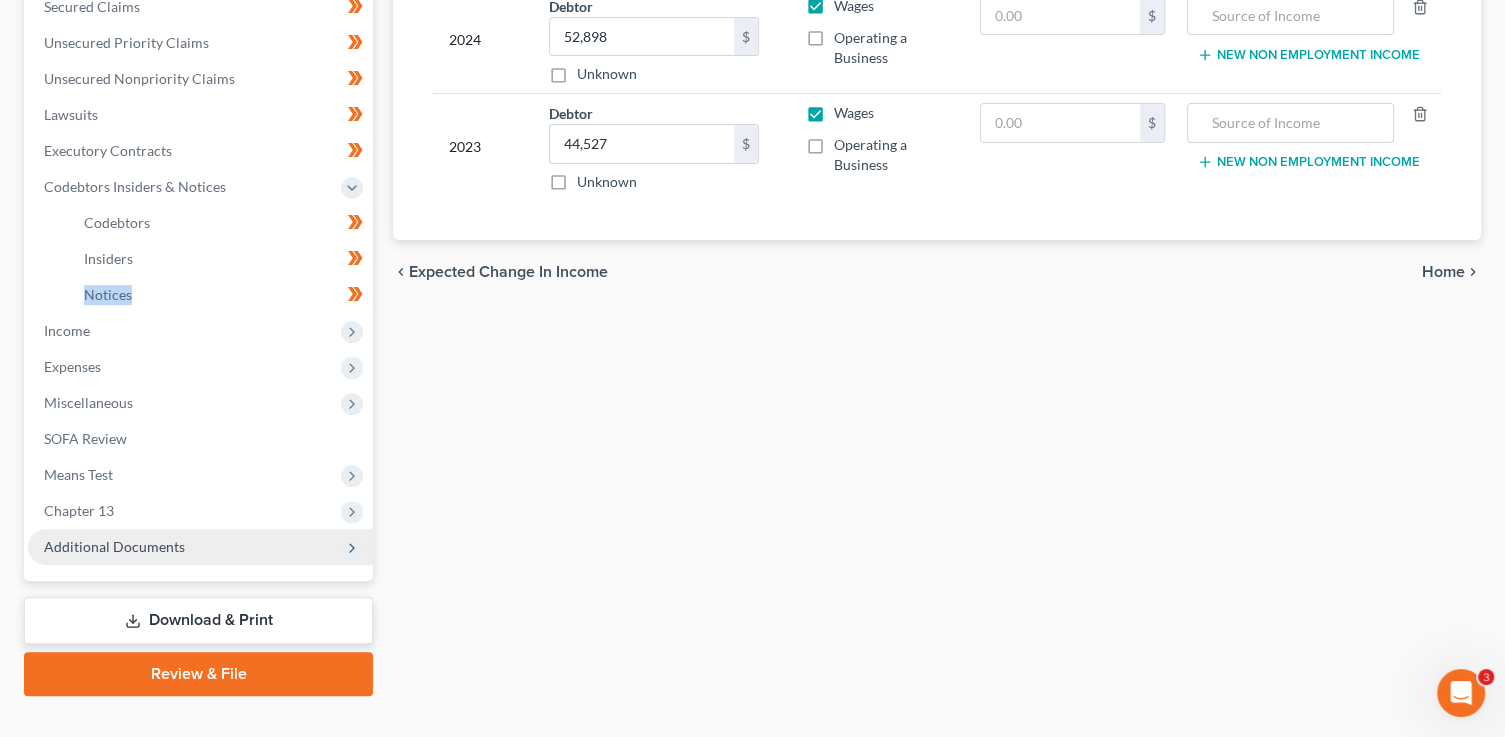 scroll, scrollTop: 476, scrollLeft: 0, axis: vertical 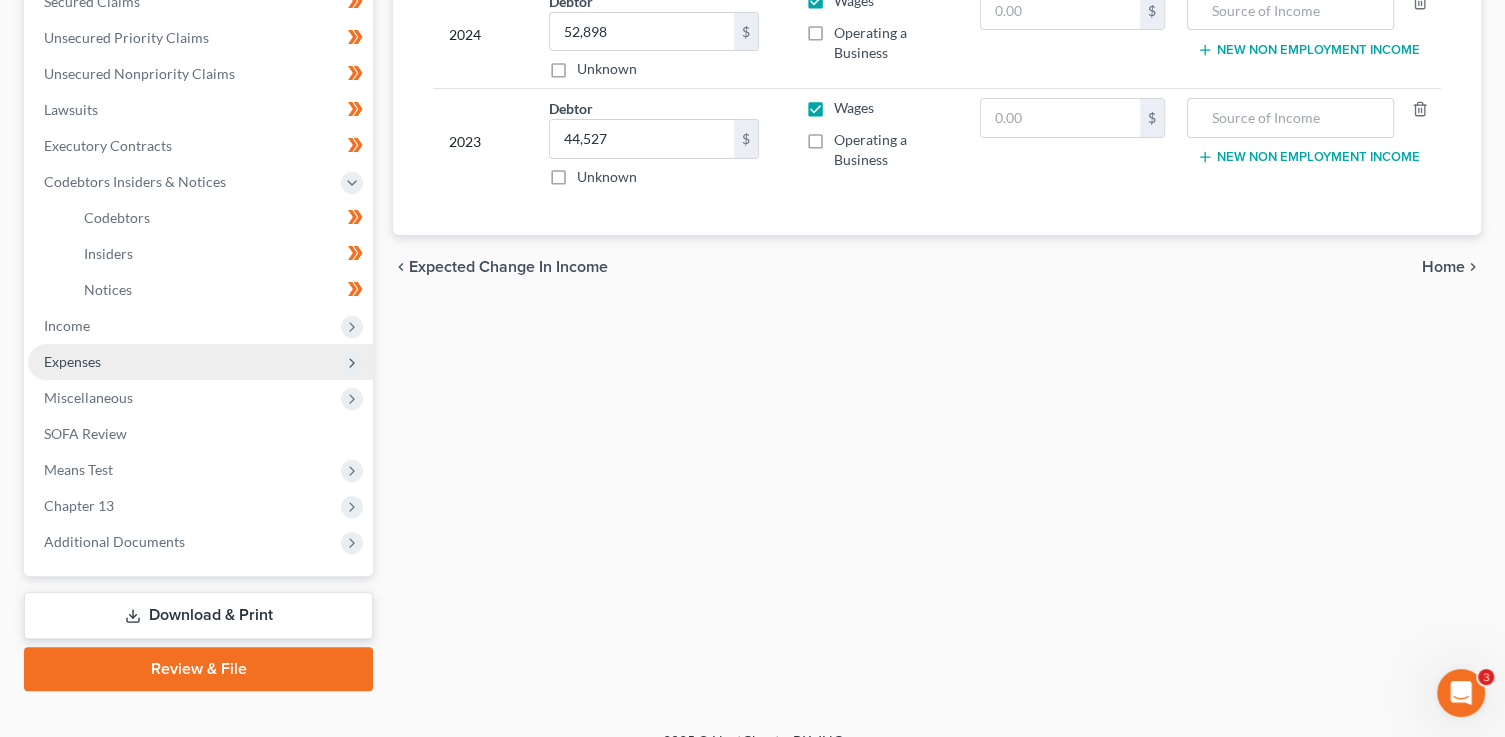 click on "Expenses" at bounding box center (200, 362) 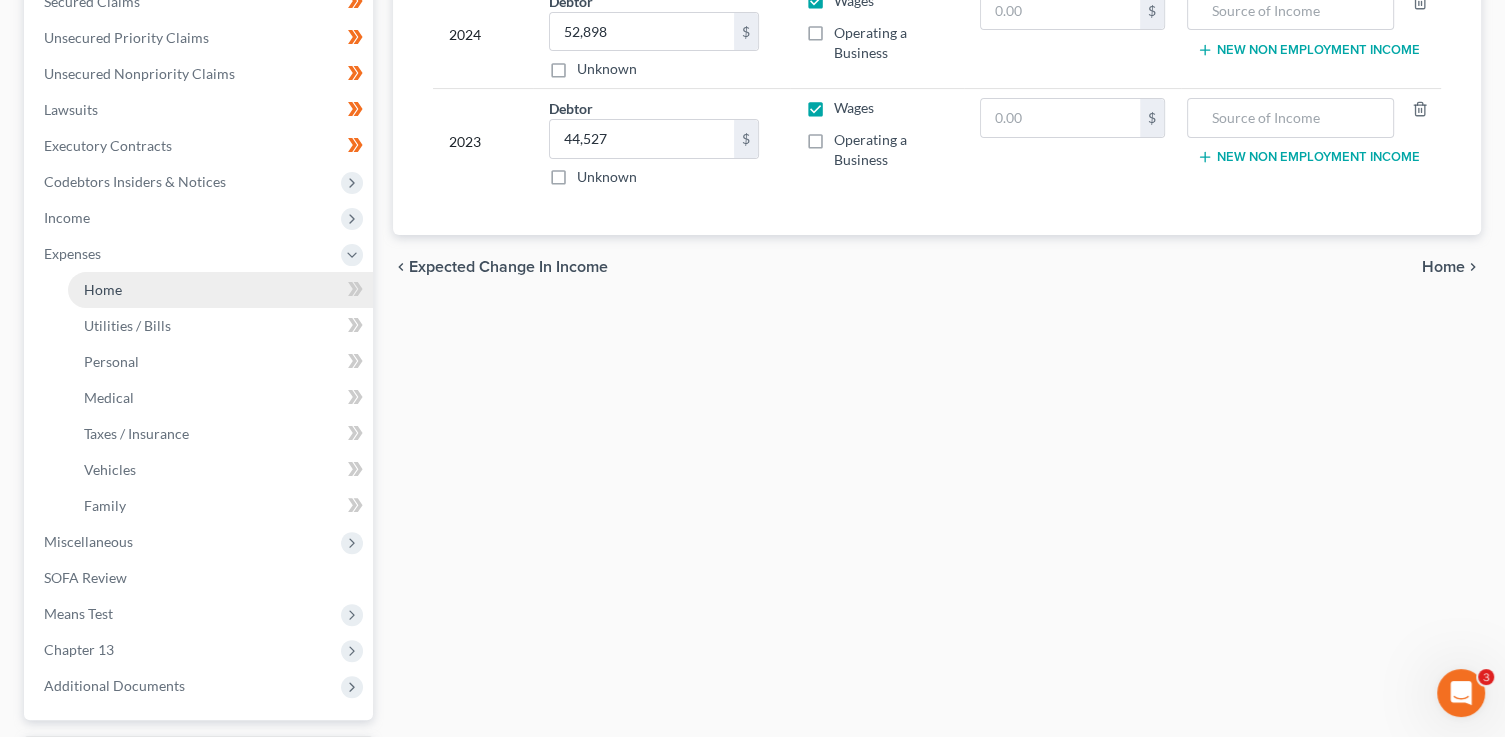 click on "Home" at bounding box center [220, 290] 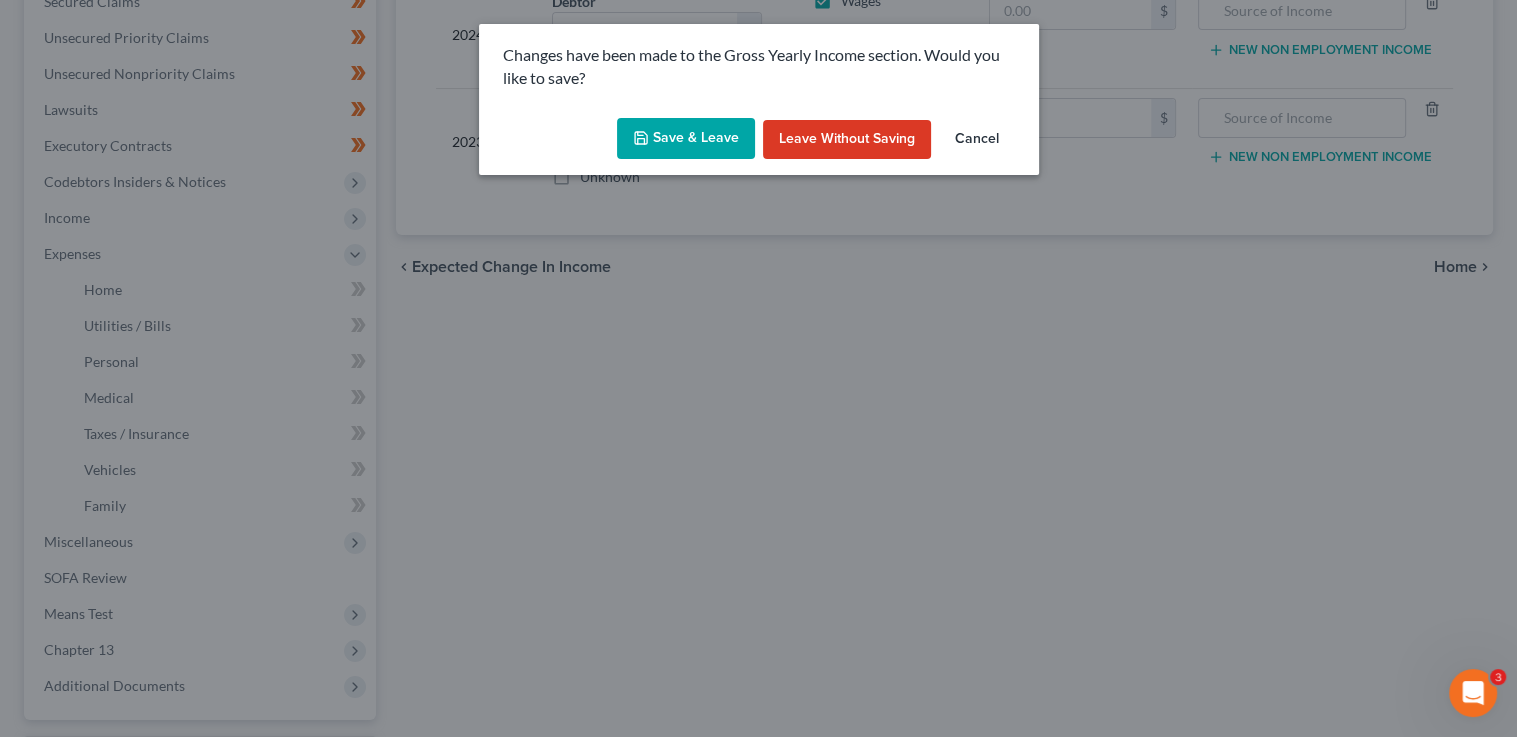 click on "Save & Leave" at bounding box center [686, 139] 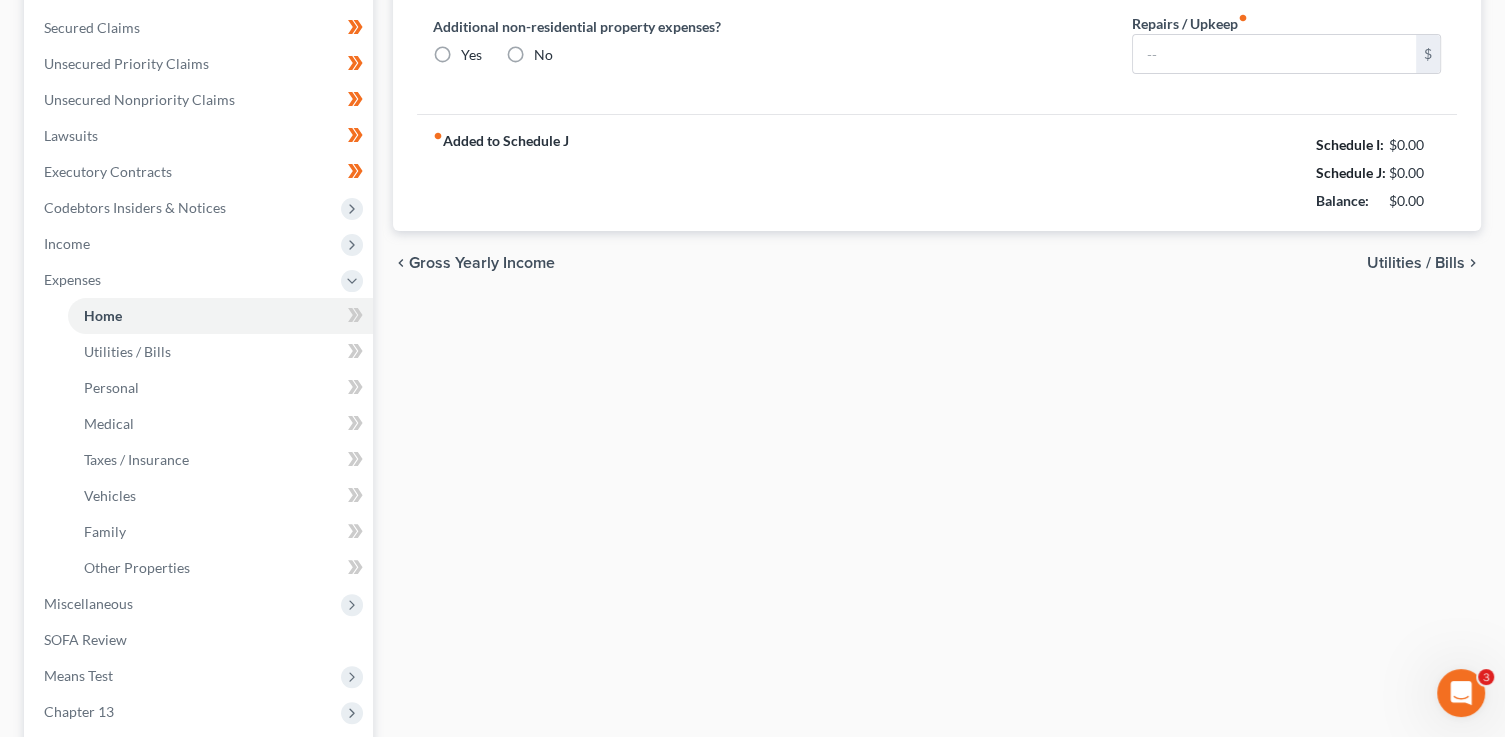 type on "0.00" 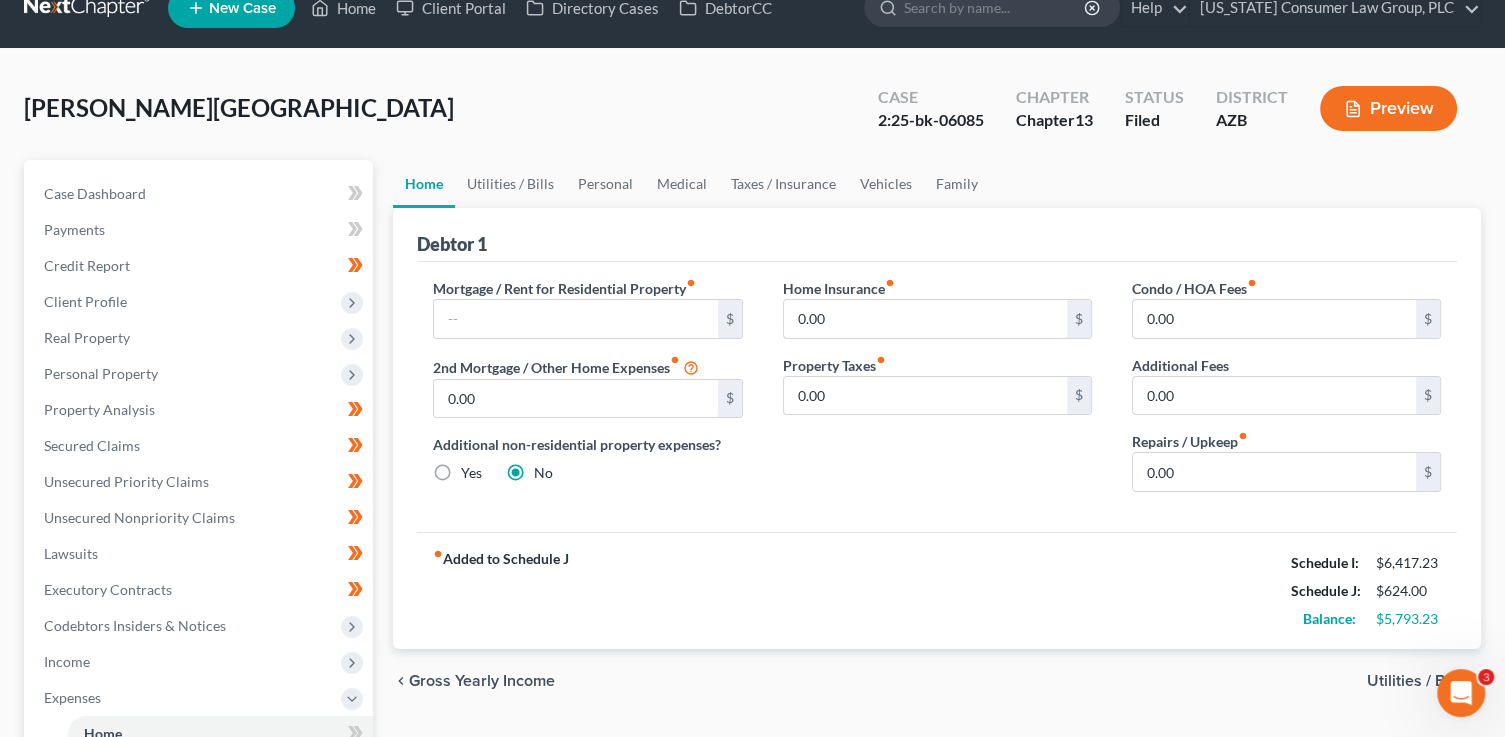 scroll, scrollTop: 0, scrollLeft: 0, axis: both 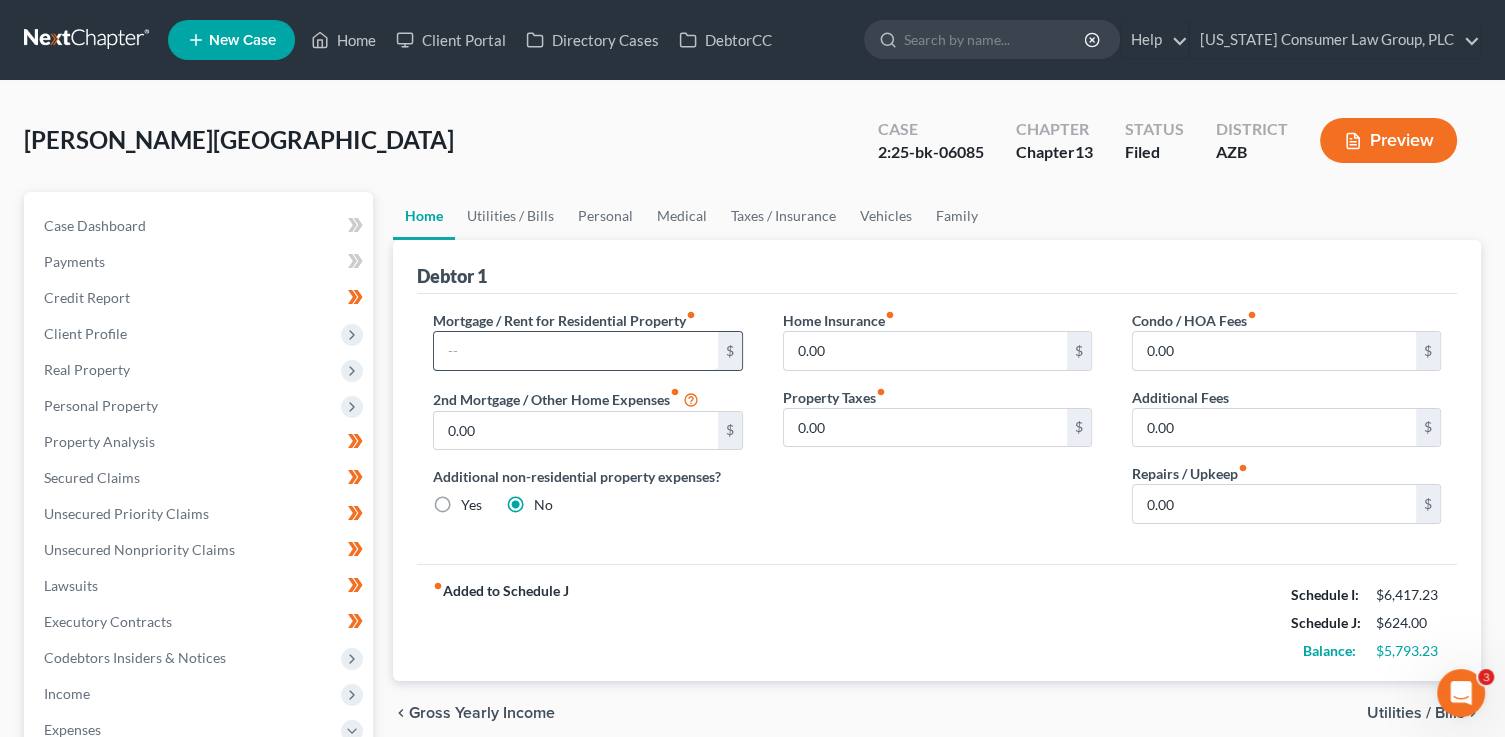 click at bounding box center (575, 351) 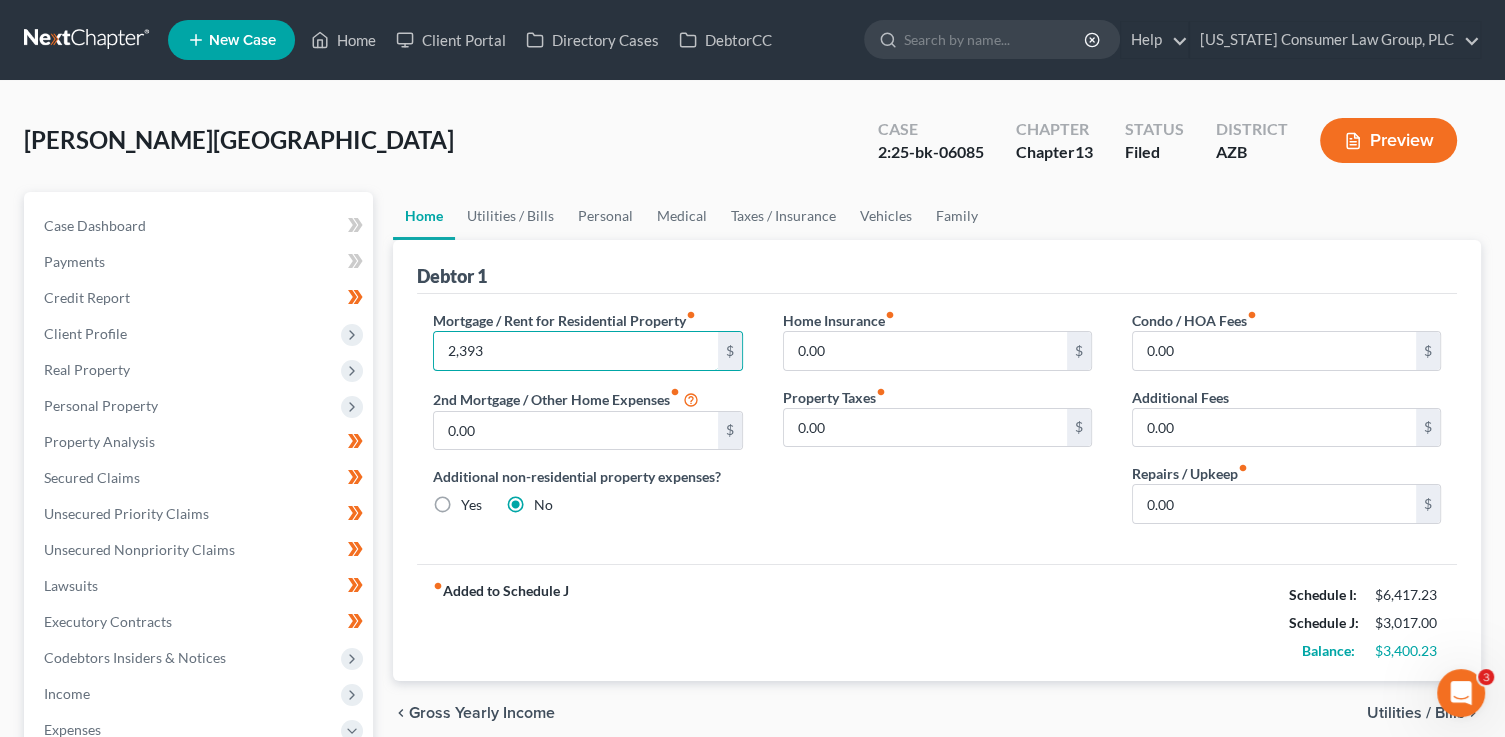 type on "2,393" 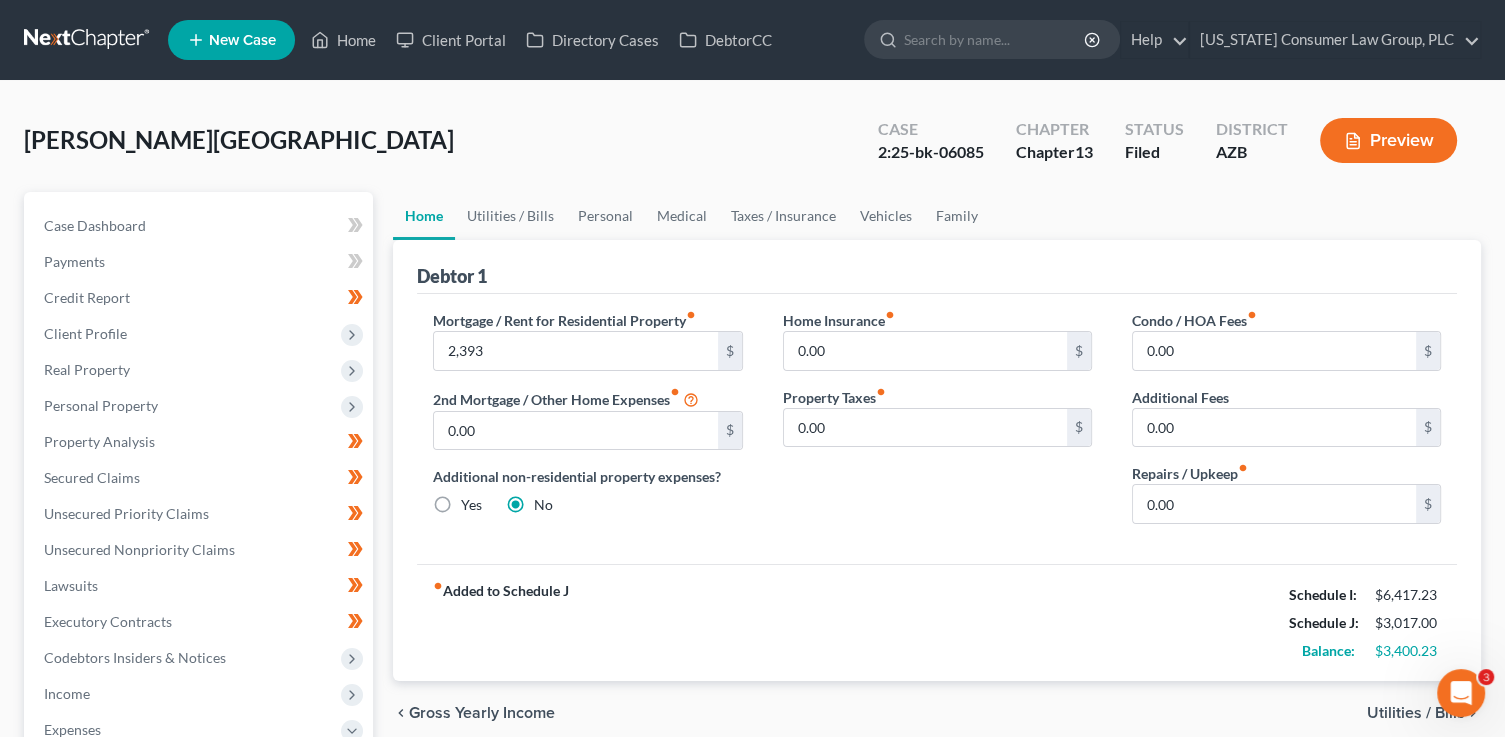 click on "Condo / HOA Fees  fiber_manual_record 0.00 $ Additional Fees 0.00 $ Repairs / Upkeep  fiber_manual_record 0.00 $" at bounding box center [1286, 425] 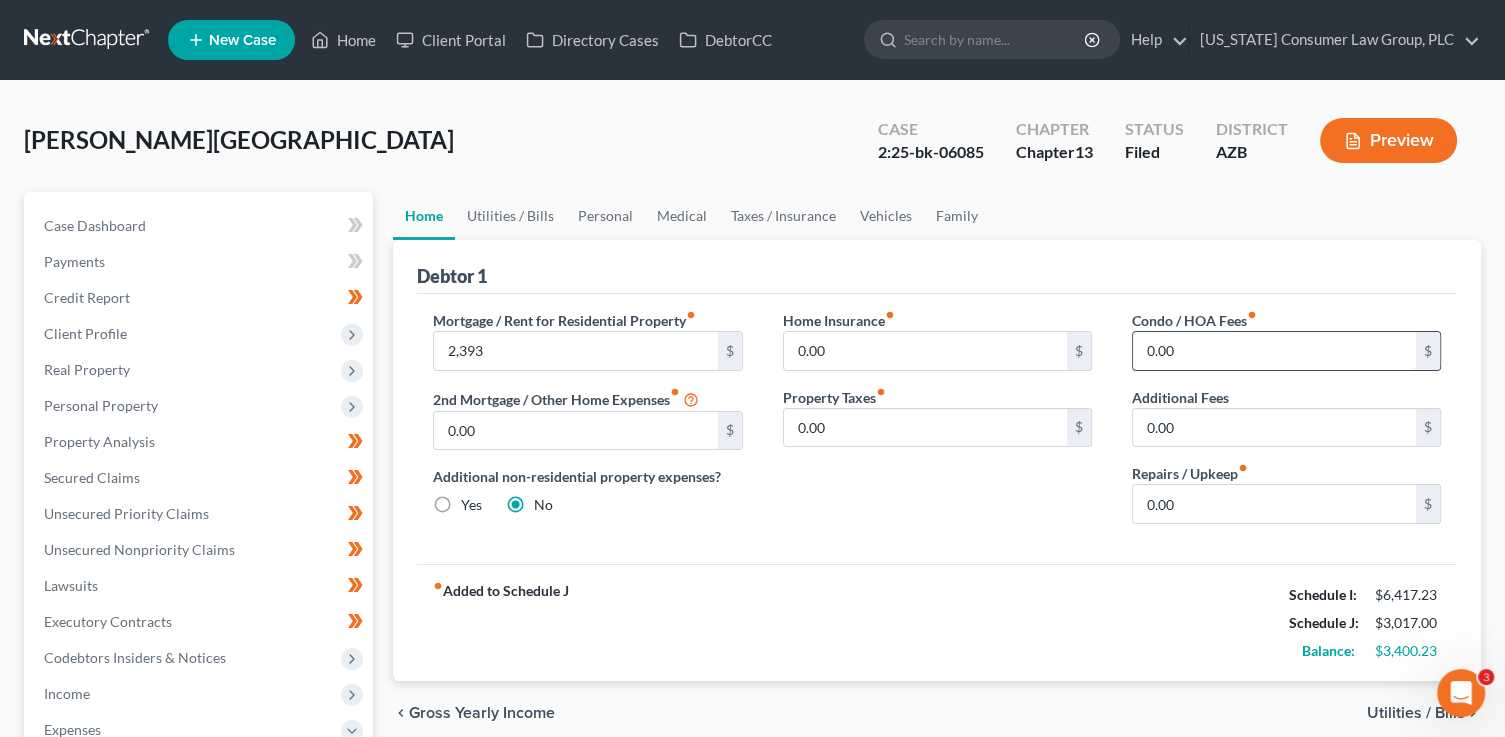 drag, startPoint x: 1196, startPoint y: 353, endPoint x: 1146, endPoint y: 341, distance: 51.41984 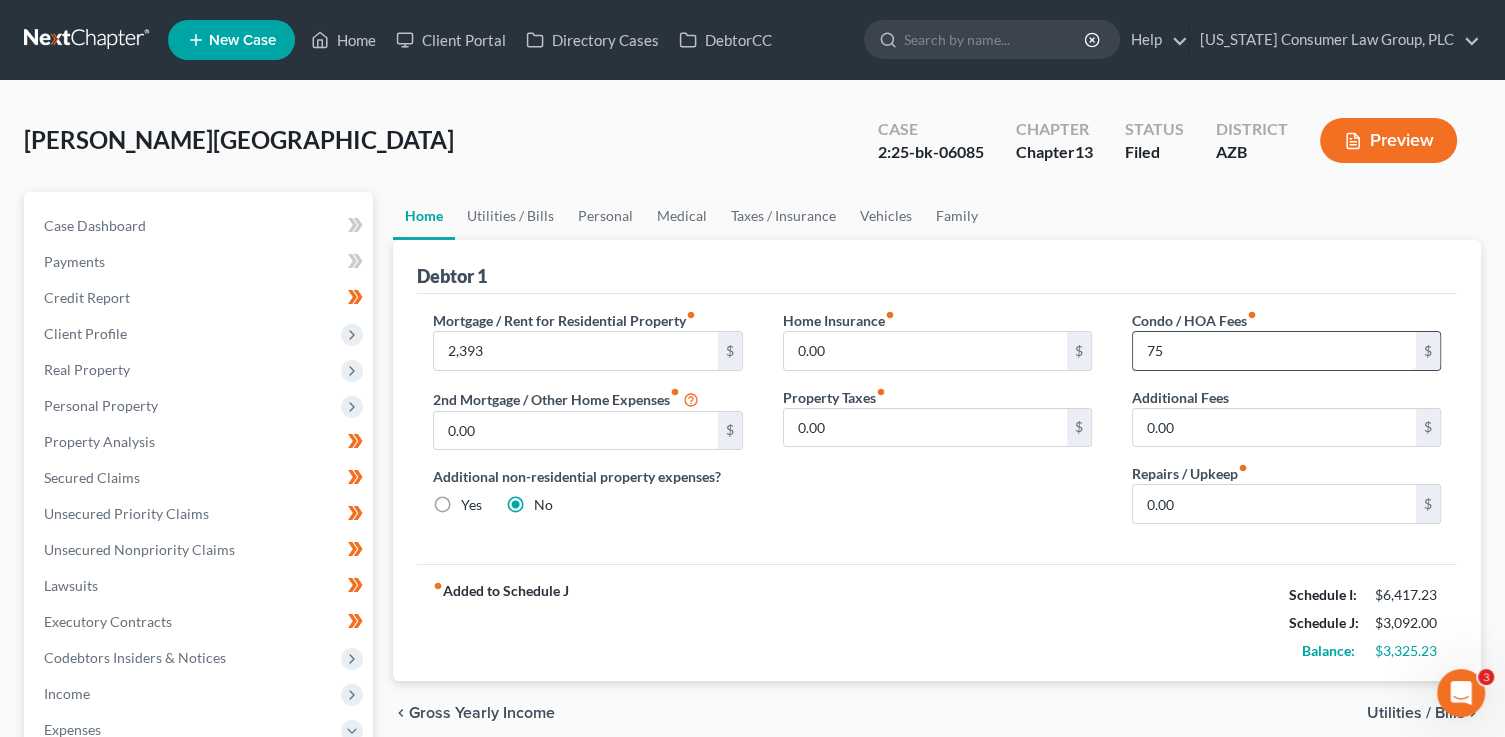type on "75" 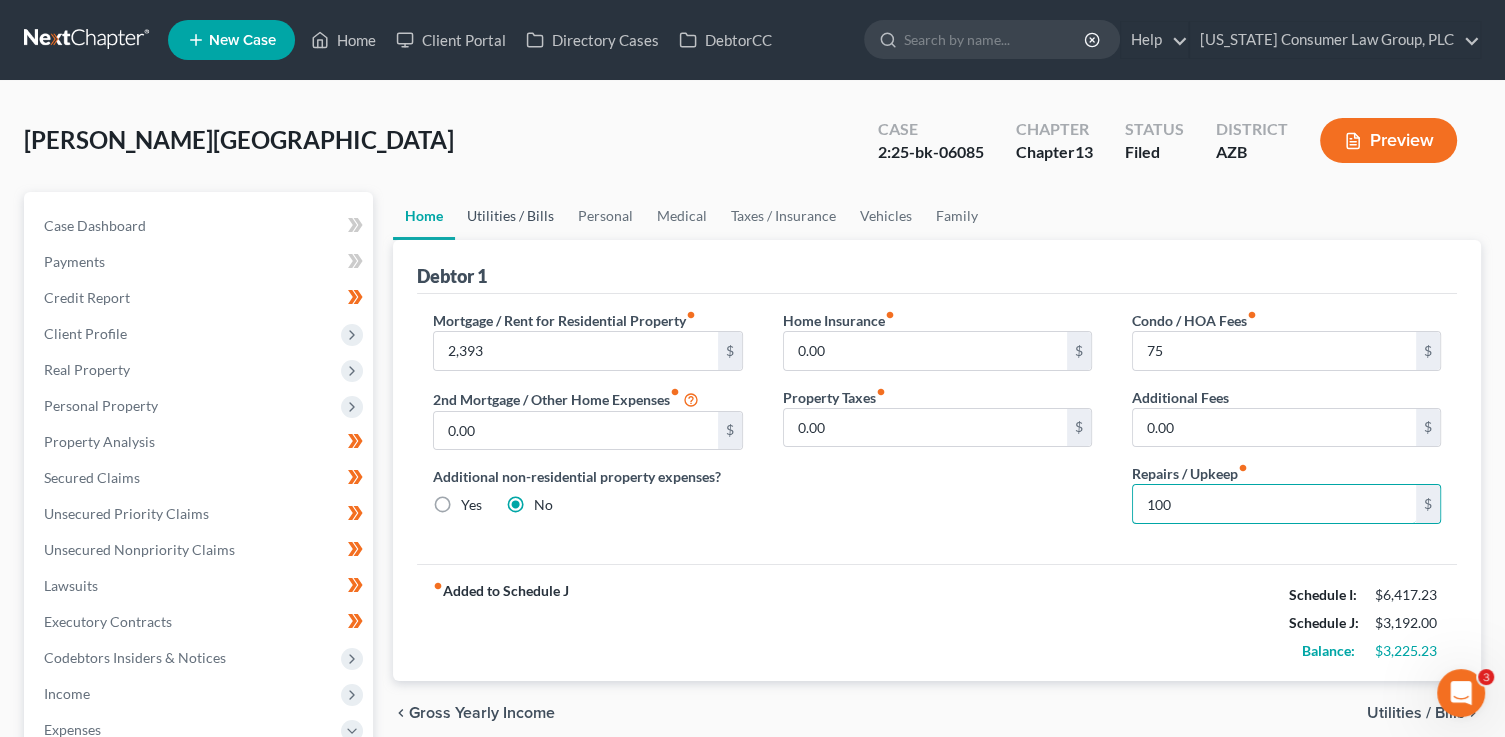 type on "100" 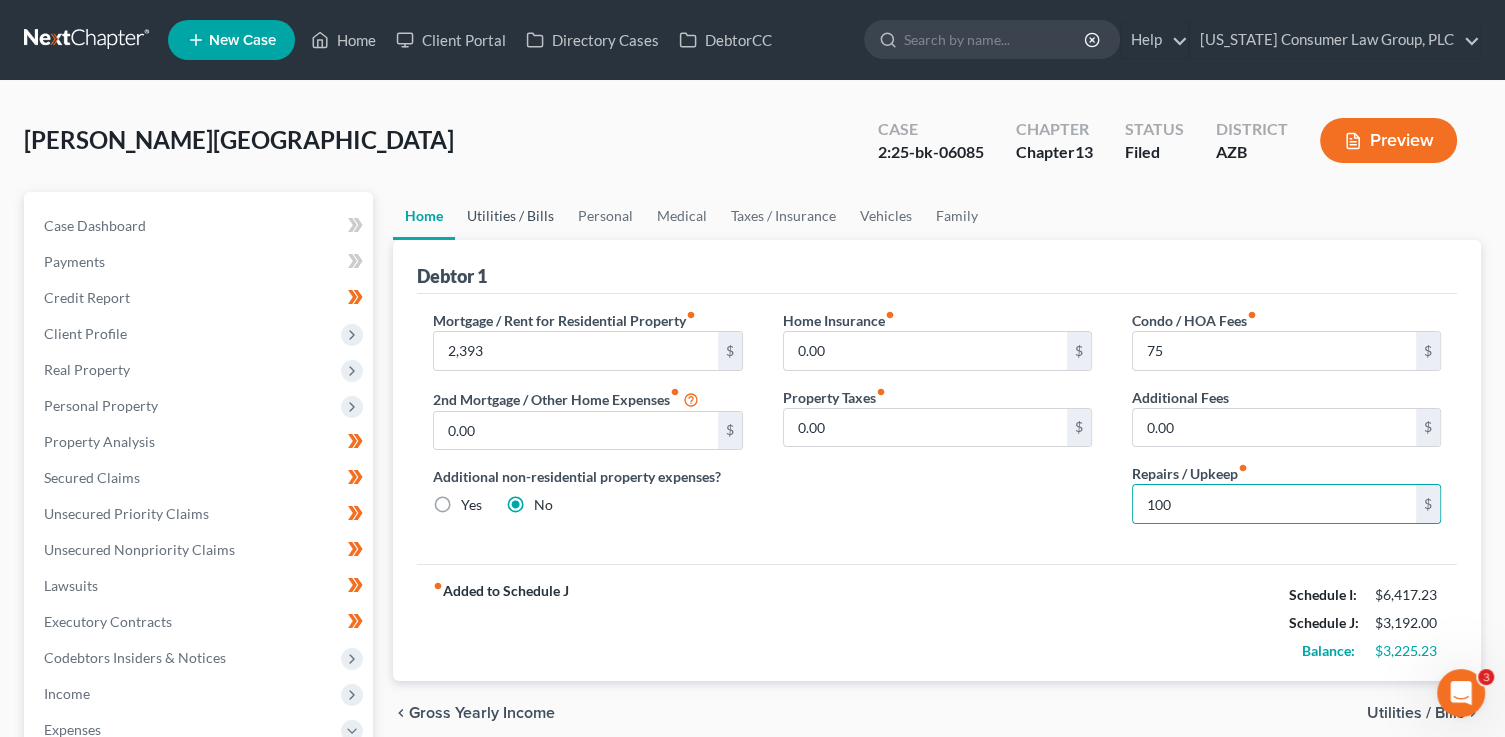 click on "Utilities / Bills" at bounding box center [510, 216] 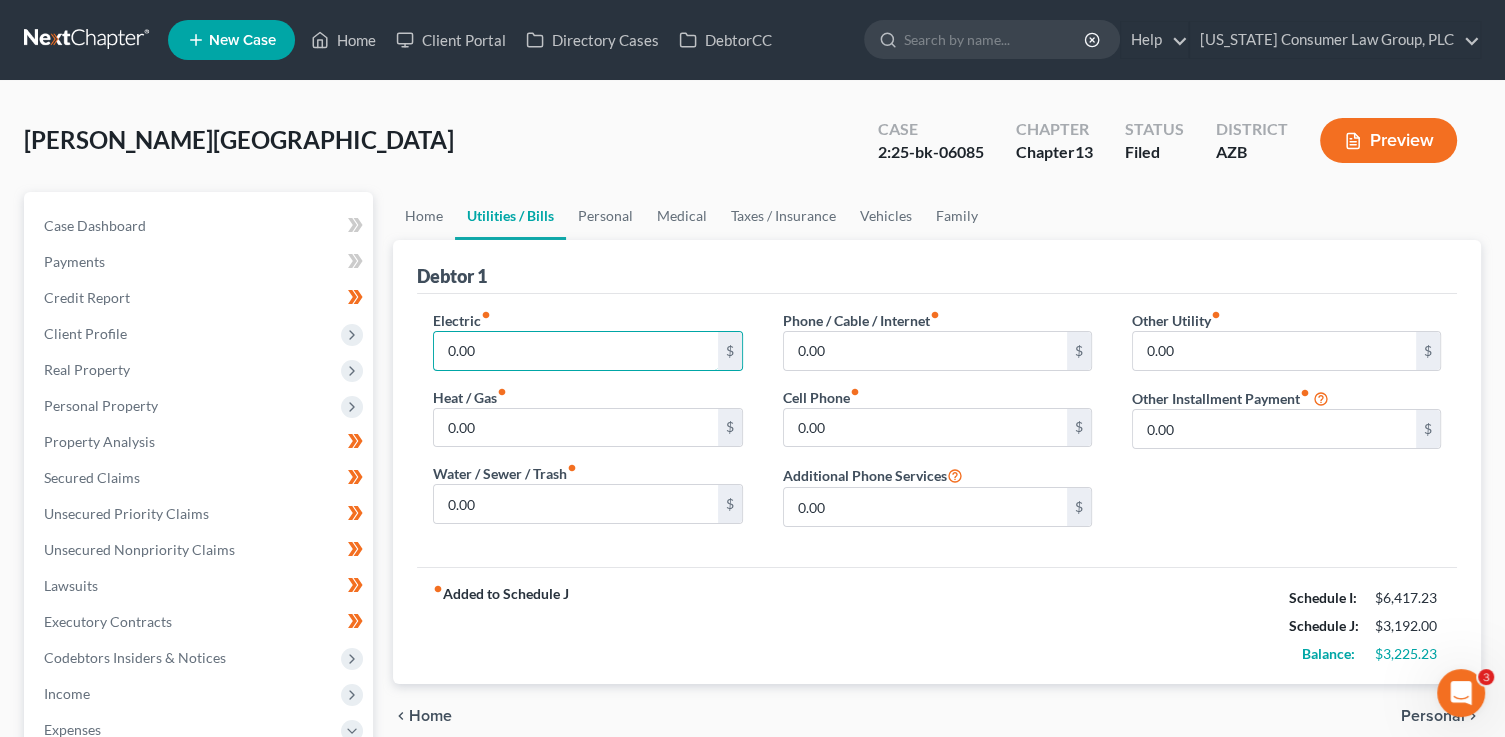 drag, startPoint x: 499, startPoint y: 353, endPoint x: 383, endPoint y: 345, distance: 116.275536 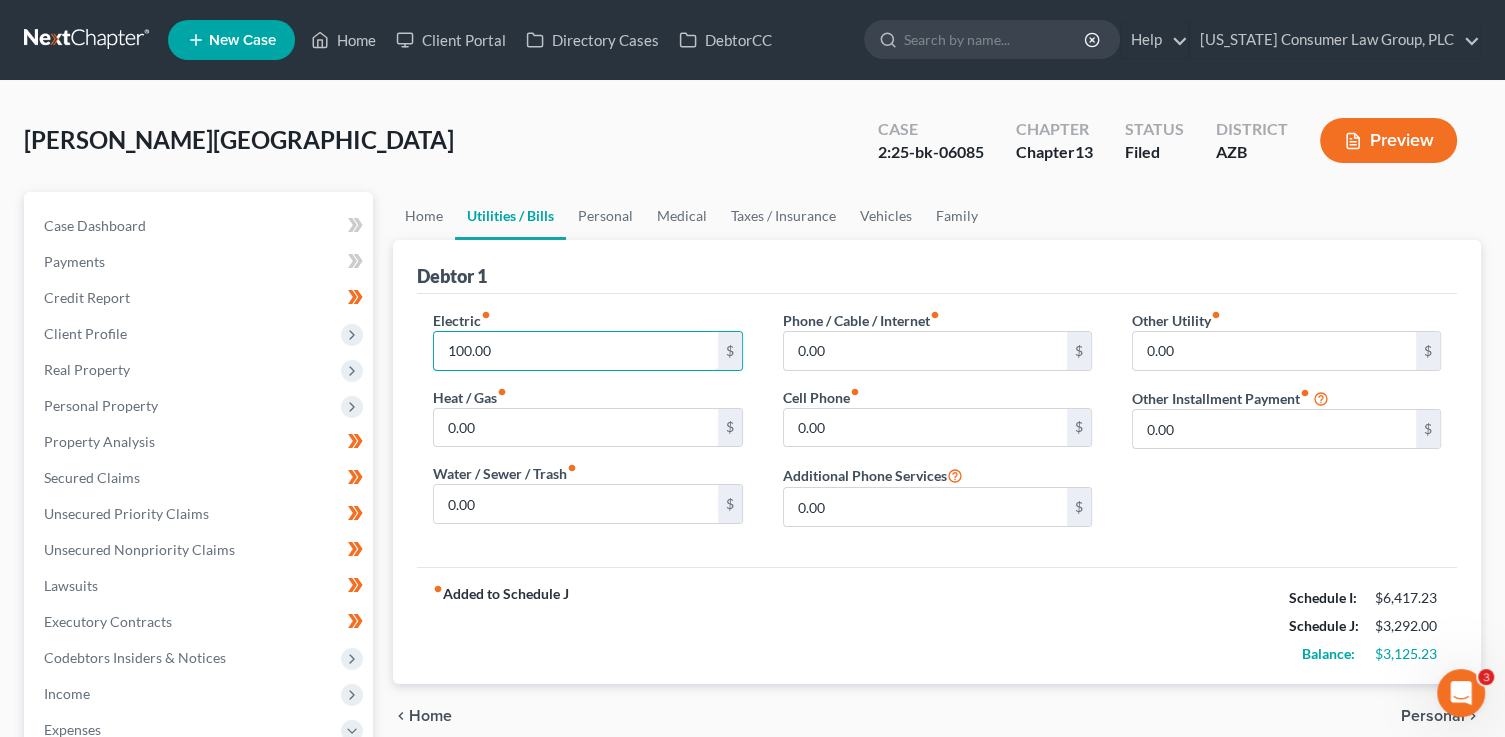 type on "100.00" 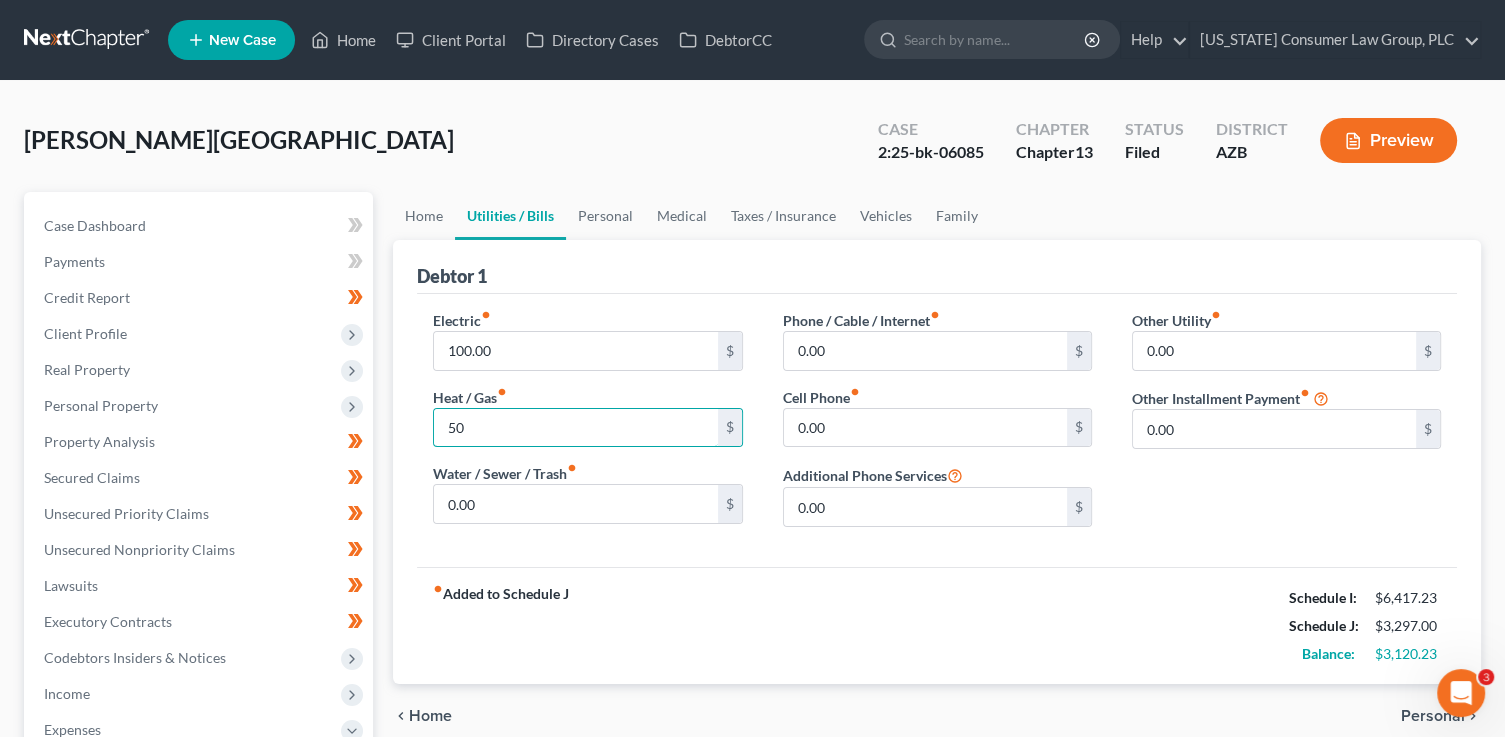 type on "50" 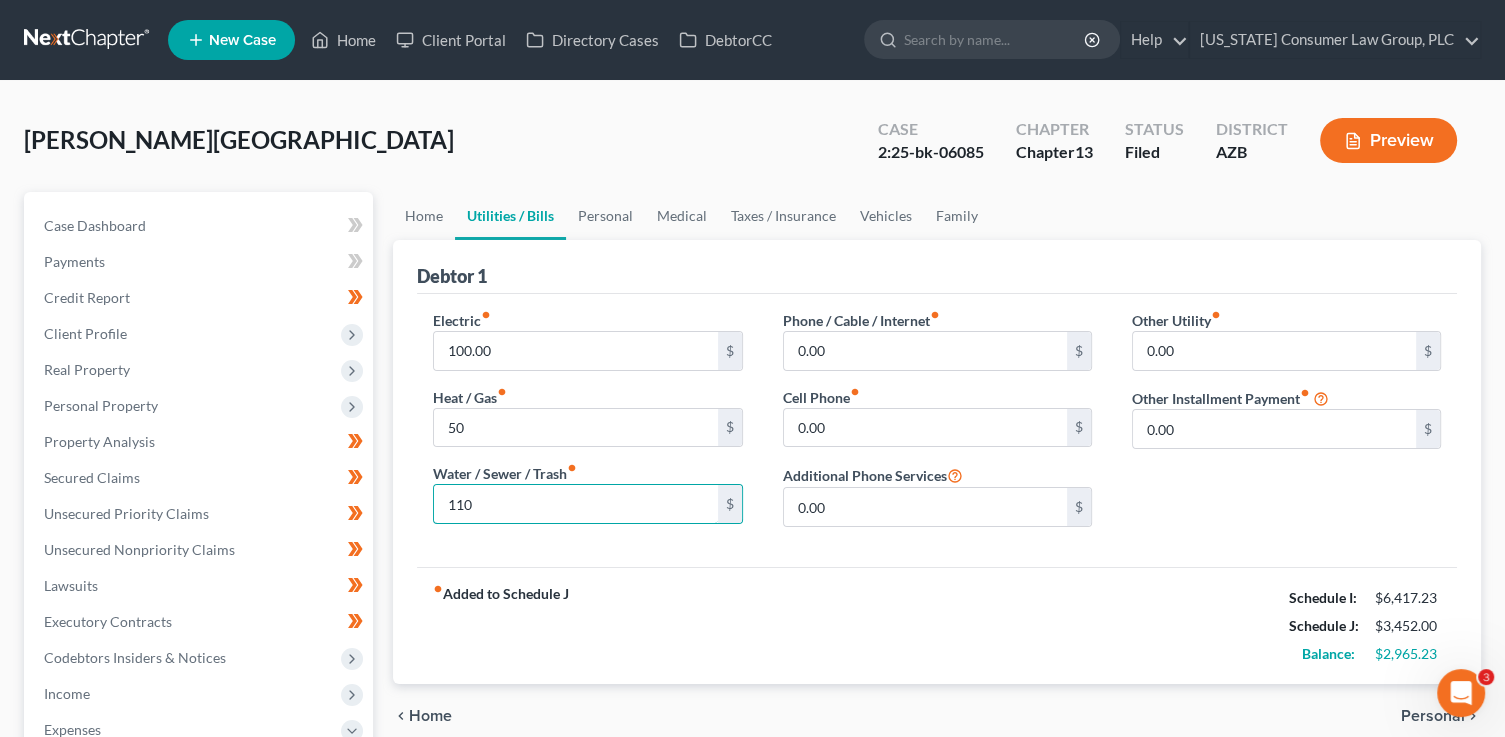 type on "110" 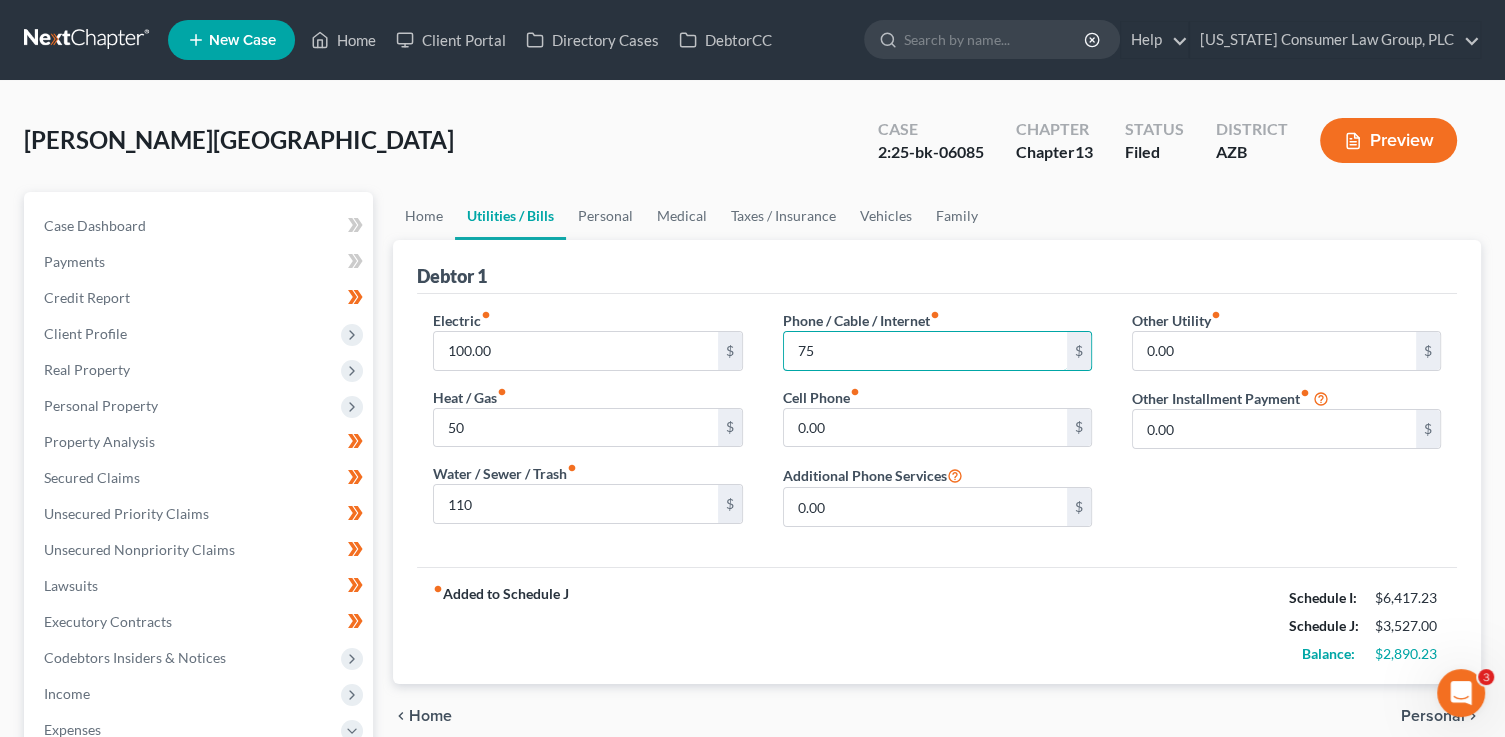 type on "75" 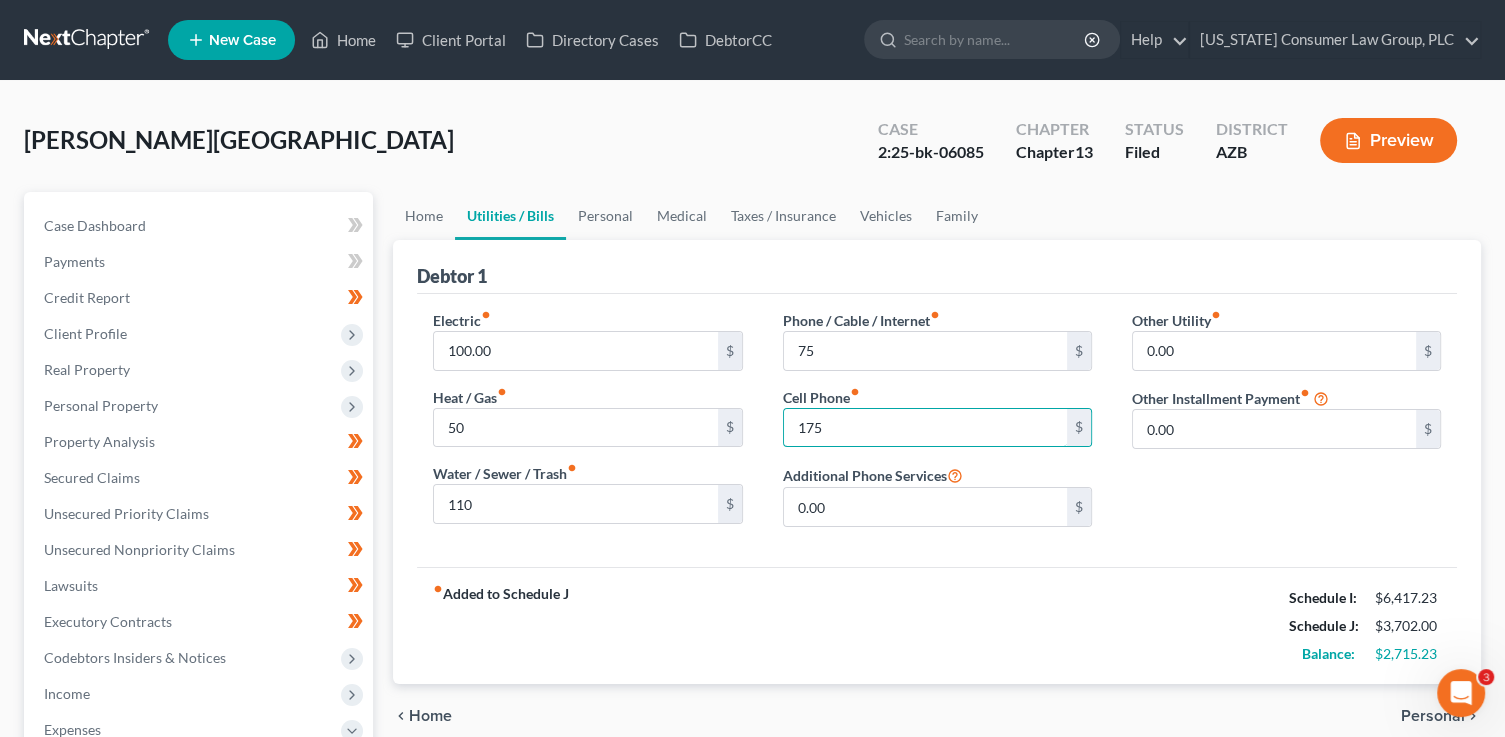 type on "175.0" 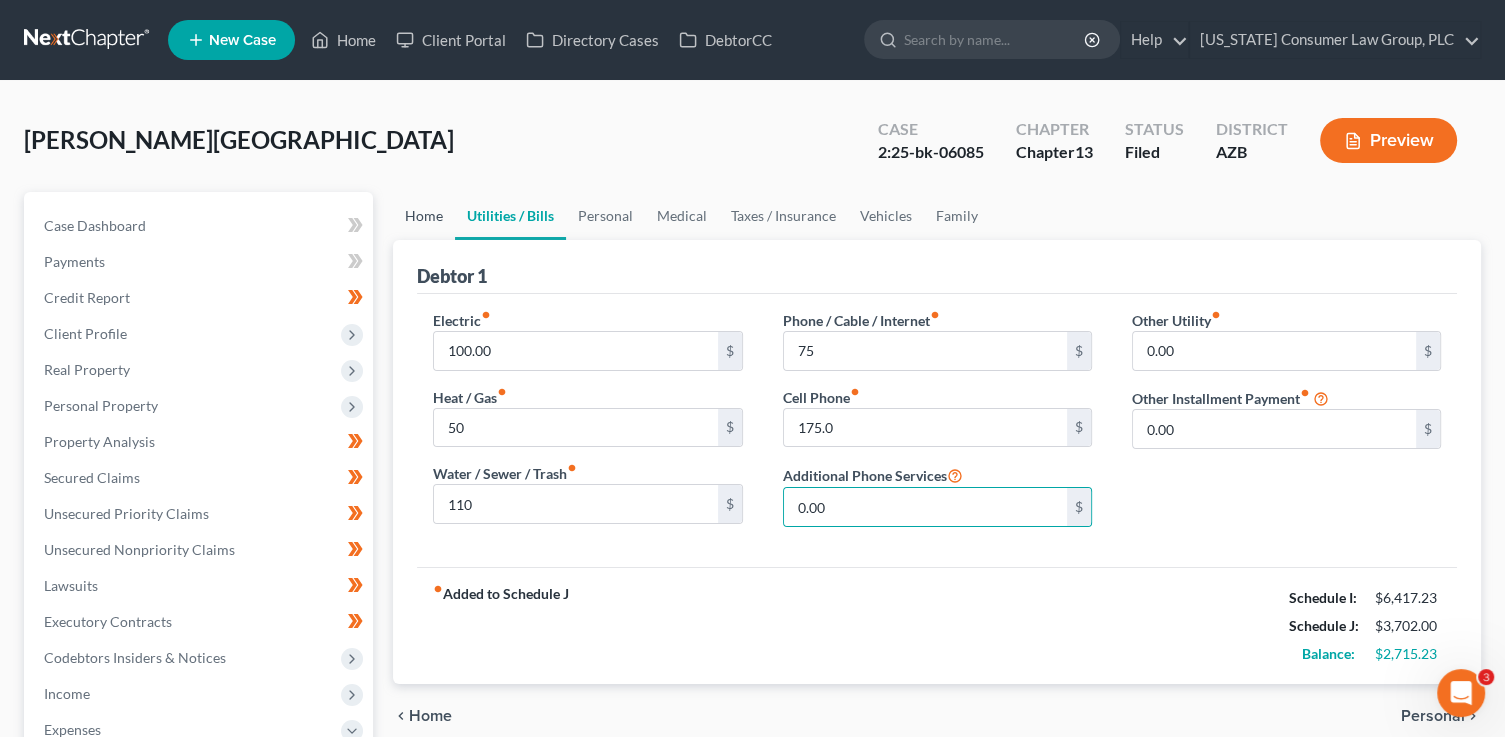 click on "Home" at bounding box center [424, 216] 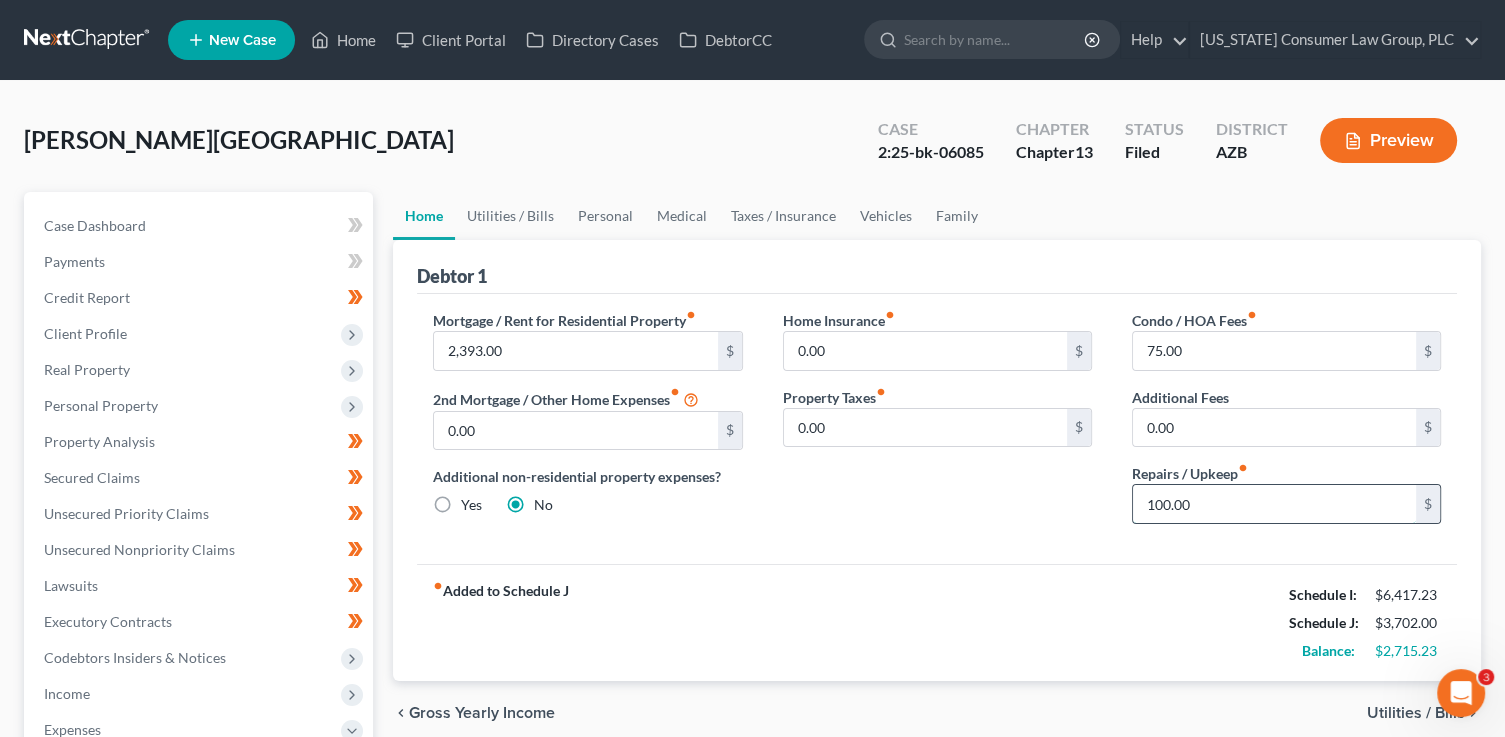 click on "100.00" at bounding box center (1274, 504) 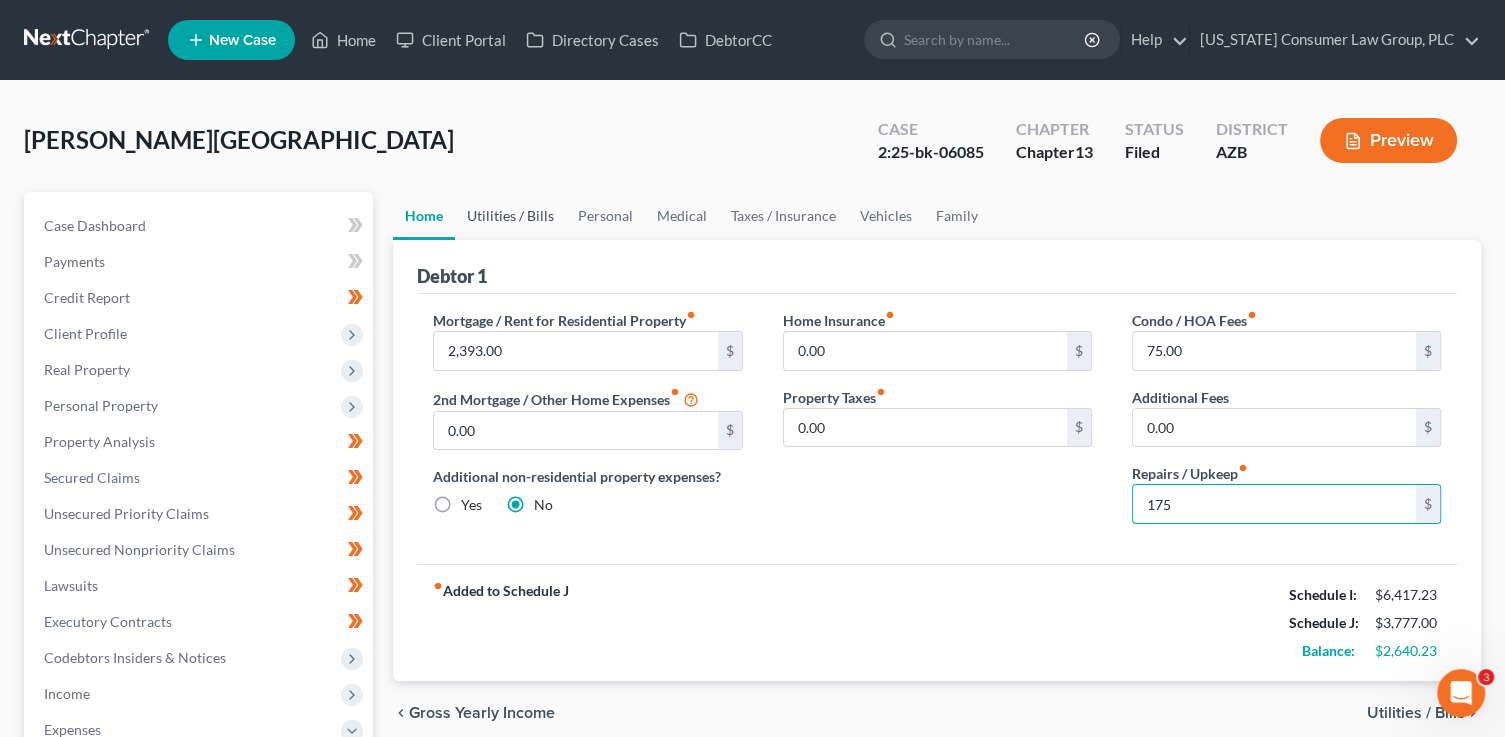 type on "175" 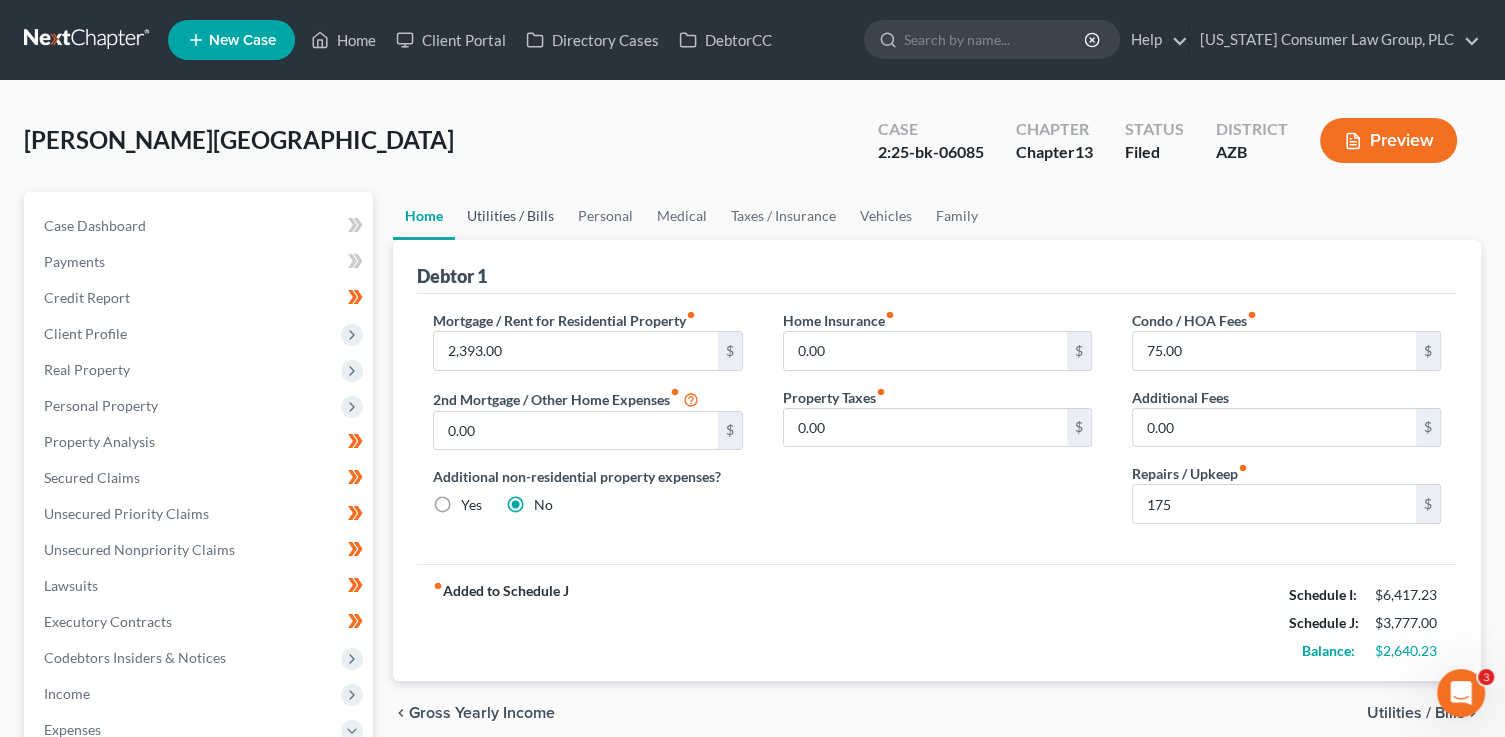 click on "Utilities / Bills" at bounding box center (510, 216) 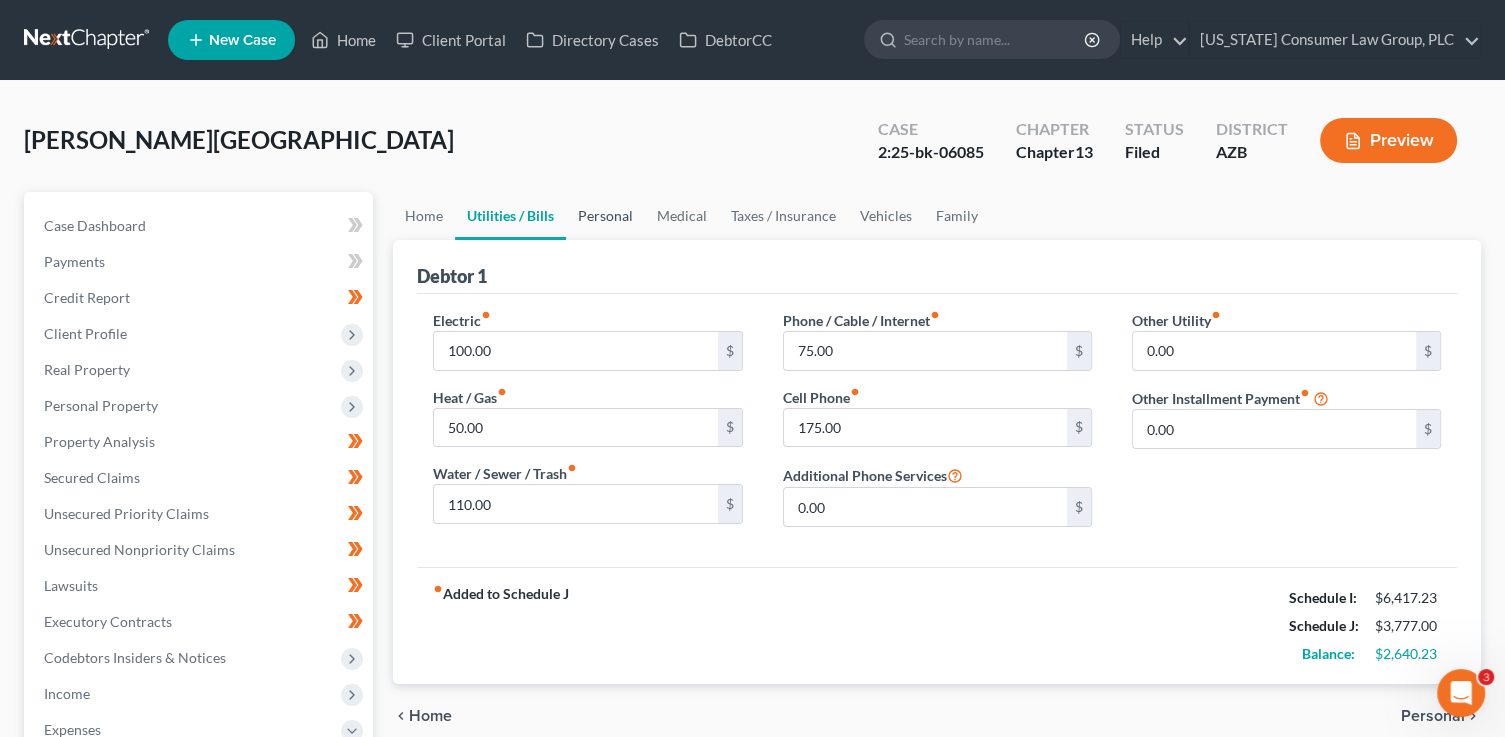 click on "Personal" at bounding box center (605, 216) 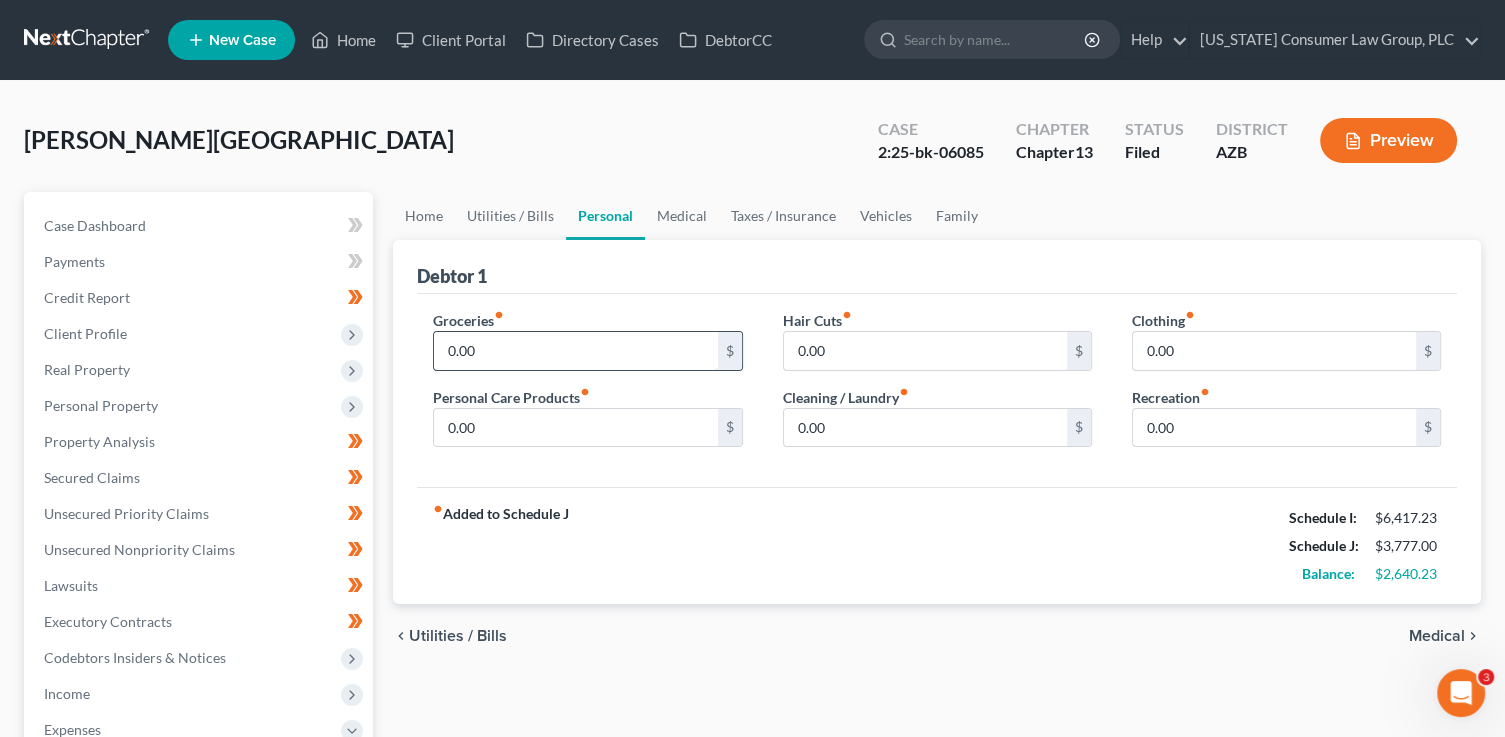 click on "0.00" at bounding box center [575, 351] 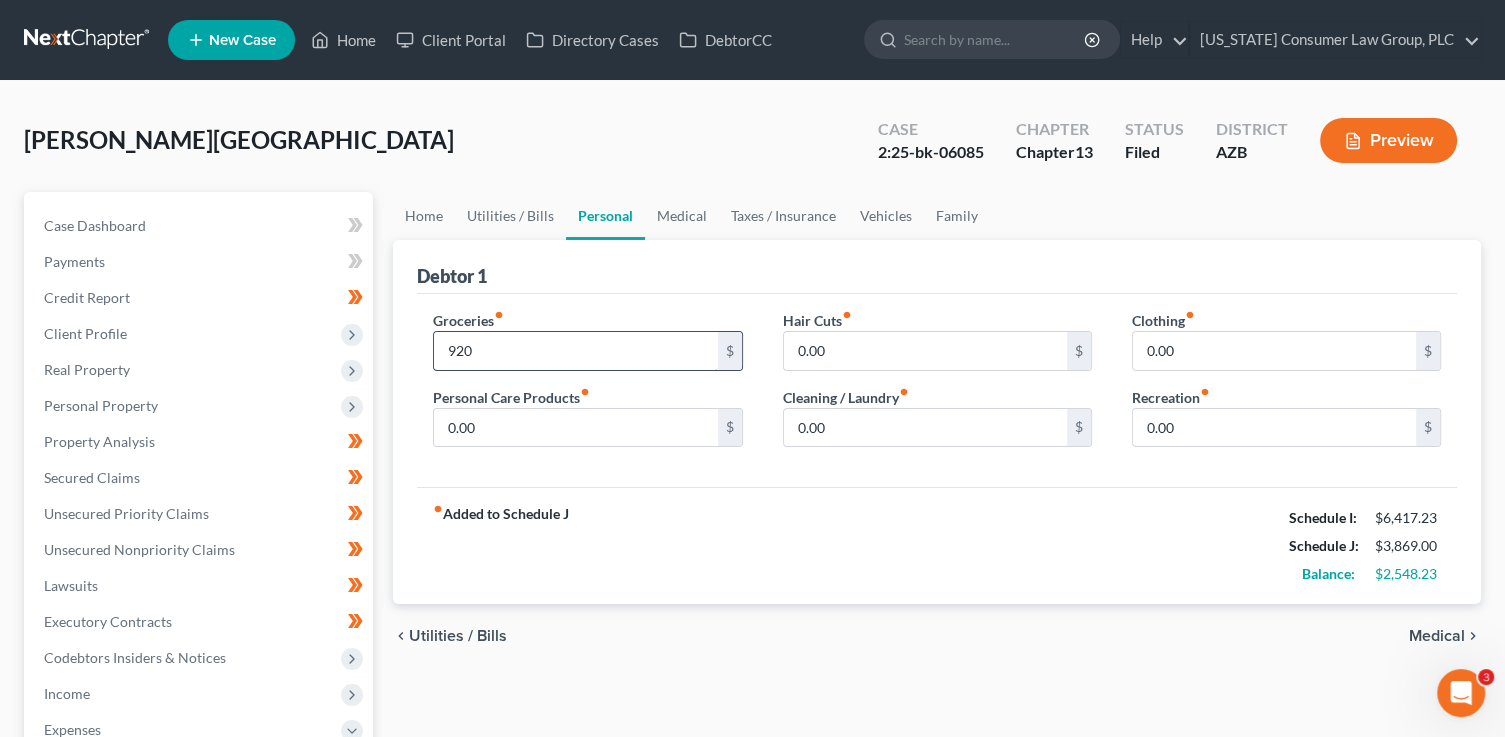 type on "920" 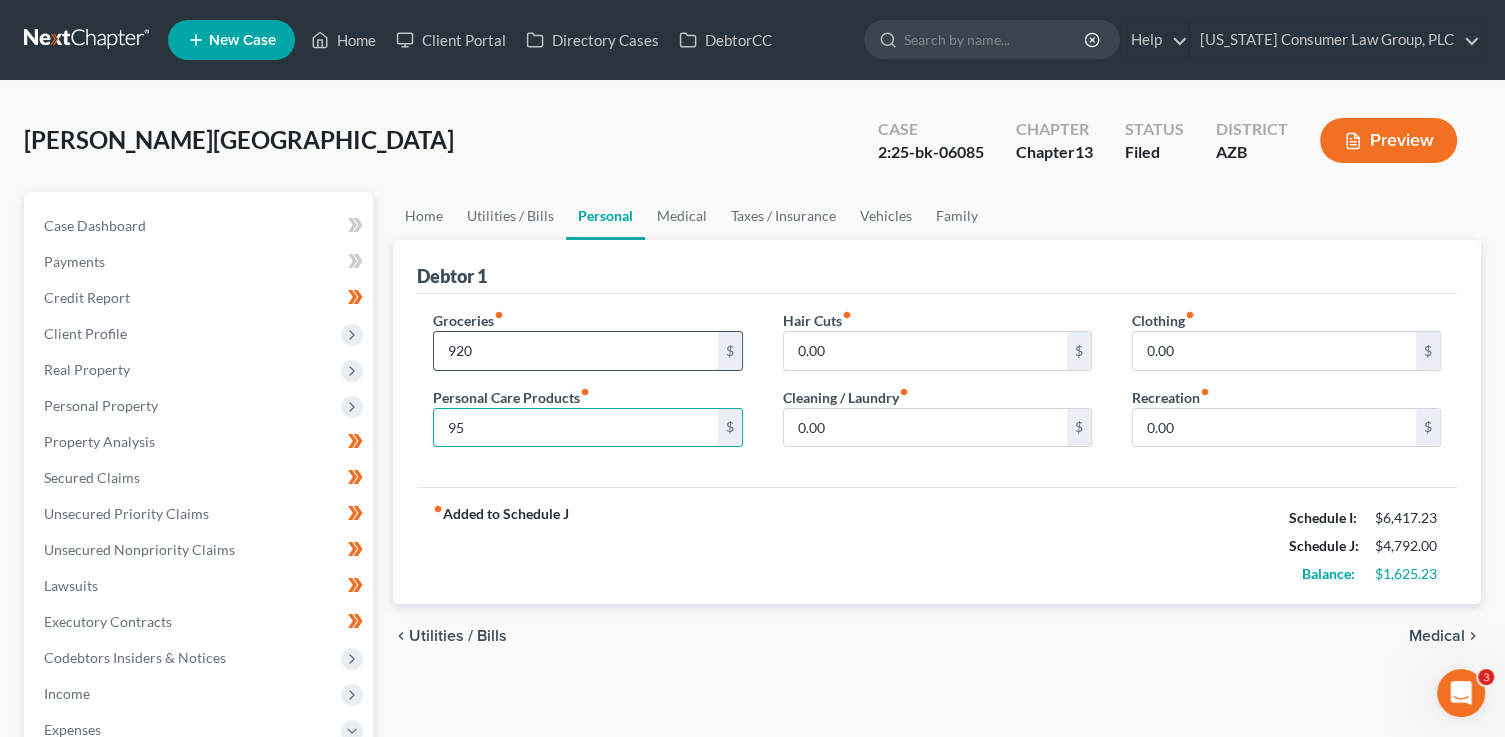 type on "95" 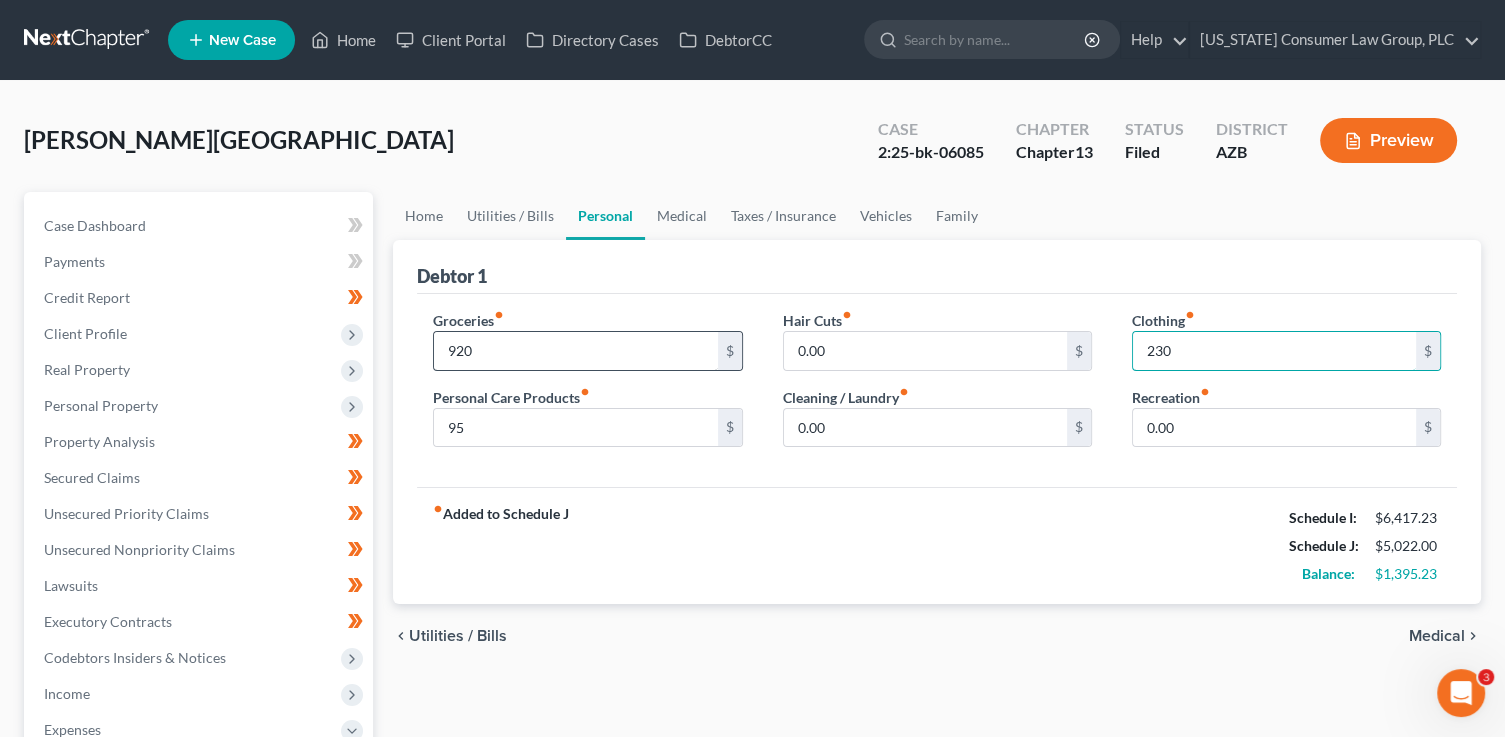 type on "230" 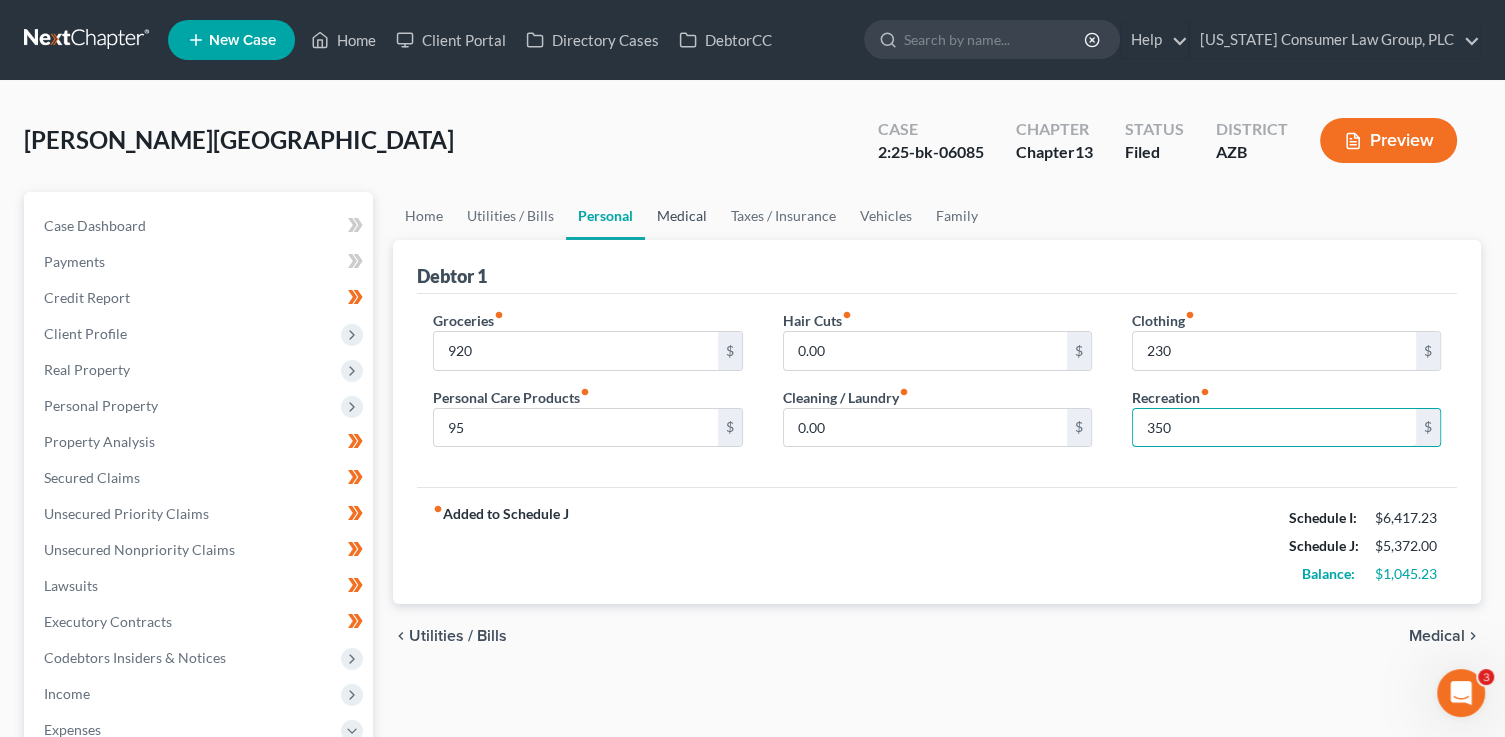 type on "350" 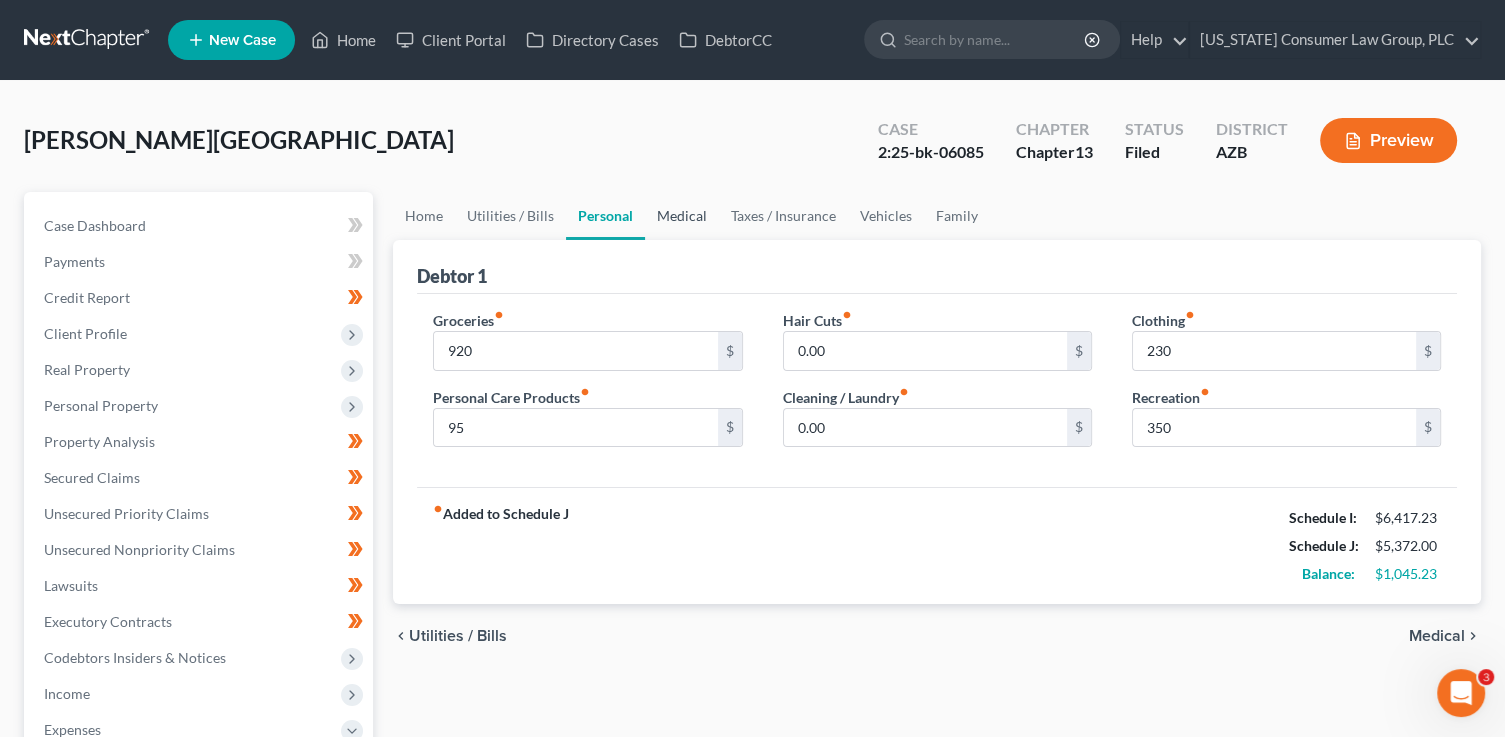 click on "Medical" at bounding box center (682, 216) 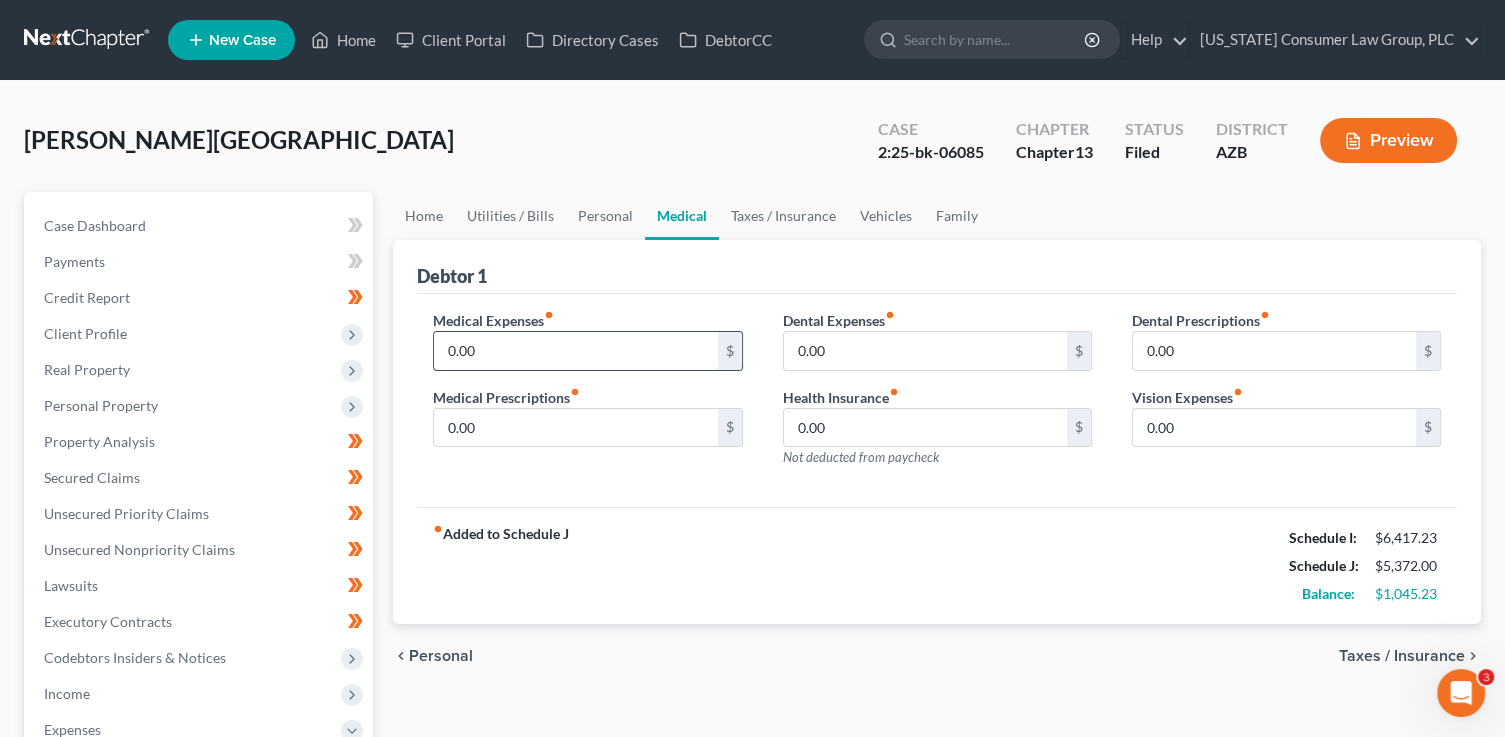 click on "0.00" at bounding box center (575, 351) 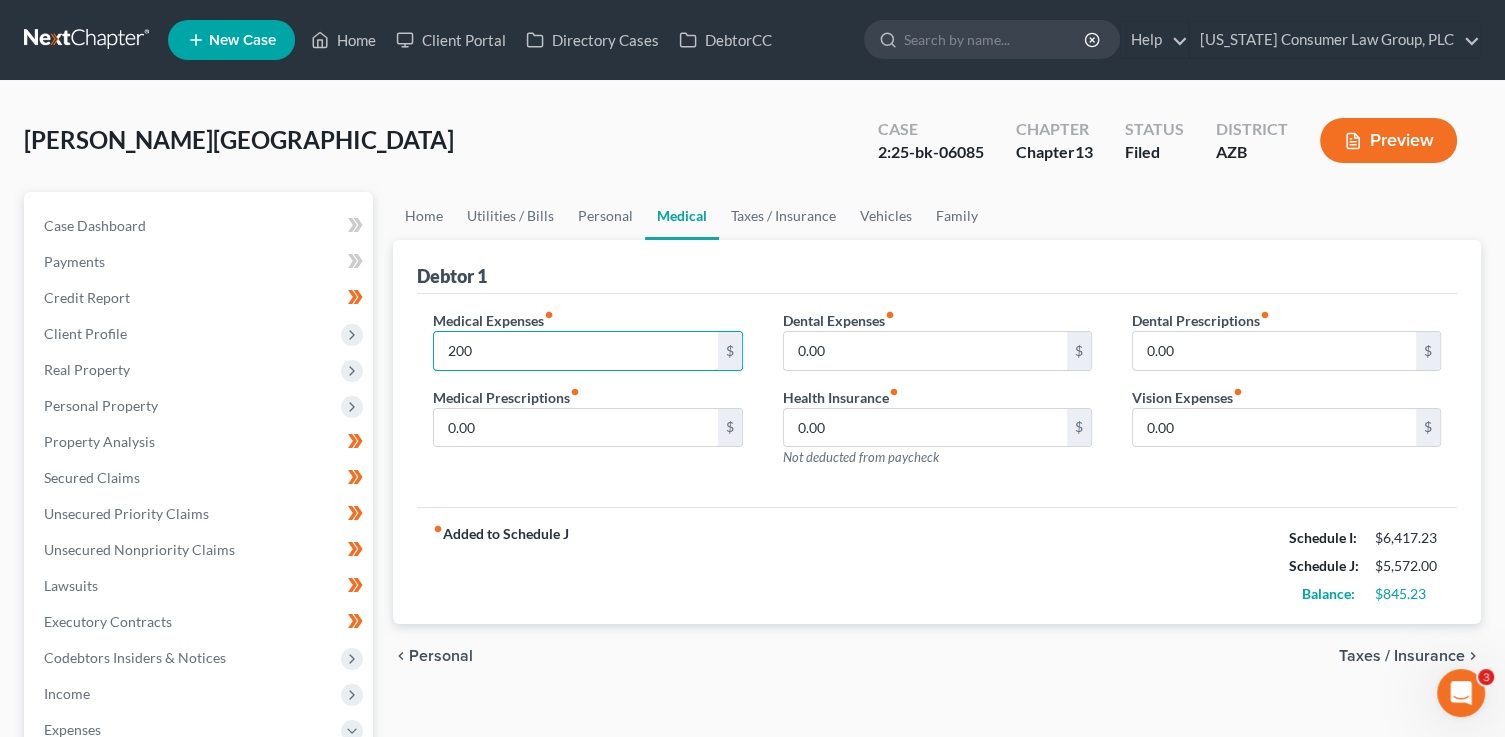 type on "200" 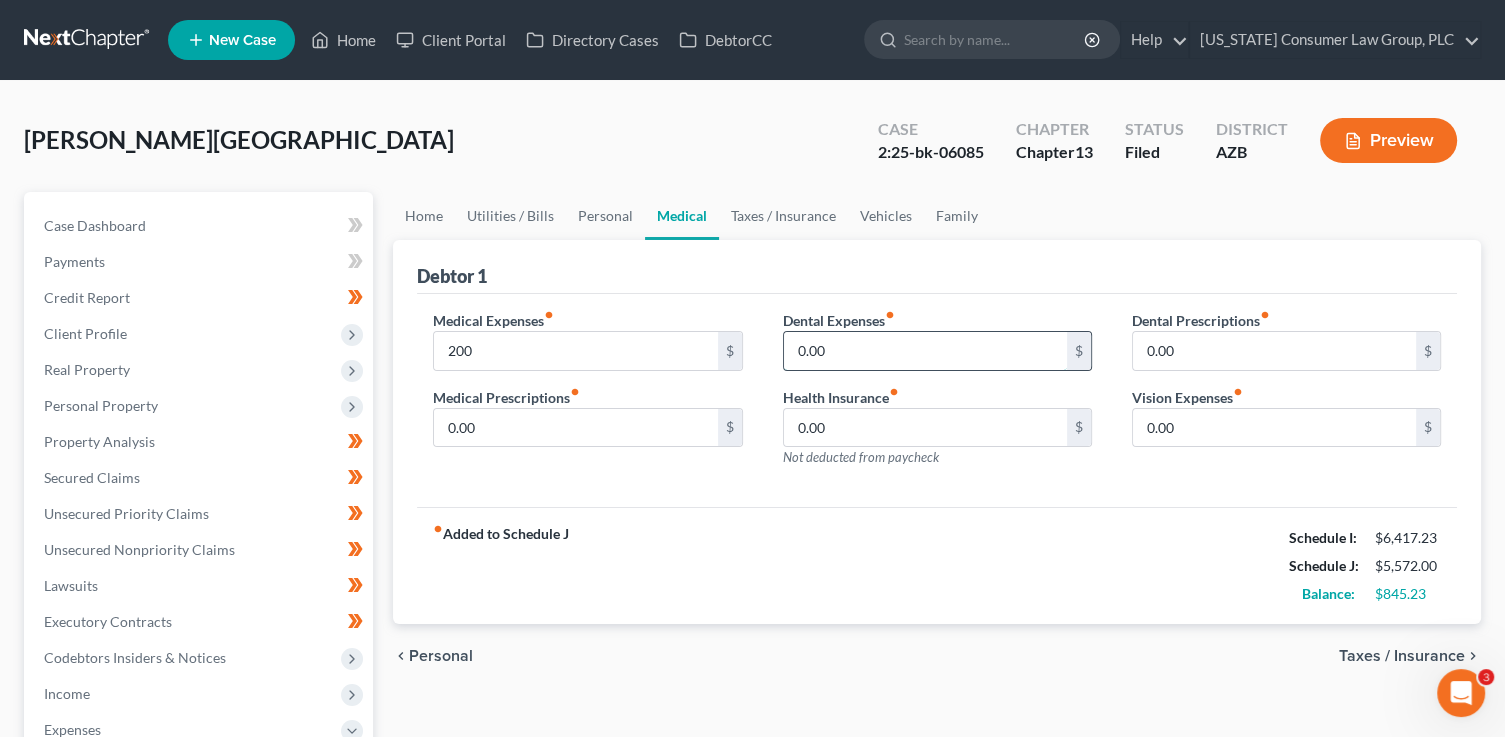 drag, startPoint x: 861, startPoint y: 351, endPoint x: 876, endPoint y: 327, distance: 28.301943 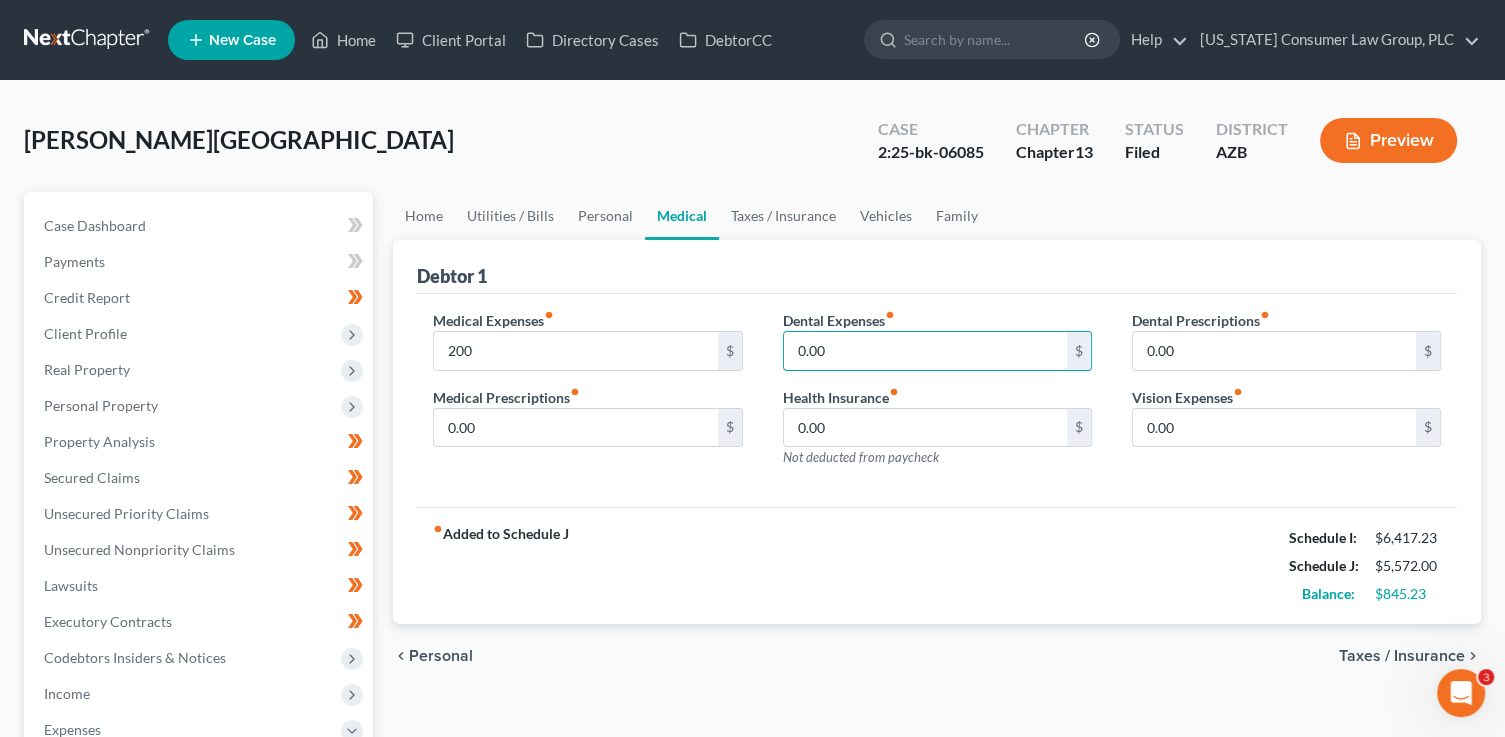click on "0.00" at bounding box center [925, 351] 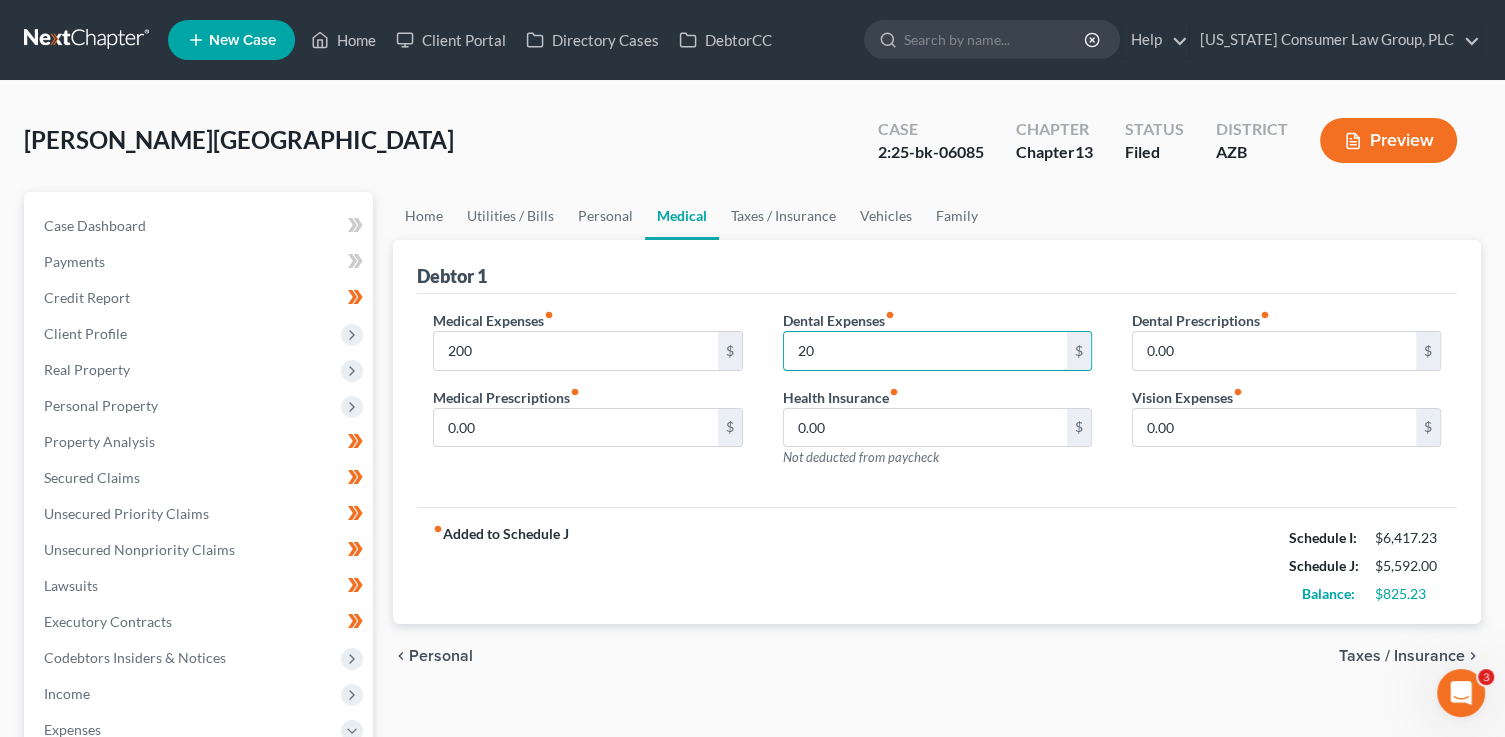type on "20" 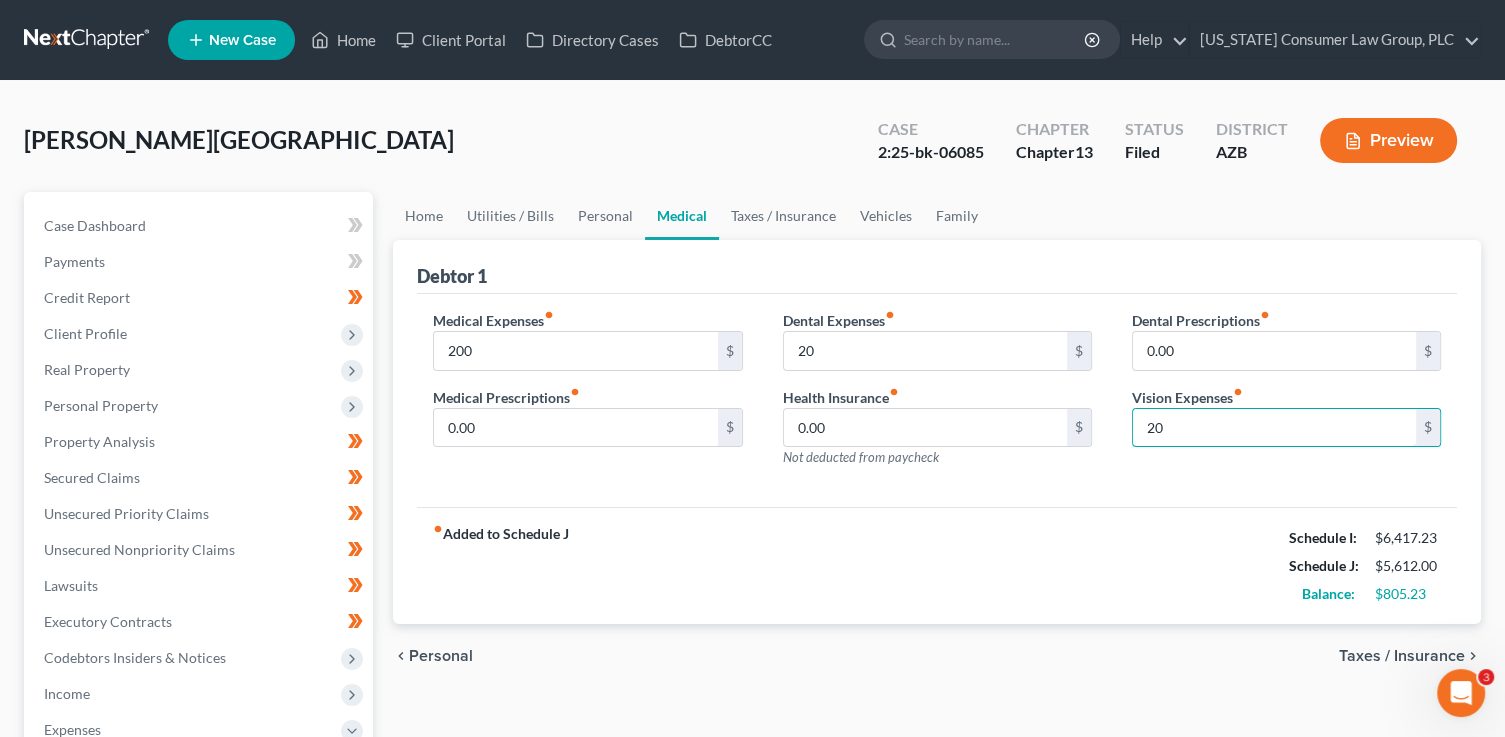 type on "20" 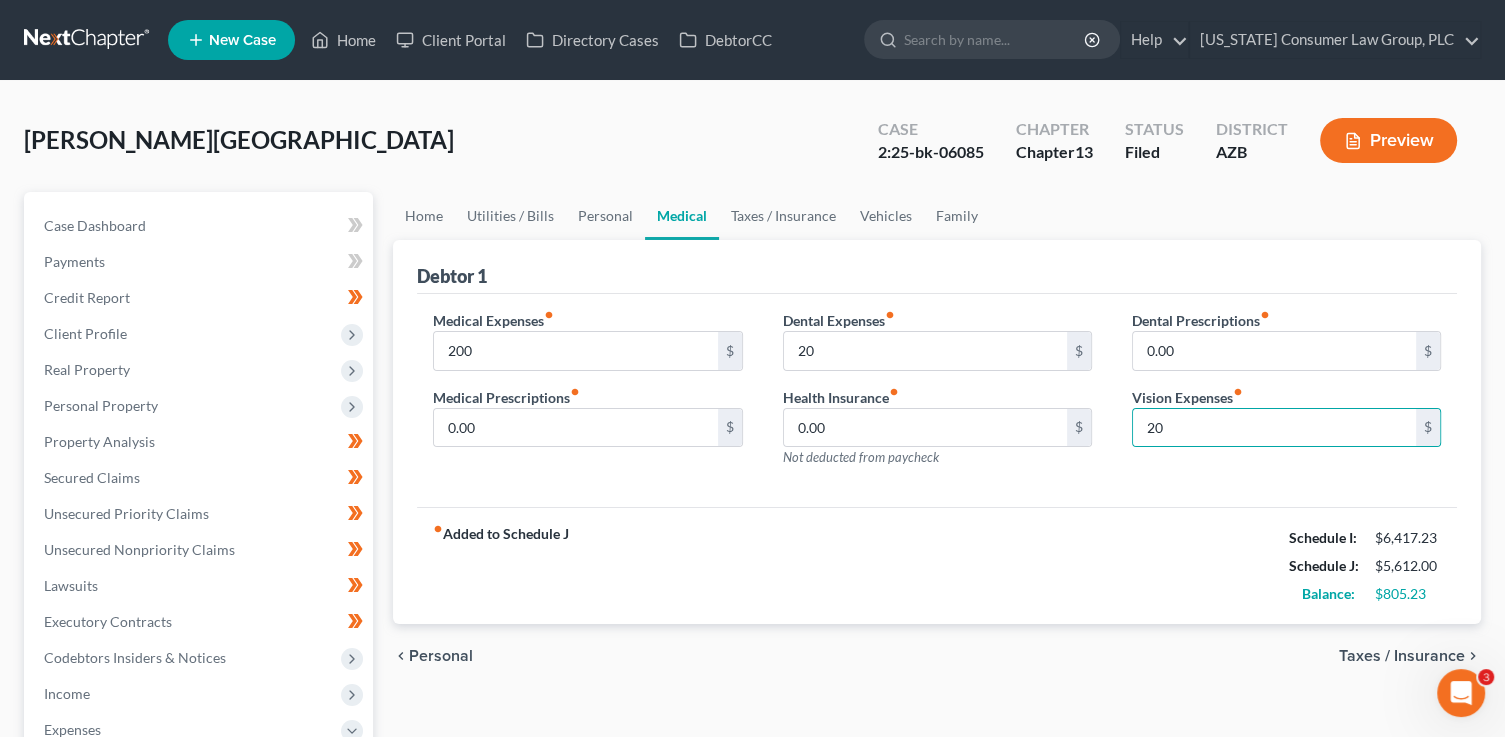 type 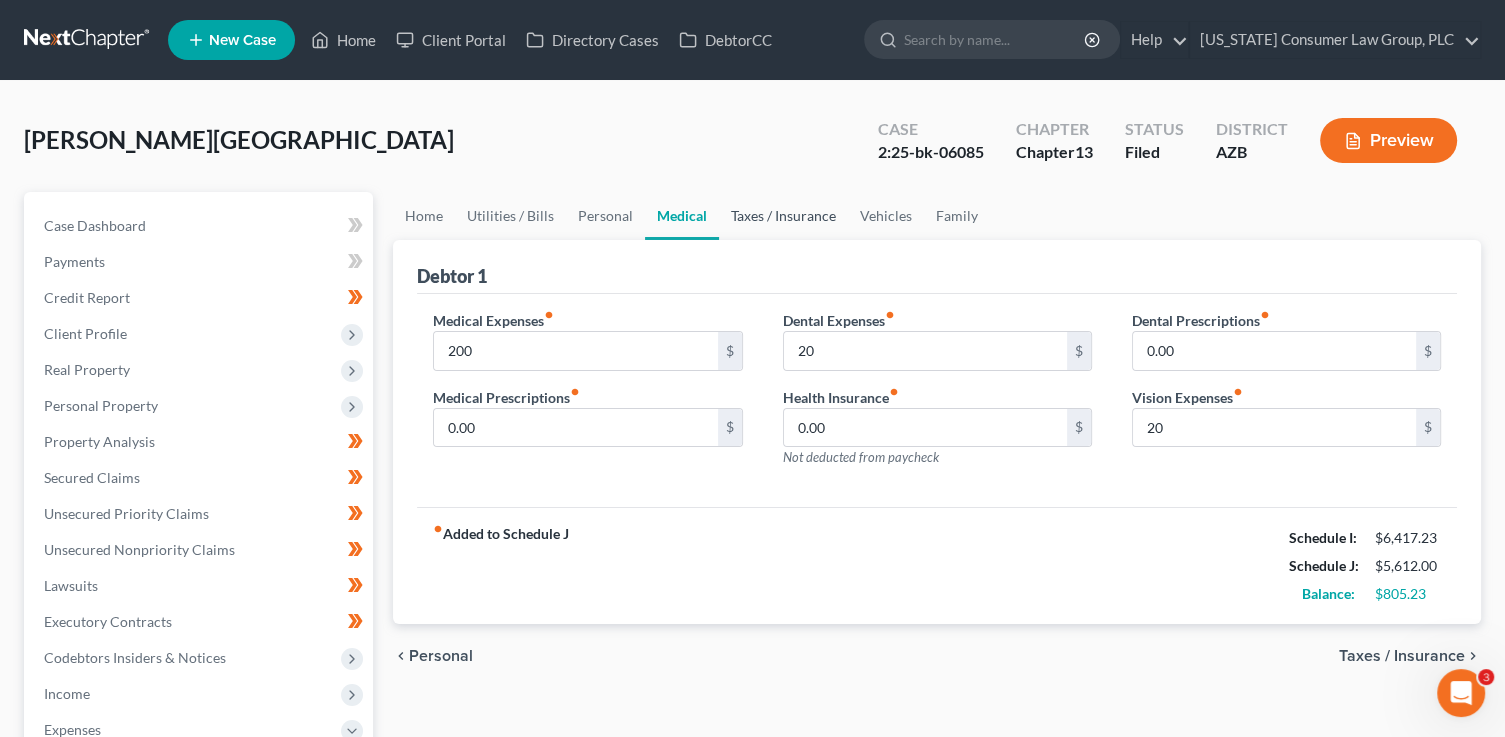 click on "Taxes / Insurance" at bounding box center (783, 216) 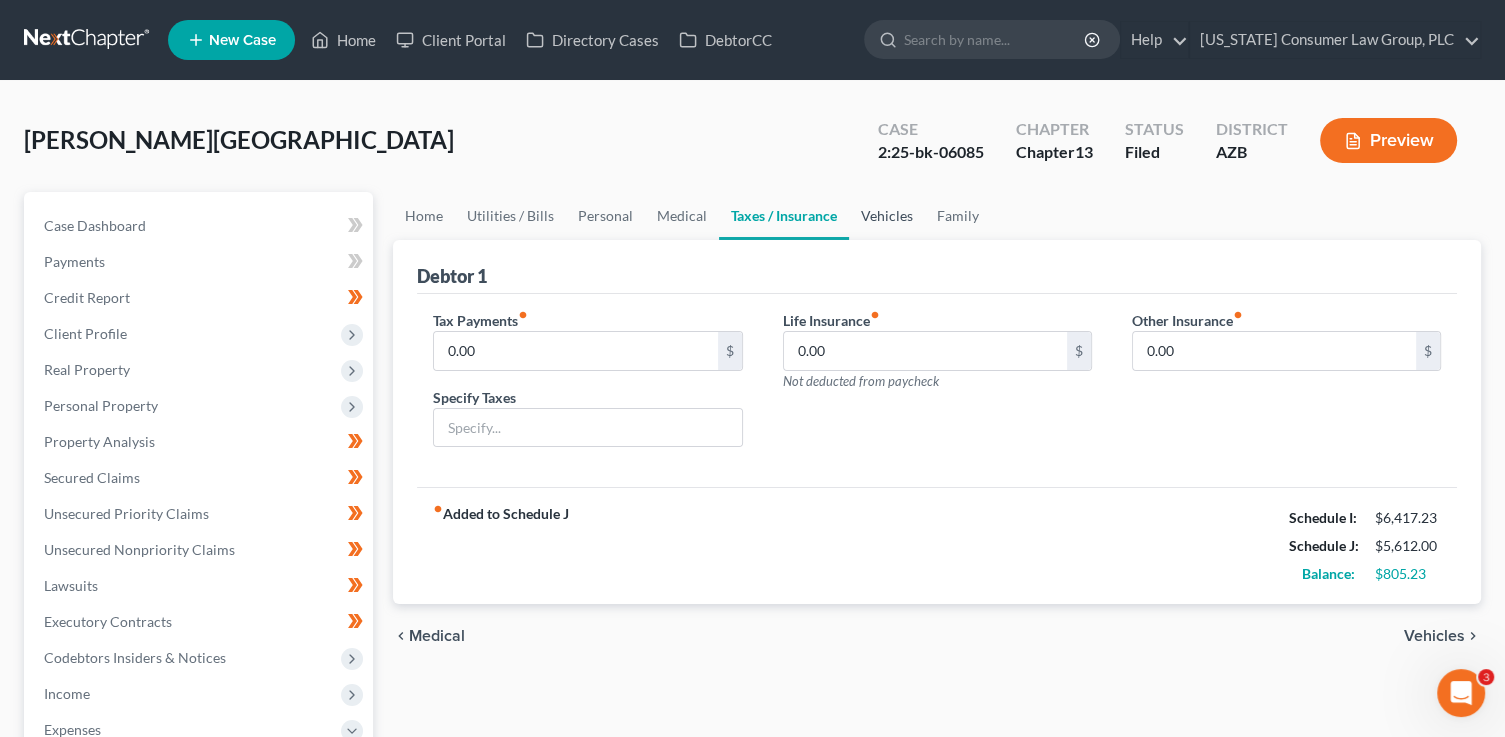 click on "Vehicles" at bounding box center (887, 216) 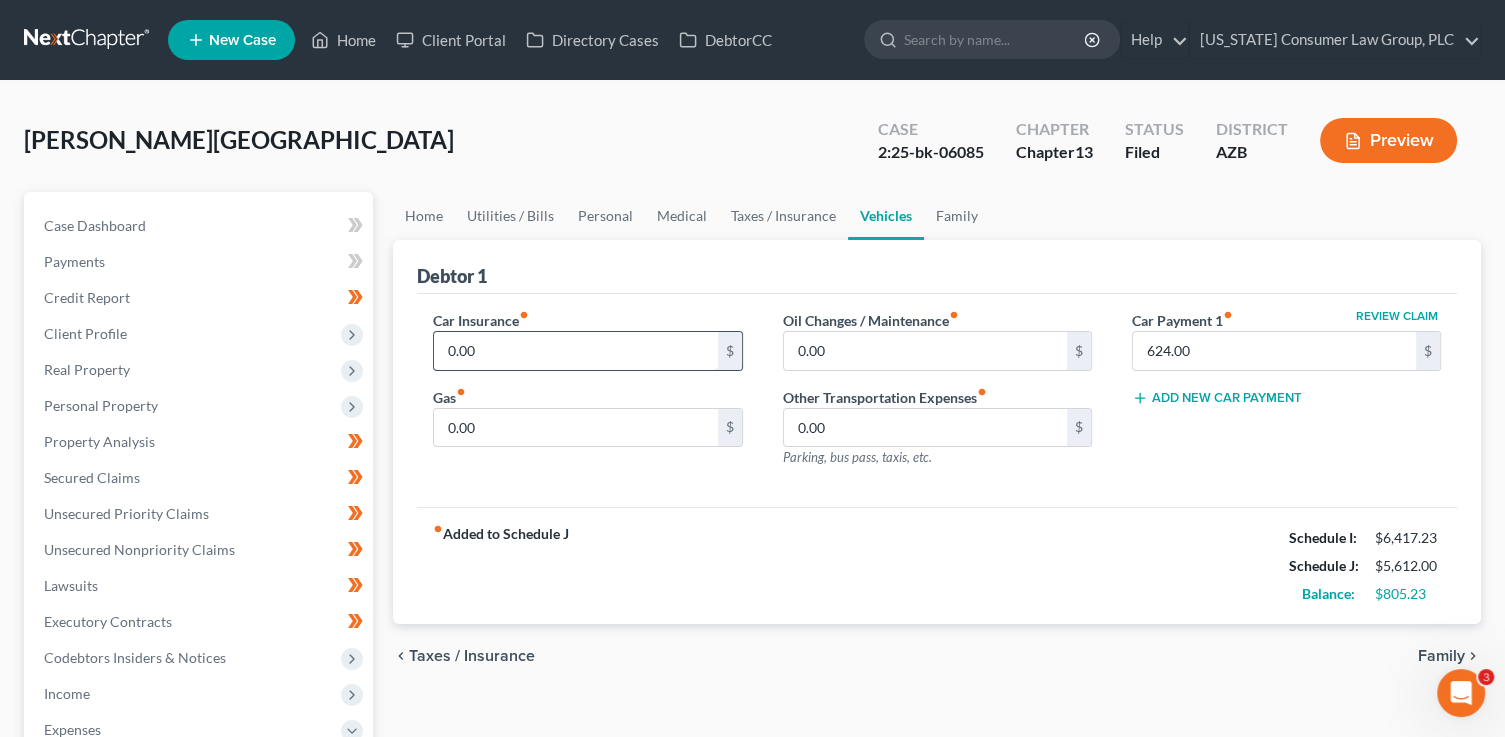 click on "0.00" at bounding box center (575, 351) 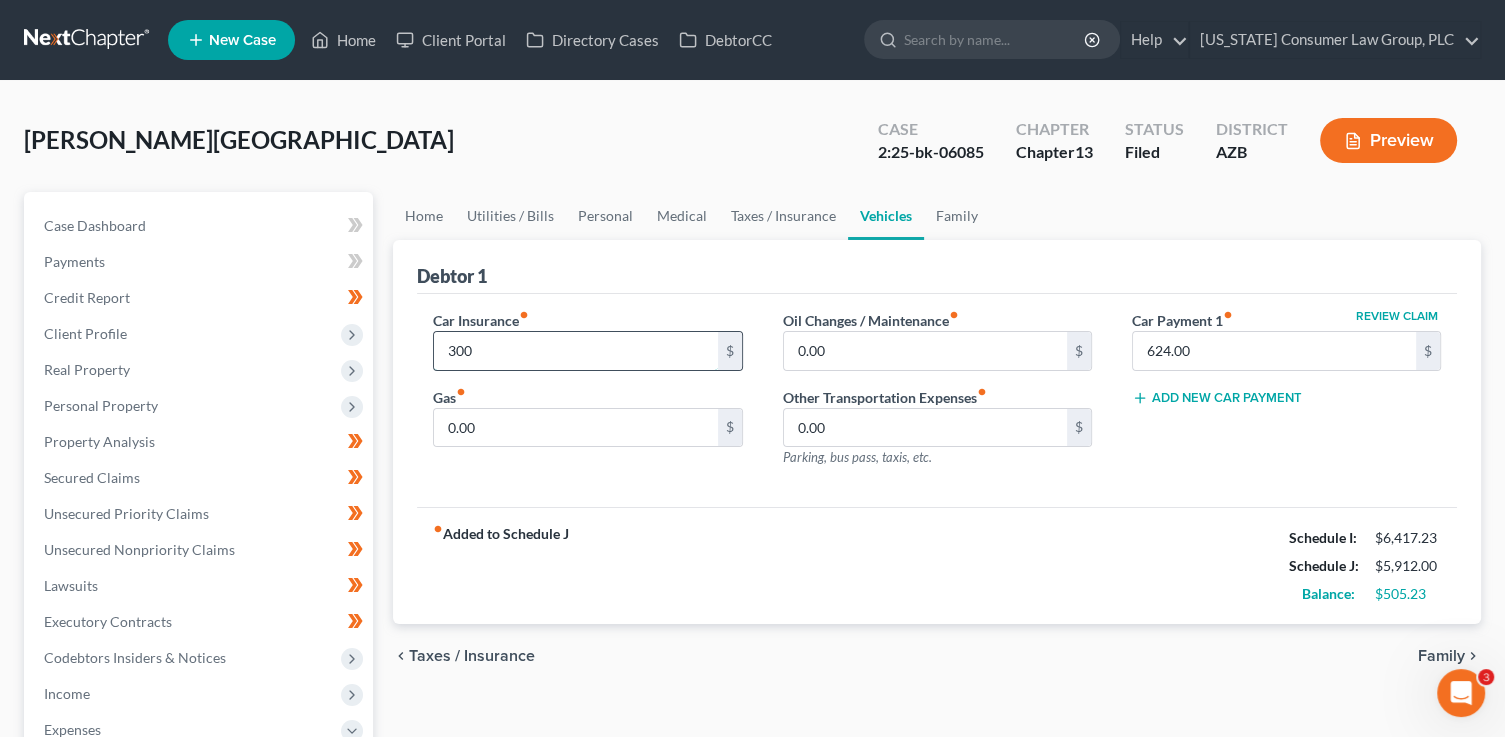 type on "300.00" 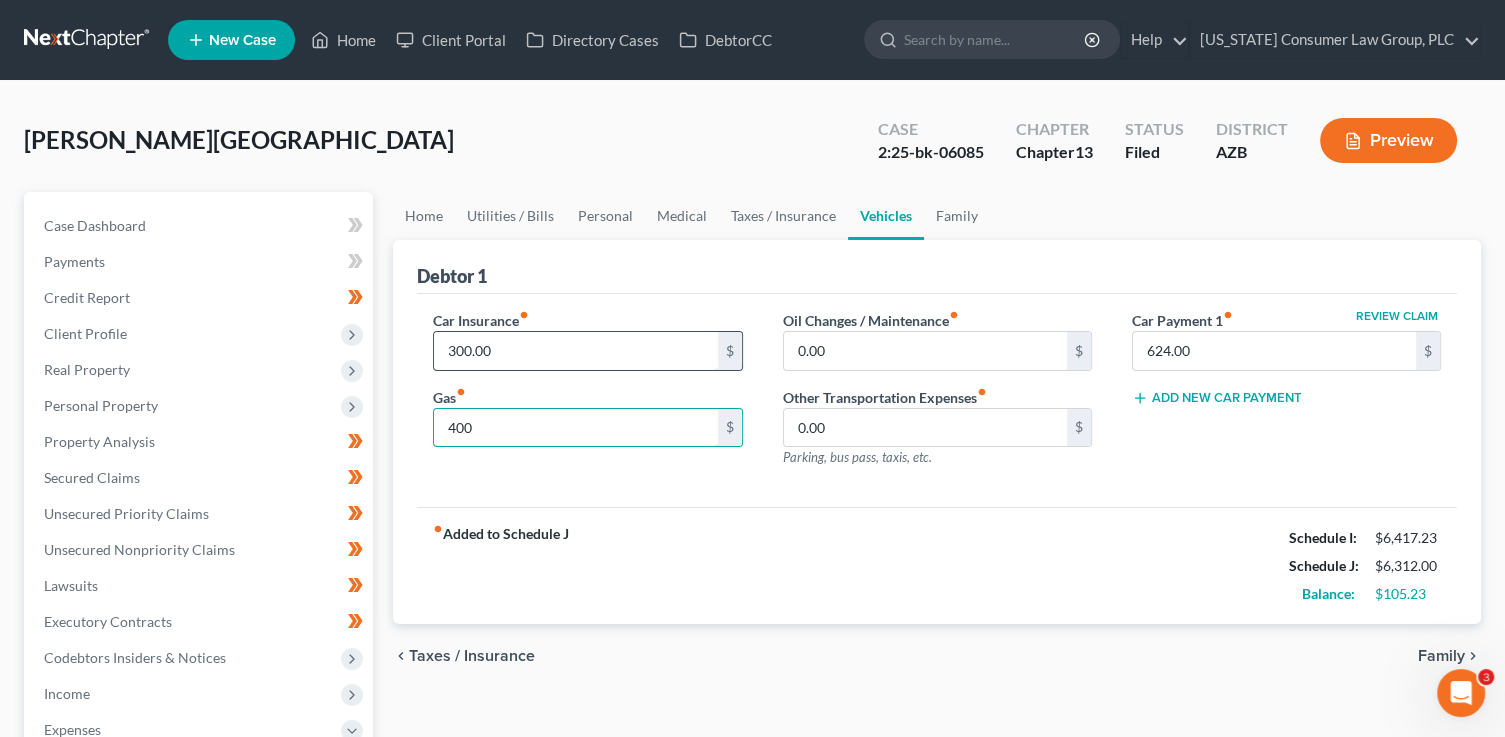 type on "400" 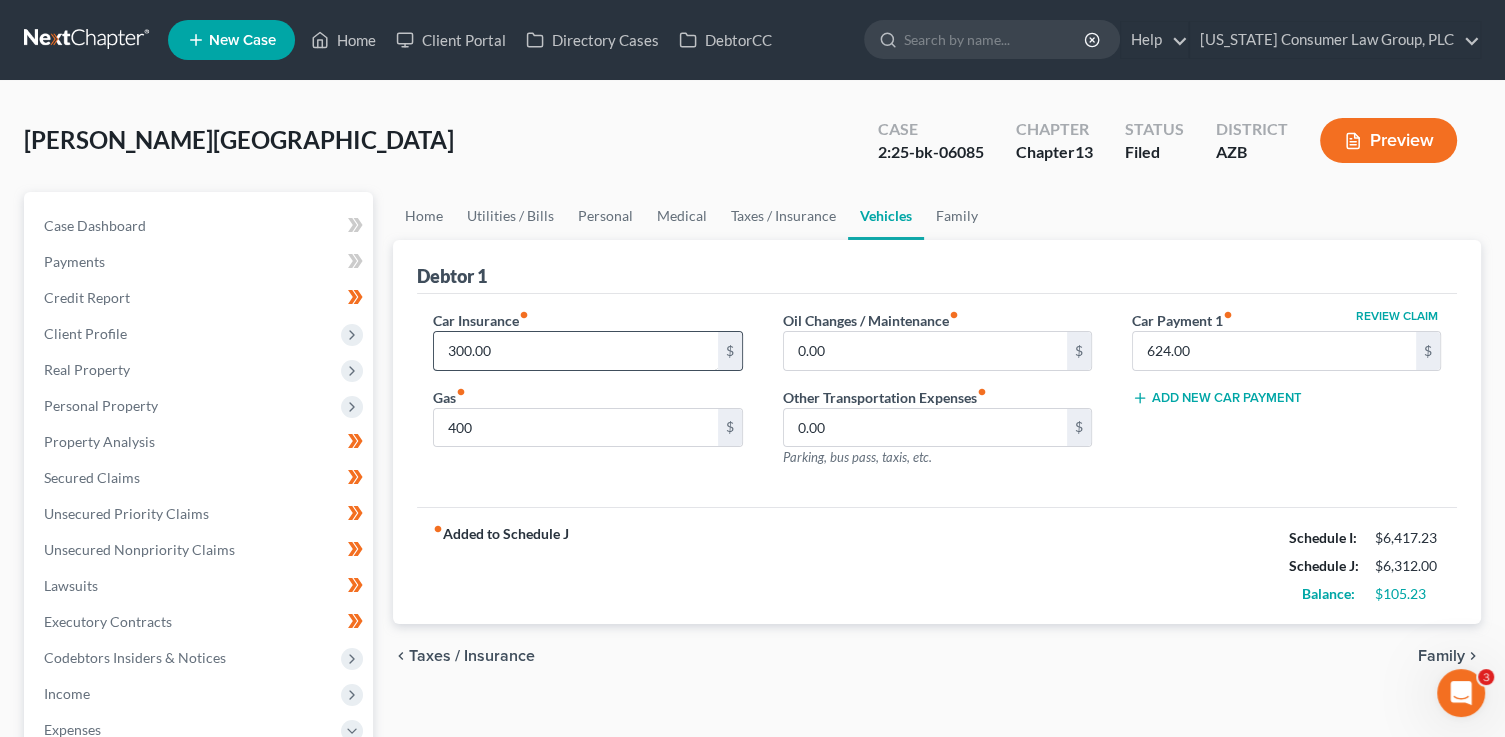 type 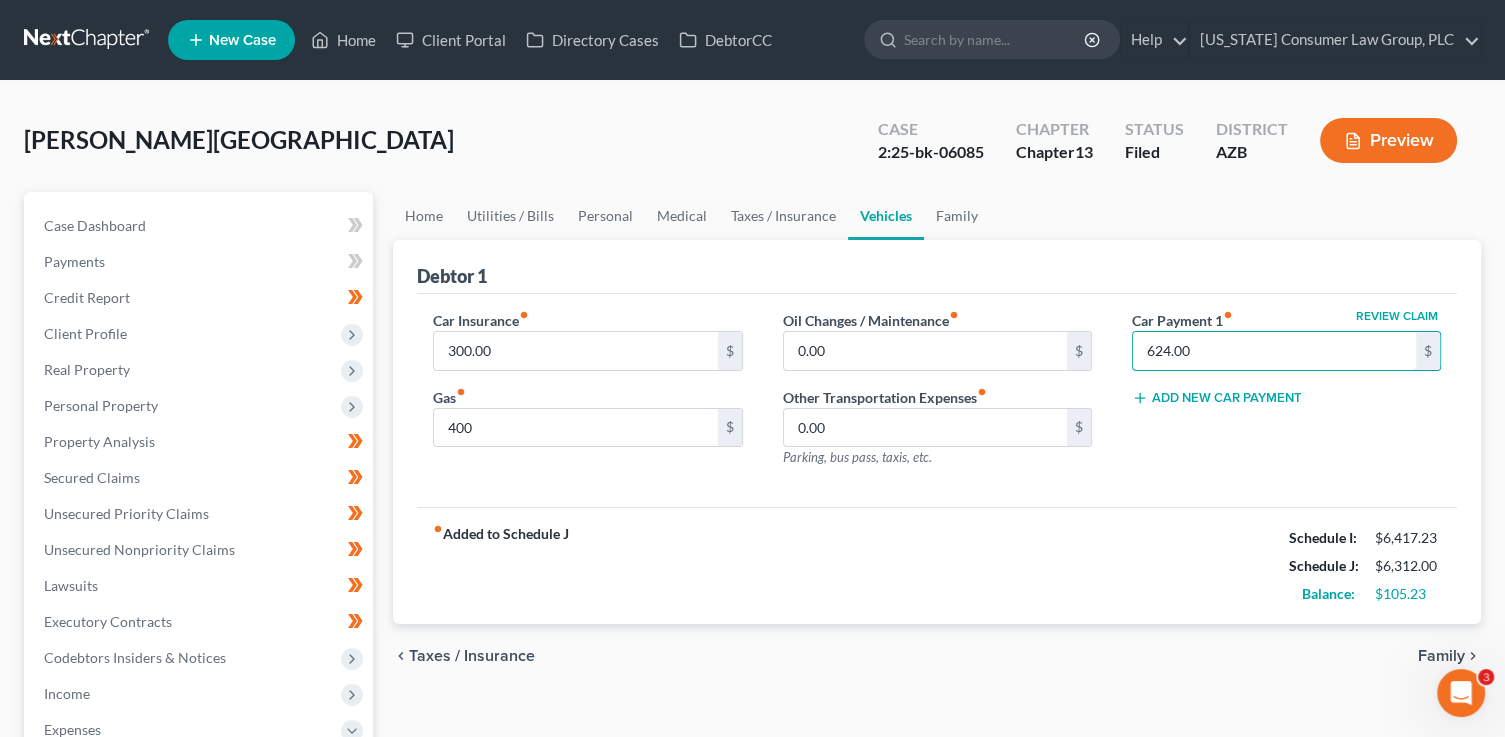 type on "0" 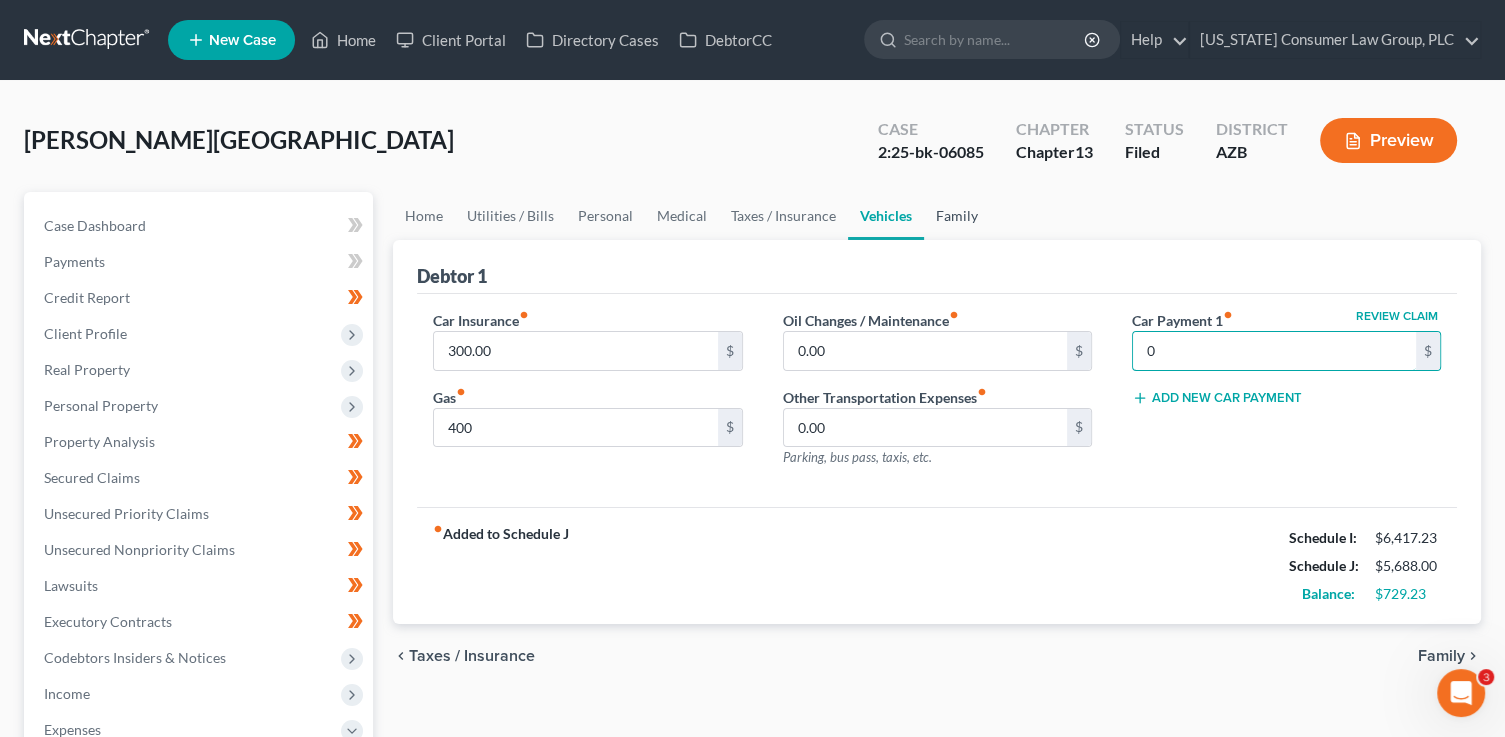 type on "0" 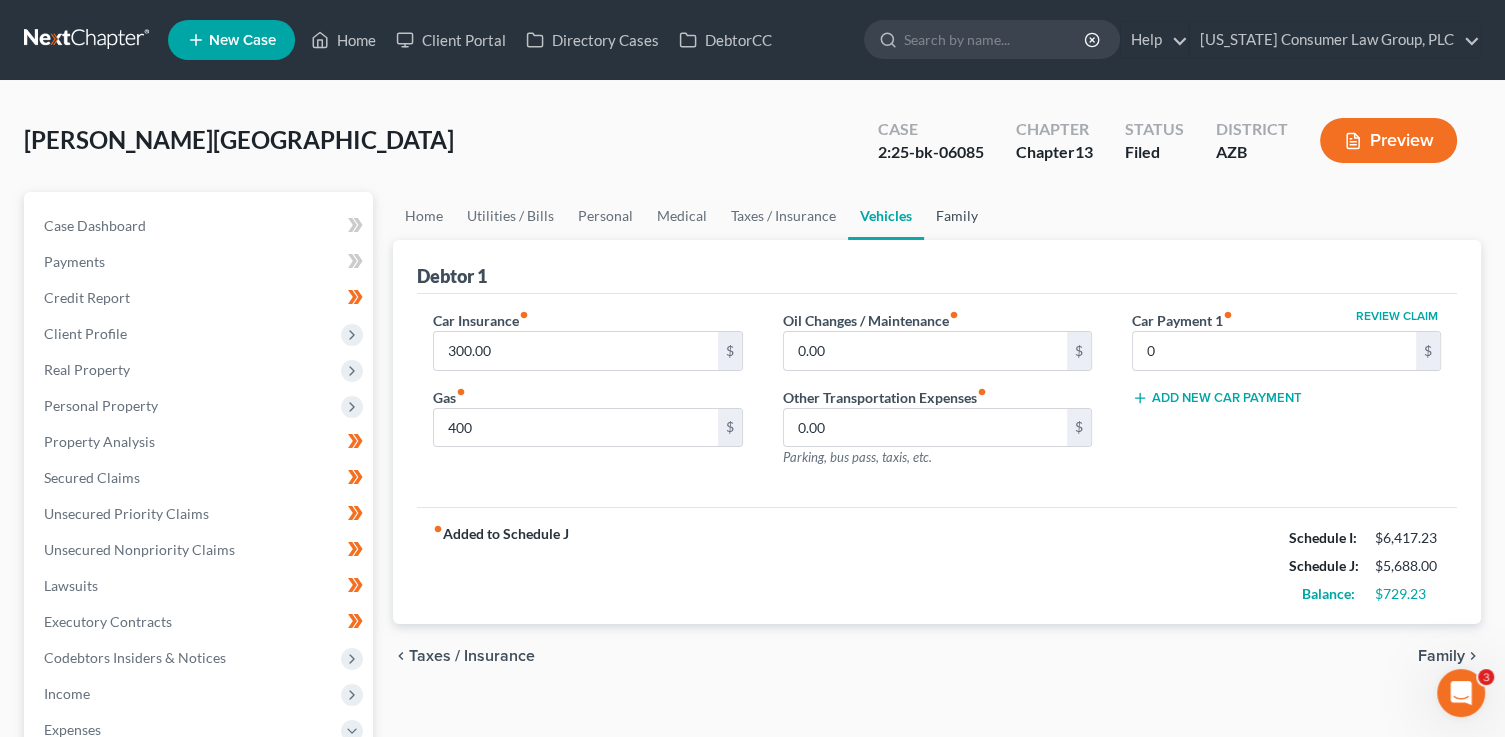 click on "Family" at bounding box center [957, 216] 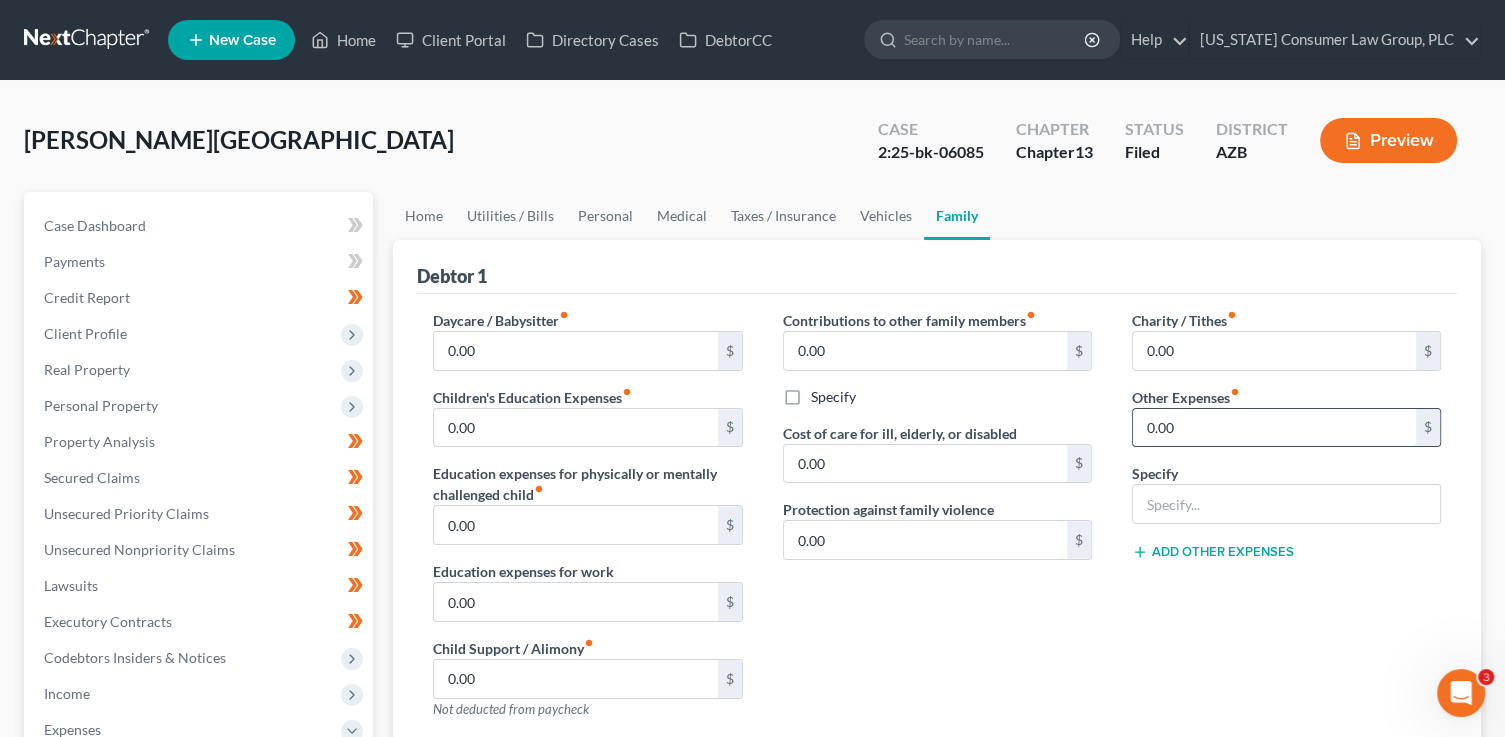 click on "0.00" at bounding box center (1274, 428) 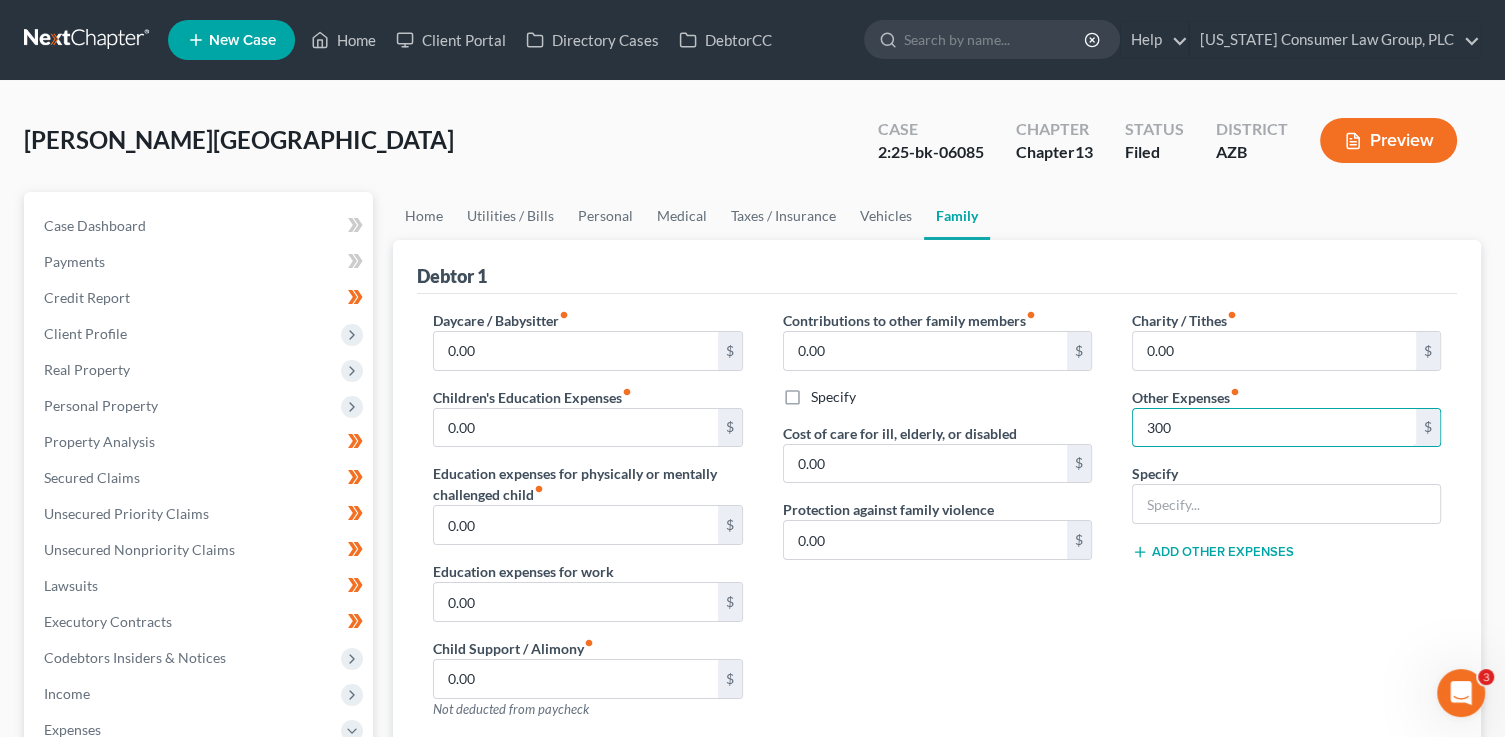 type on "300" 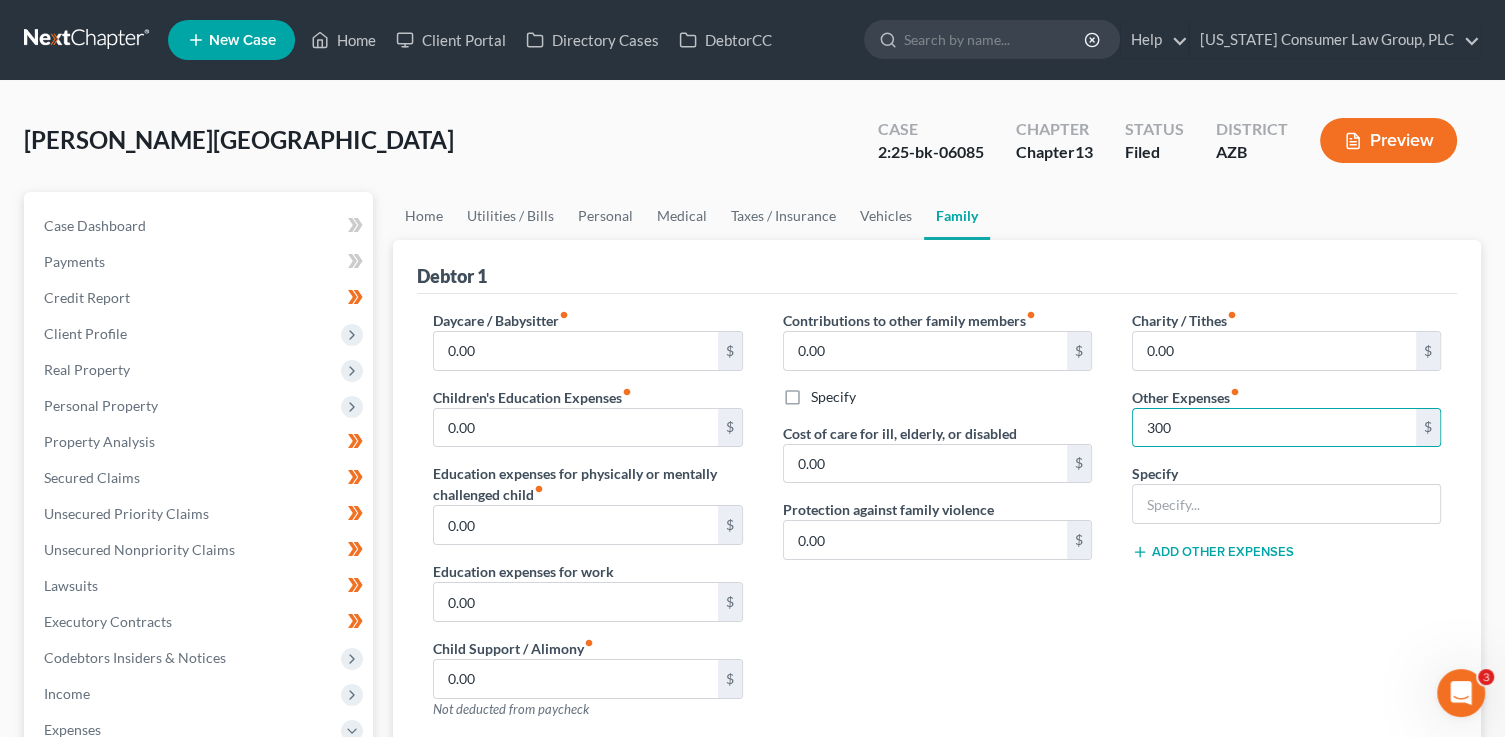 drag, startPoint x: 1098, startPoint y: 651, endPoint x: 1139, endPoint y: 539, distance: 119.26861 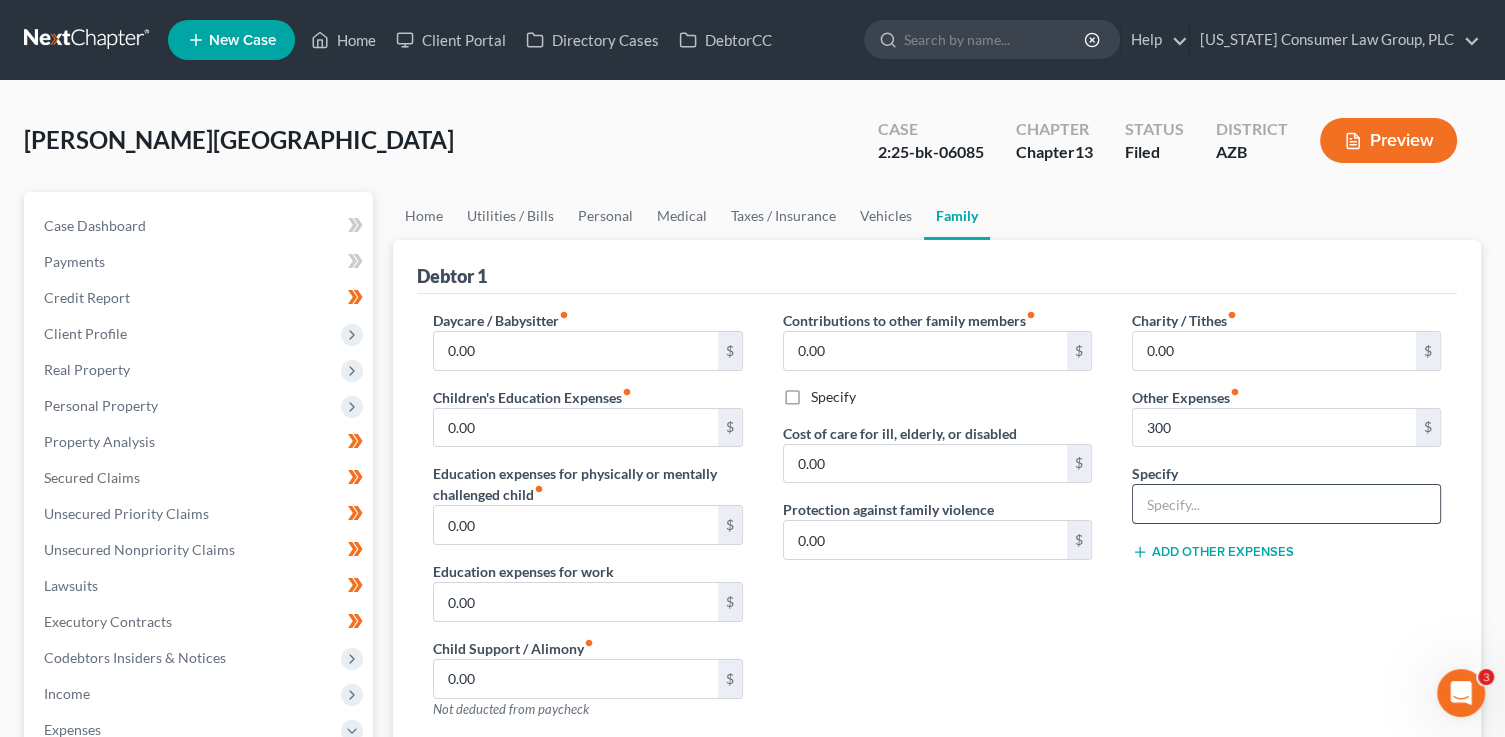 click at bounding box center (1286, 504) 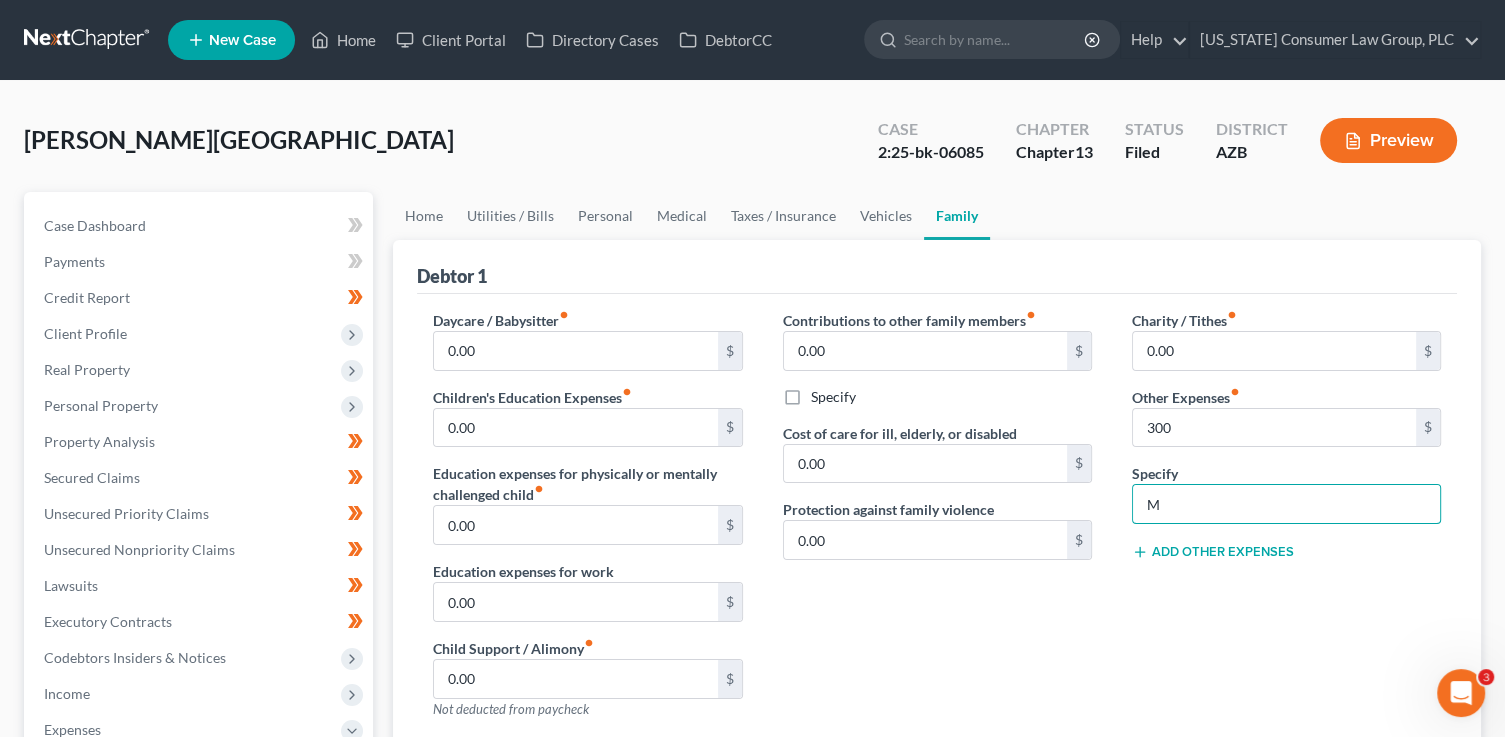 type on "Misc. Expenses" 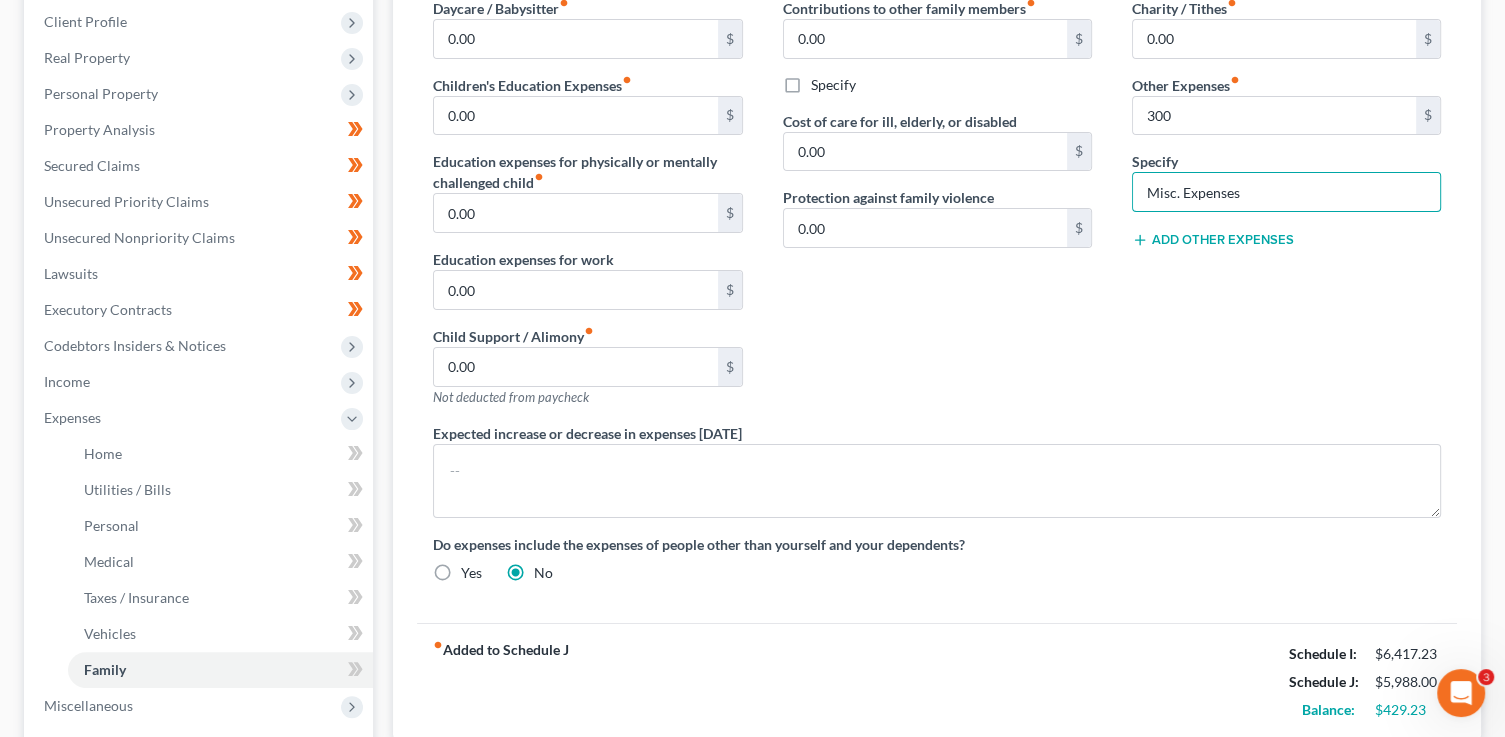 scroll, scrollTop: 104, scrollLeft: 0, axis: vertical 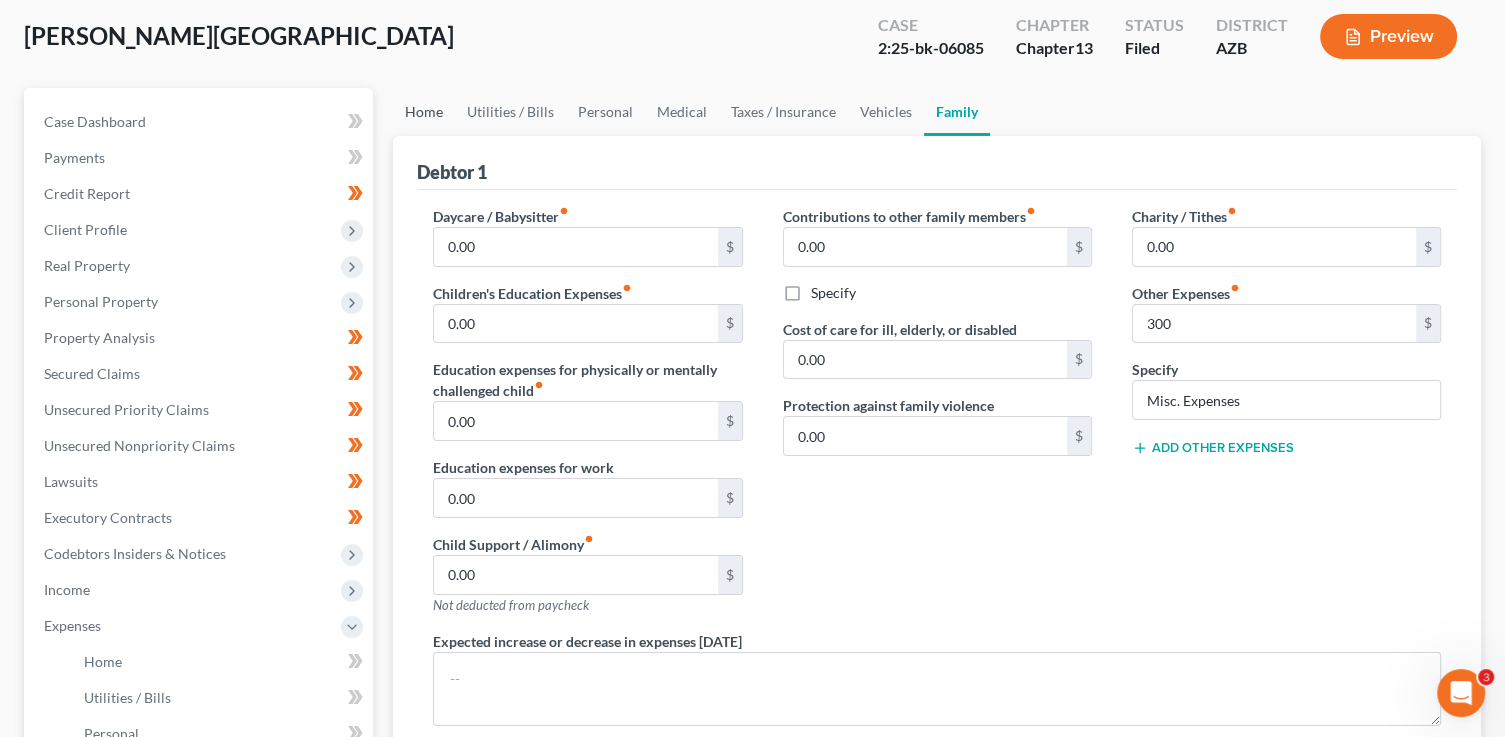 click on "Home" at bounding box center (424, 112) 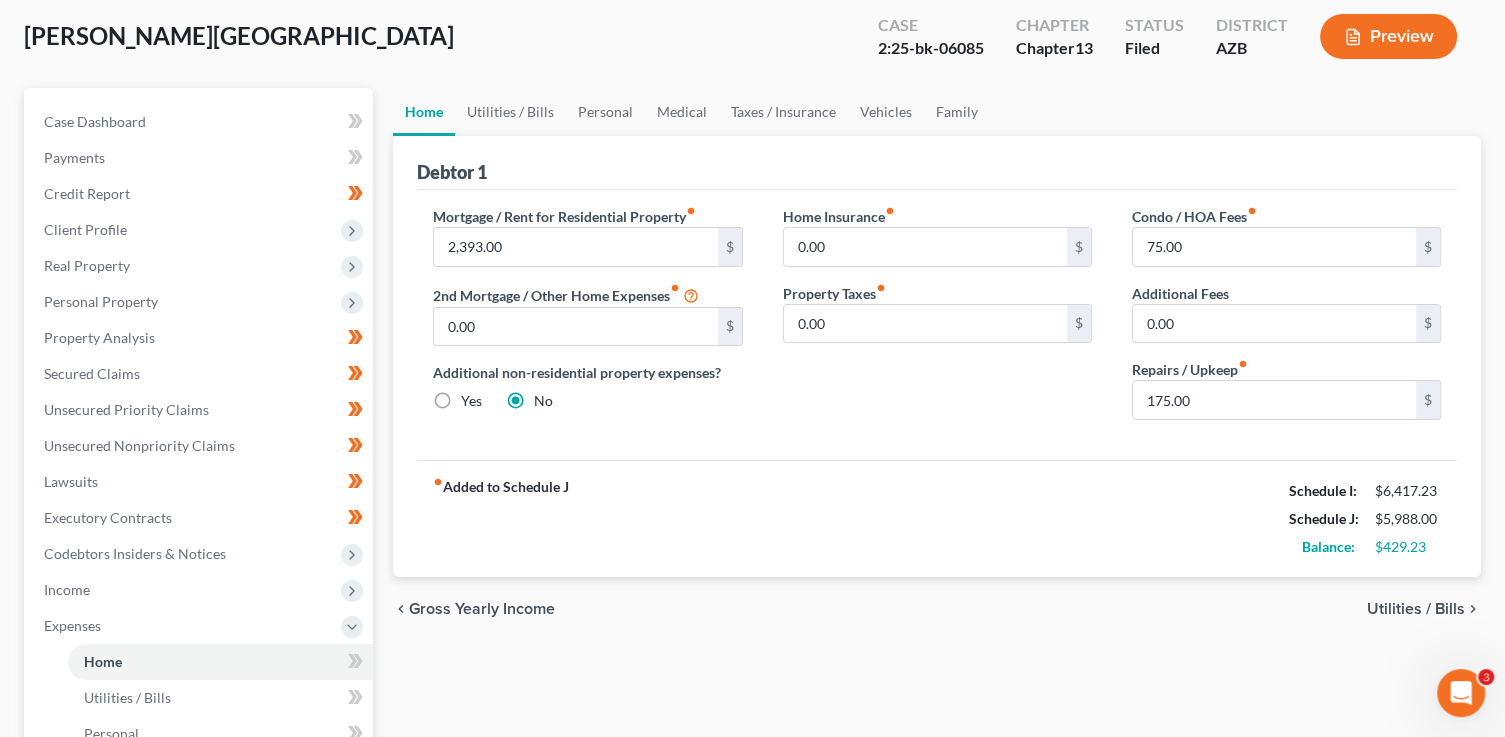 scroll, scrollTop: 0, scrollLeft: 0, axis: both 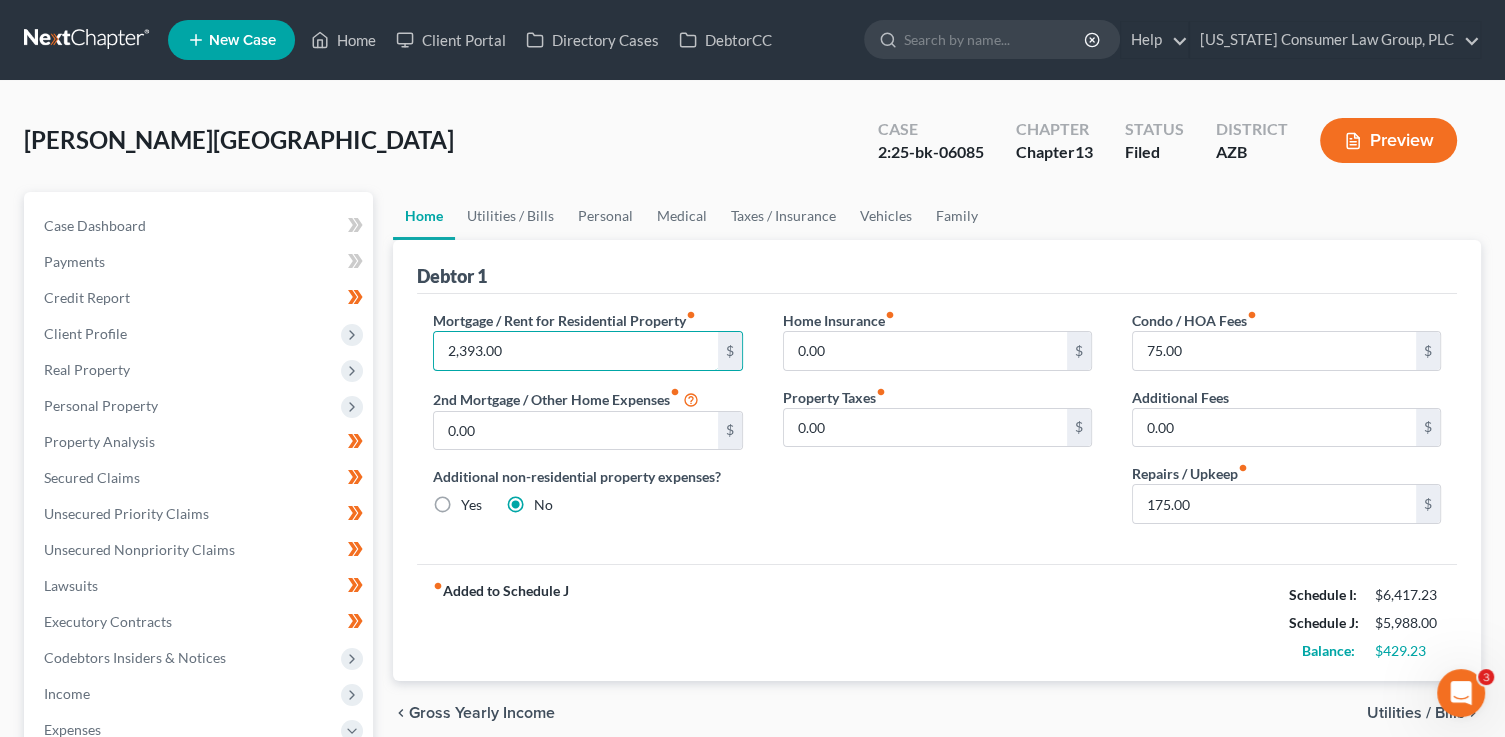 drag, startPoint x: 573, startPoint y: 361, endPoint x: 625, endPoint y: 310, distance: 72.835434 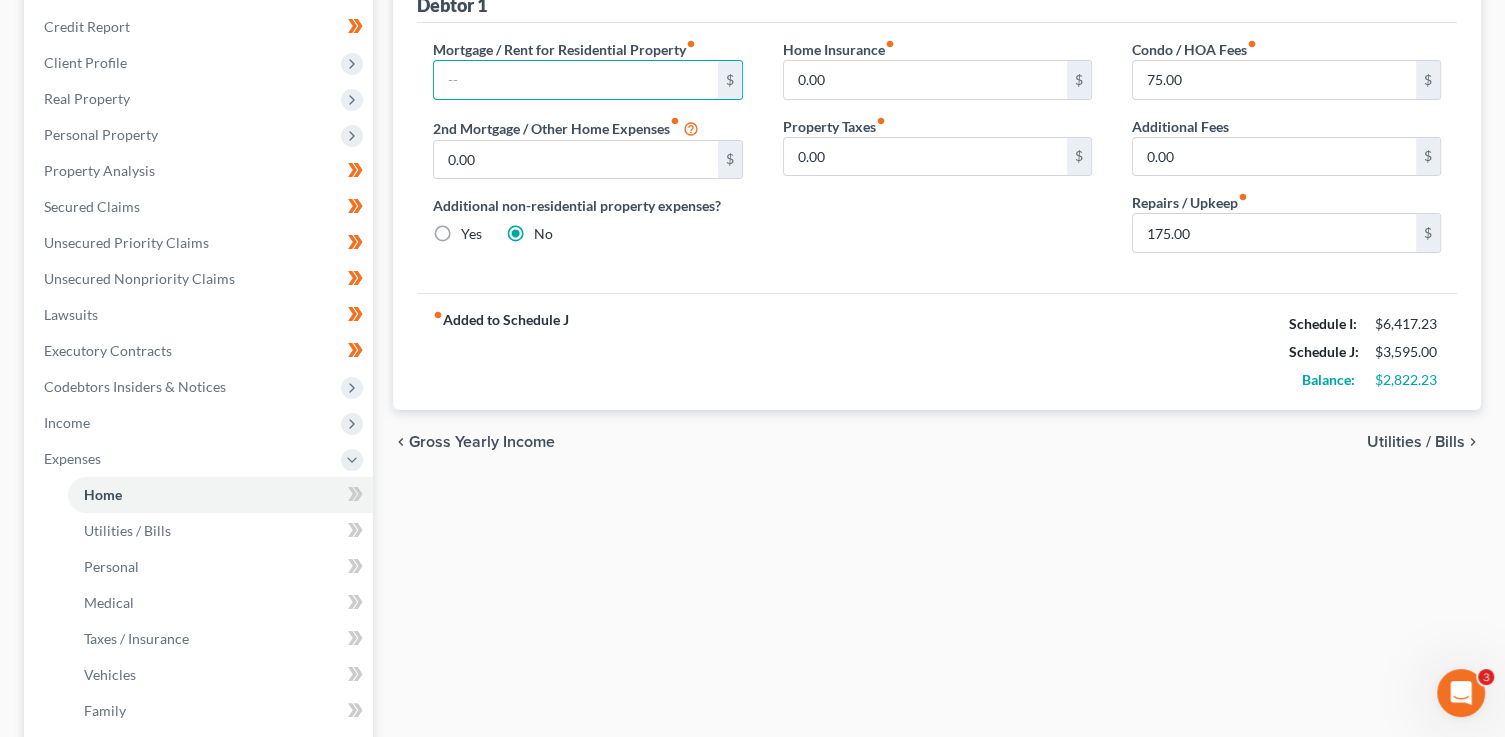 scroll, scrollTop: 455, scrollLeft: 0, axis: vertical 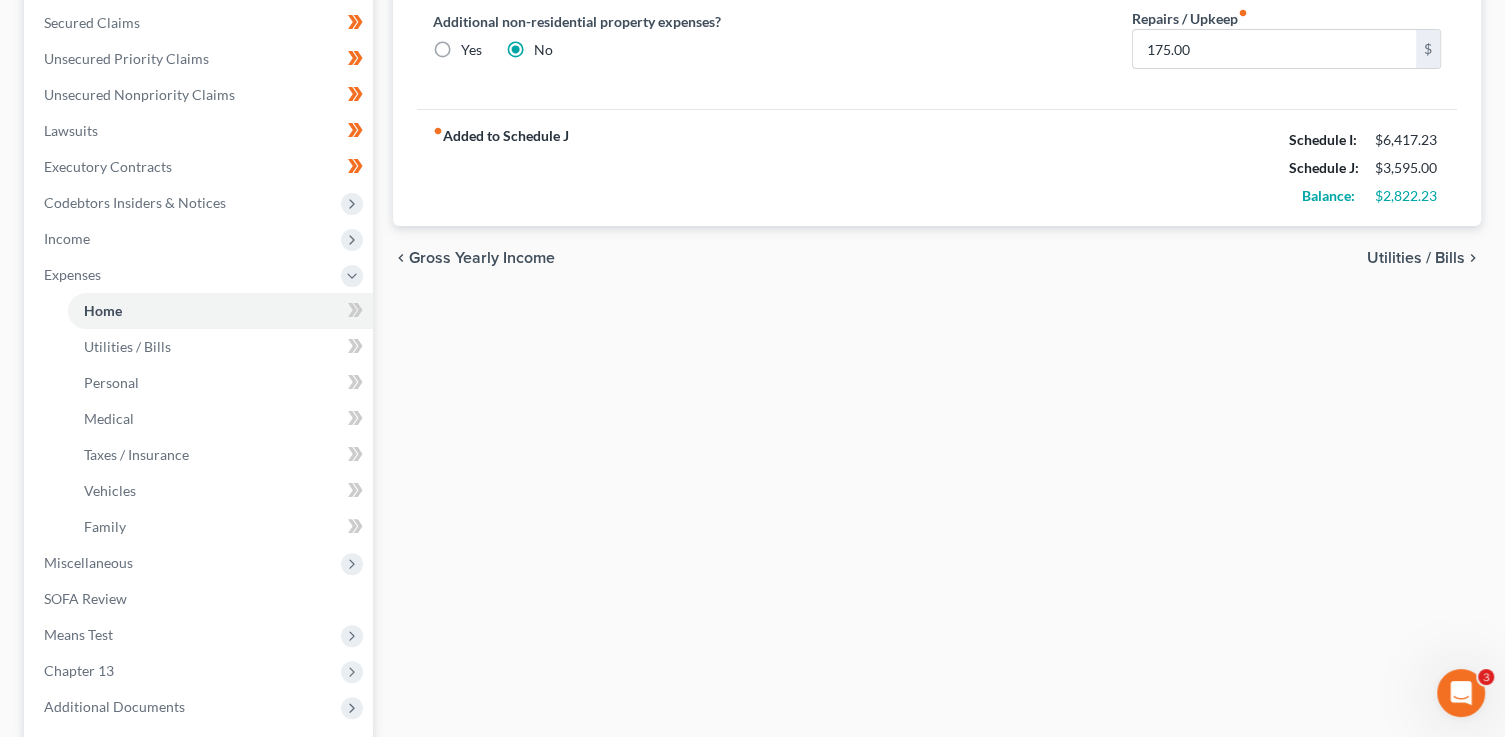 type 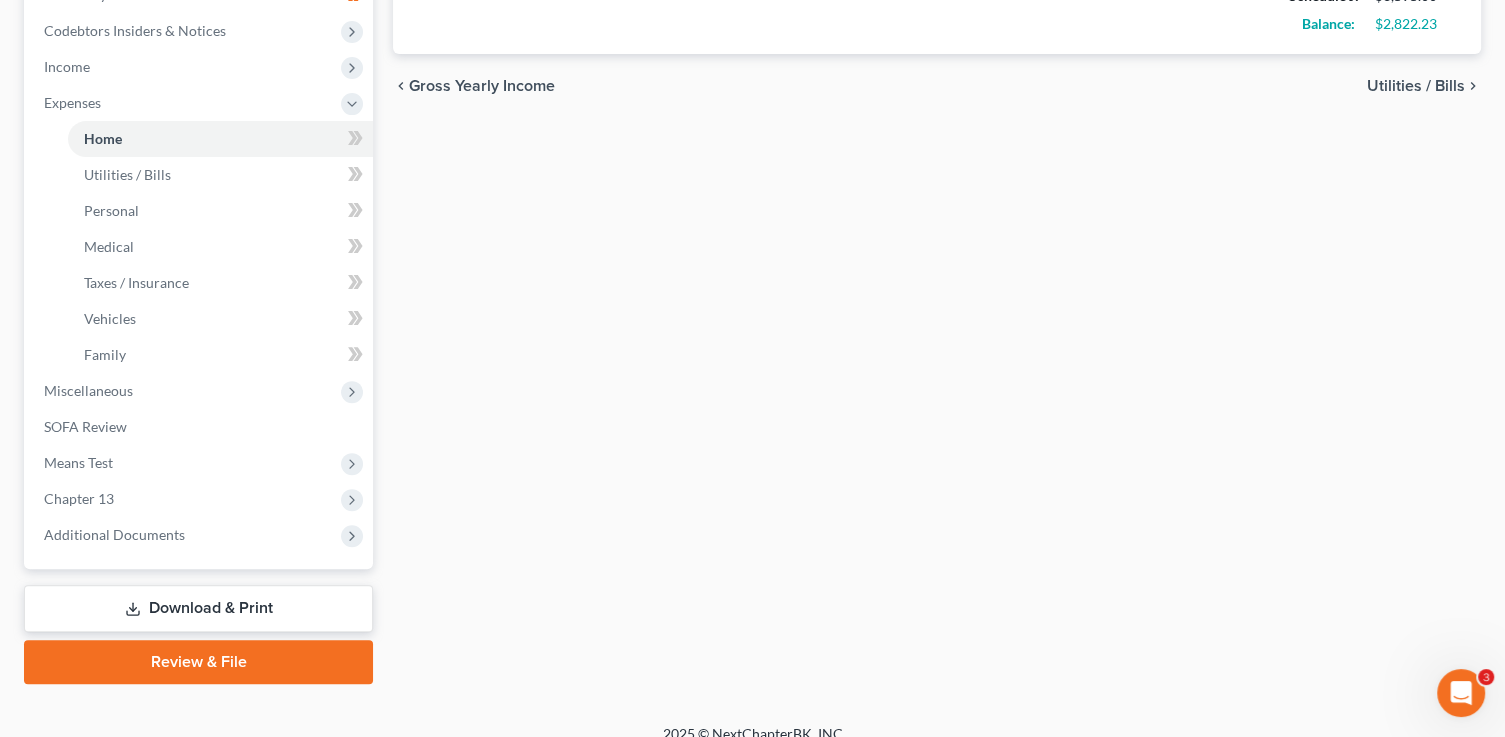 scroll, scrollTop: 648, scrollLeft: 0, axis: vertical 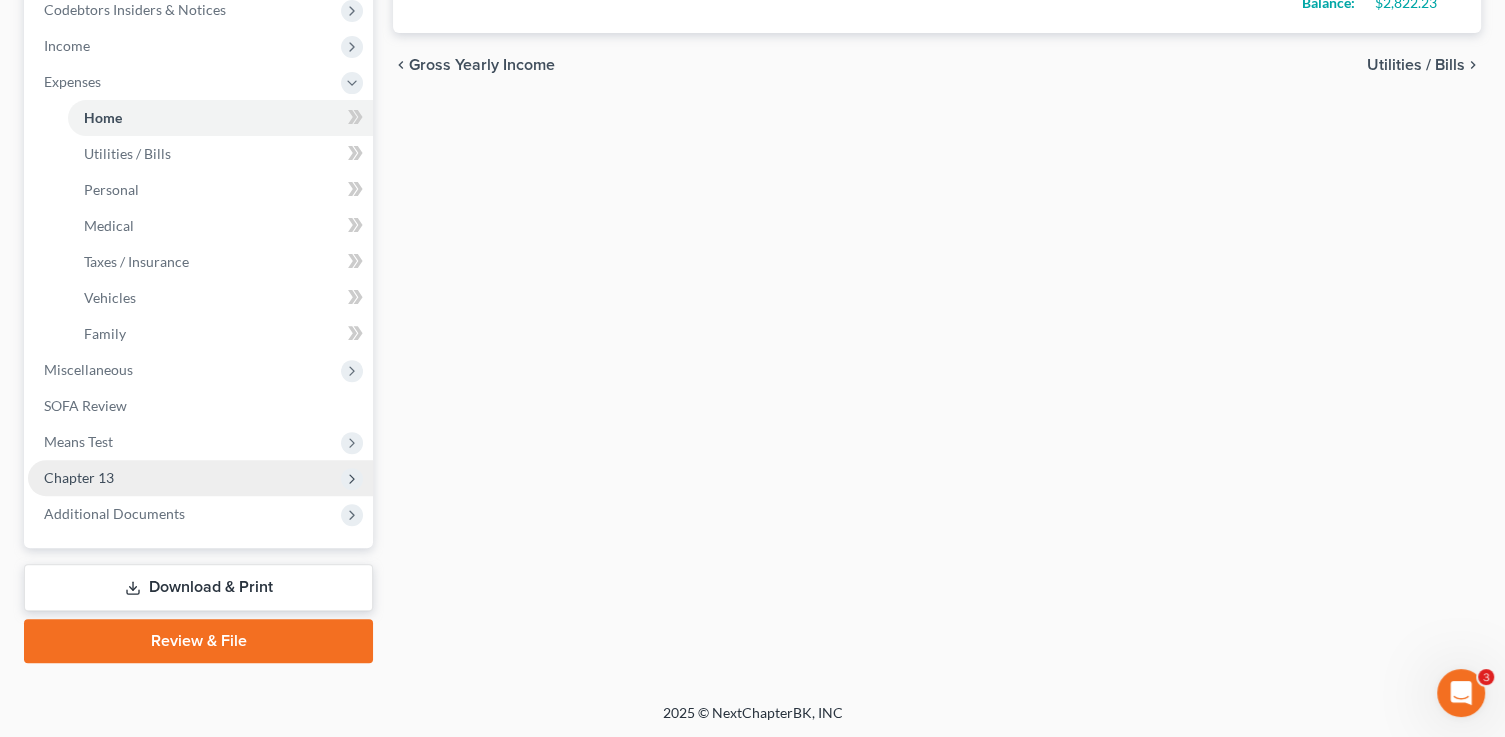 click on "Chapter 13" at bounding box center [79, 477] 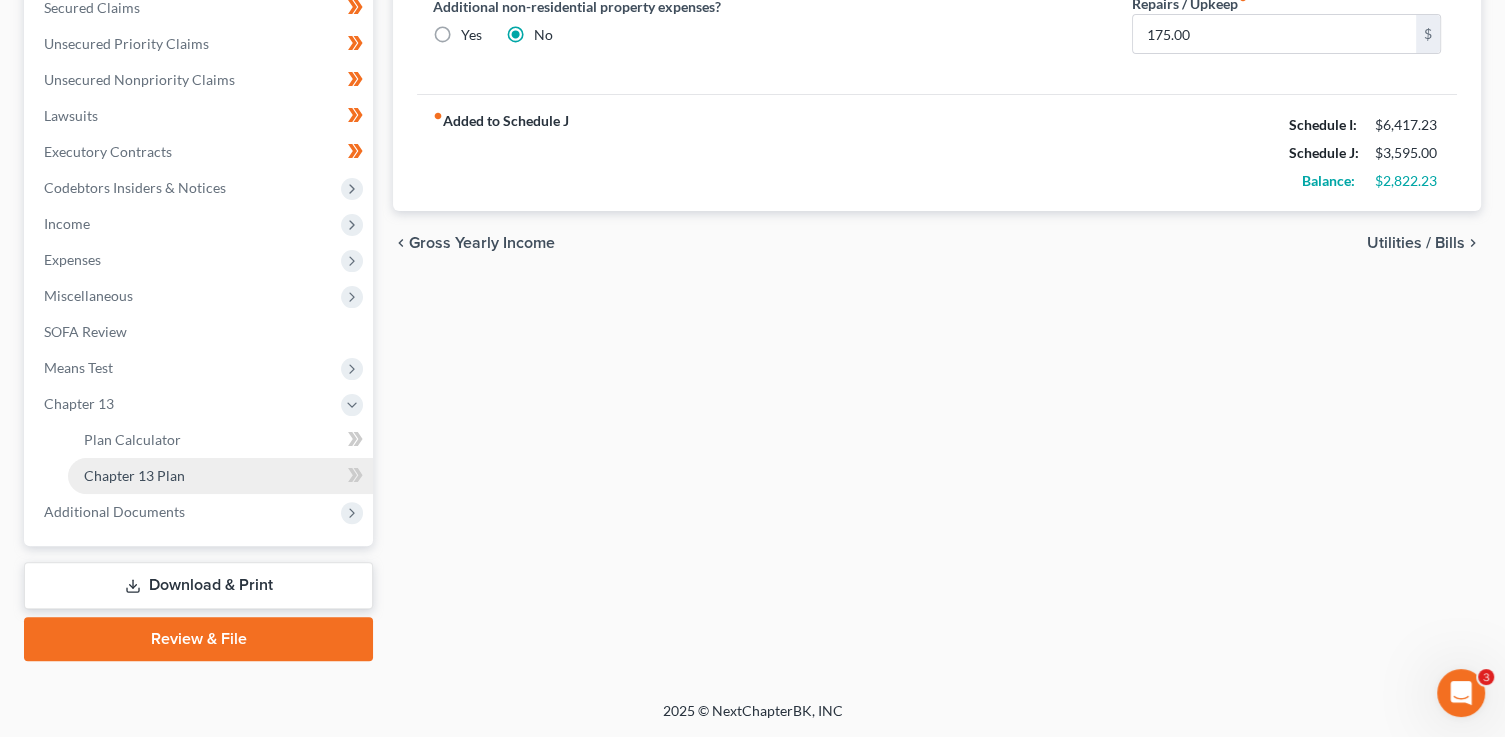 scroll, scrollTop: 468, scrollLeft: 0, axis: vertical 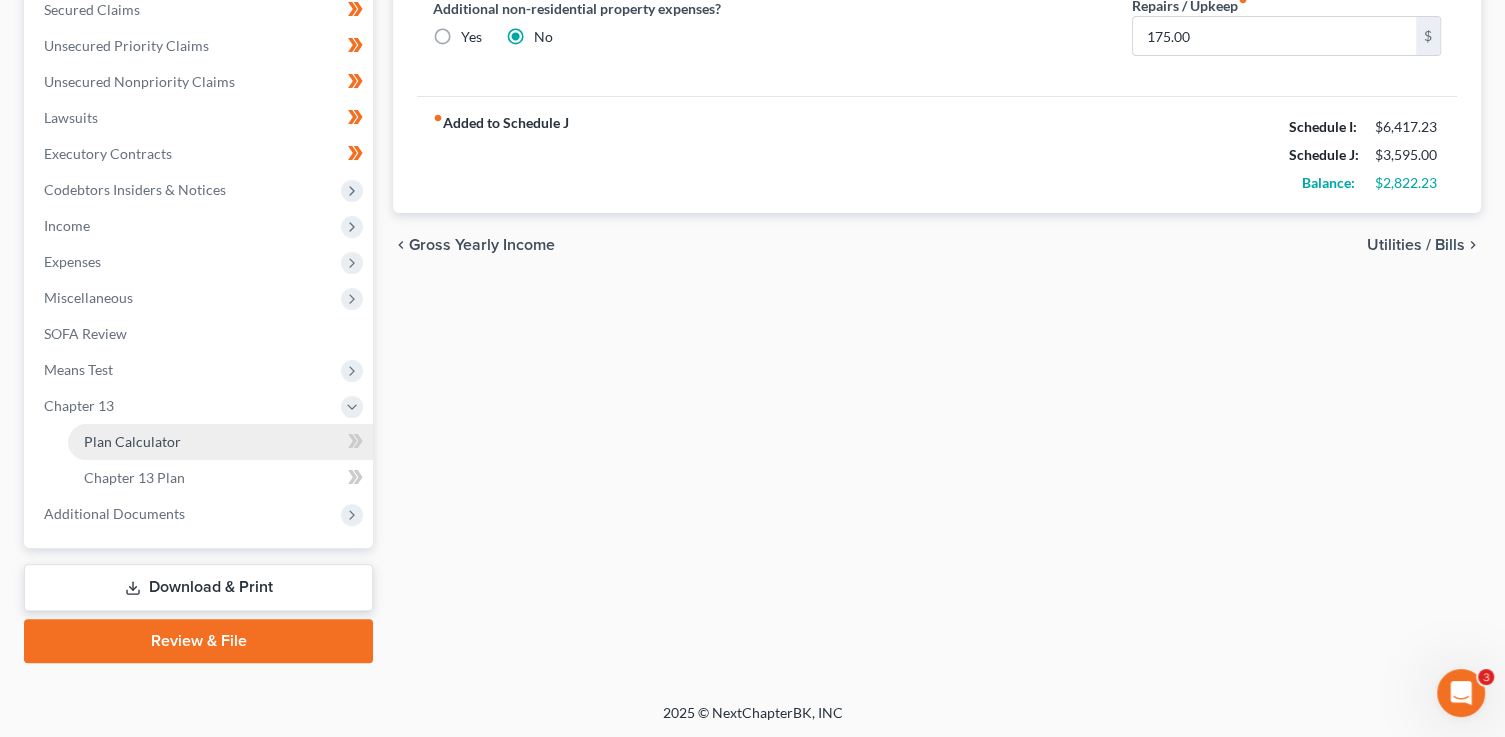 click on "Plan Calculator" at bounding box center (132, 441) 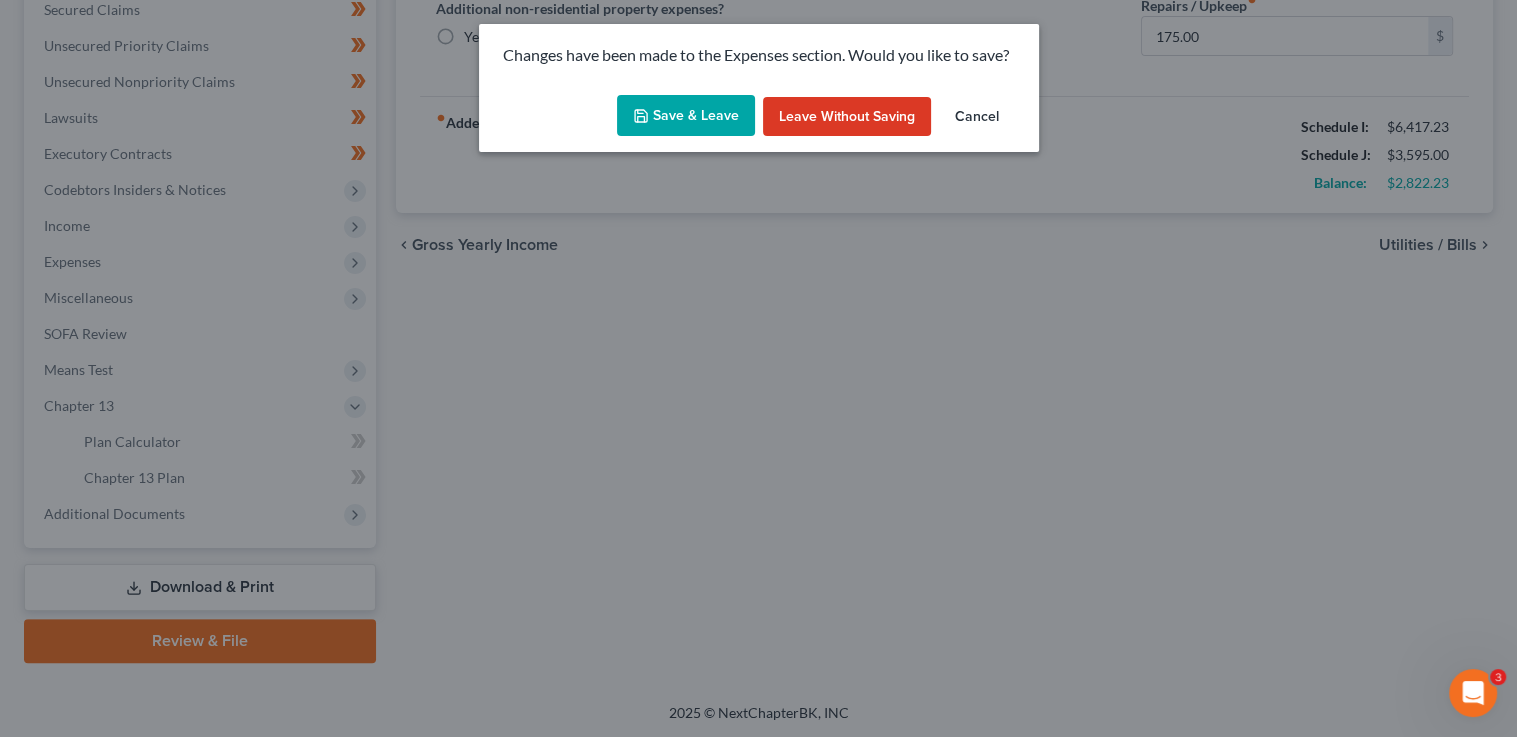 click on "Save & Leave" at bounding box center (686, 116) 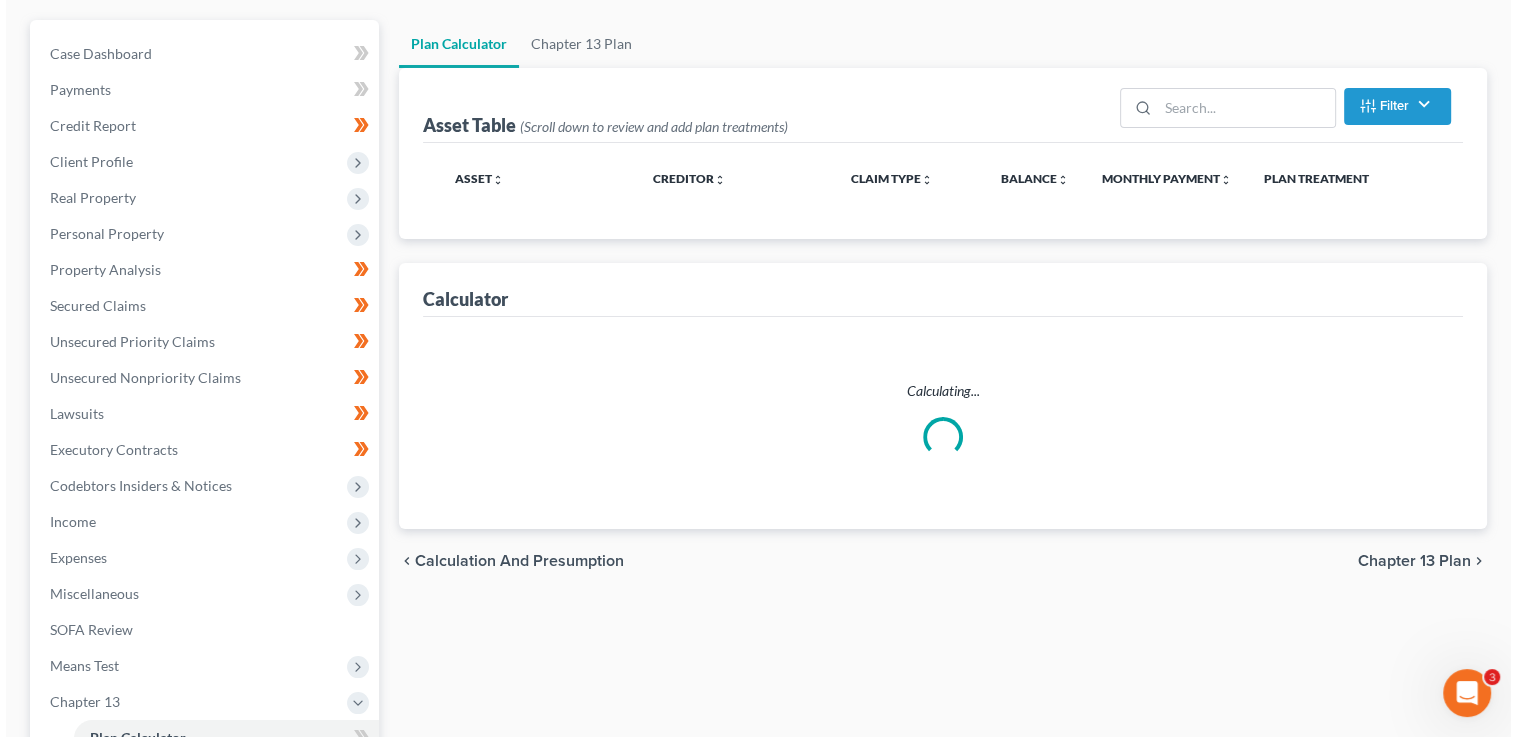 scroll, scrollTop: 0, scrollLeft: 0, axis: both 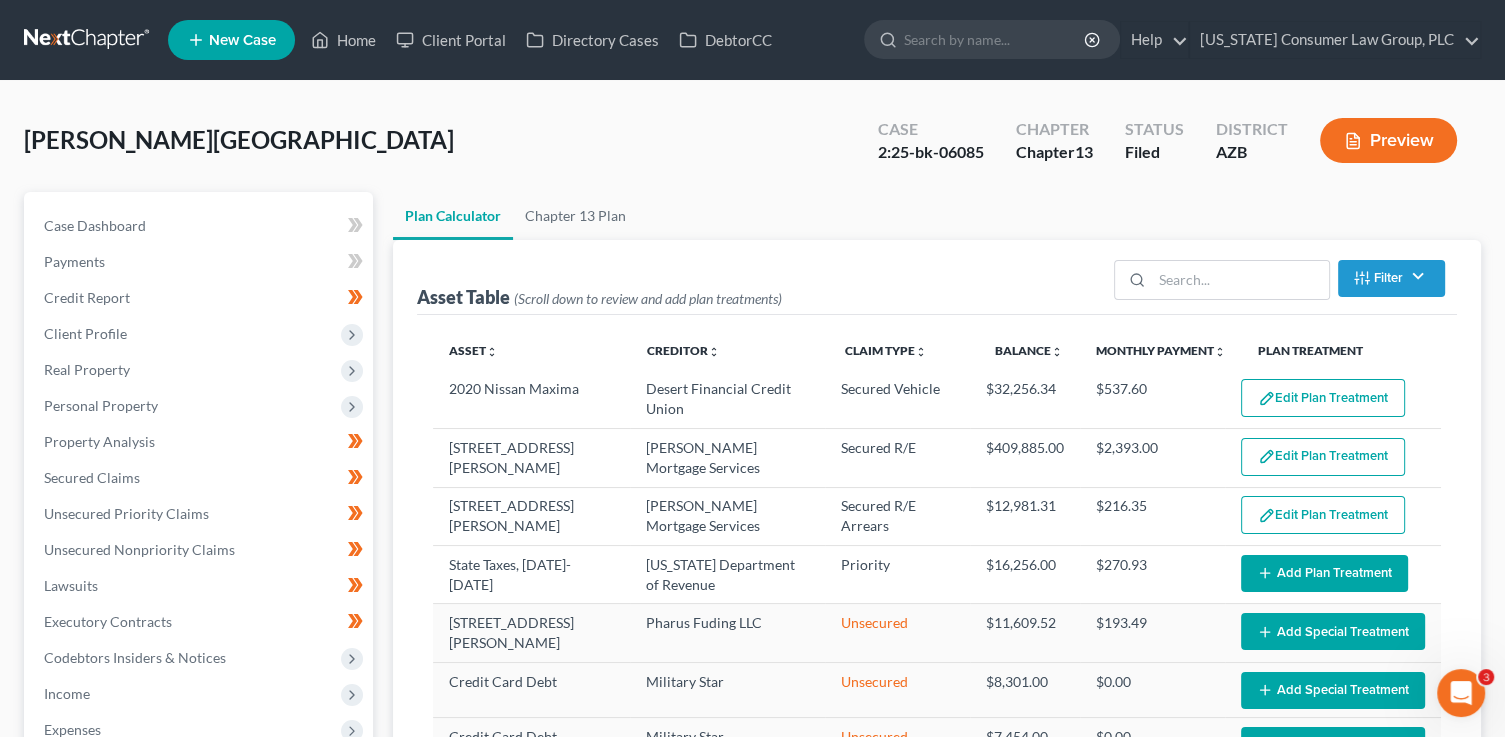 select on "59" 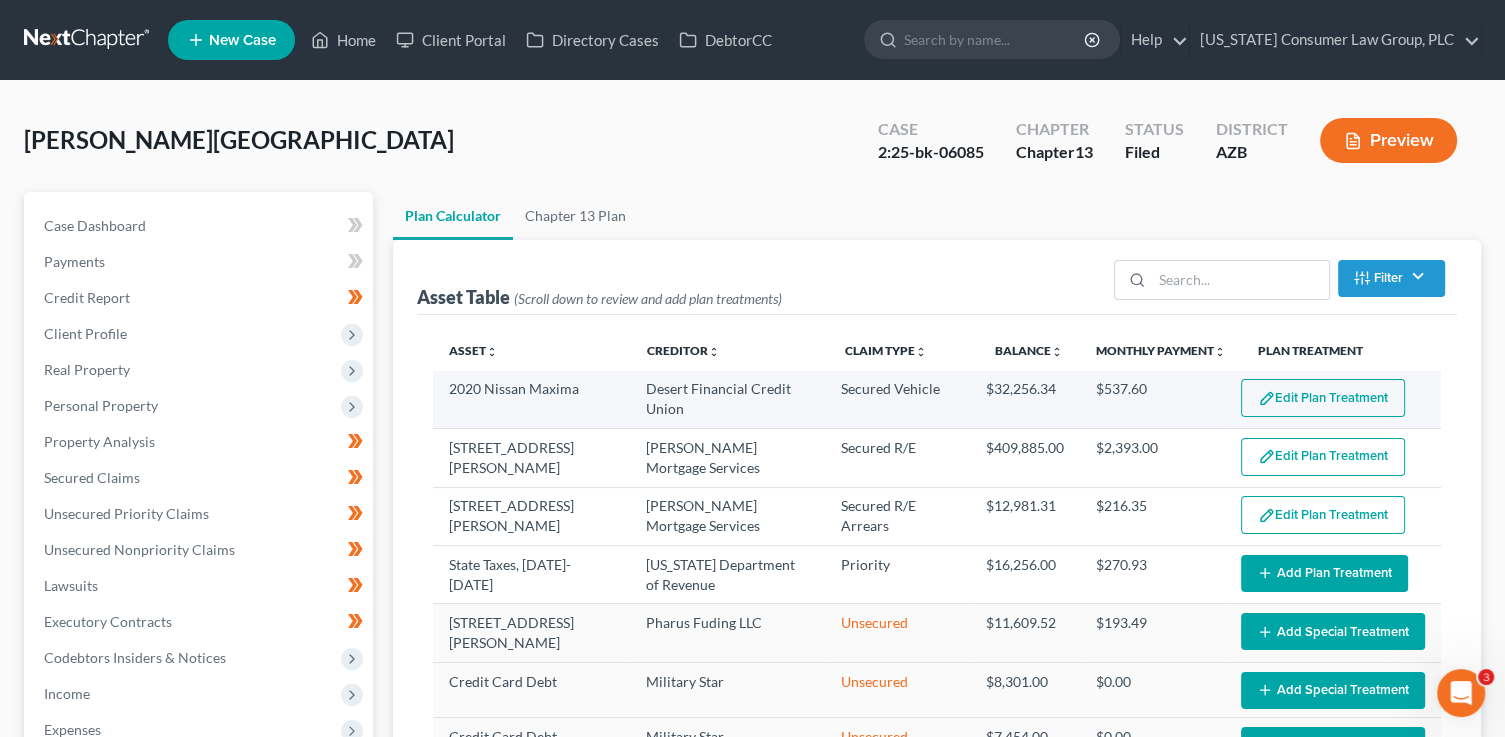 click on "Edit Plan Treatment" at bounding box center (1323, 398) 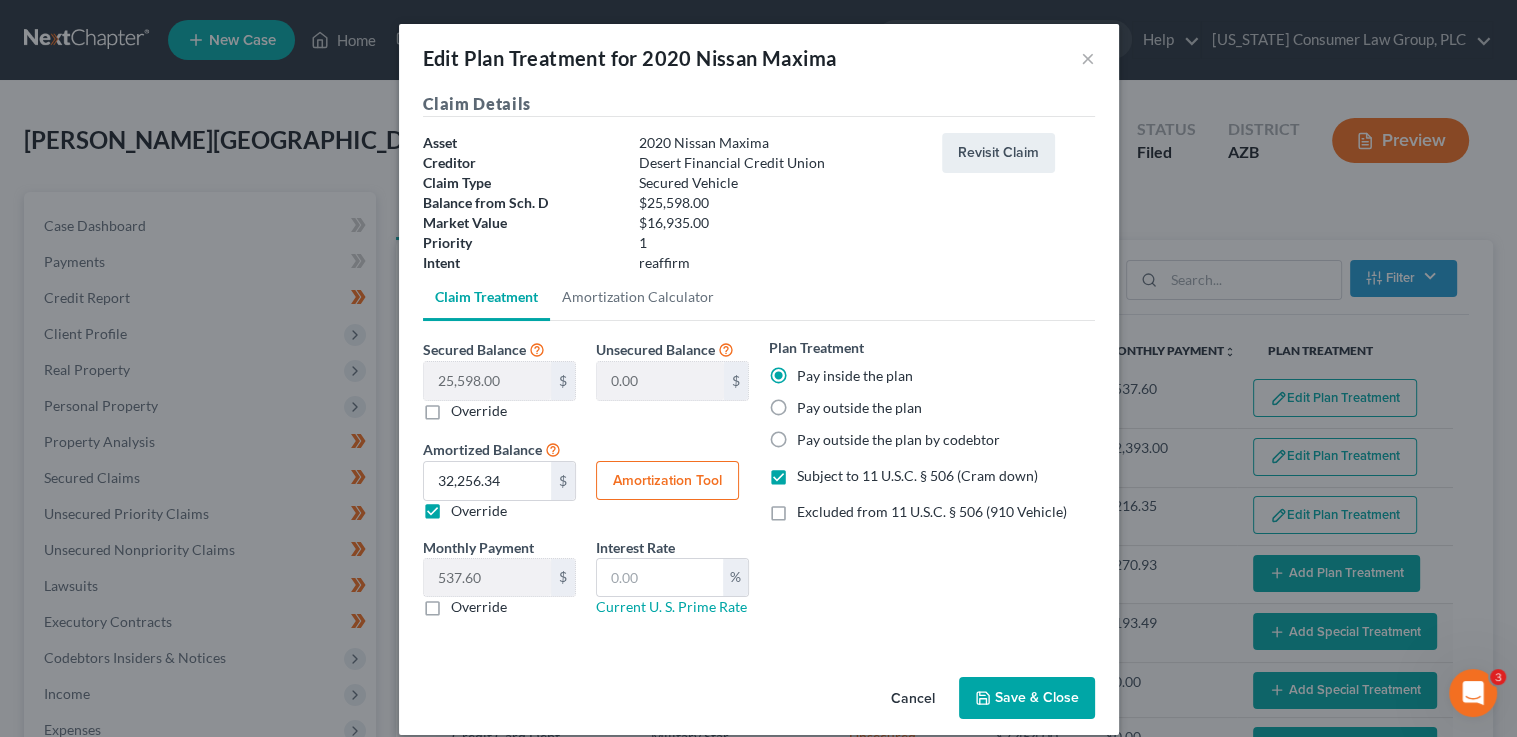 click on "Amortization Tool" at bounding box center [667, 481] 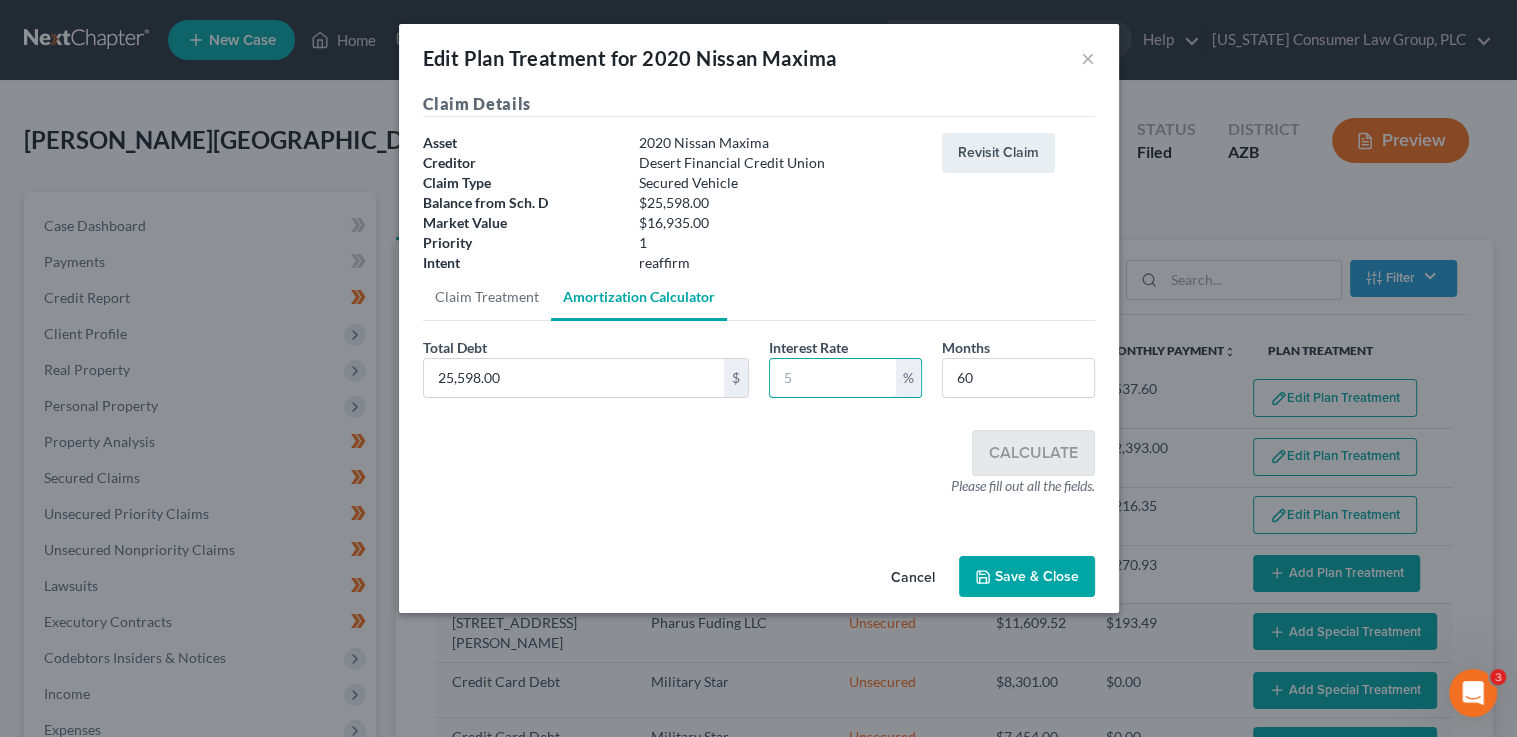 drag, startPoint x: 806, startPoint y: 386, endPoint x: 801, endPoint y: 351, distance: 35.35534 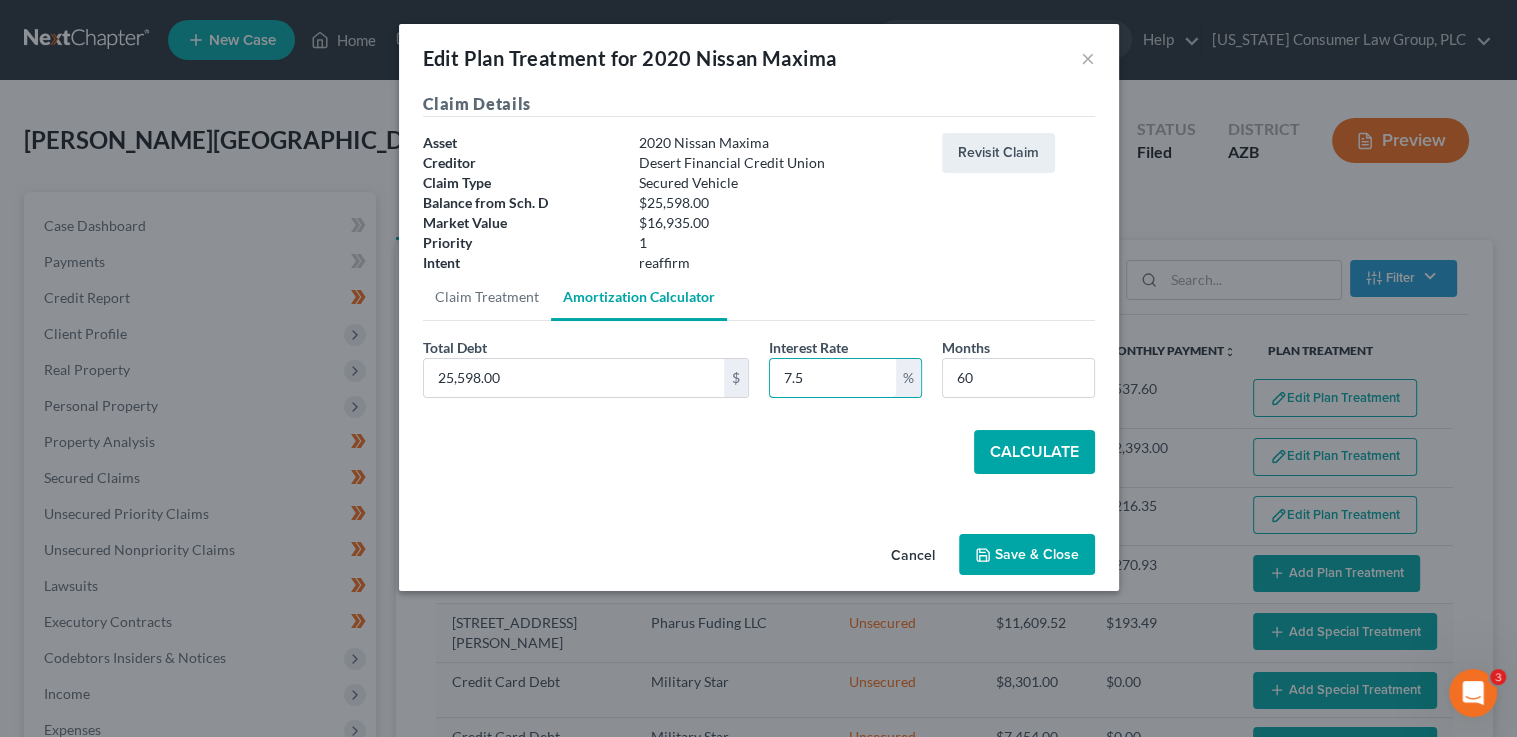 type on "7.5" 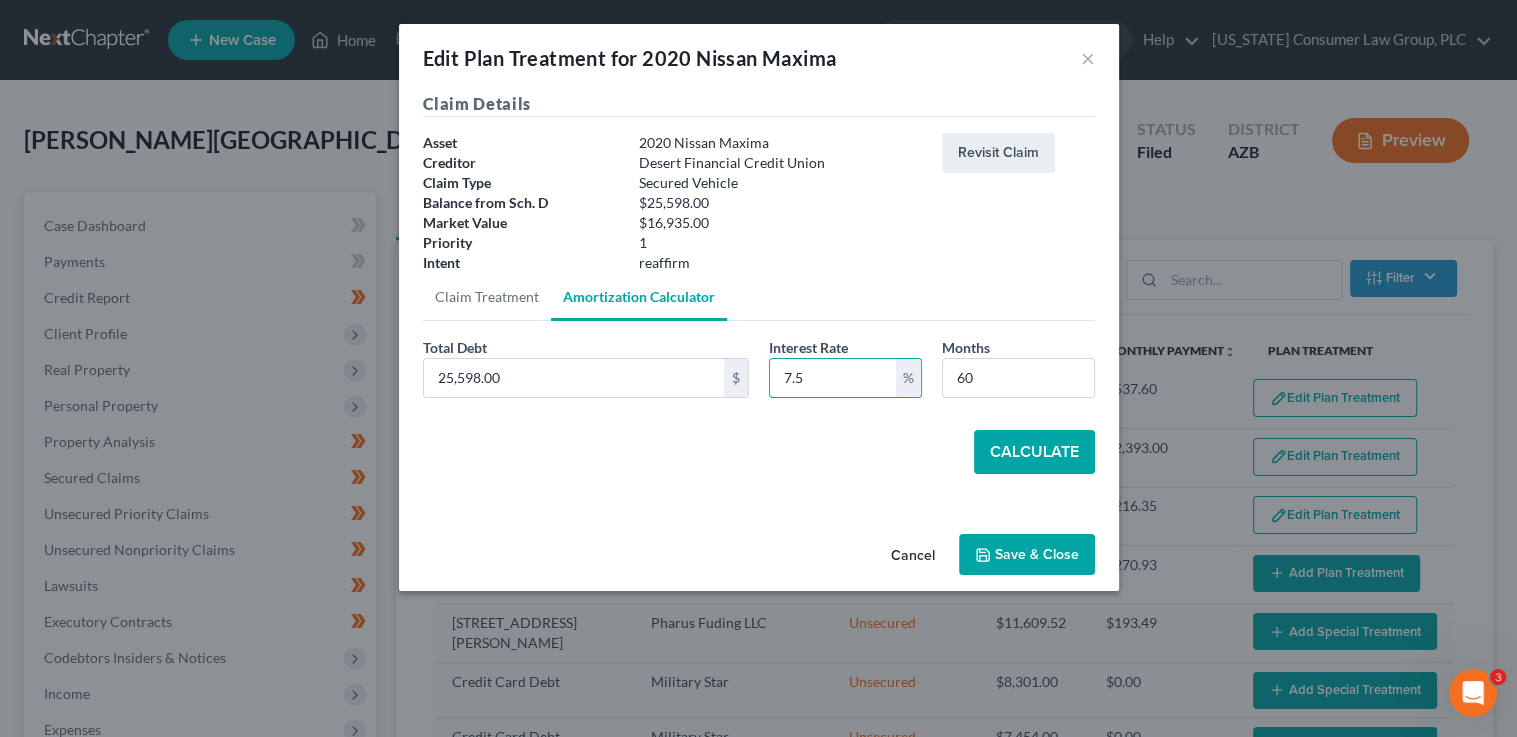 click on "Calculate" at bounding box center (1034, 452) 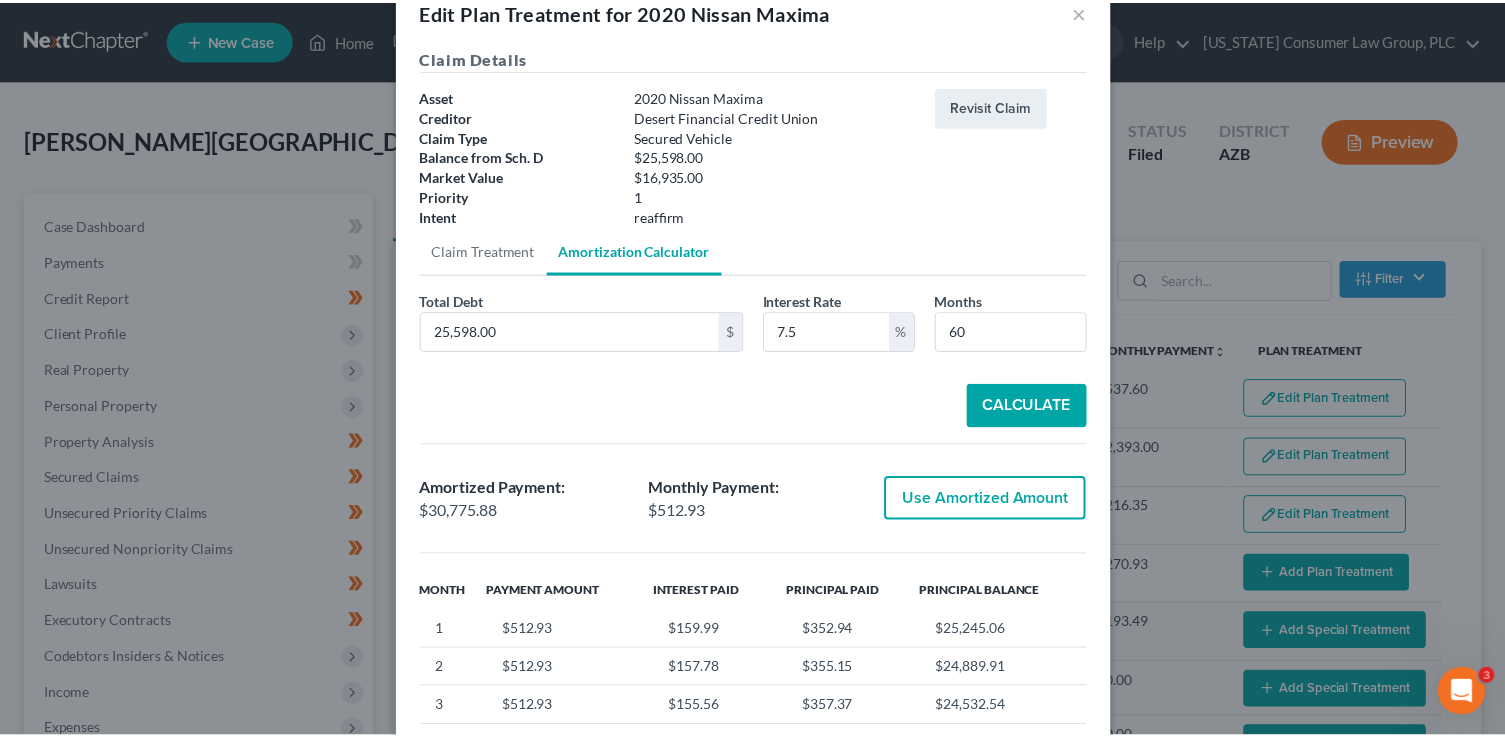 scroll, scrollTop: 0, scrollLeft: 0, axis: both 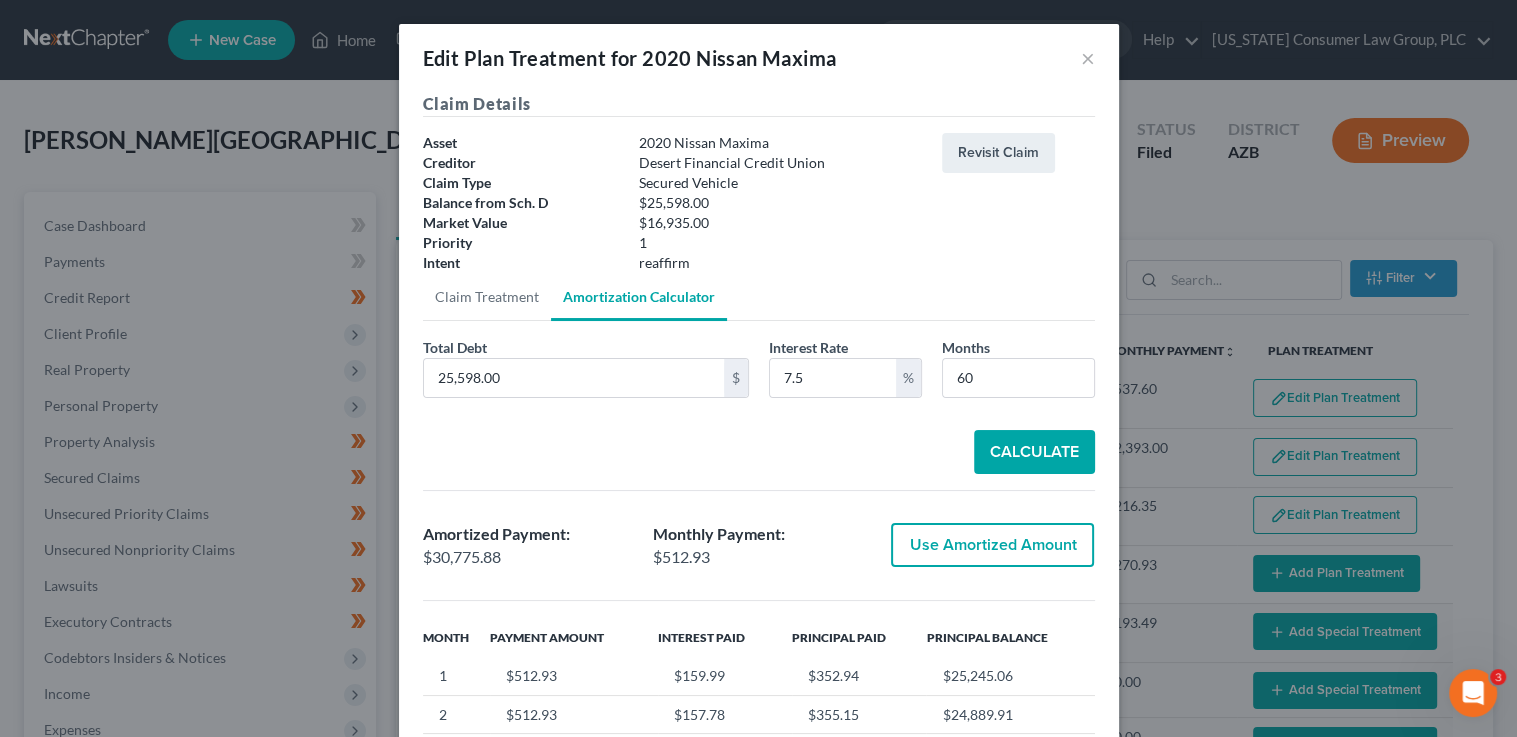 click on "Use Amortized Amount" at bounding box center [992, 545] 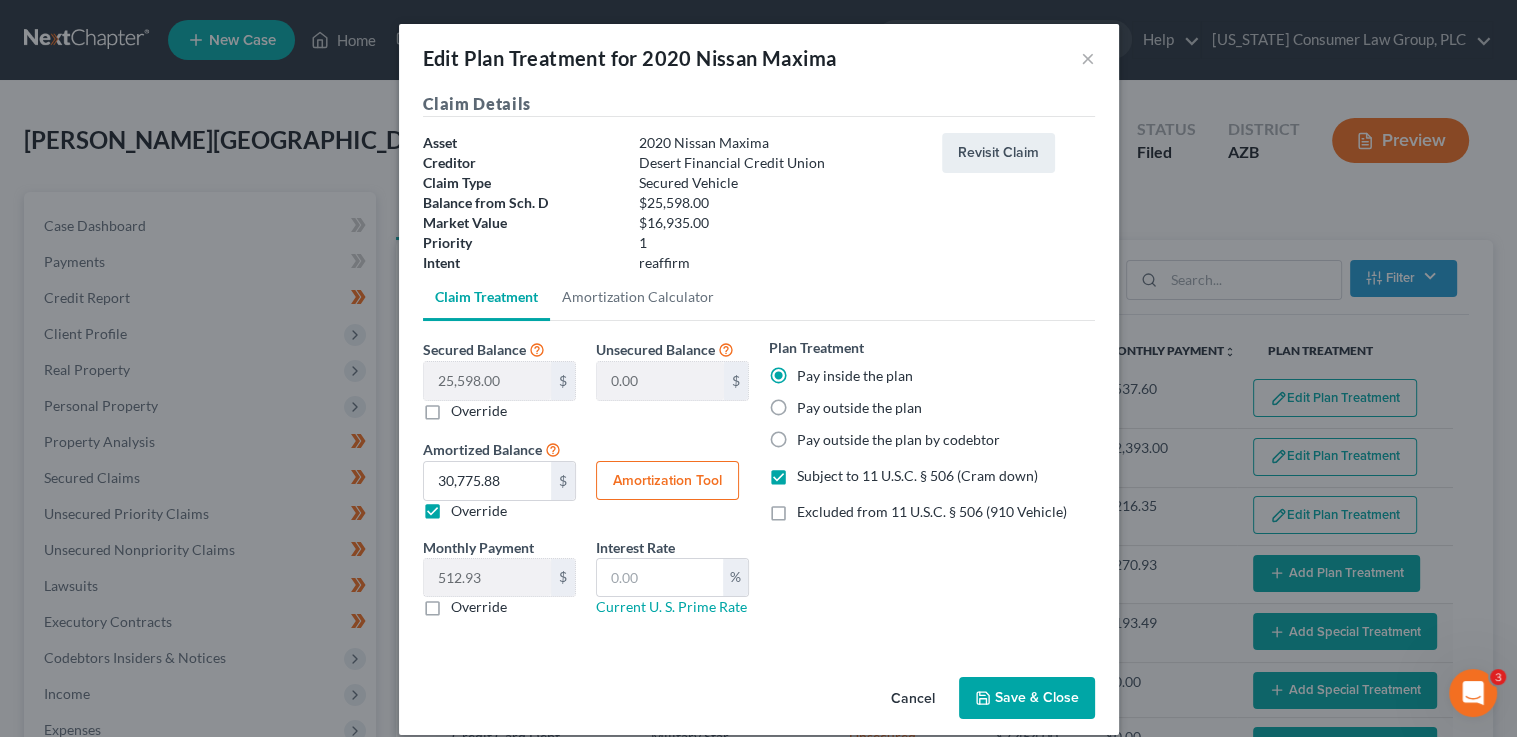 click on "Save & Close" at bounding box center [1027, 698] 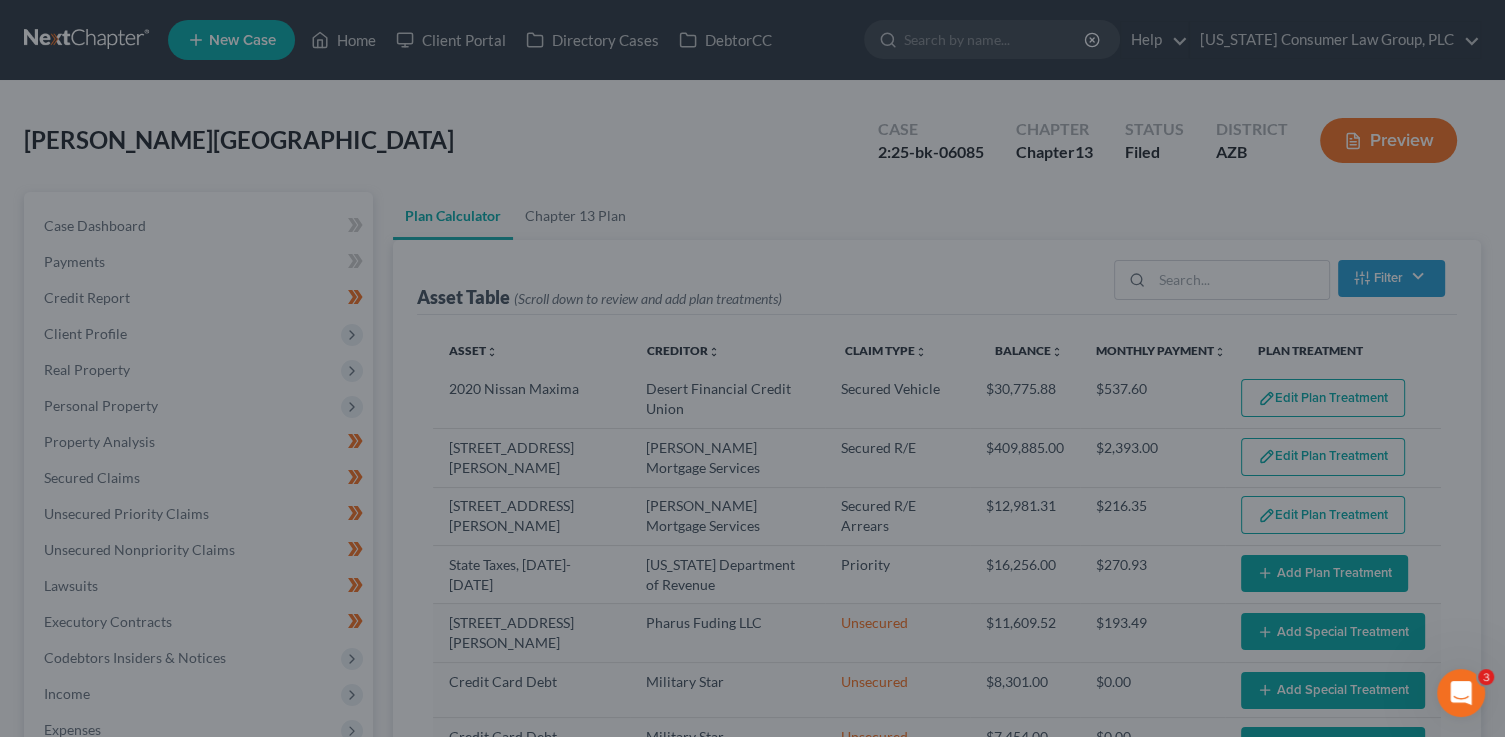 select on "59" 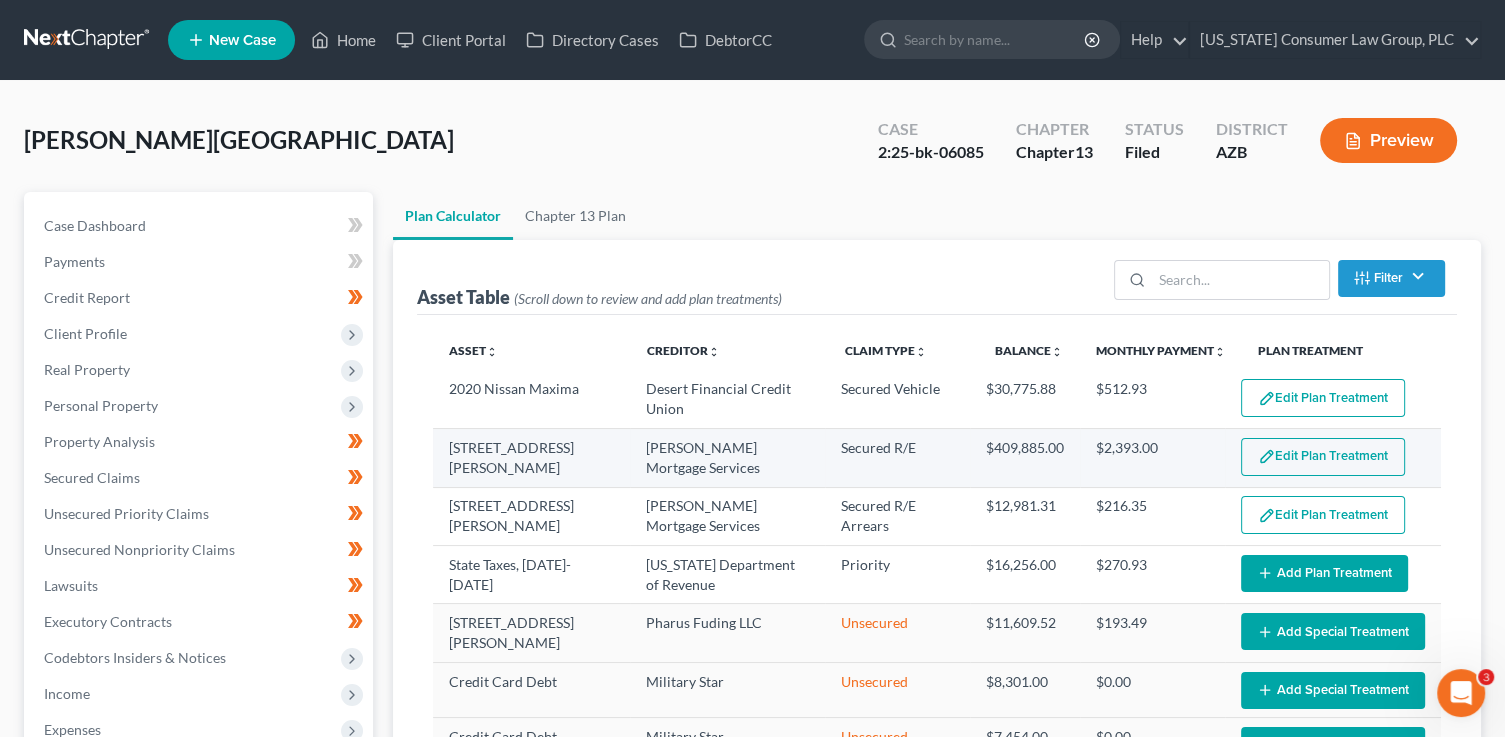click on "Edit Plan Treatment" at bounding box center (1323, 457) 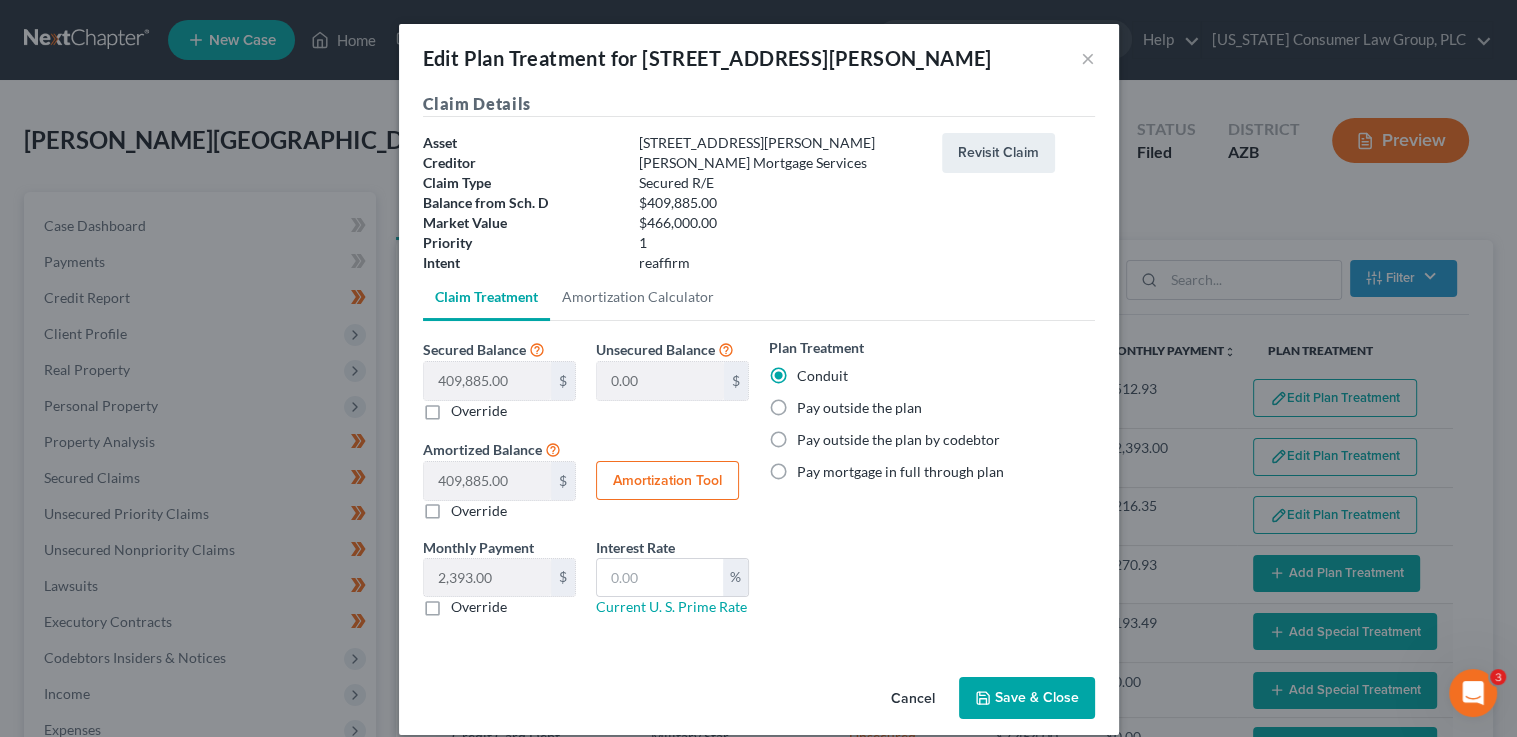click on "Save & Close" at bounding box center (1027, 698) 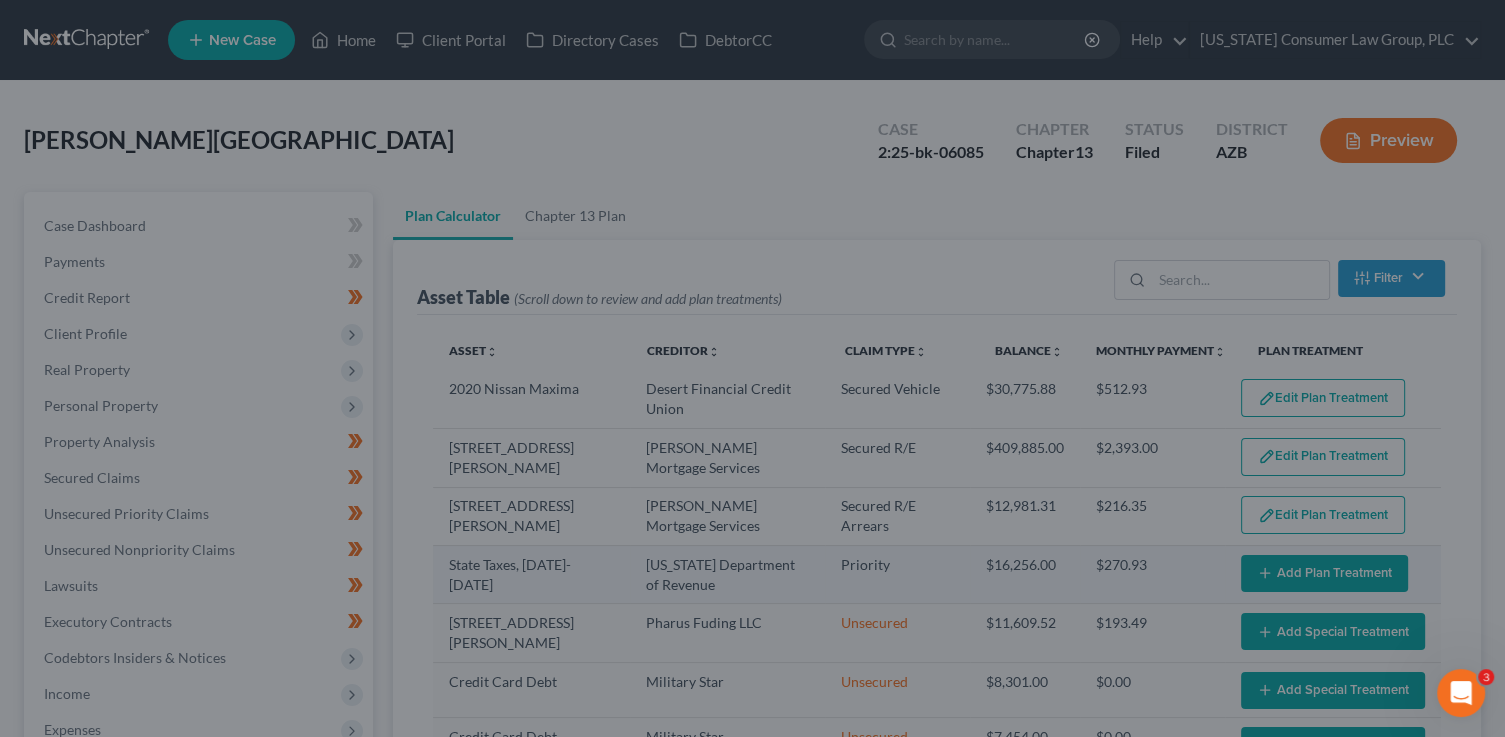 select on "59" 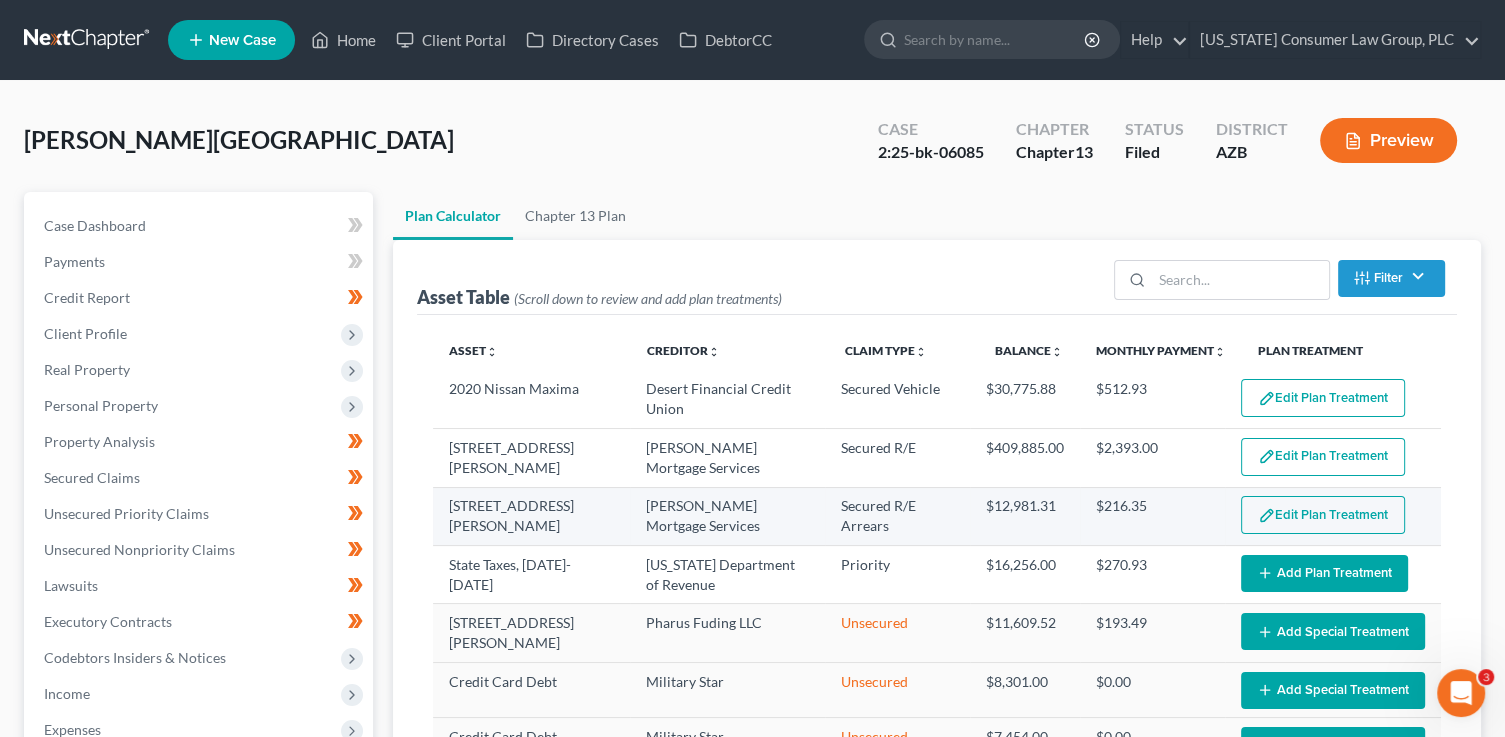 click on "Edit Plan Treatment" at bounding box center (1323, 515) 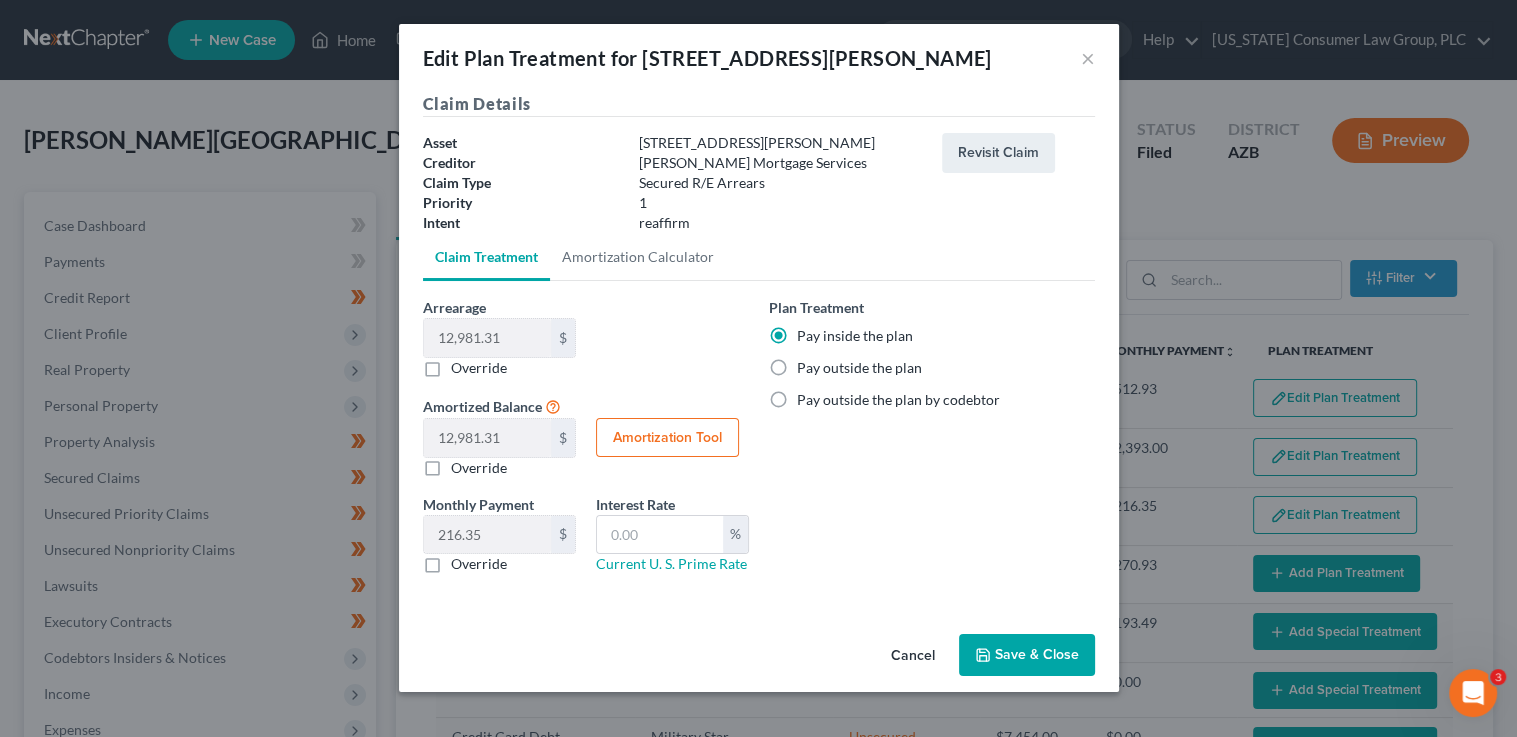 click on "Save & Close" at bounding box center [1027, 655] 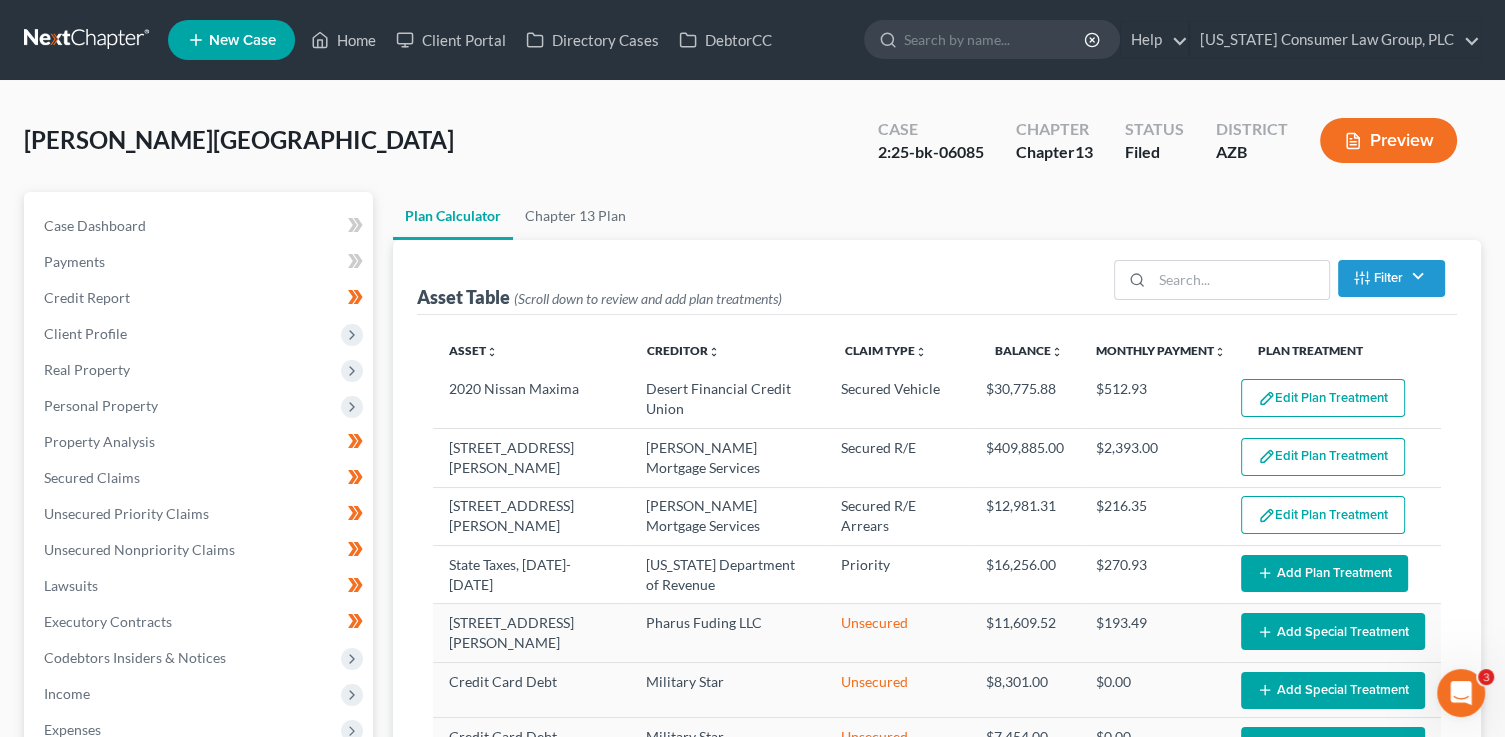 select on "59" 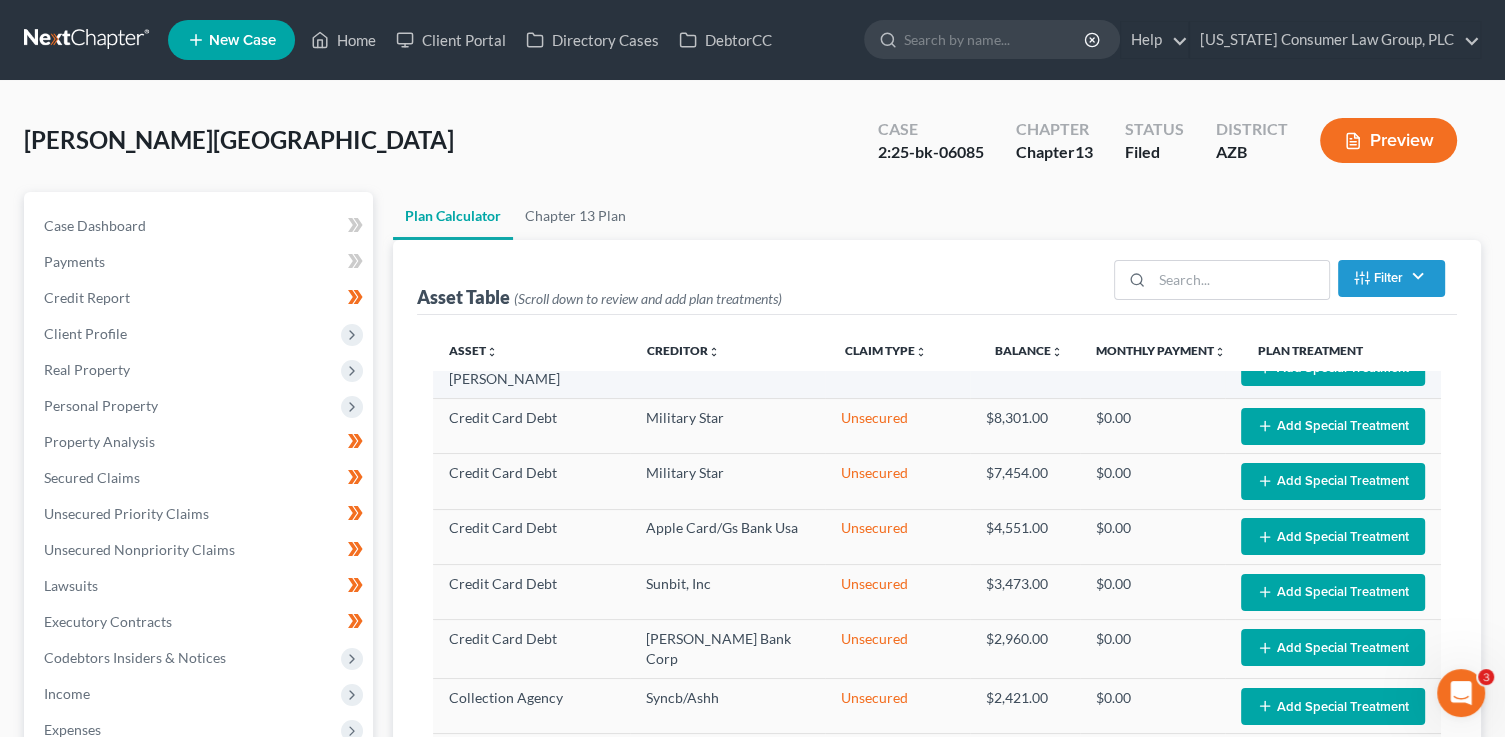 scroll, scrollTop: 264, scrollLeft: 0, axis: vertical 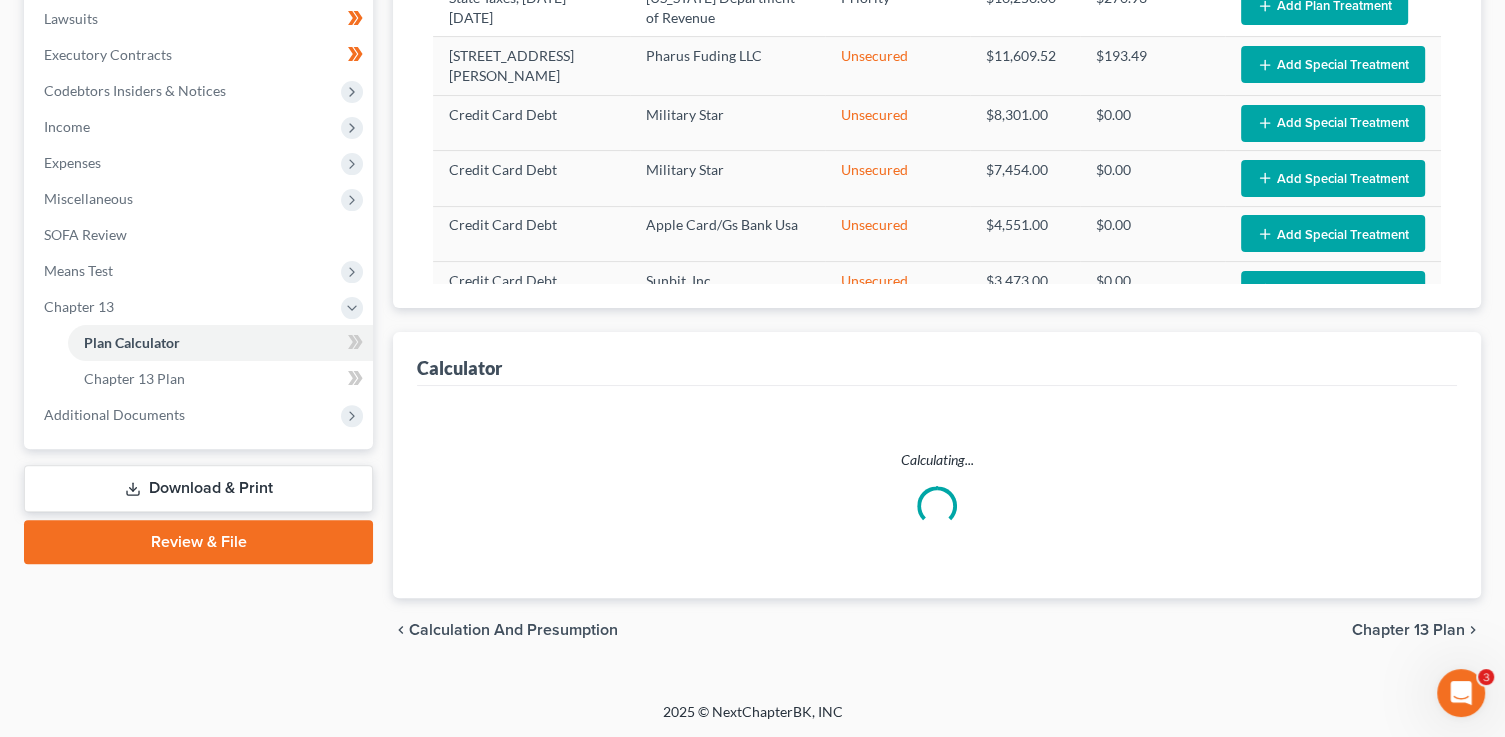 select on "59" 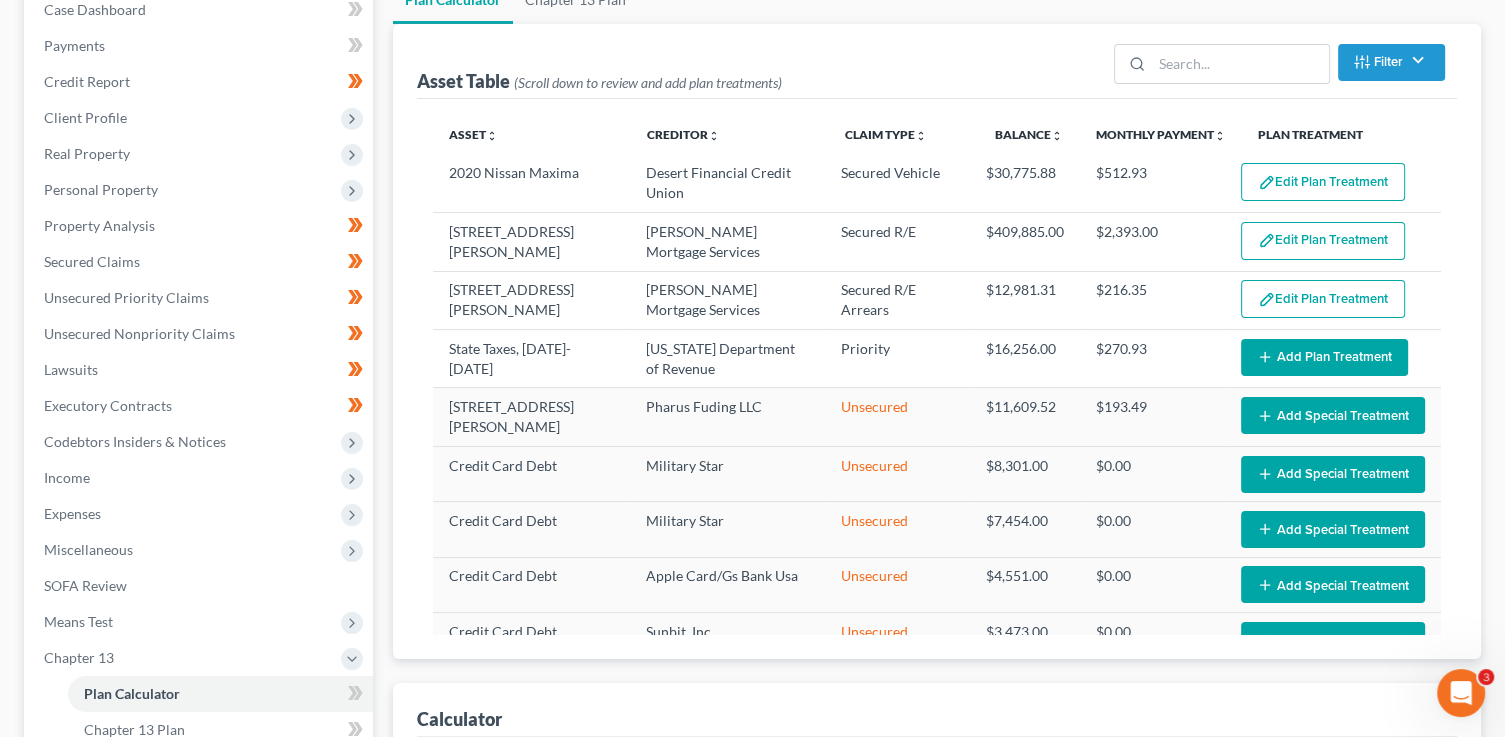 scroll, scrollTop: 42, scrollLeft: 0, axis: vertical 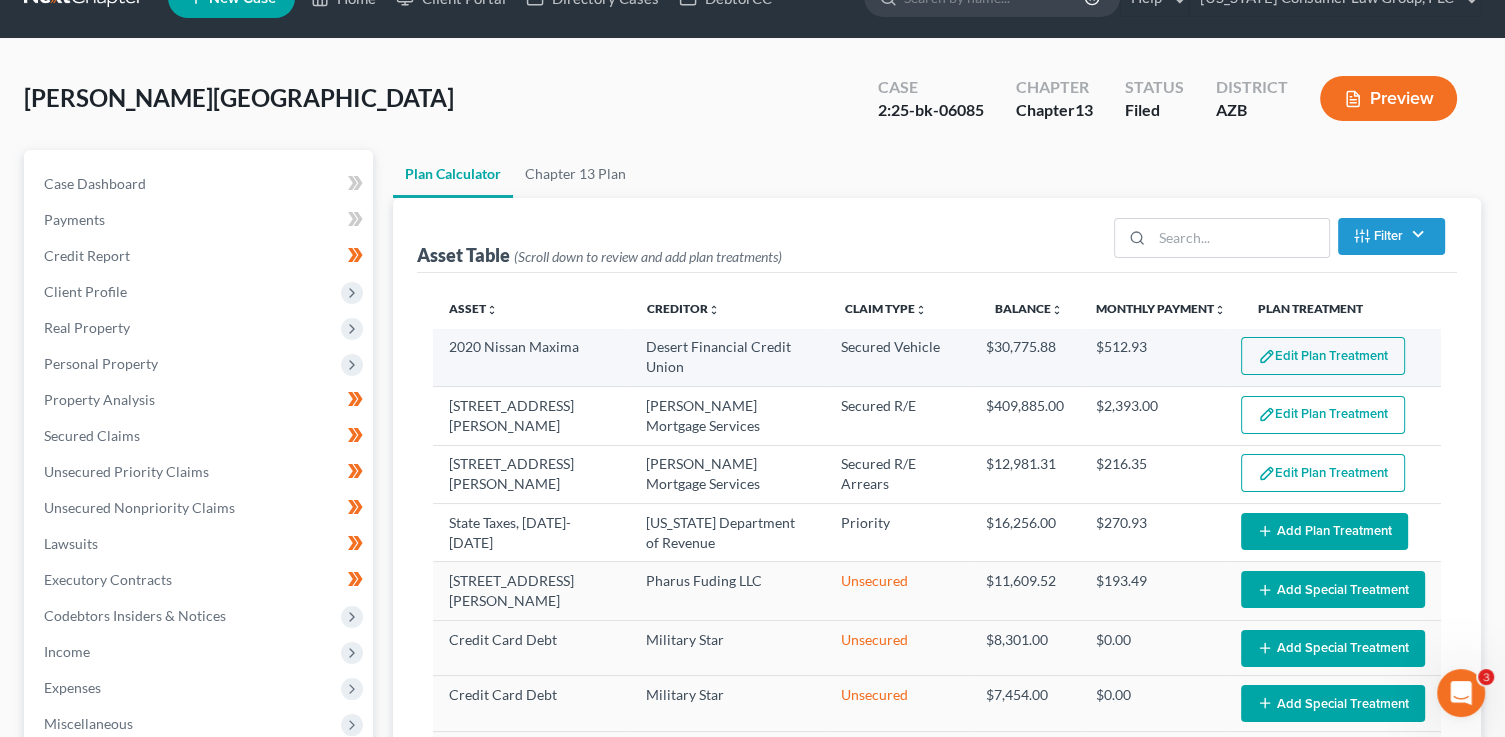 click on "Edit Plan Treatment" at bounding box center (1323, 356) 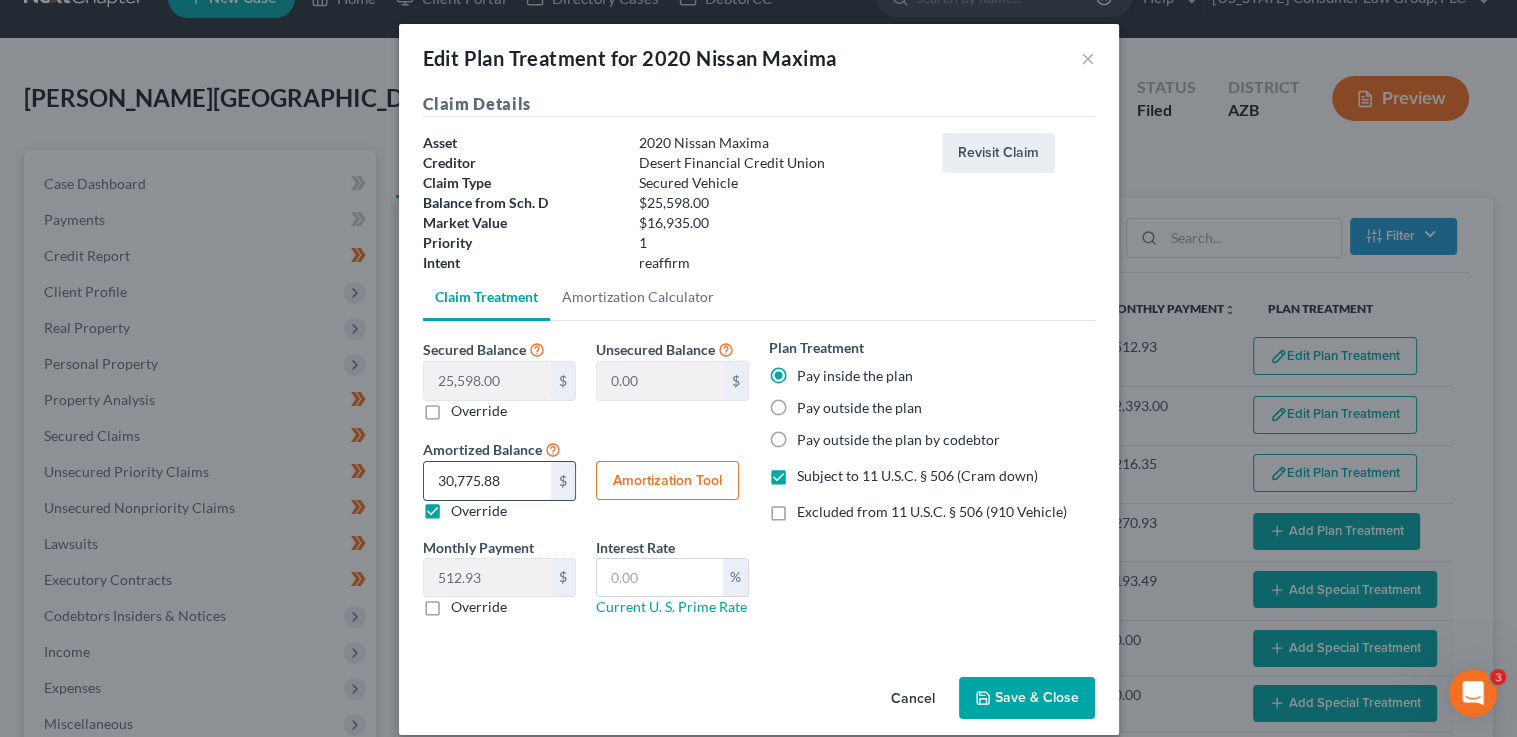 click on "30,775.88" at bounding box center [487, 481] 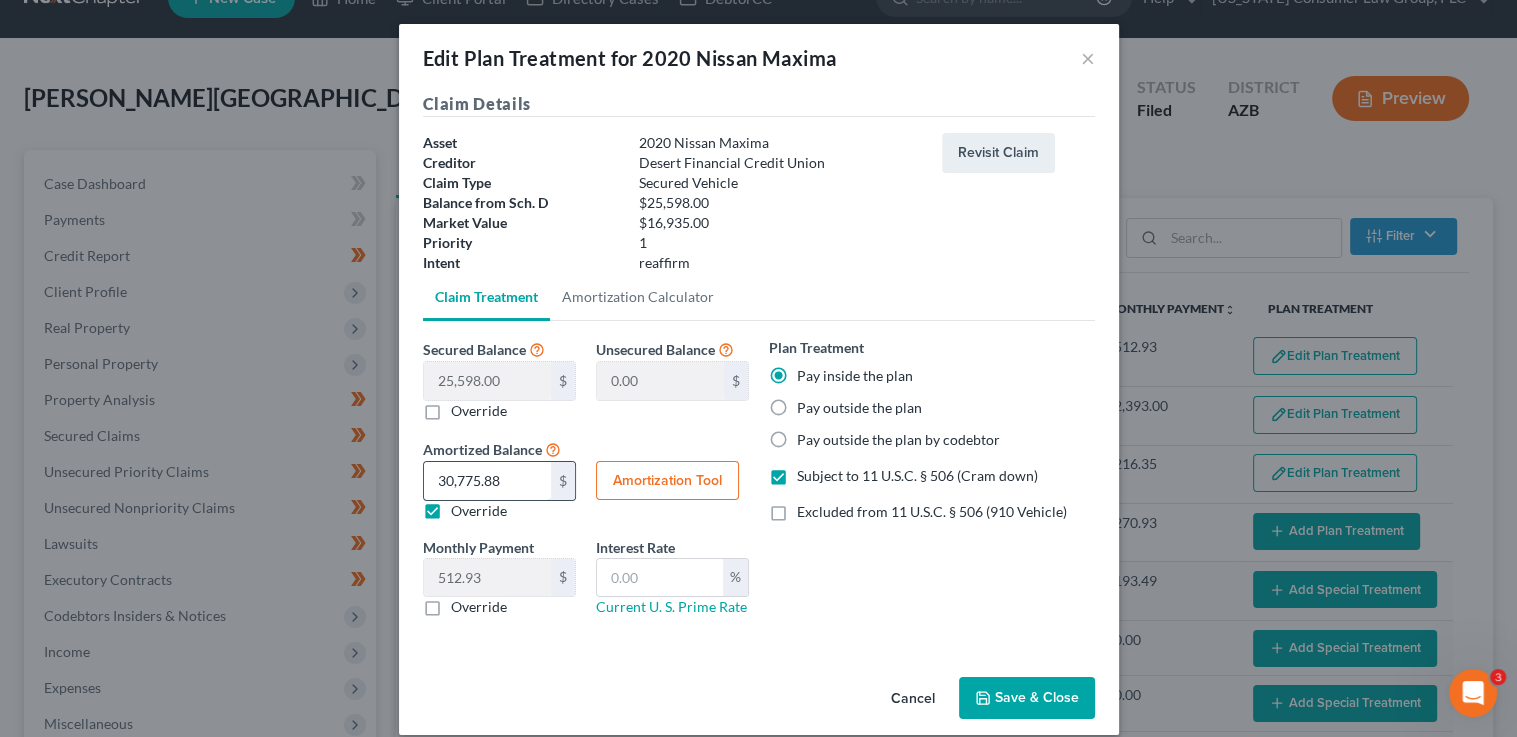 type on "1" 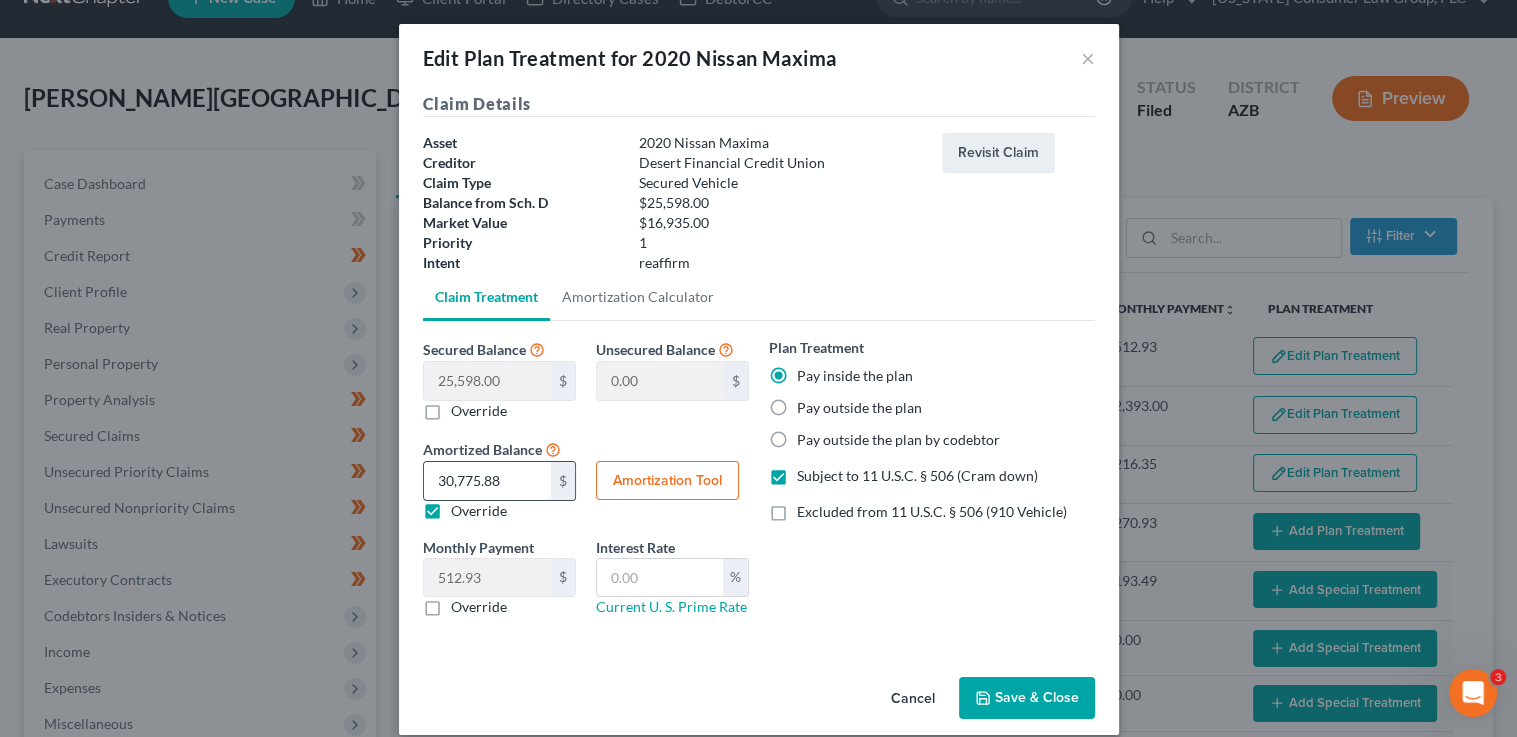 type on "0.01" 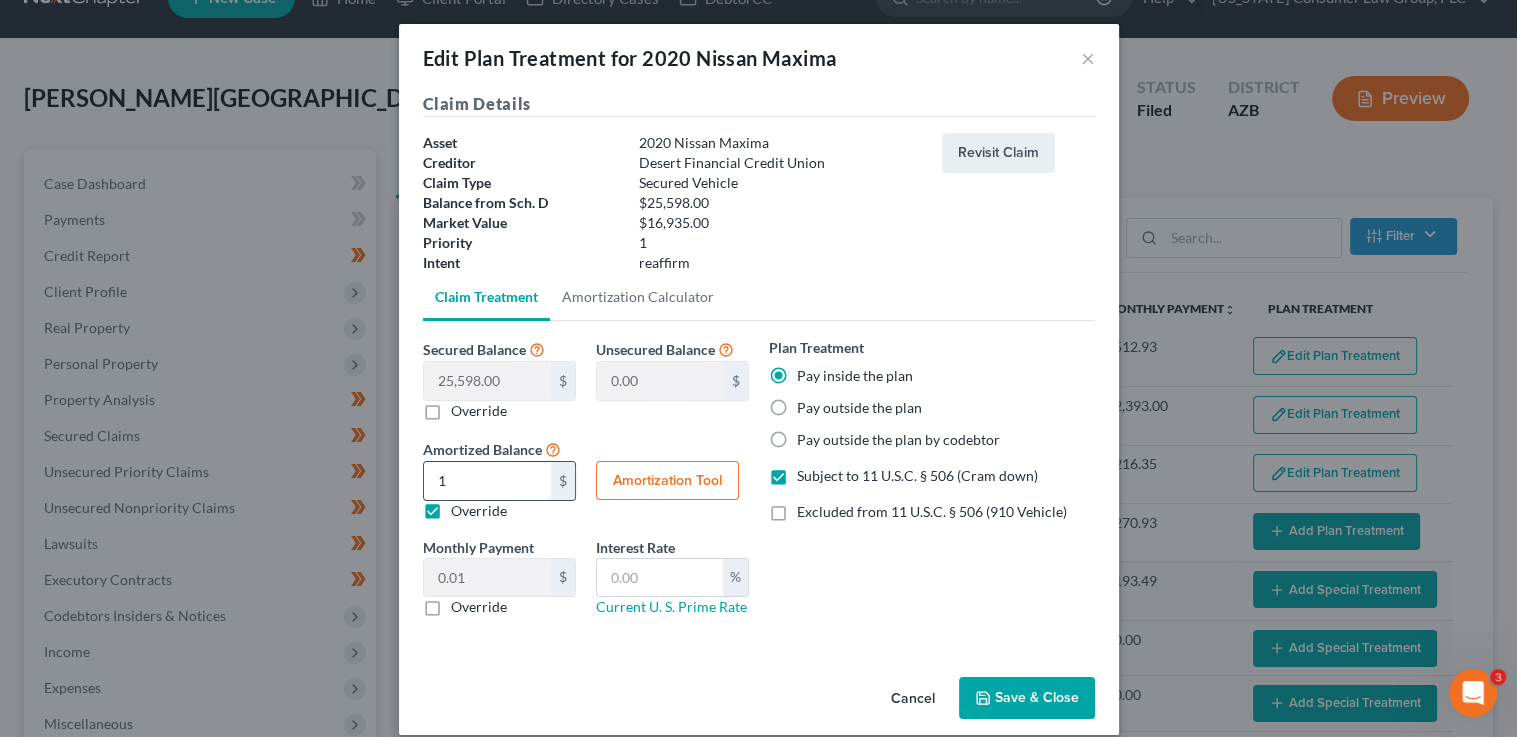 type on "16" 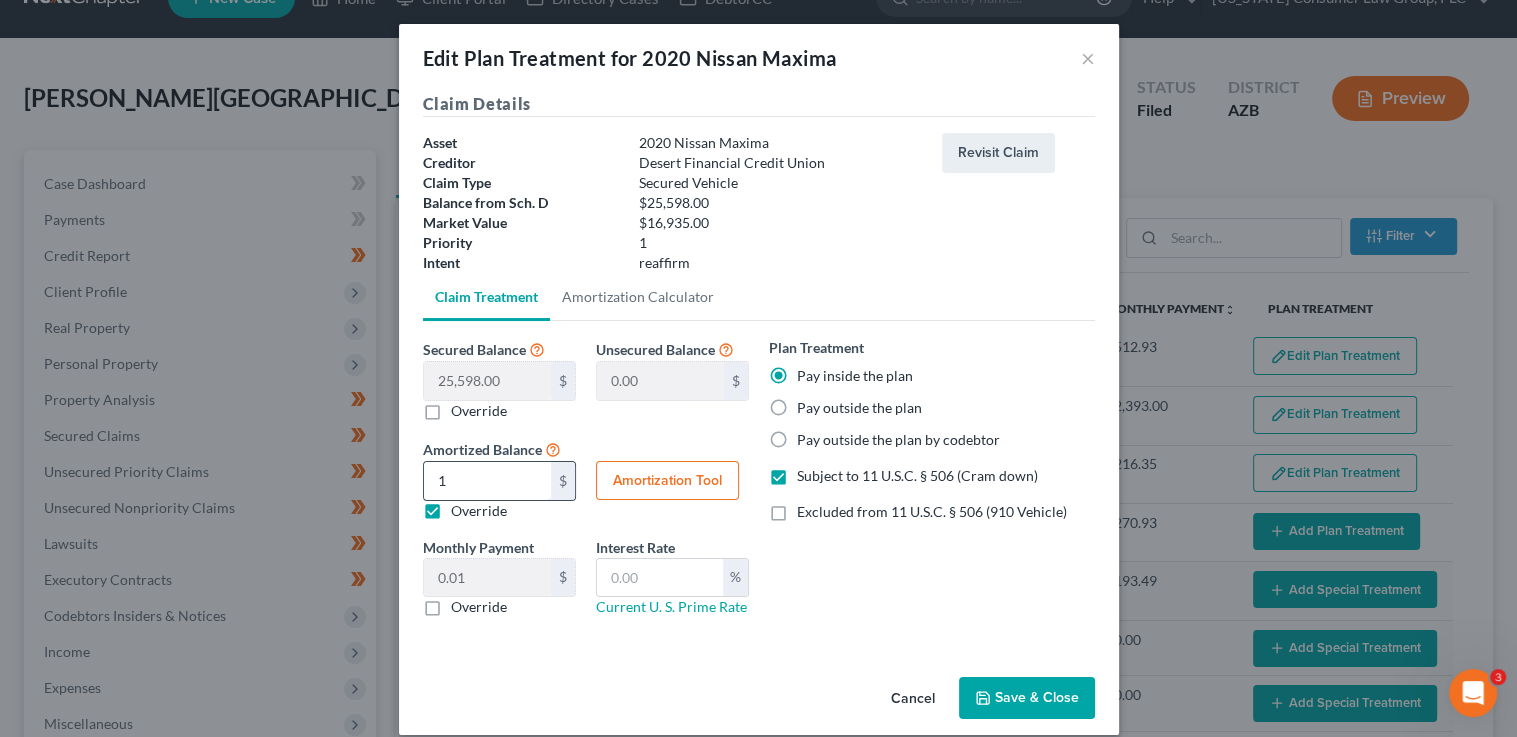 type on "0.26" 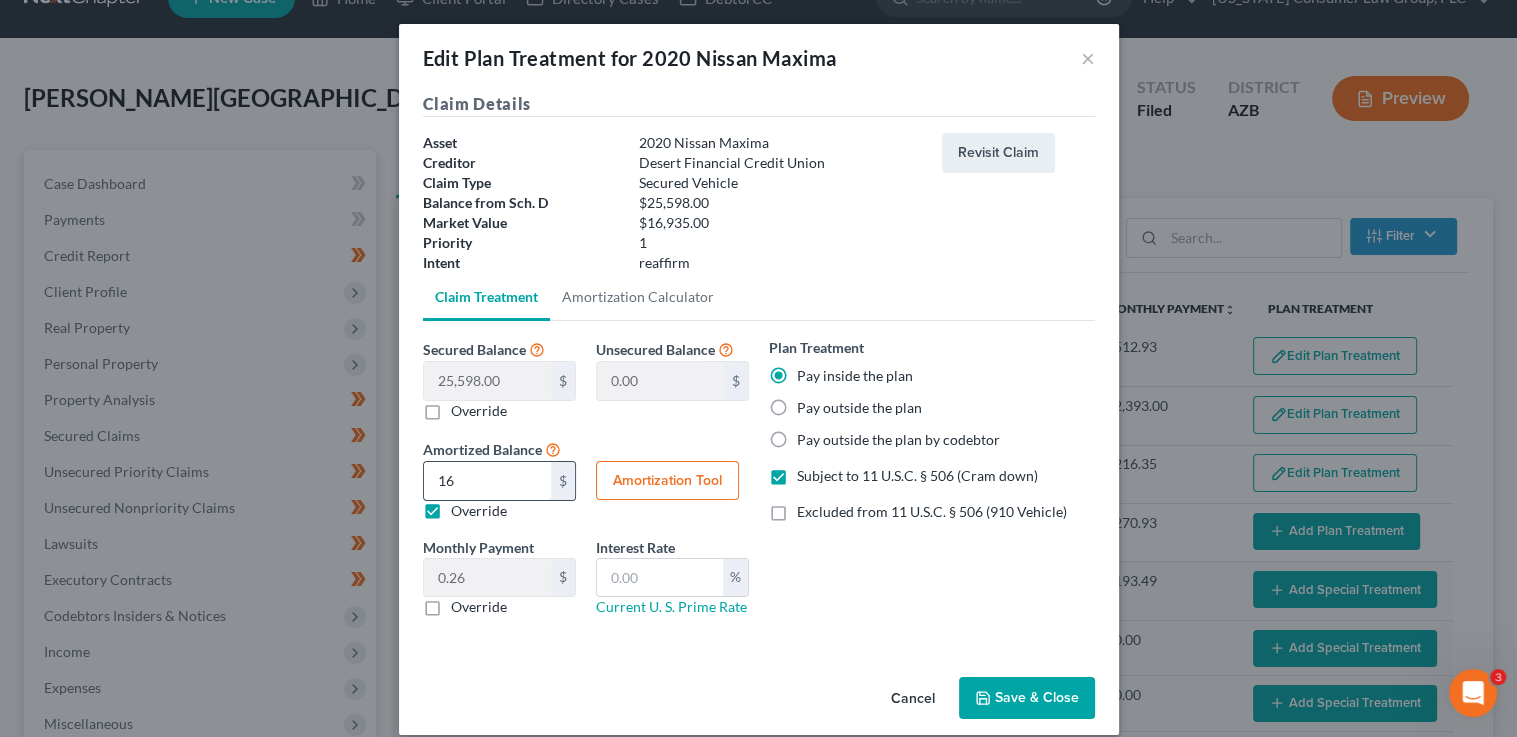 type on "169" 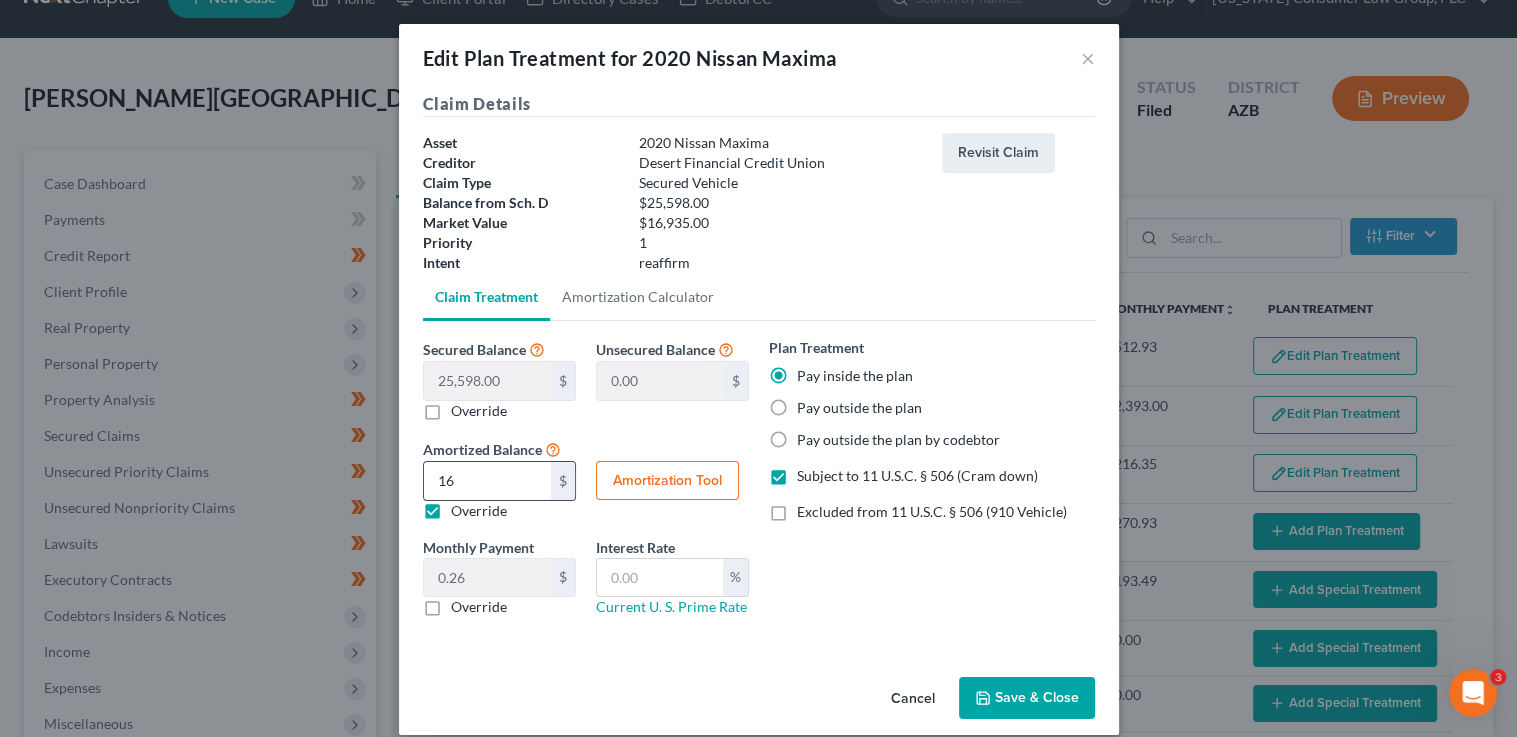 type on "2.81" 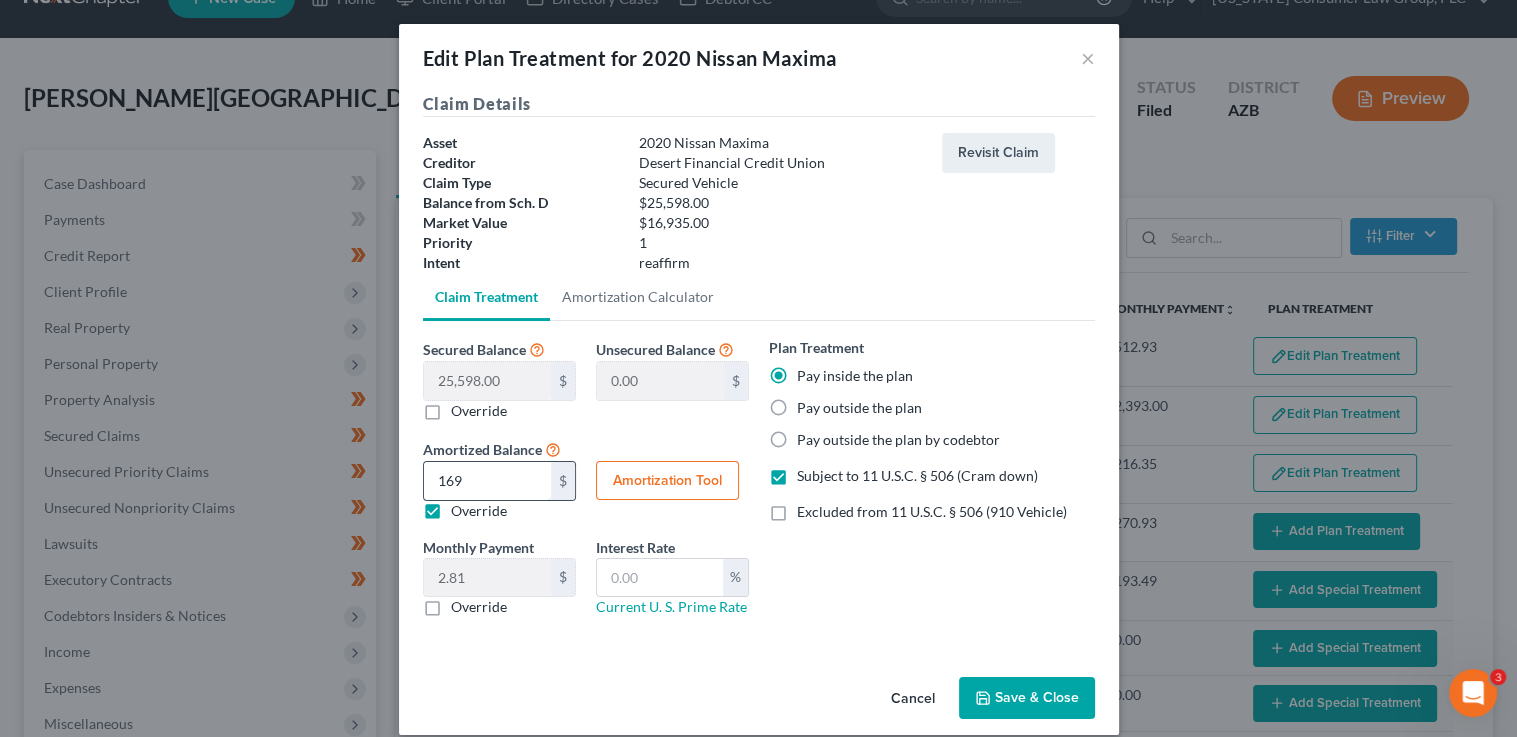 type on "1693" 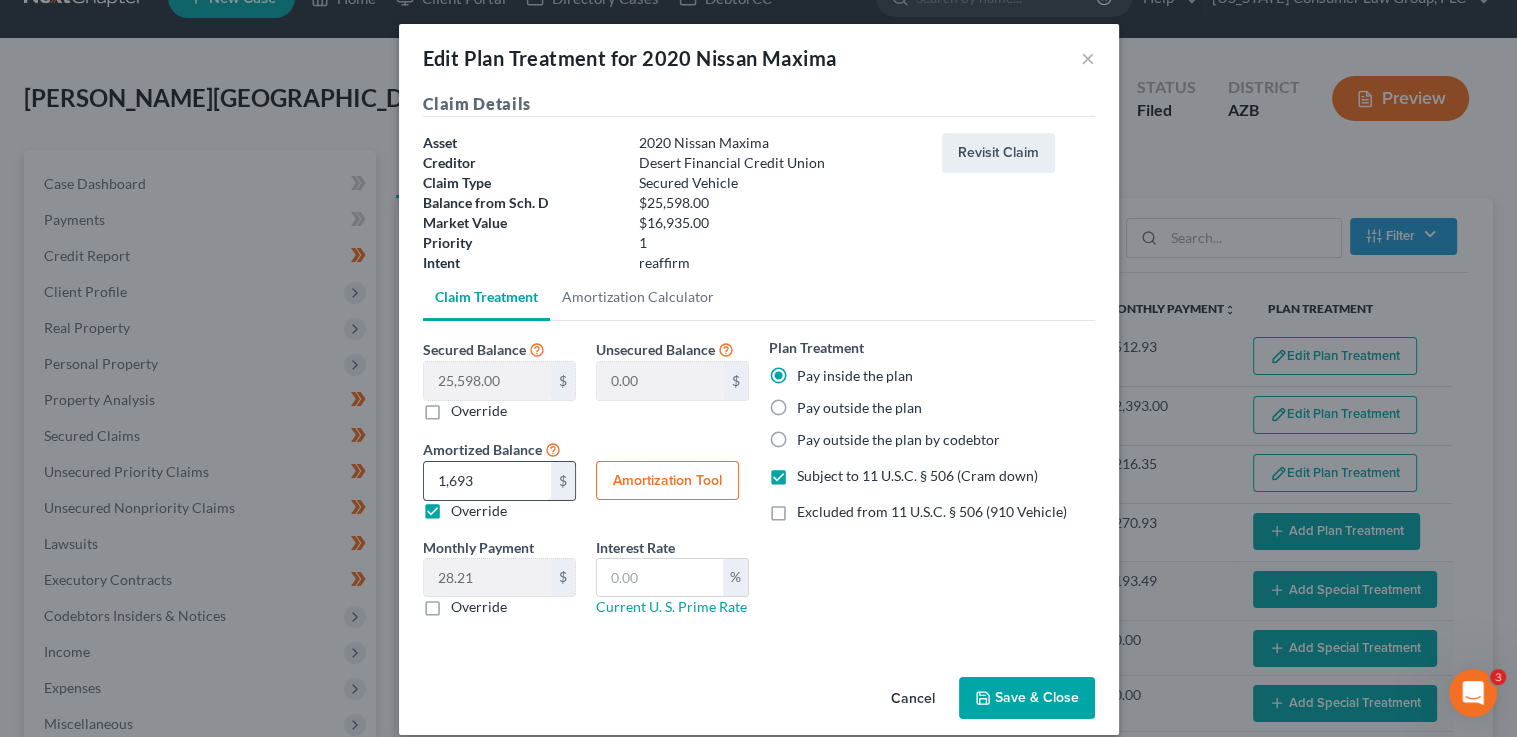 type on "1,6935" 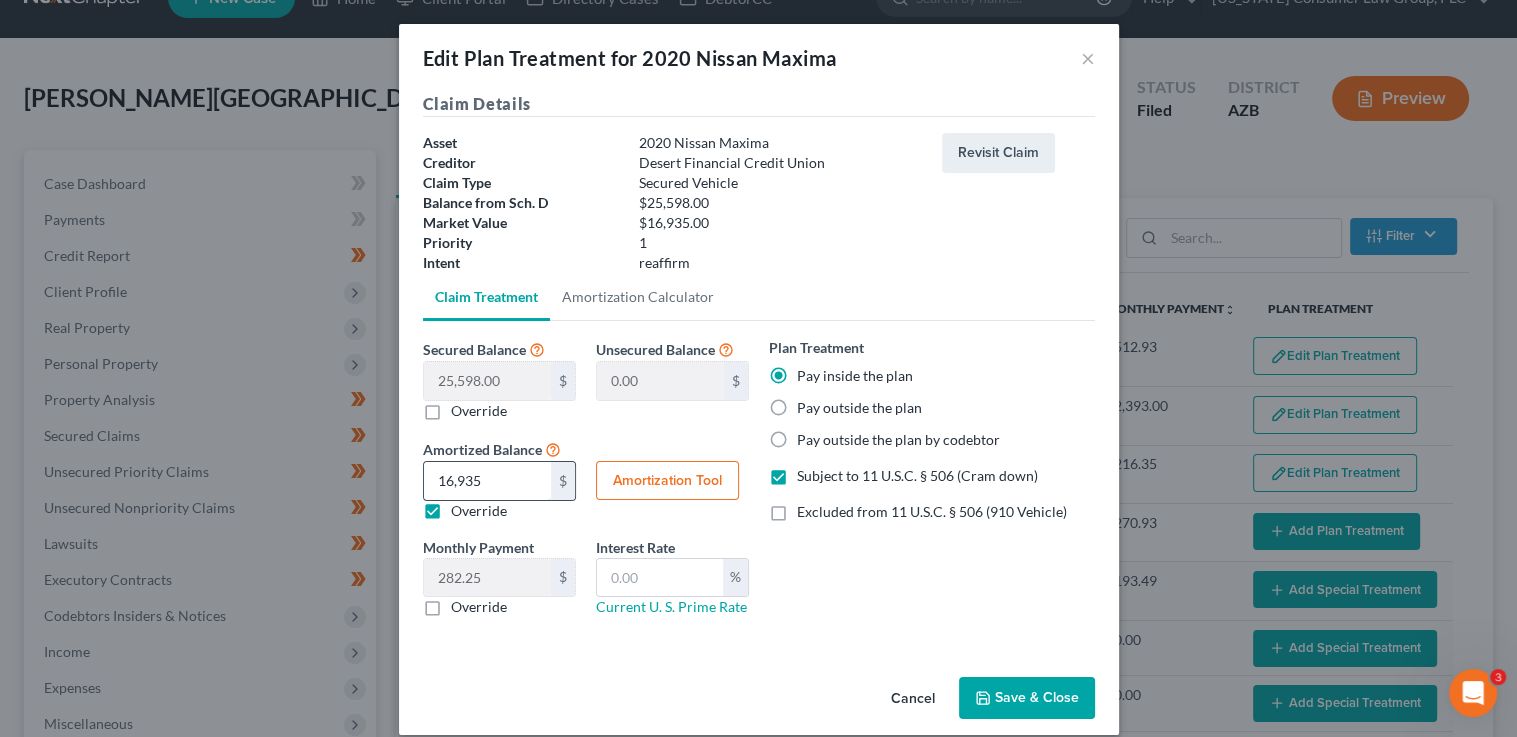 type on "16,935" 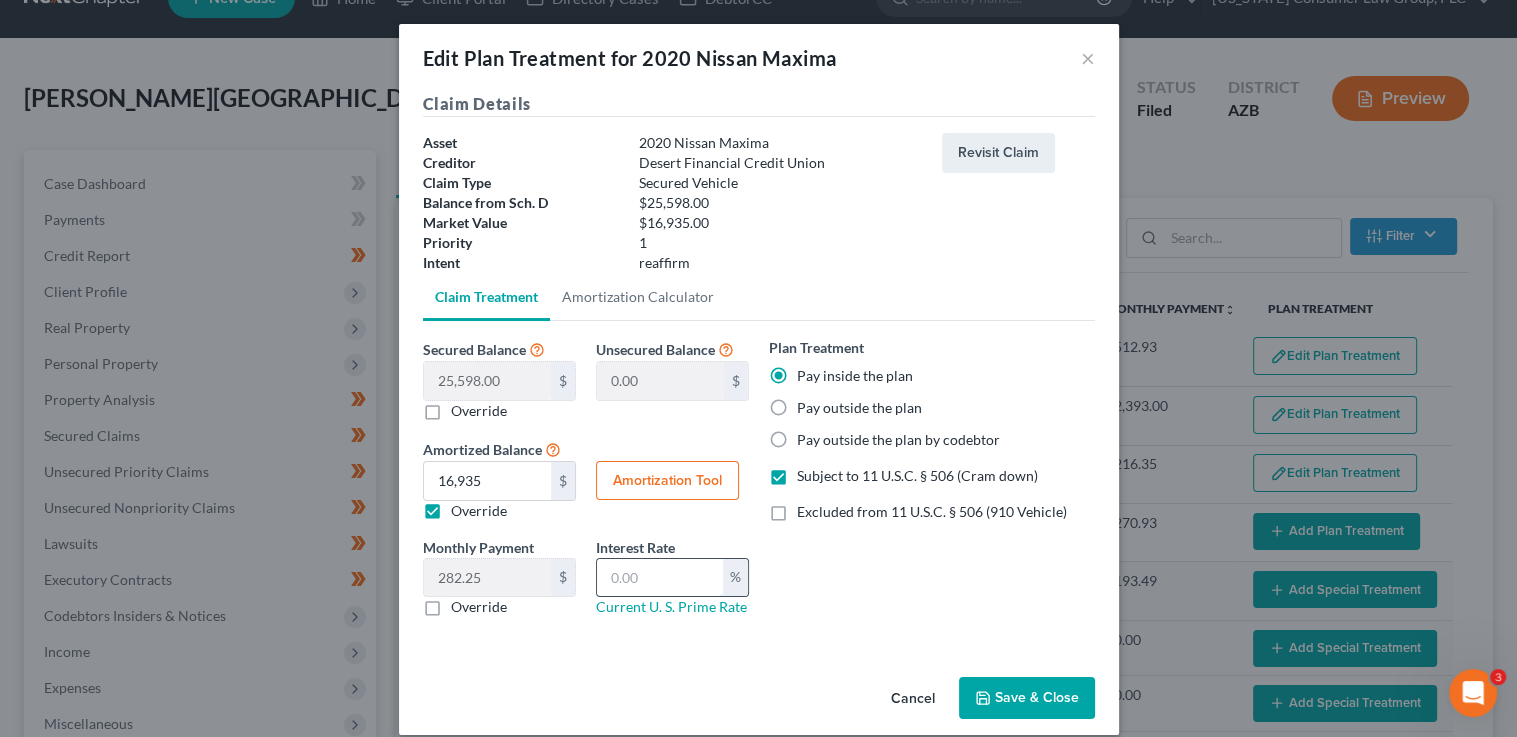 click at bounding box center (660, 578) 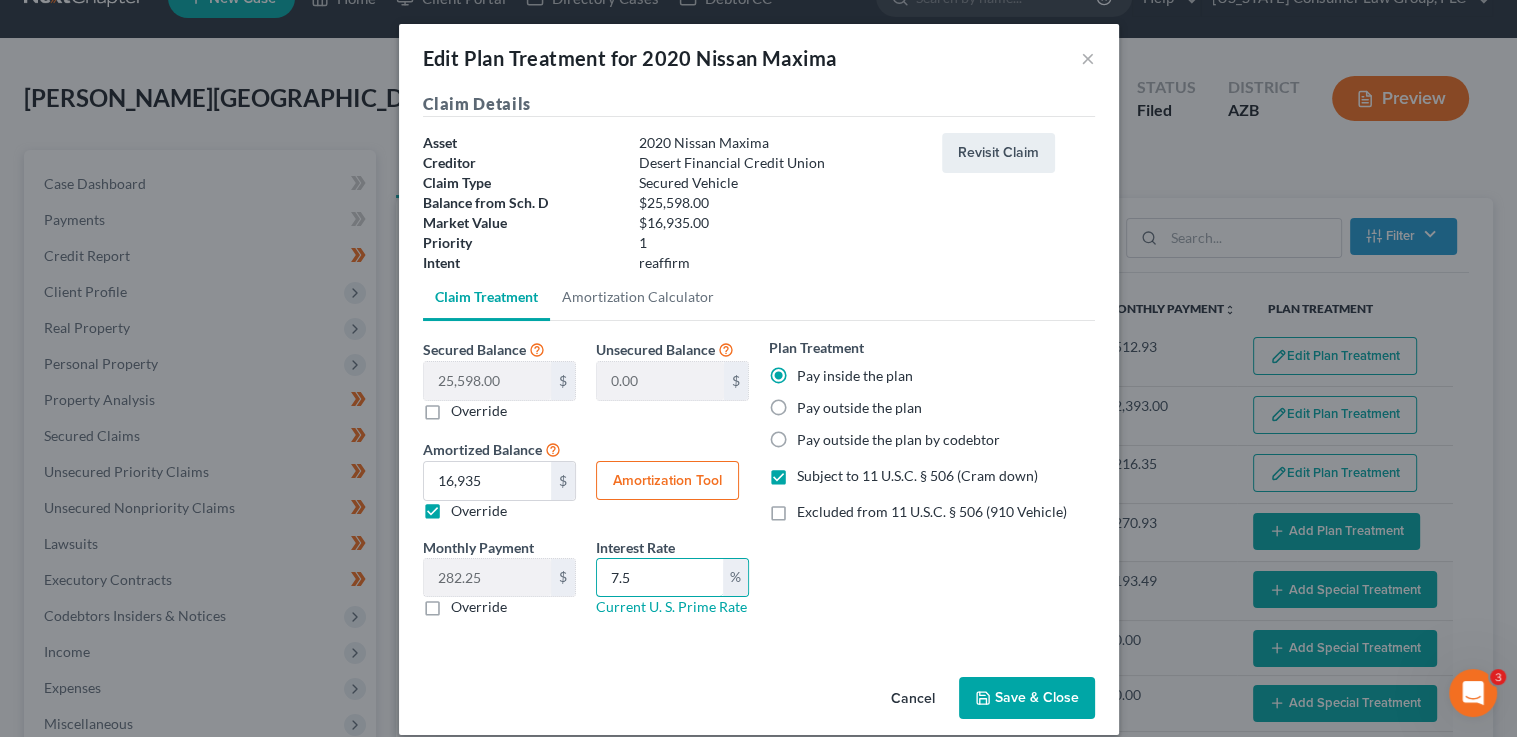 type on "7.5" 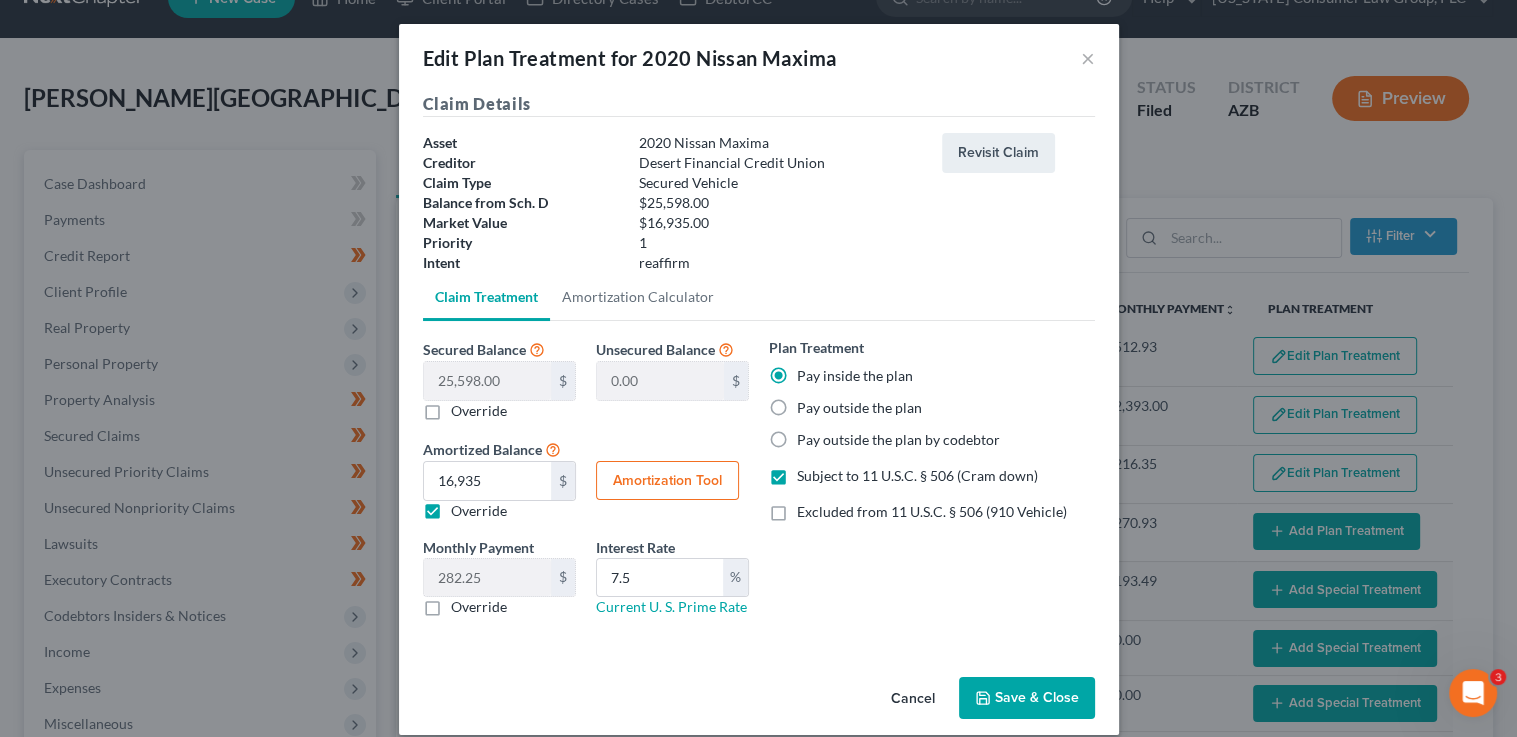 click on "Save & Close" at bounding box center [1027, 698] 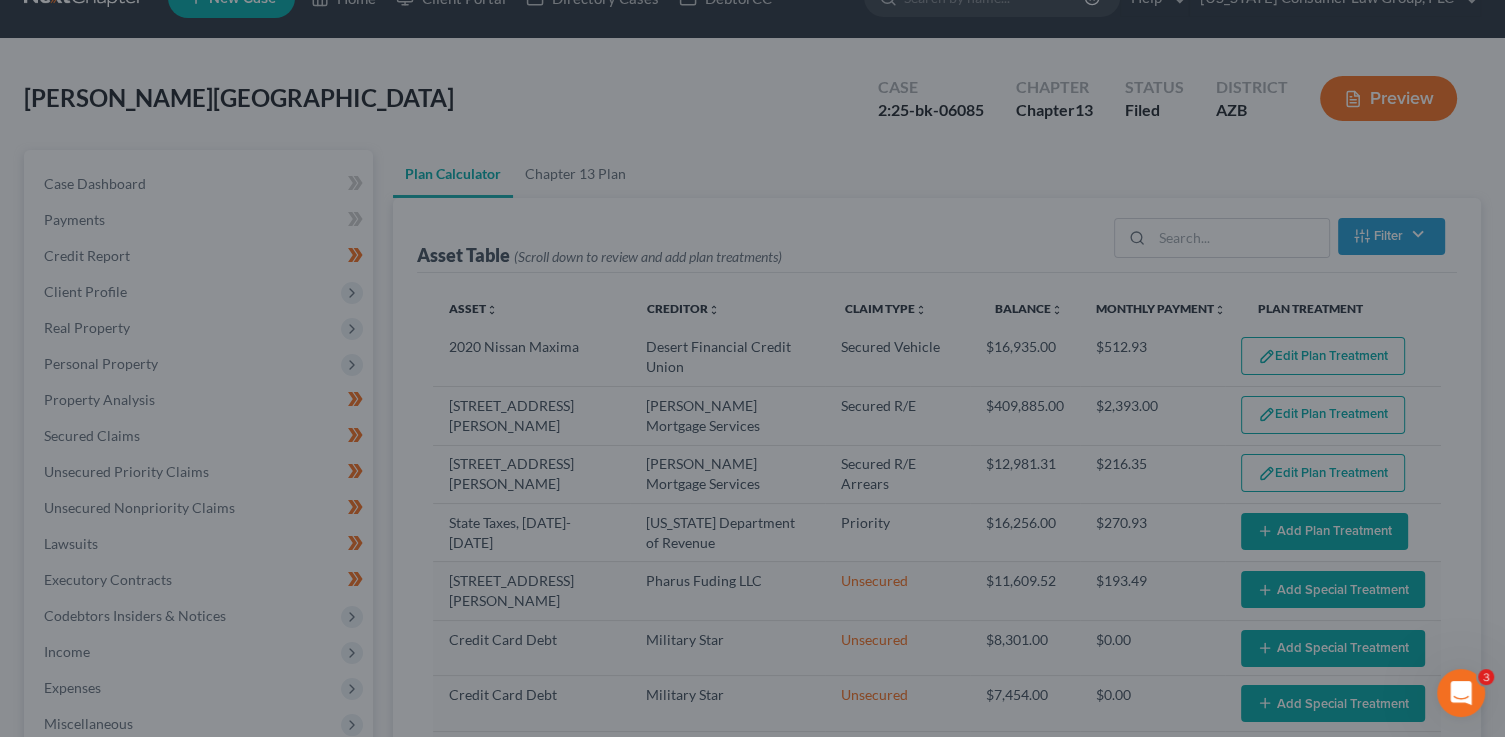 select on "59" 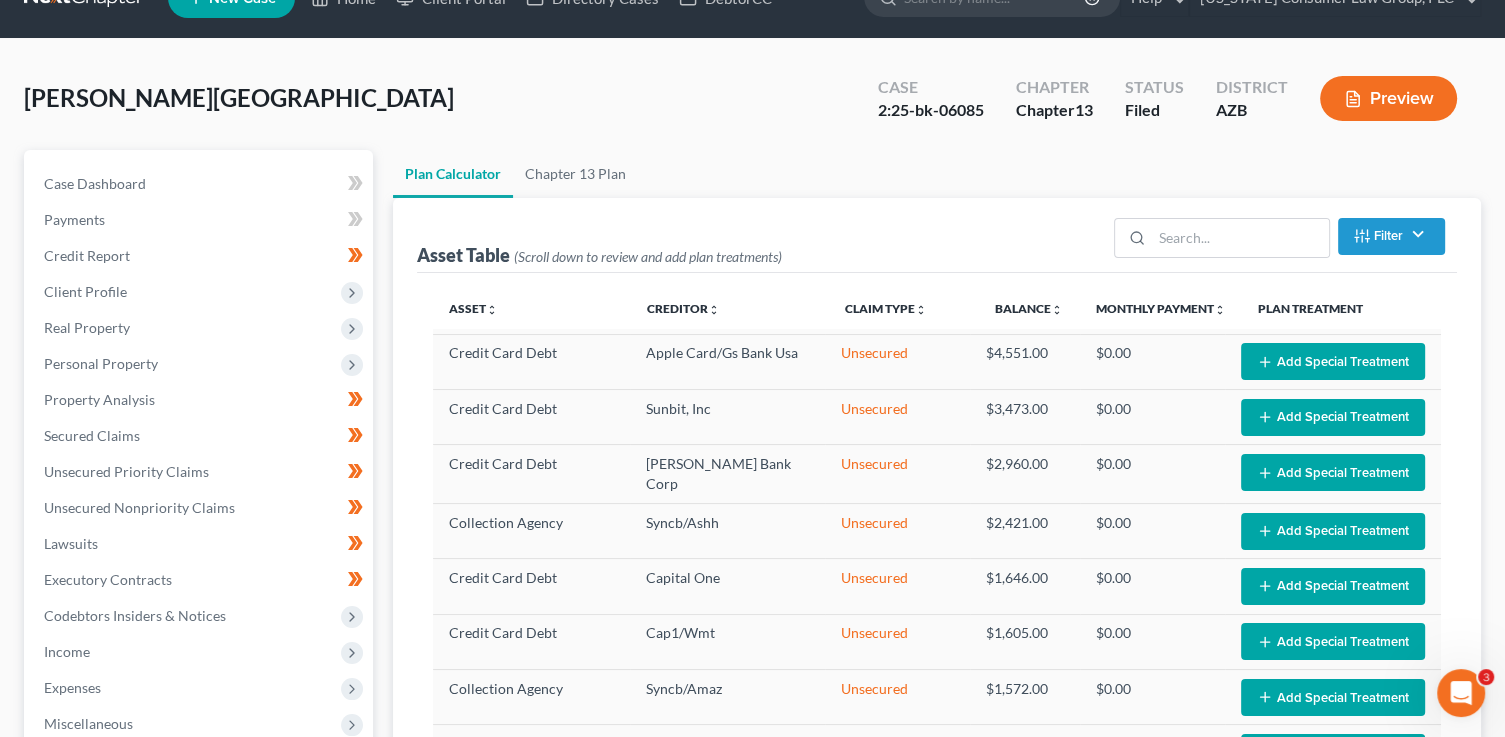 scroll, scrollTop: 543, scrollLeft: 0, axis: vertical 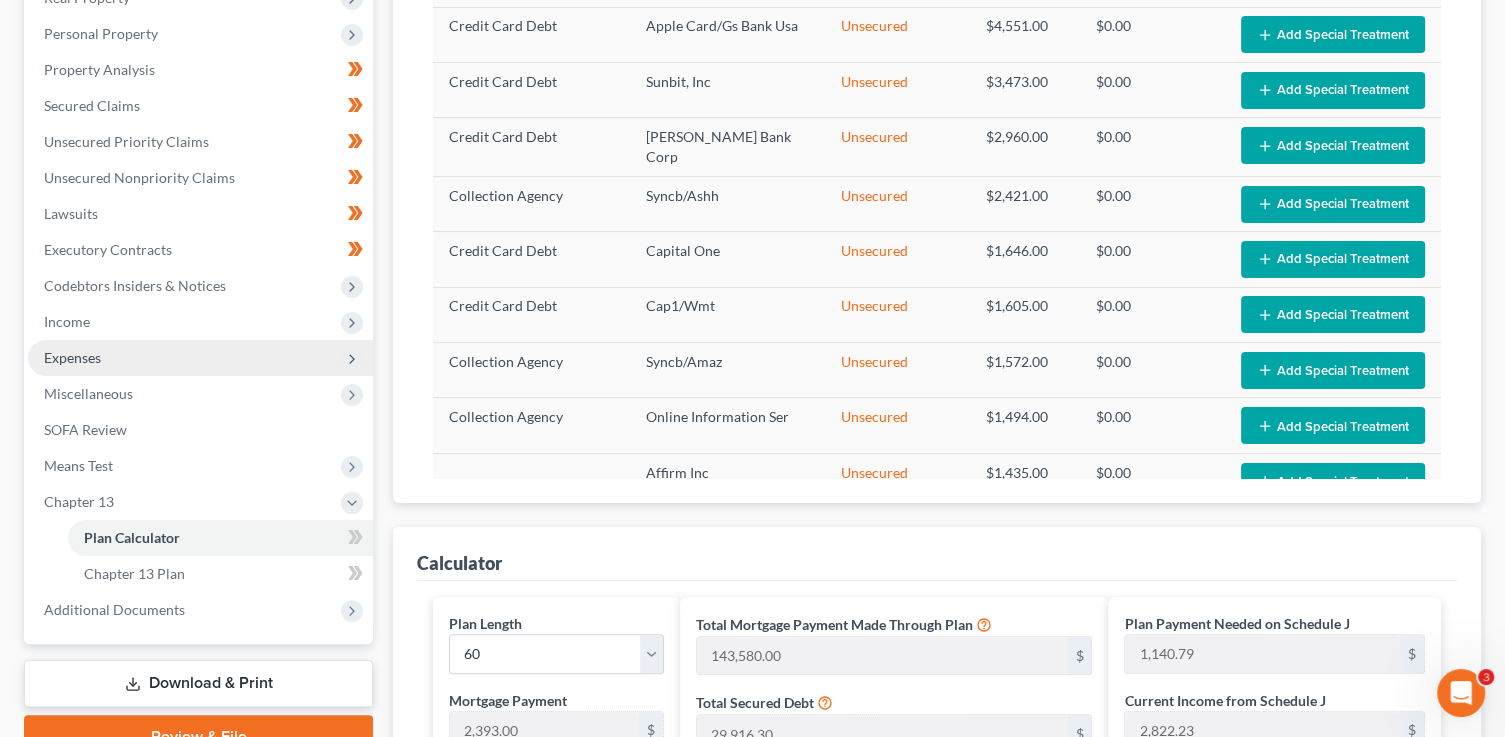 click on "Expenses" at bounding box center [72, 357] 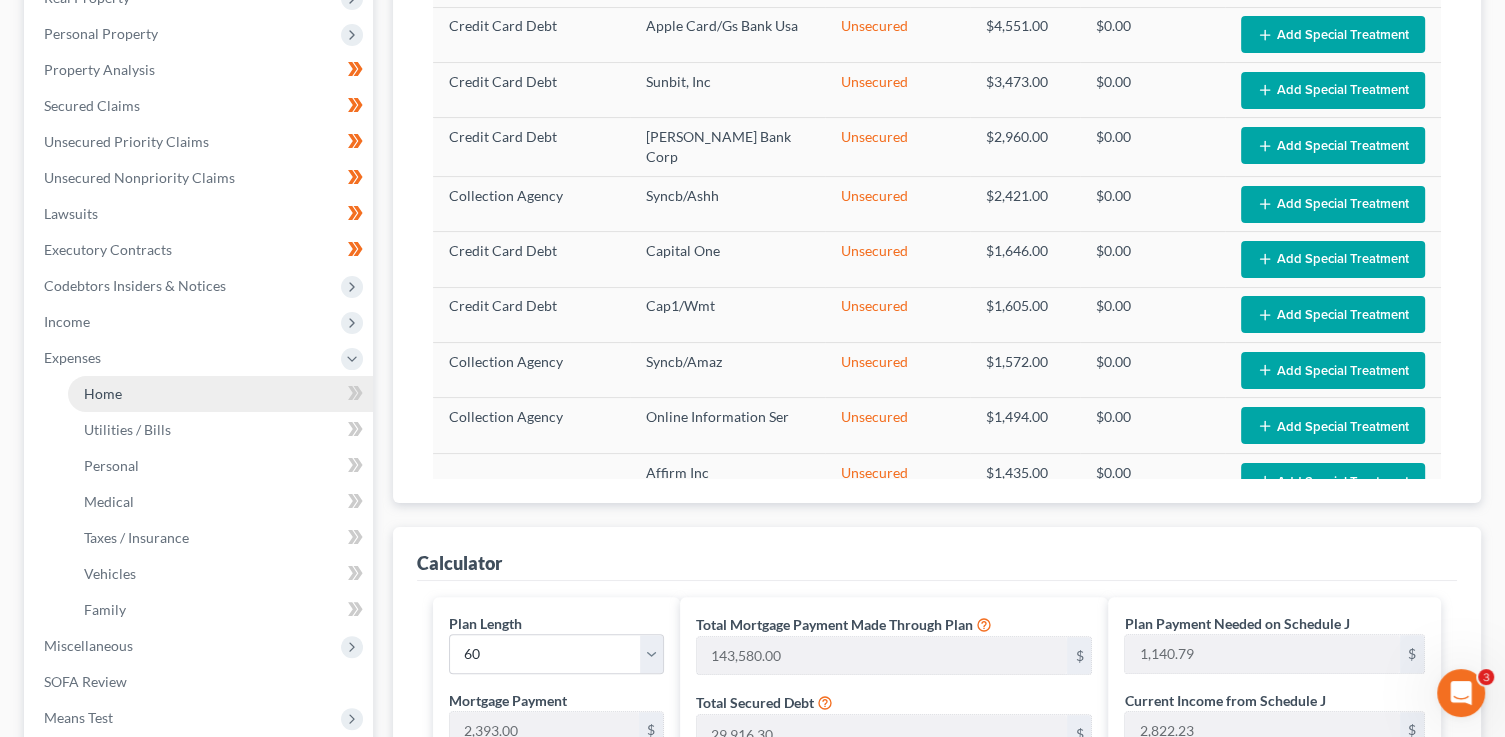 click on "Home" at bounding box center (220, 394) 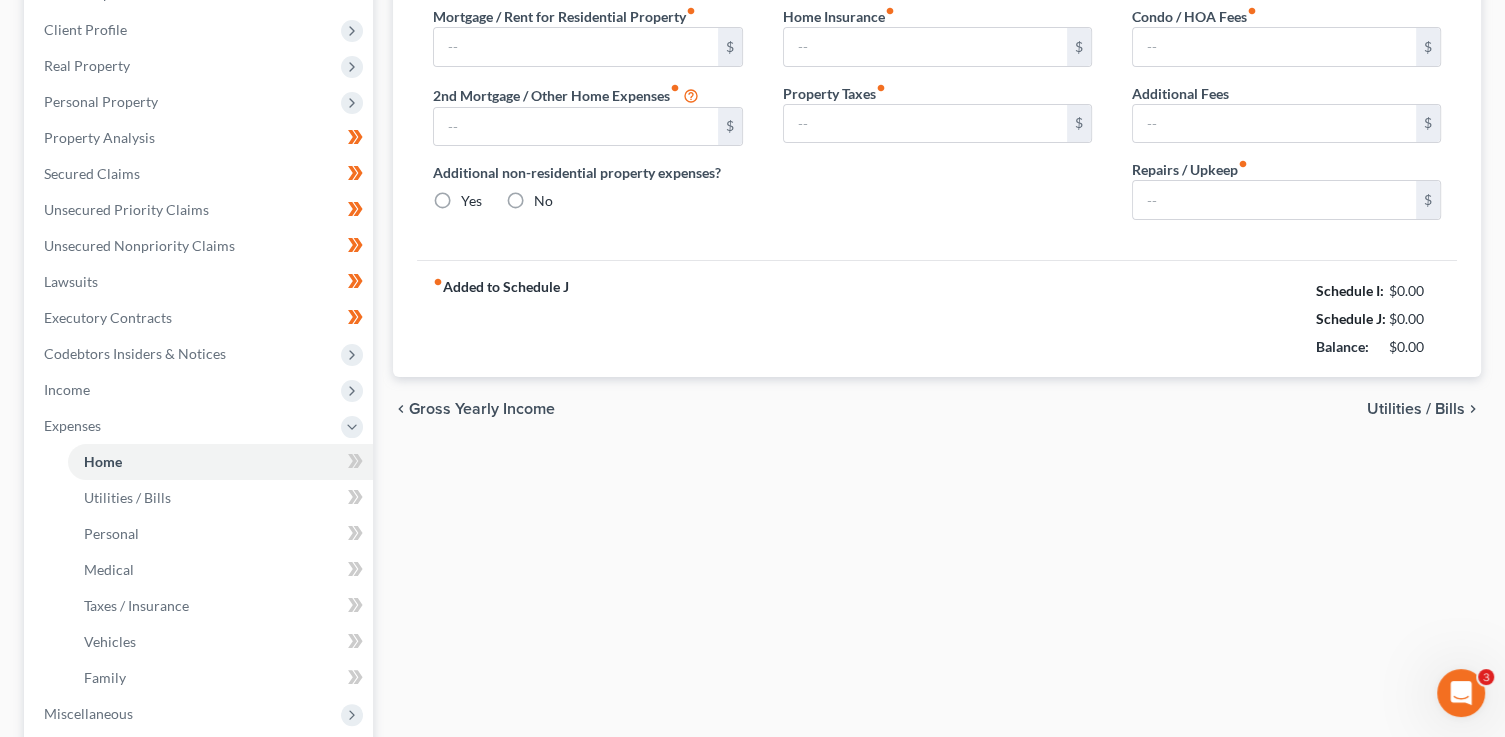 type on "0.00" 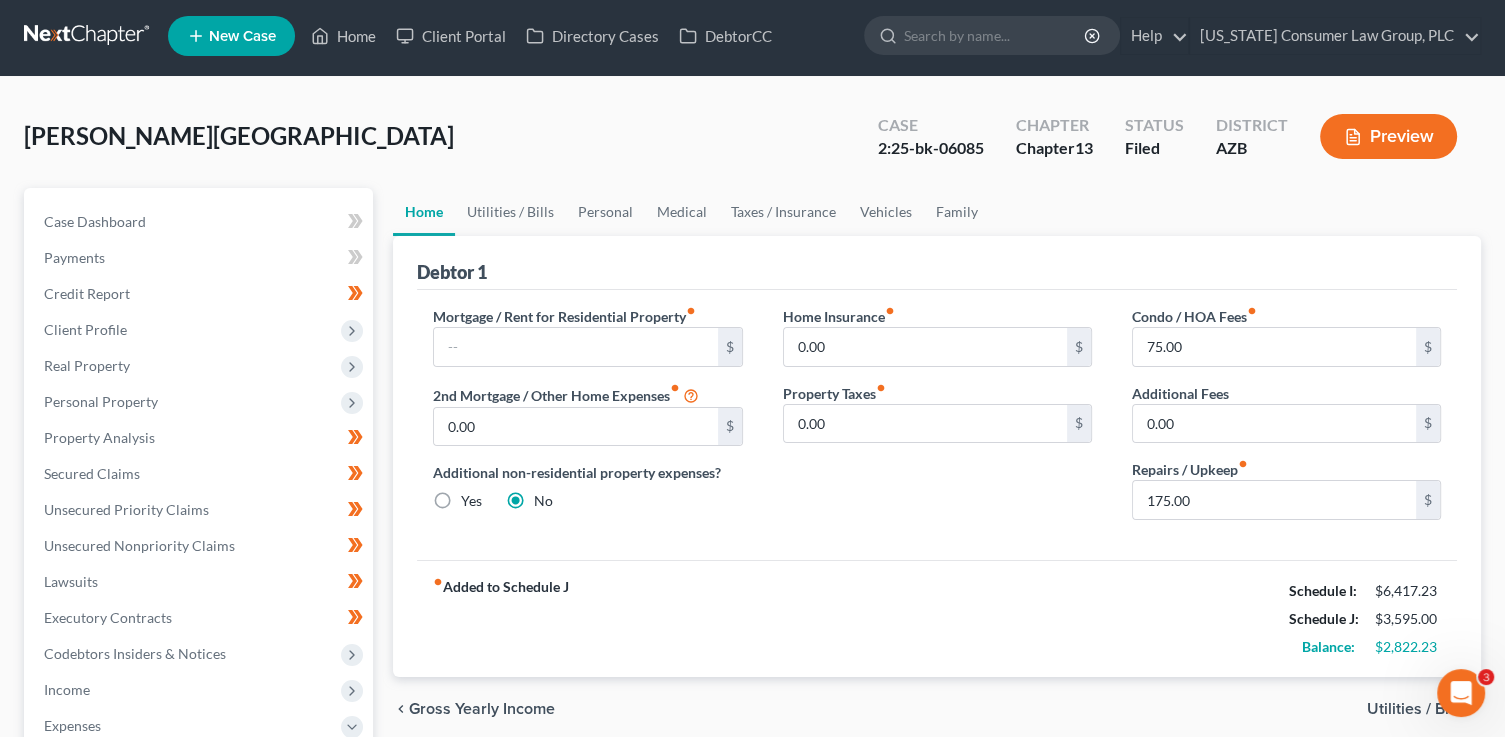 scroll, scrollTop: 0, scrollLeft: 0, axis: both 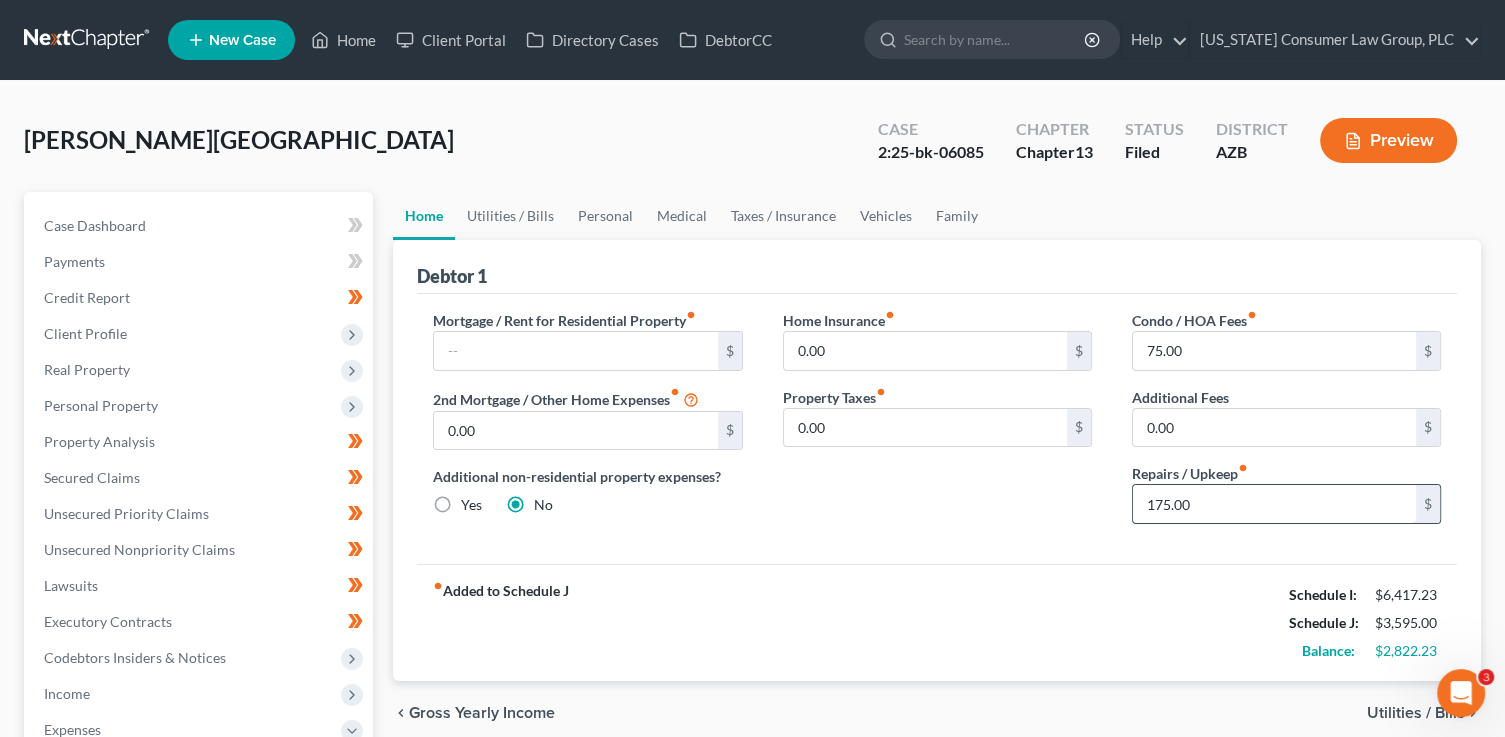 click on "175.00" at bounding box center [1274, 504] 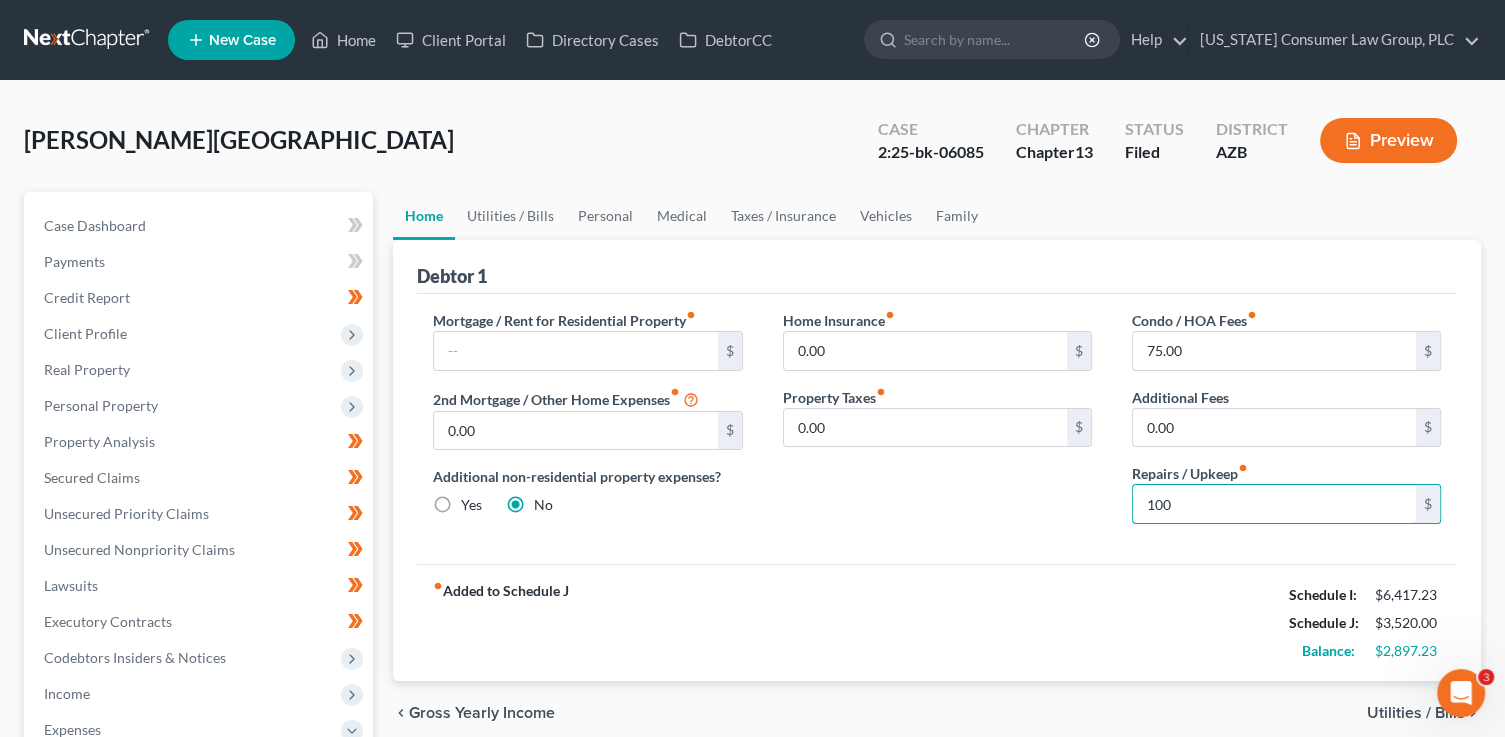 type on "100" 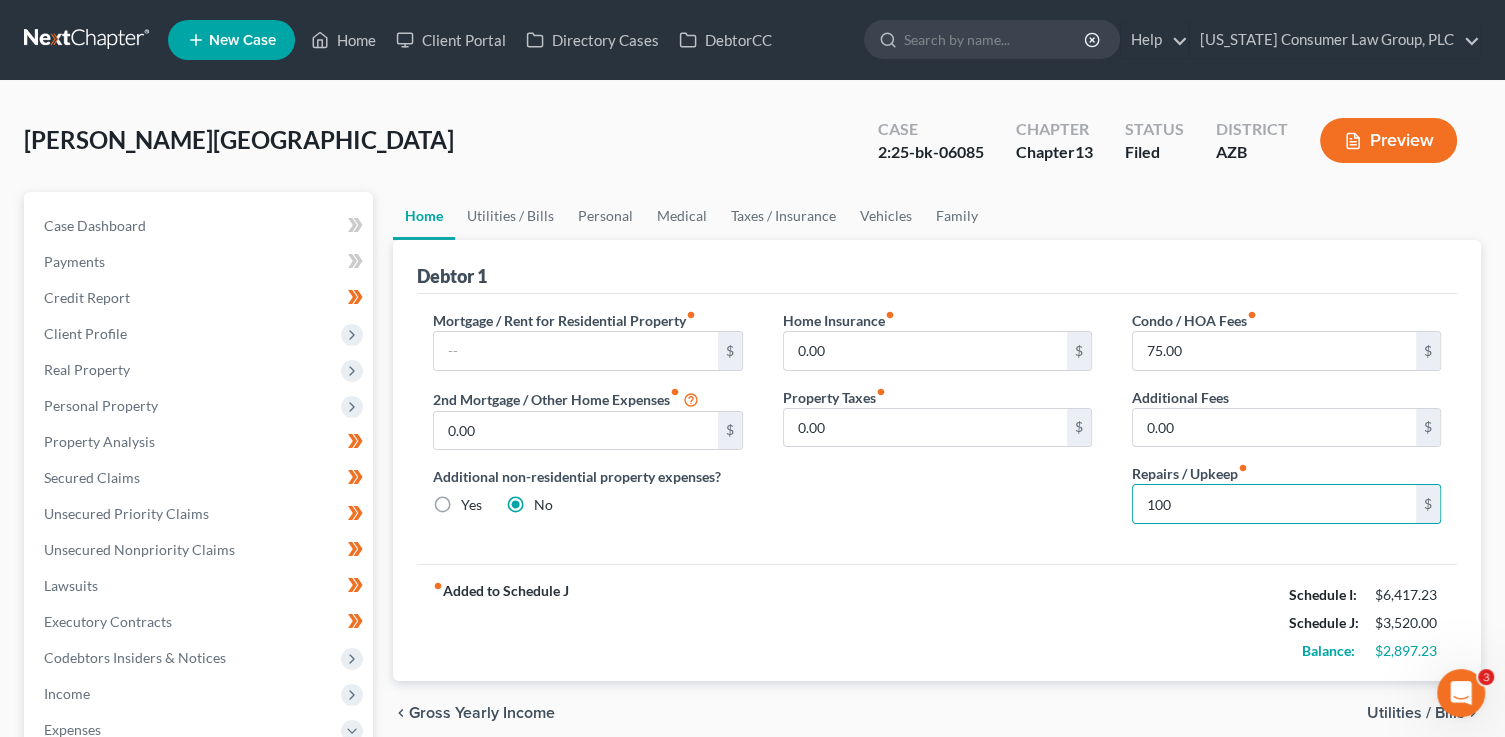 click on "Mortgage / Rent for Residential Property  fiber_manual_record $ 2nd Mortgage / Other Home Expenses  fiber_manual_record   0.00 $ Additional non-residential property expenses? Yes No Home Insurance  fiber_manual_record 0.00 $ Property Taxes  fiber_manual_record 0.00 $ Condo / HOA Fees  fiber_manual_record 75.00 $ Additional Fees 0.00 $ Repairs / Upkeep  fiber_manual_record 100 $" at bounding box center [937, 429] 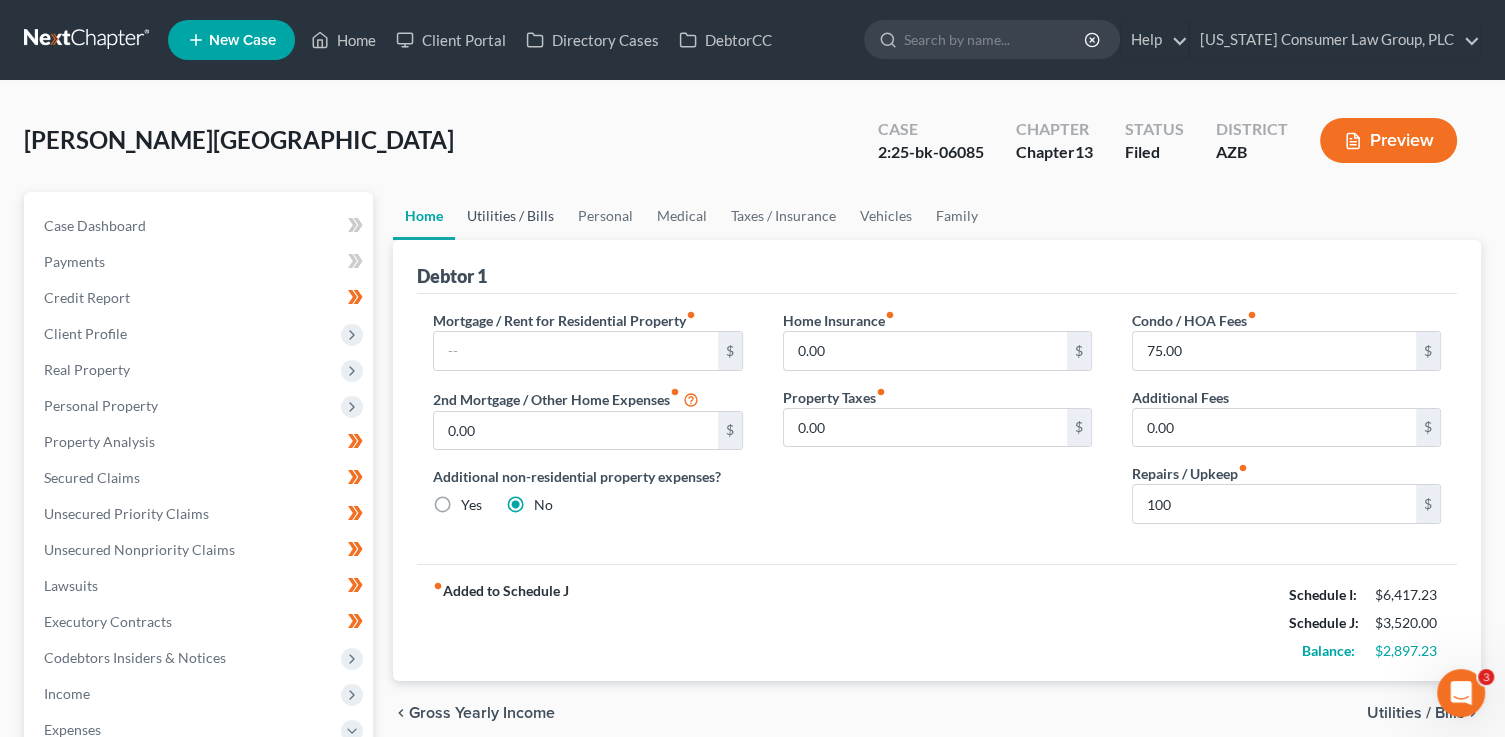 click on "Utilities / Bills" at bounding box center (510, 216) 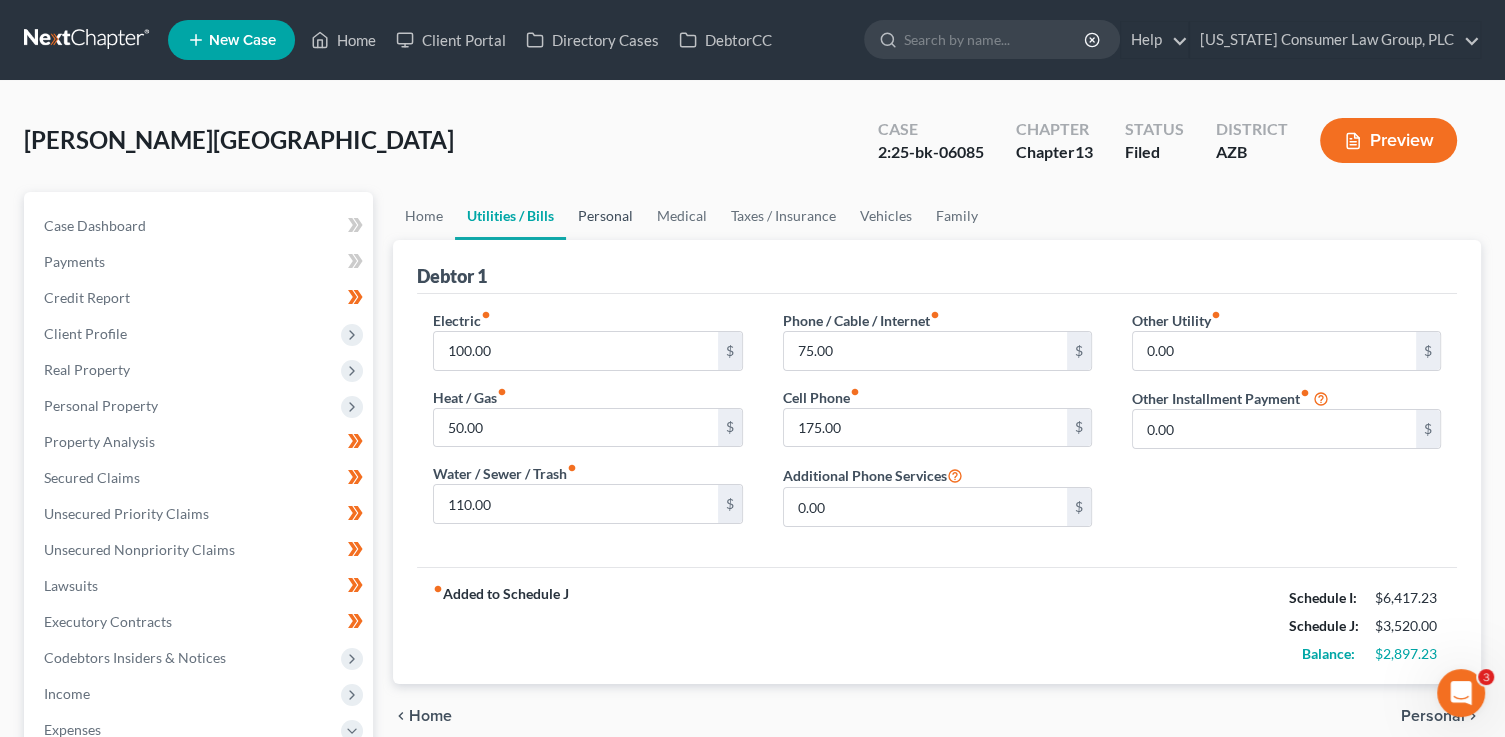 click on "Personal" at bounding box center [605, 216] 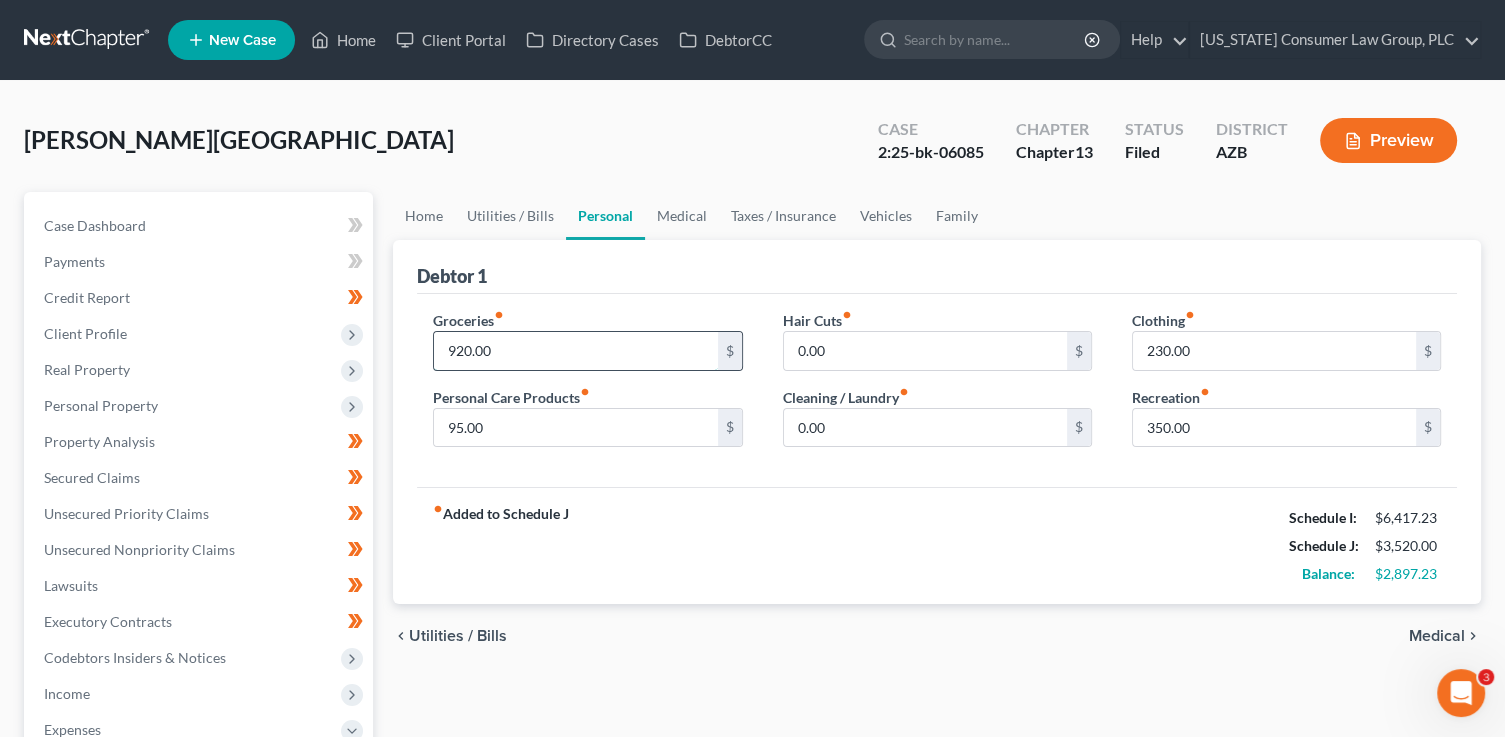 click on "920.00" at bounding box center (575, 351) 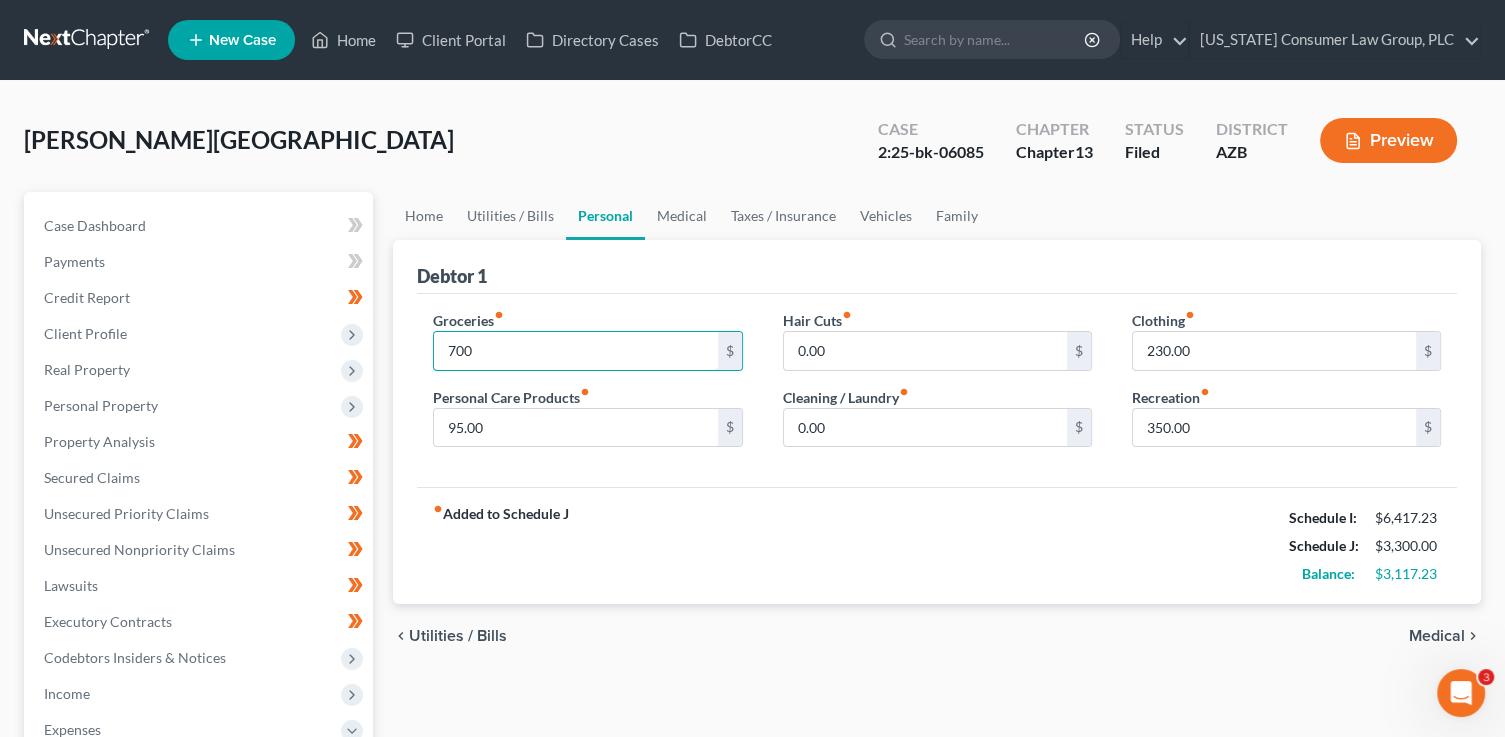 type on "700" 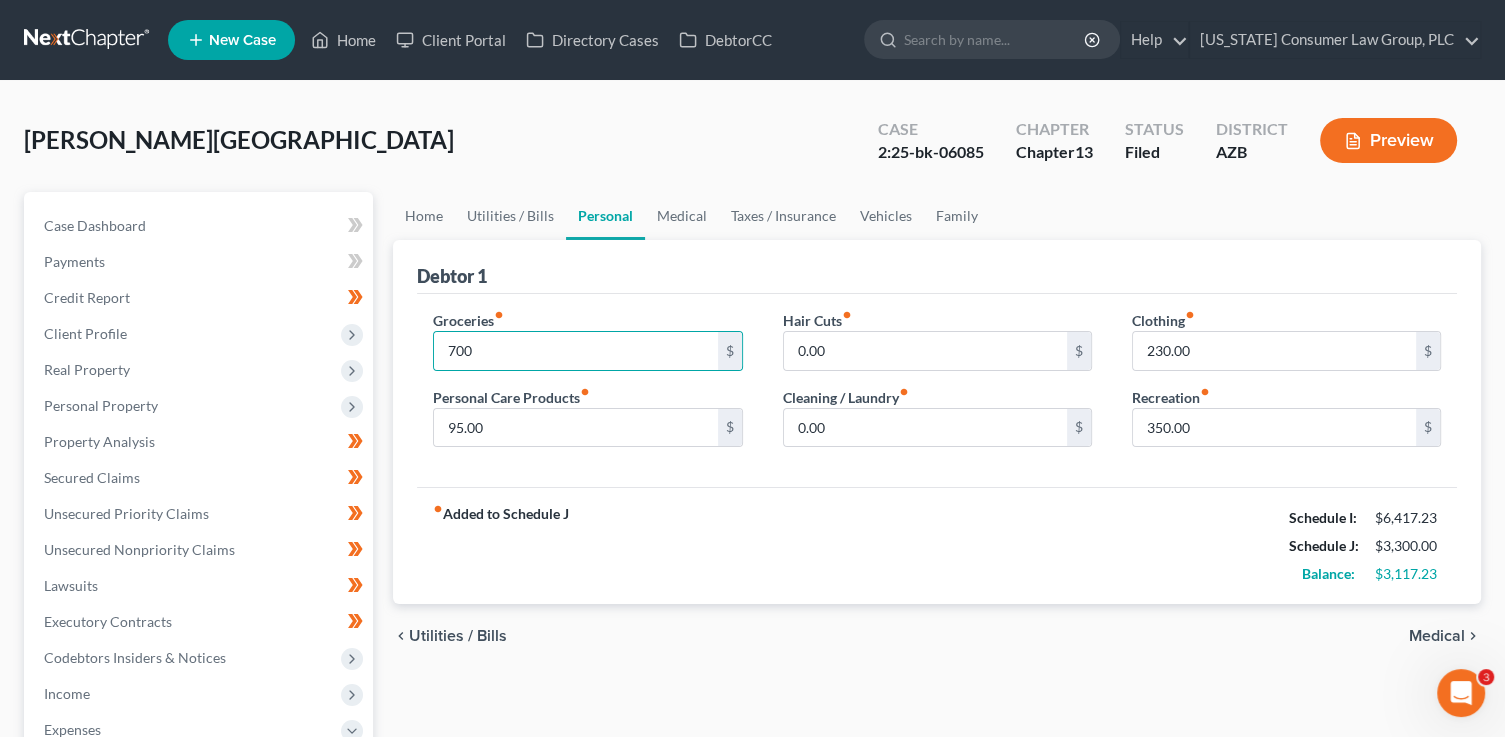 click on "fiber_manual_record  Added to Schedule J Schedule I: $6,417.23 Schedule J: $3,300.00 Balance: $3,117.23" at bounding box center [937, 545] 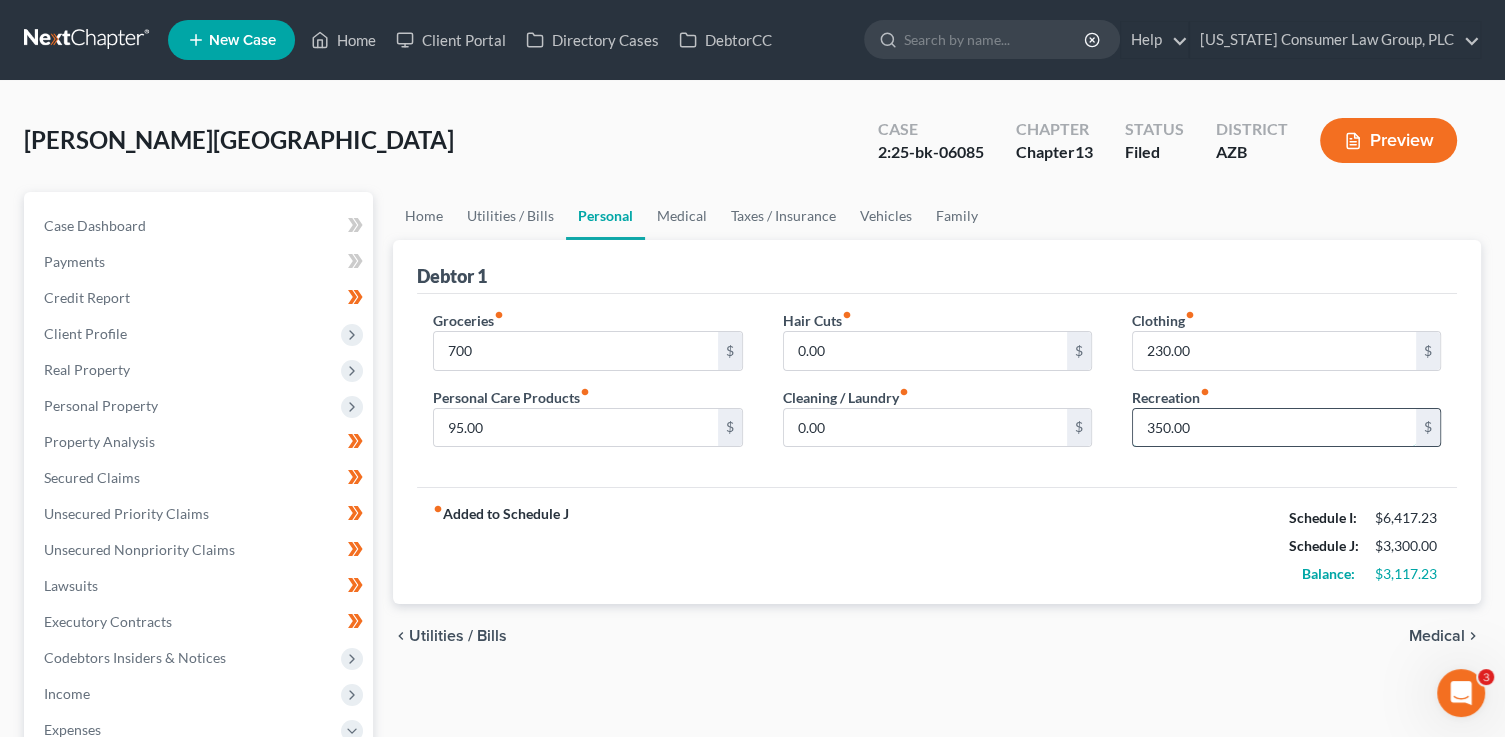 click on "350.00" at bounding box center [1274, 428] 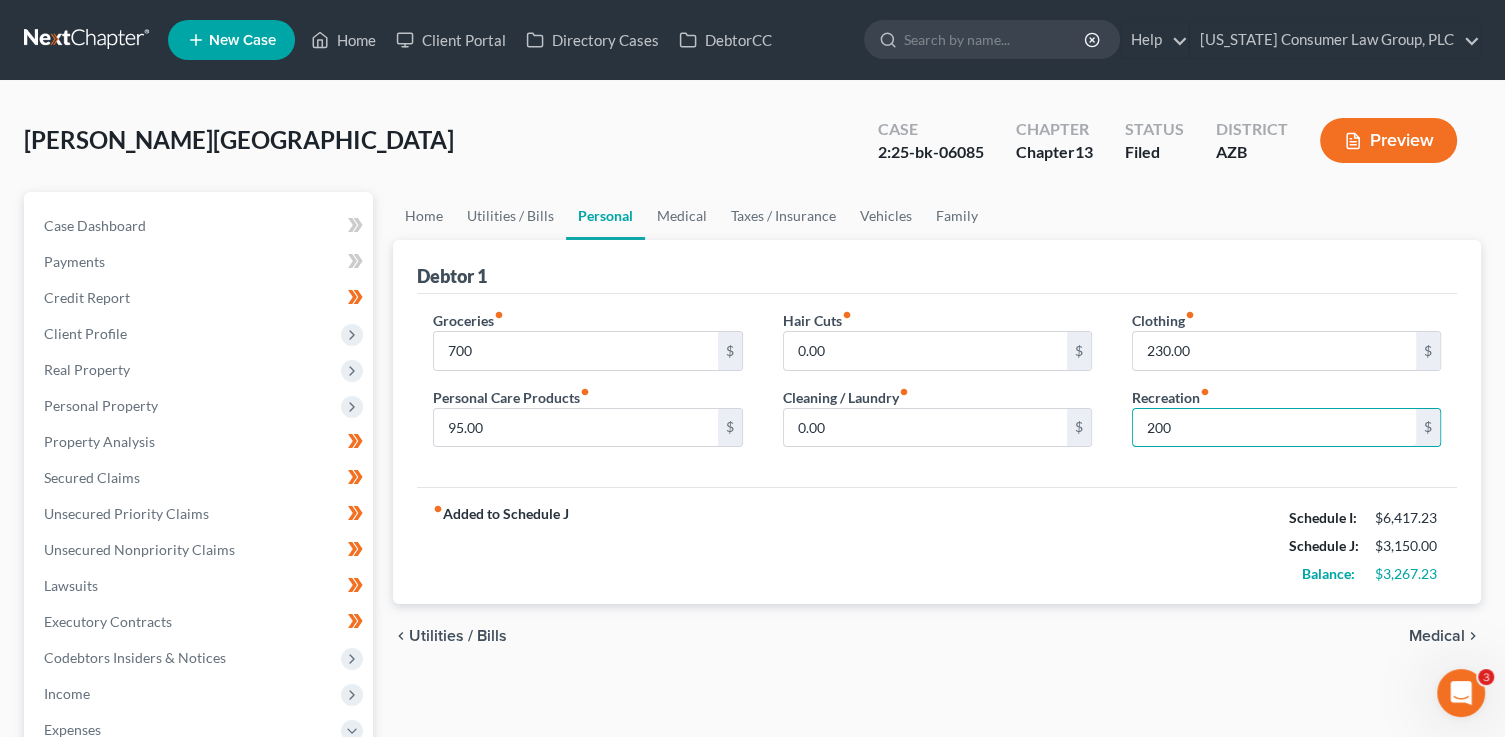 type on "200" 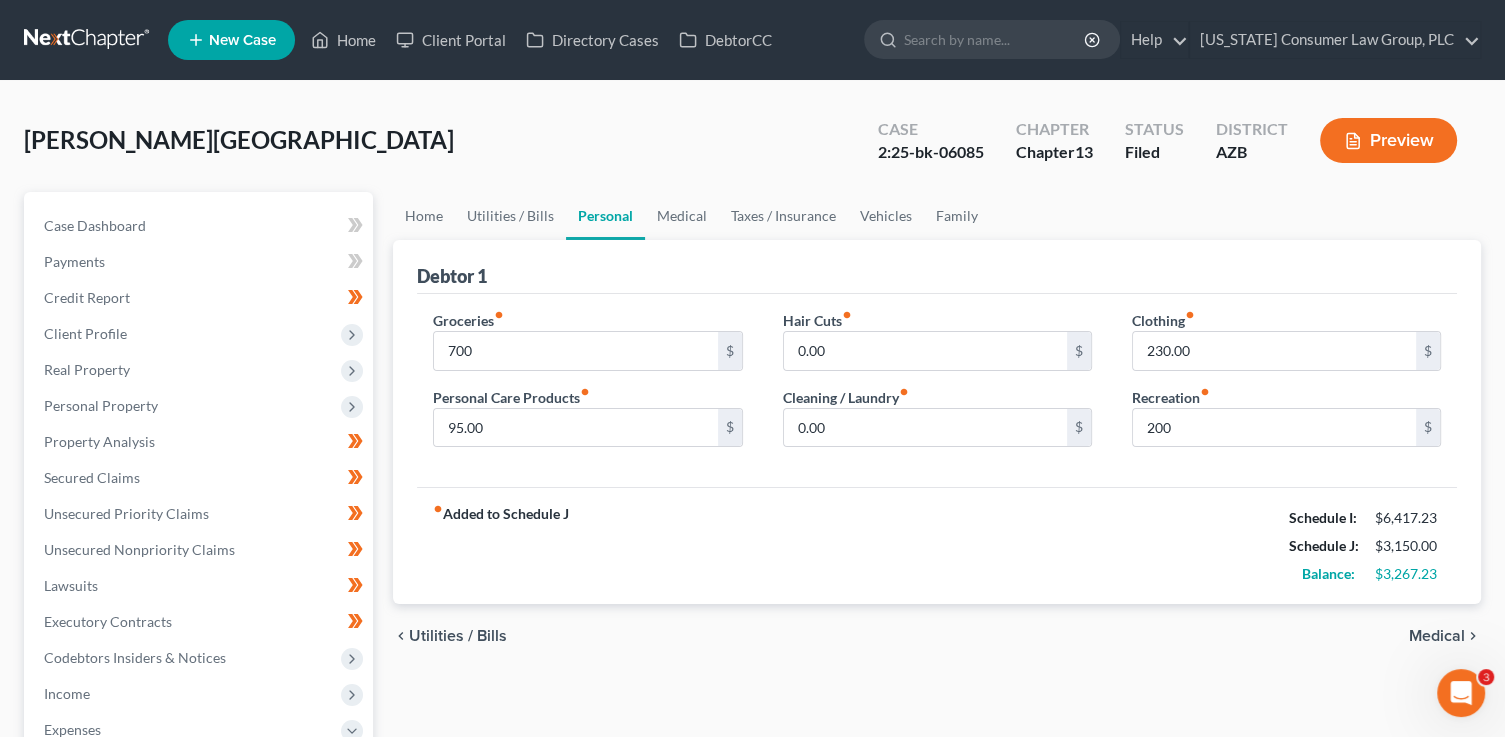drag, startPoint x: 1050, startPoint y: 499, endPoint x: 1088, endPoint y: 471, distance: 47.201694 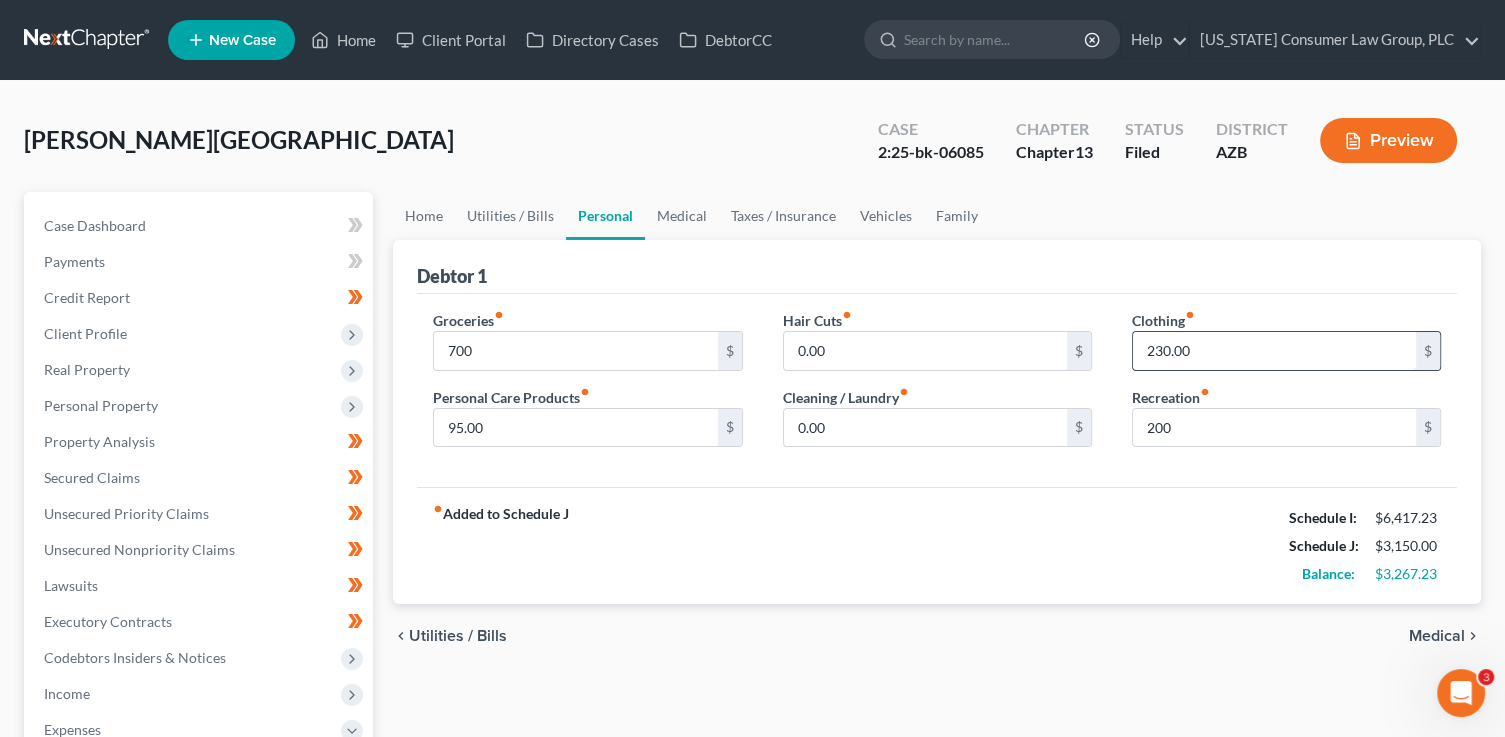 click on "230.00" at bounding box center (1274, 351) 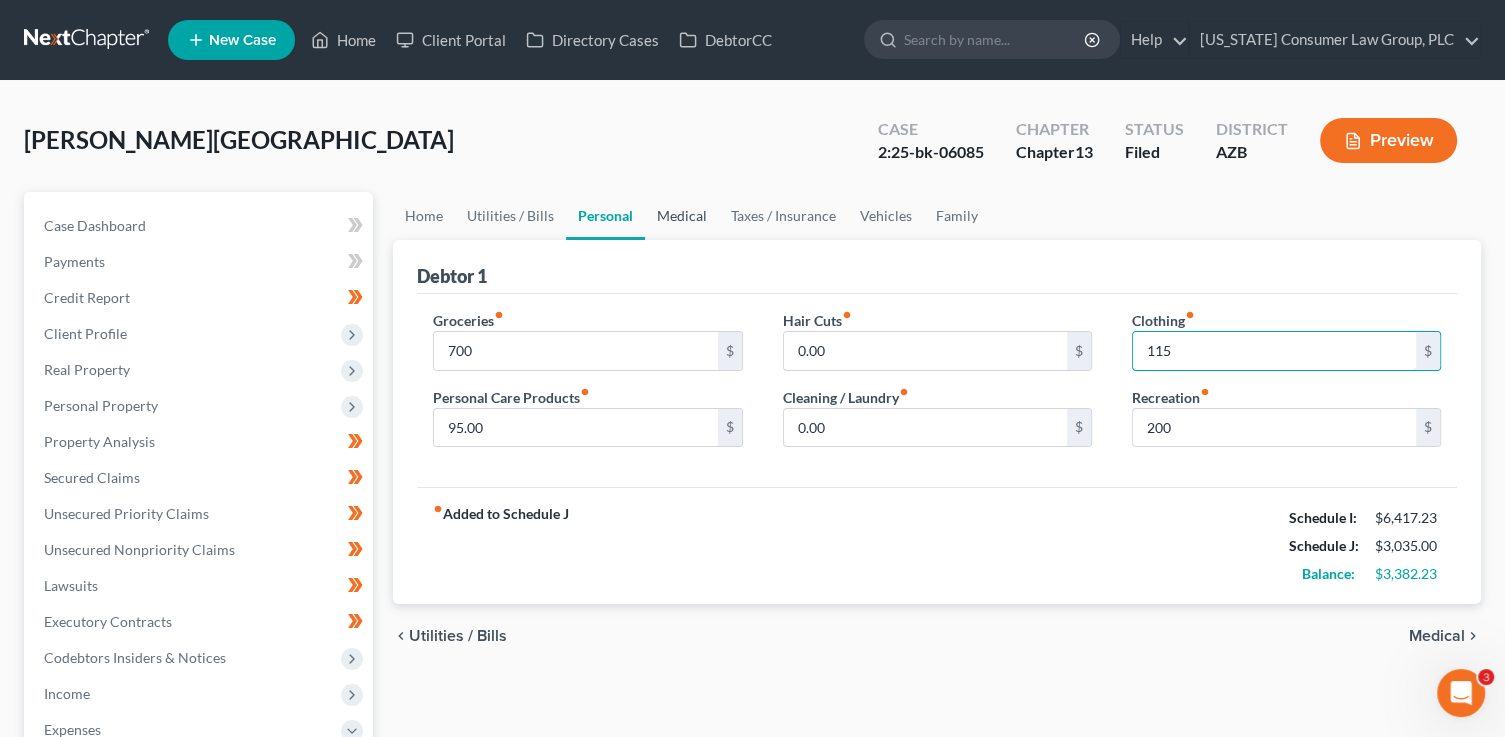 type on "115" 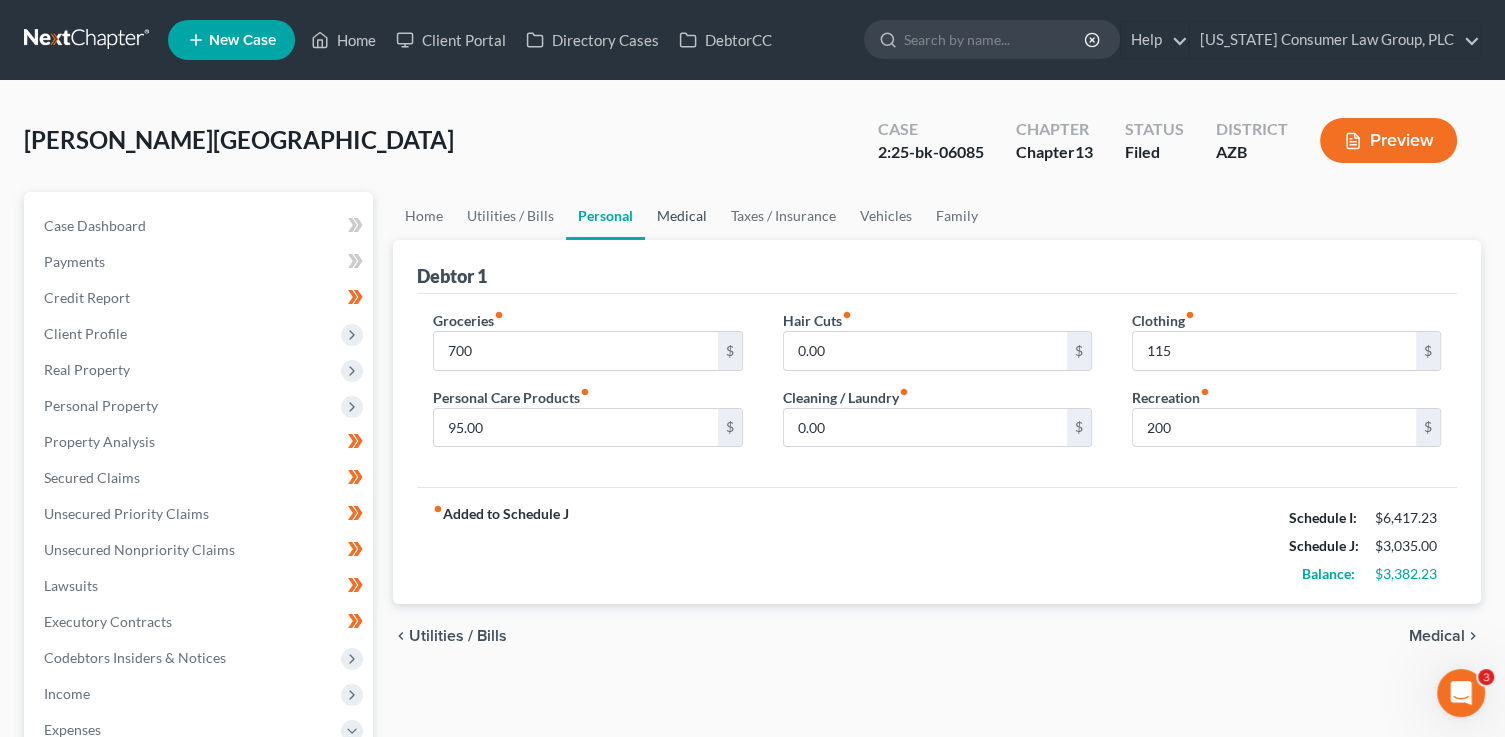 click on "Medical" at bounding box center [682, 216] 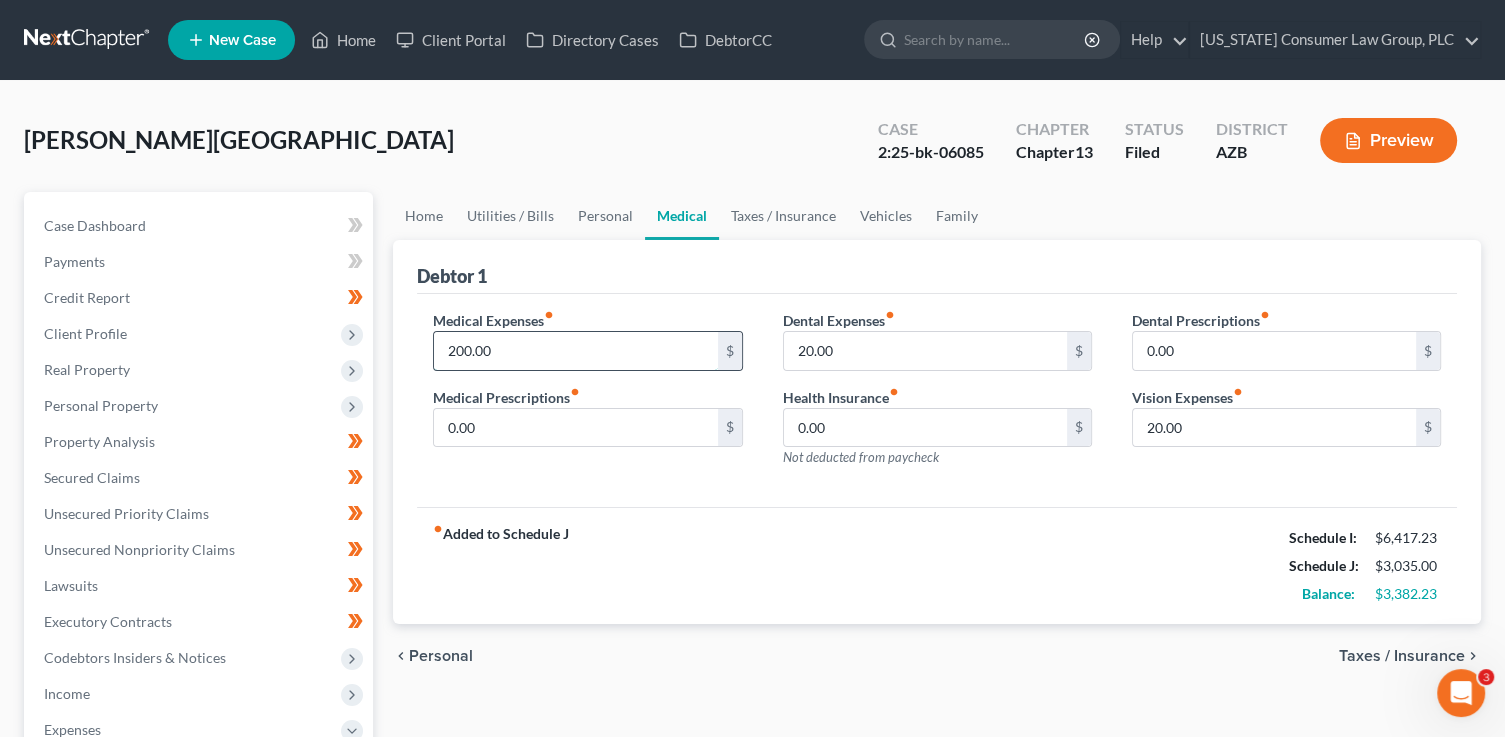 click on "200.00" at bounding box center [575, 351] 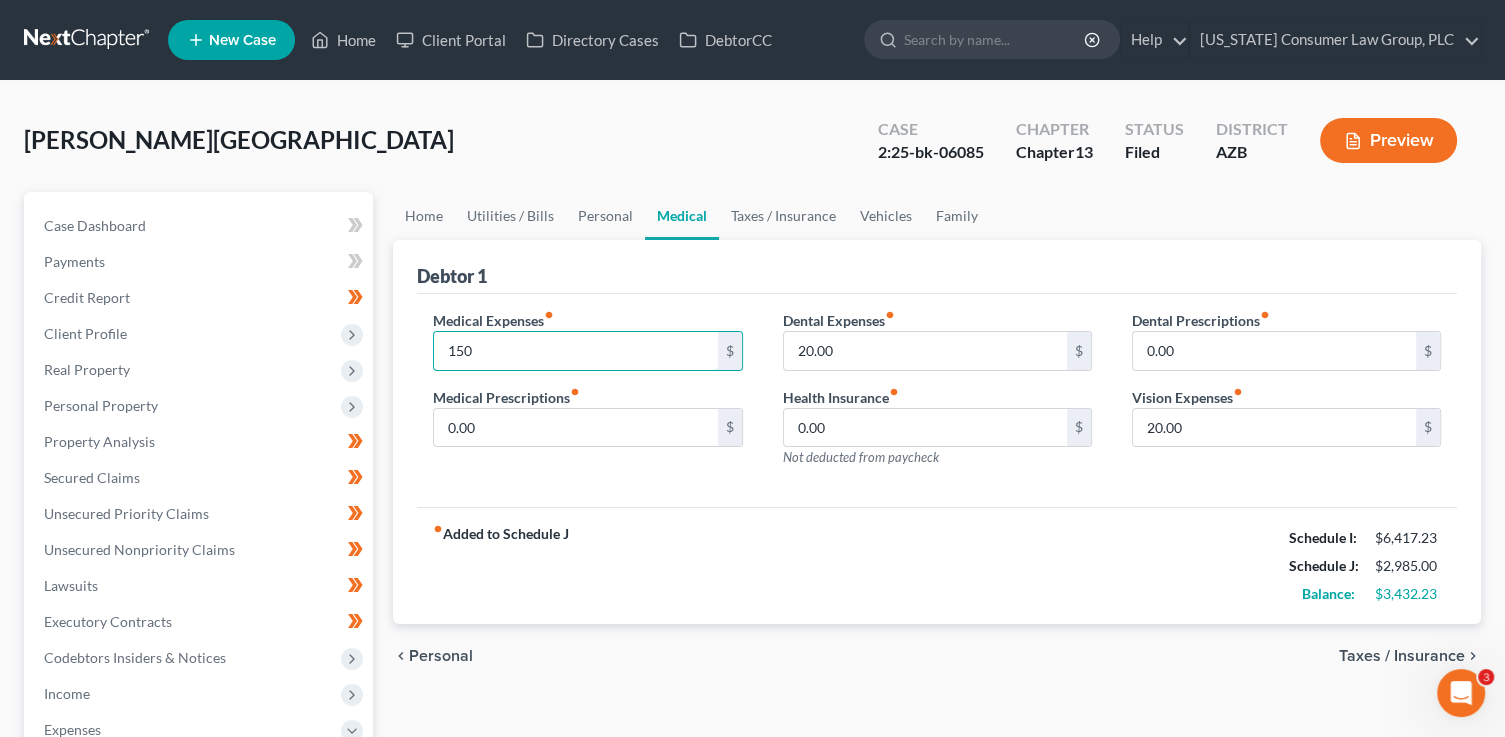 type on "150" 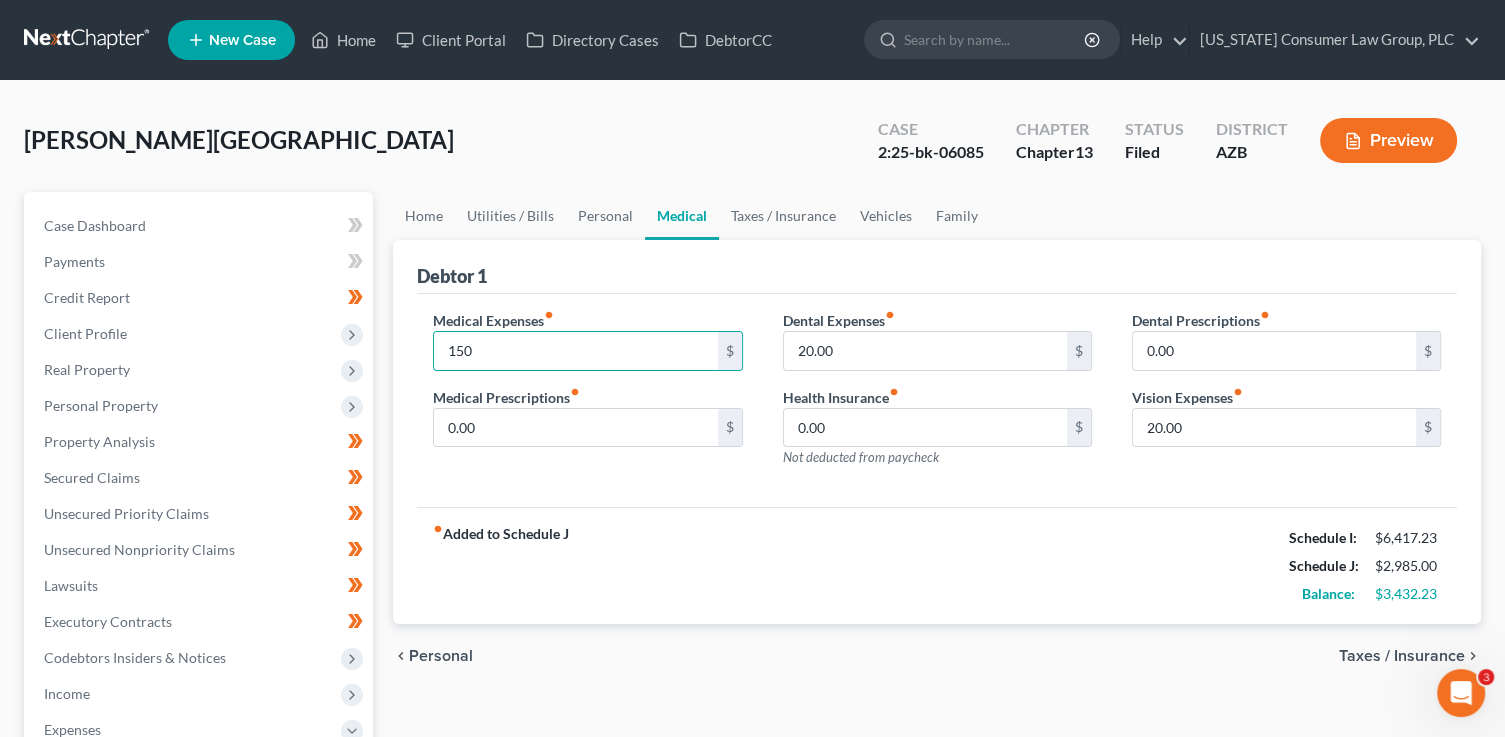 click on "Medical Expenses  fiber_manual_record 150 $ Medical Prescriptions  fiber_manual_record 0.00 $ Dental Expenses  fiber_manual_record 20.00 $ Health Insurance  fiber_manual_record 0.00 $ Not deducted from paycheck Dental Prescriptions  fiber_manual_record 0.00 $ Vision Expenses  fiber_manual_record 20.00 $" at bounding box center [937, 401] 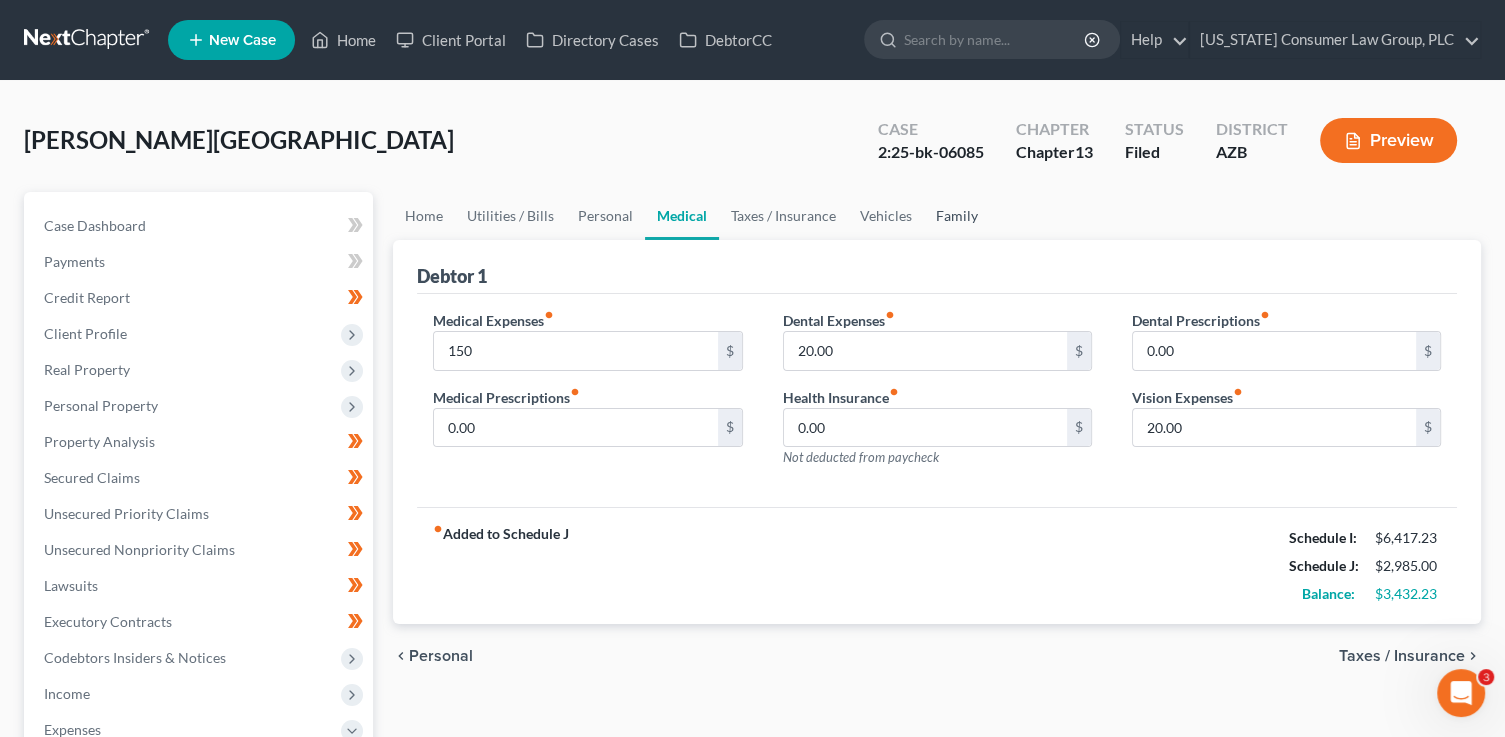 click on "Family" at bounding box center (957, 216) 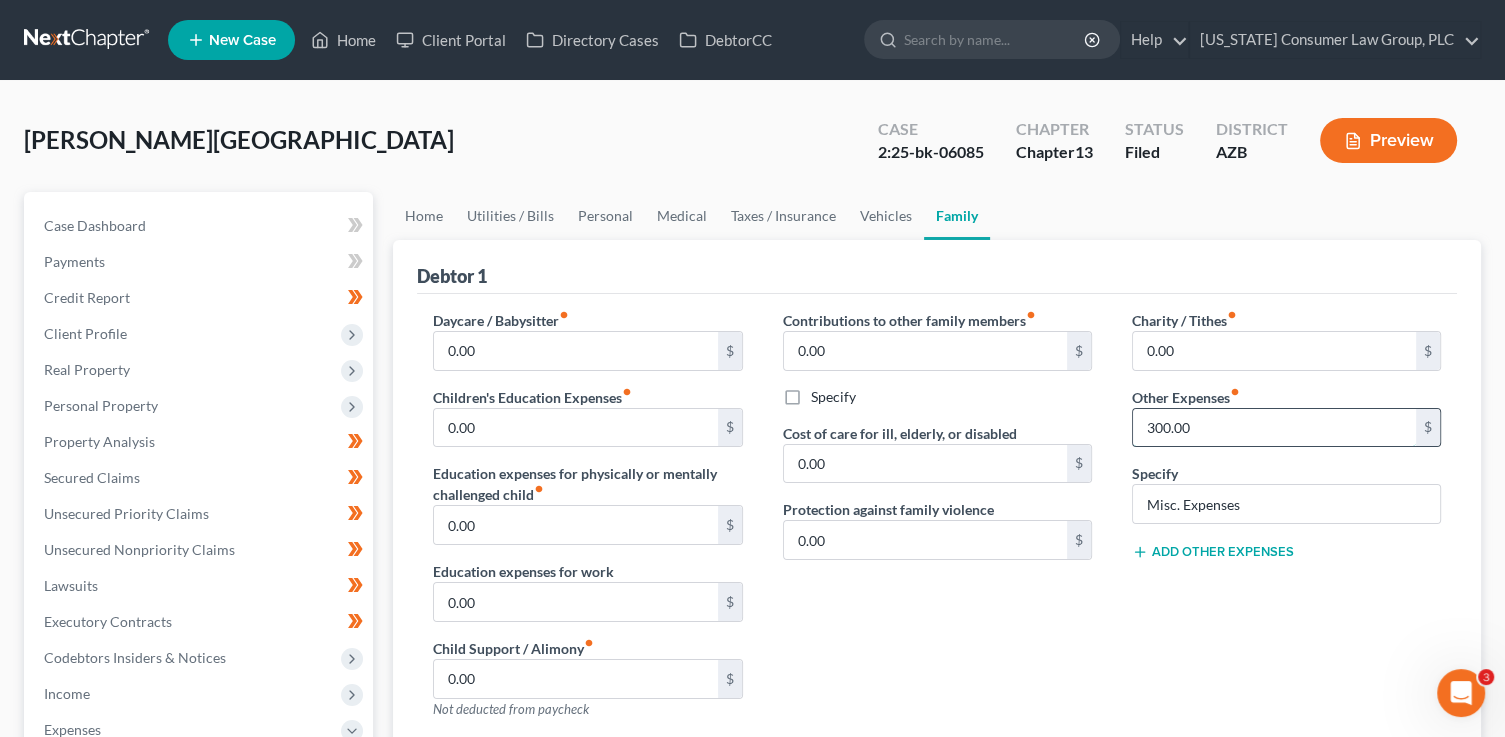 click on "300.00" at bounding box center [1274, 428] 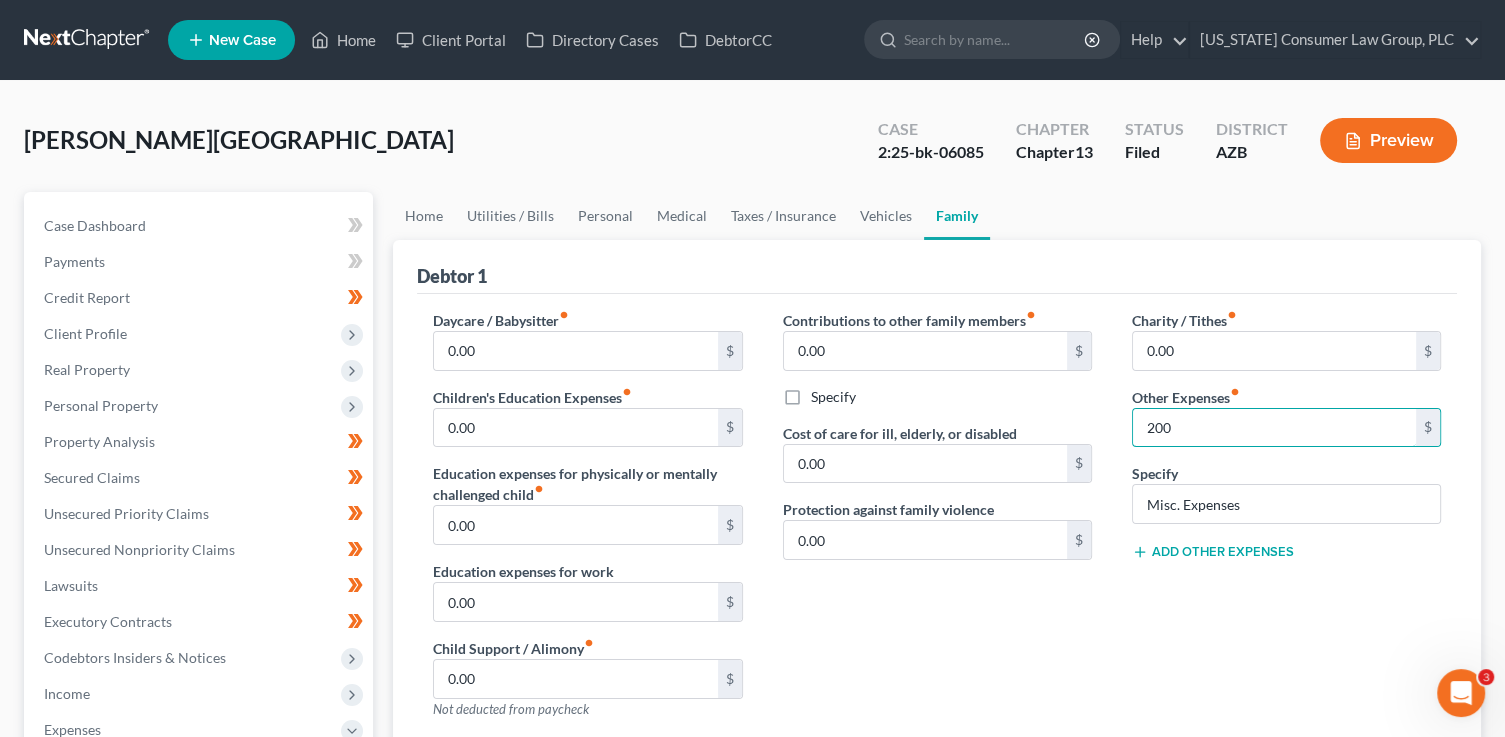 type on "200" 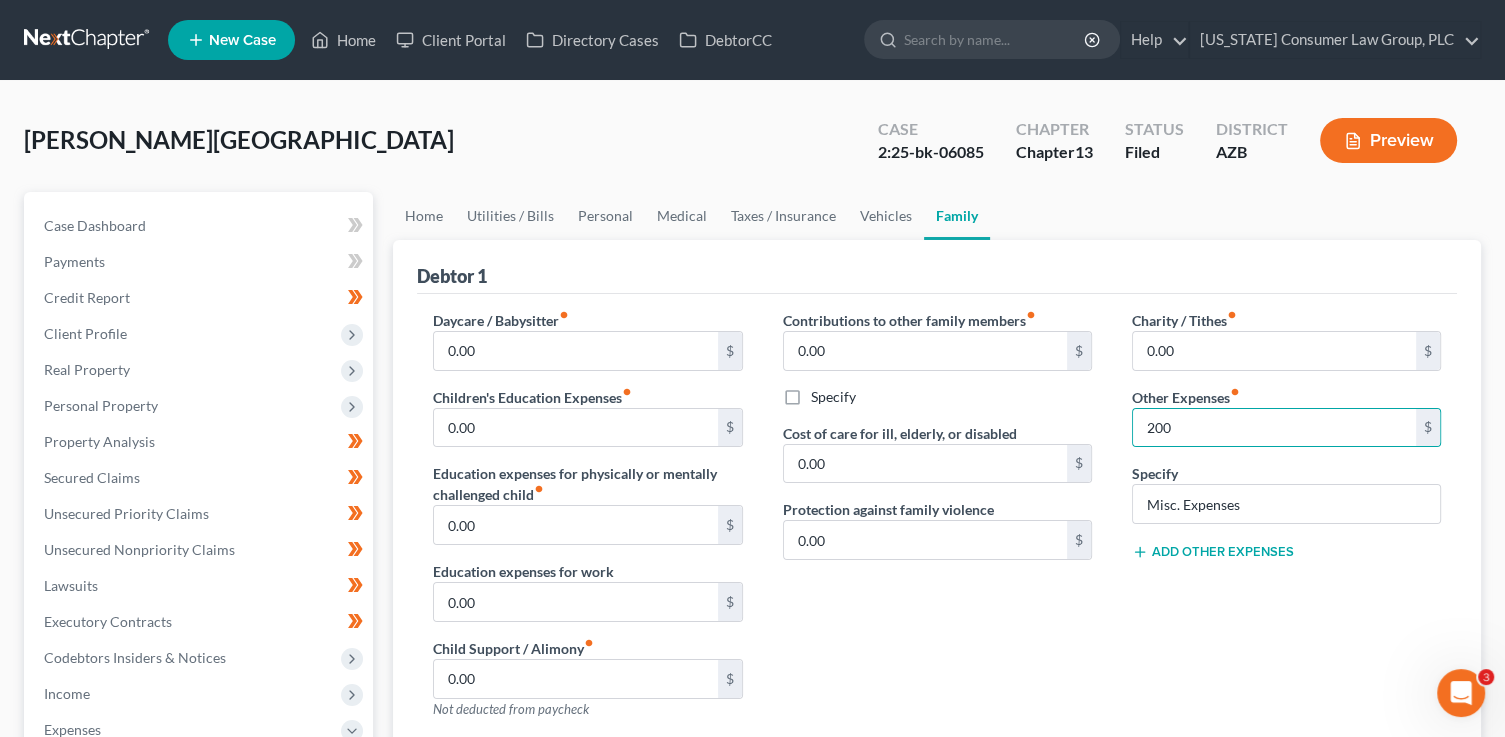 click on "Charity / Tithes  fiber_manual_record 0.00 $ Other Expenses  fiber_manual_record 200 $ Specify Misc. Expenses Add Other Expenses" at bounding box center (1286, 522) 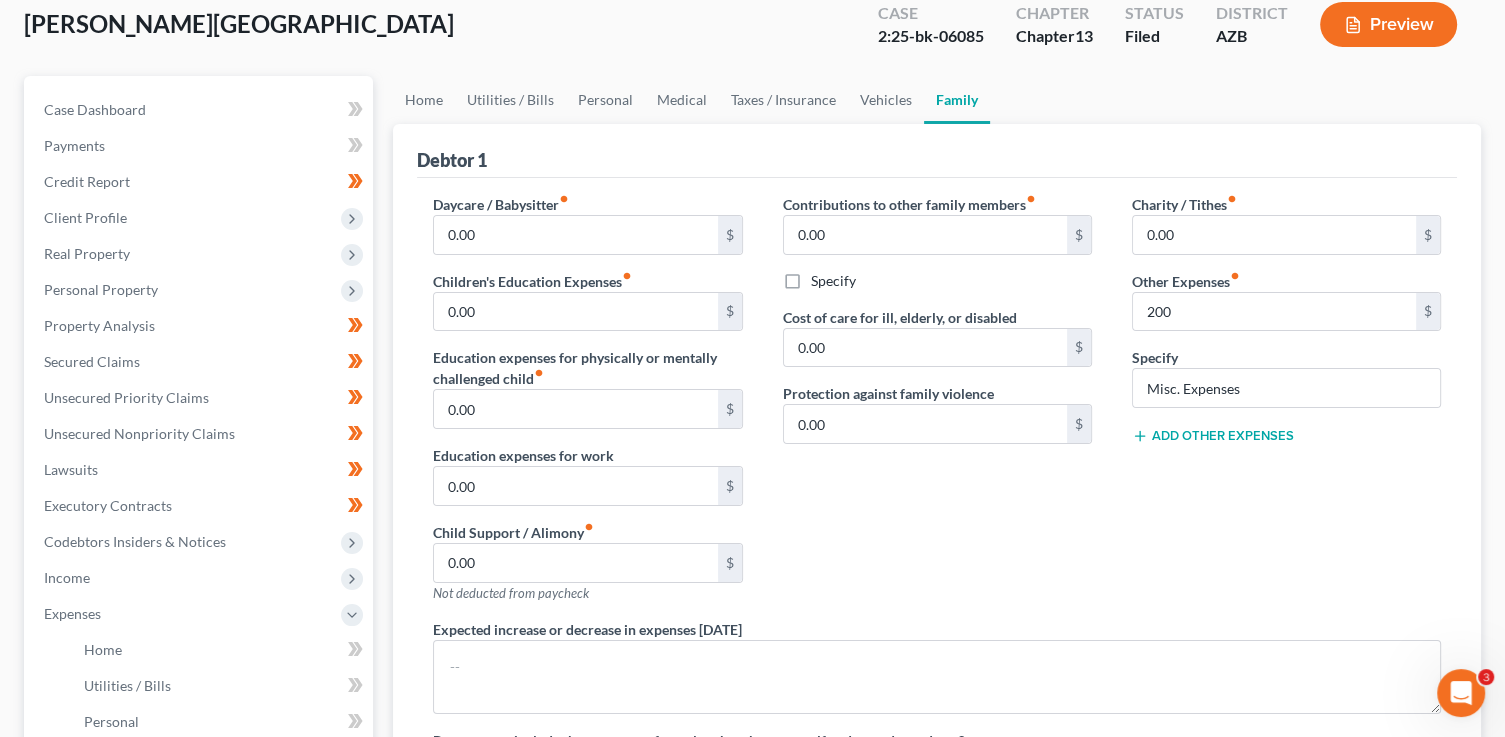scroll, scrollTop: 112, scrollLeft: 0, axis: vertical 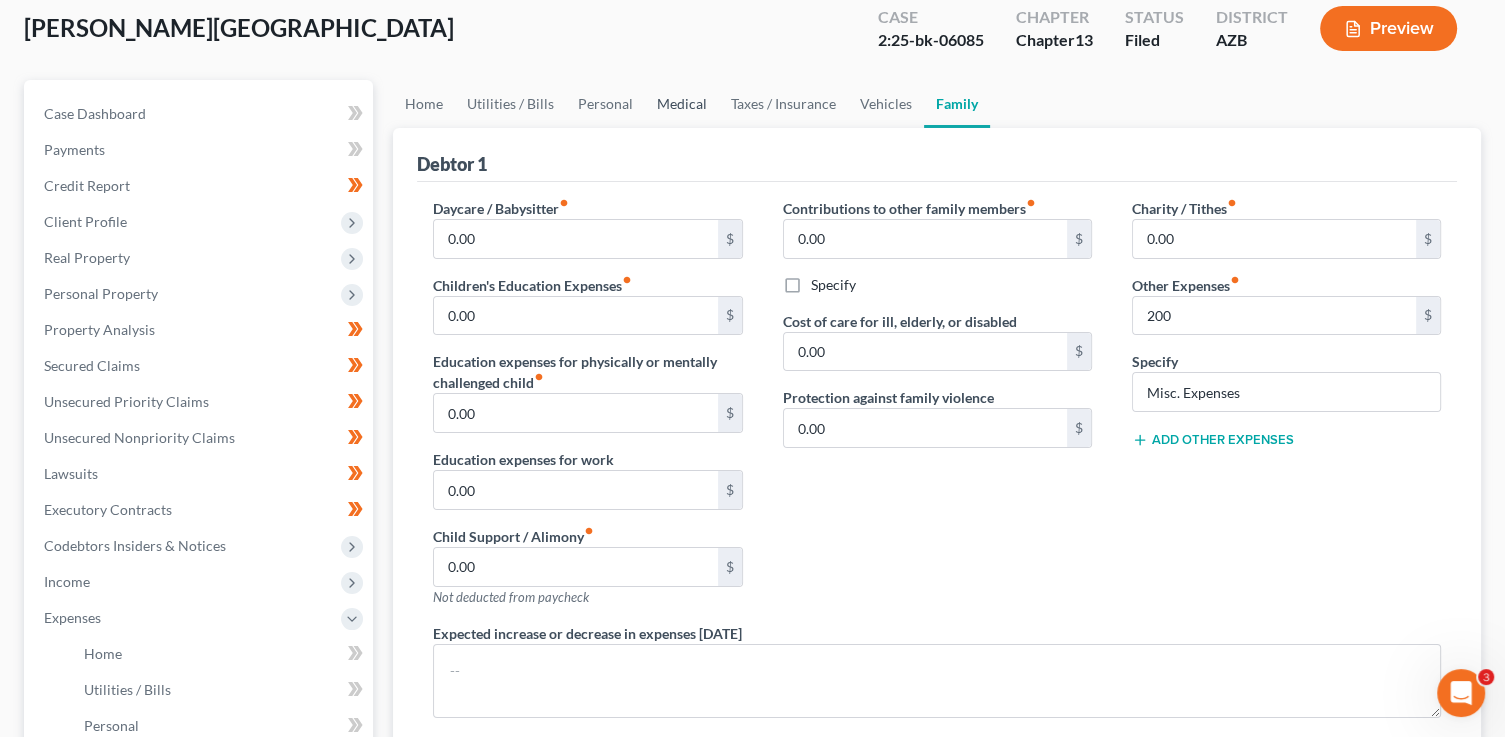 click on "Medical" at bounding box center (682, 104) 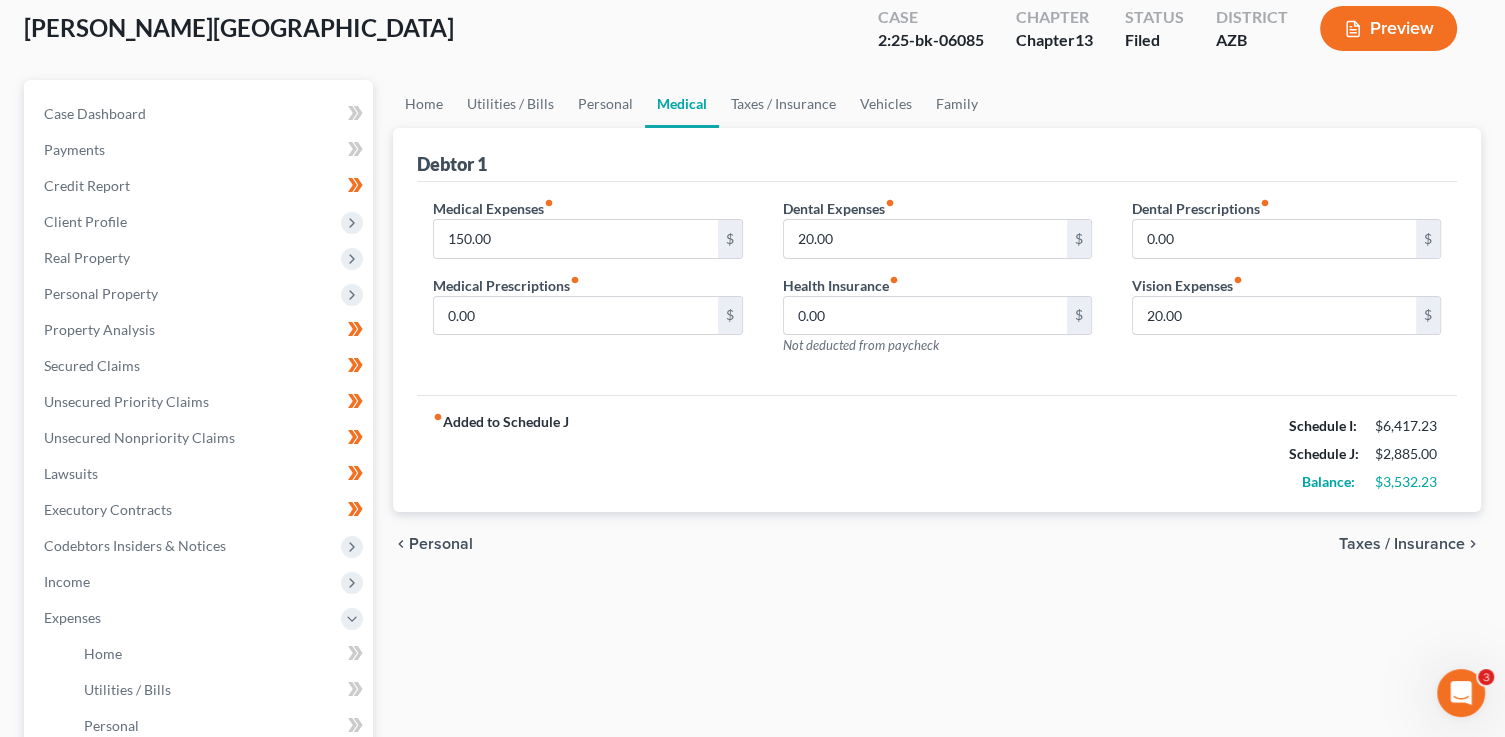 scroll, scrollTop: 0, scrollLeft: 0, axis: both 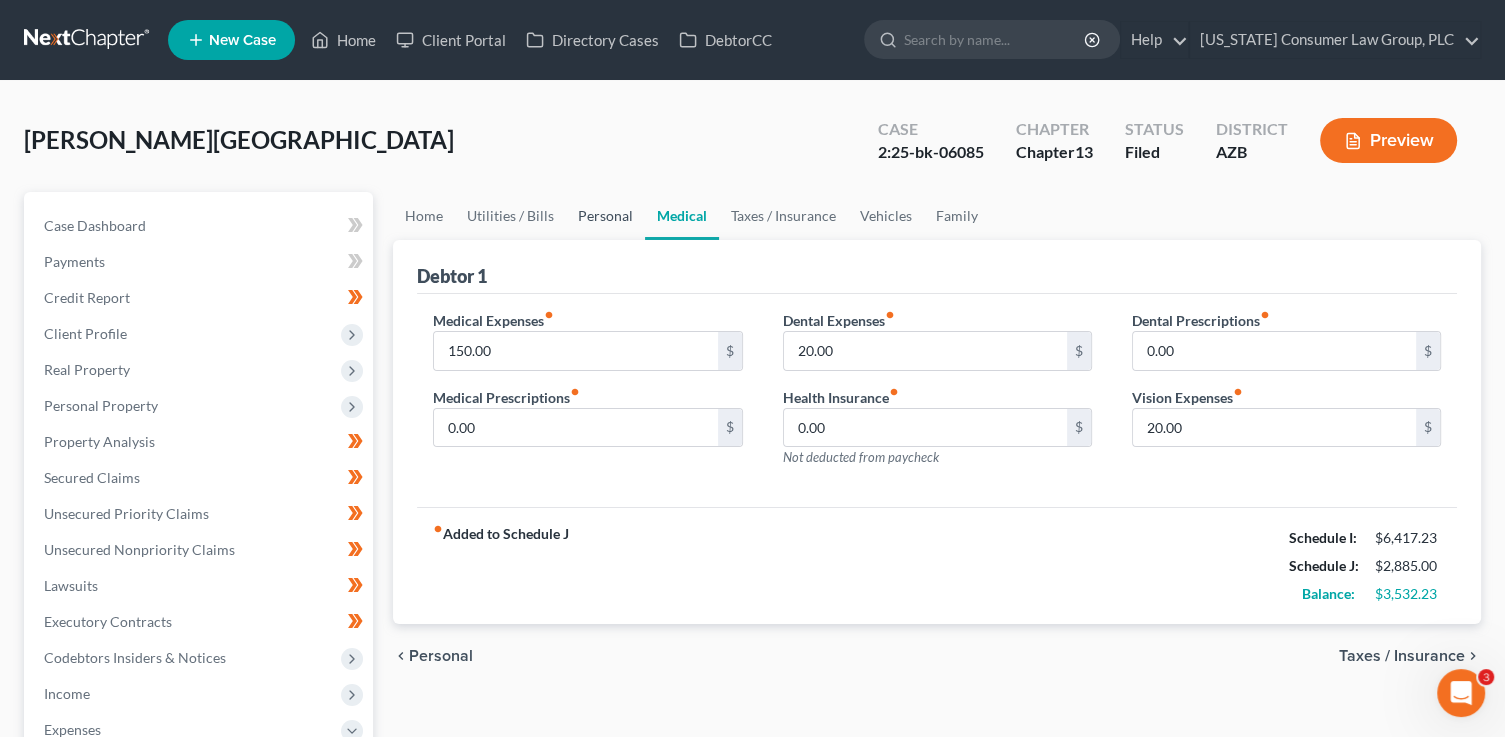 click on "Personal" at bounding box center (605, 216) 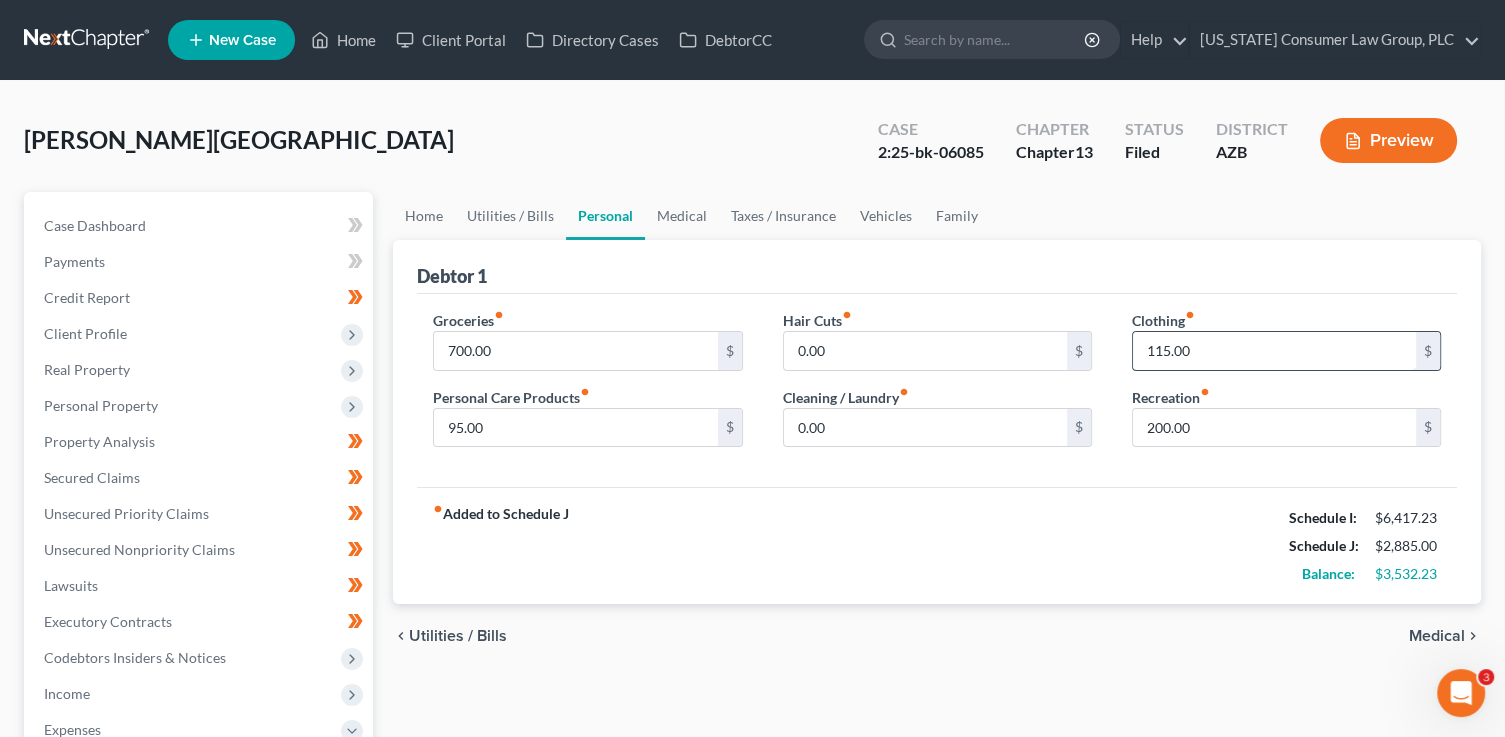 click on "115.00" at bounding box center [1274, 351] 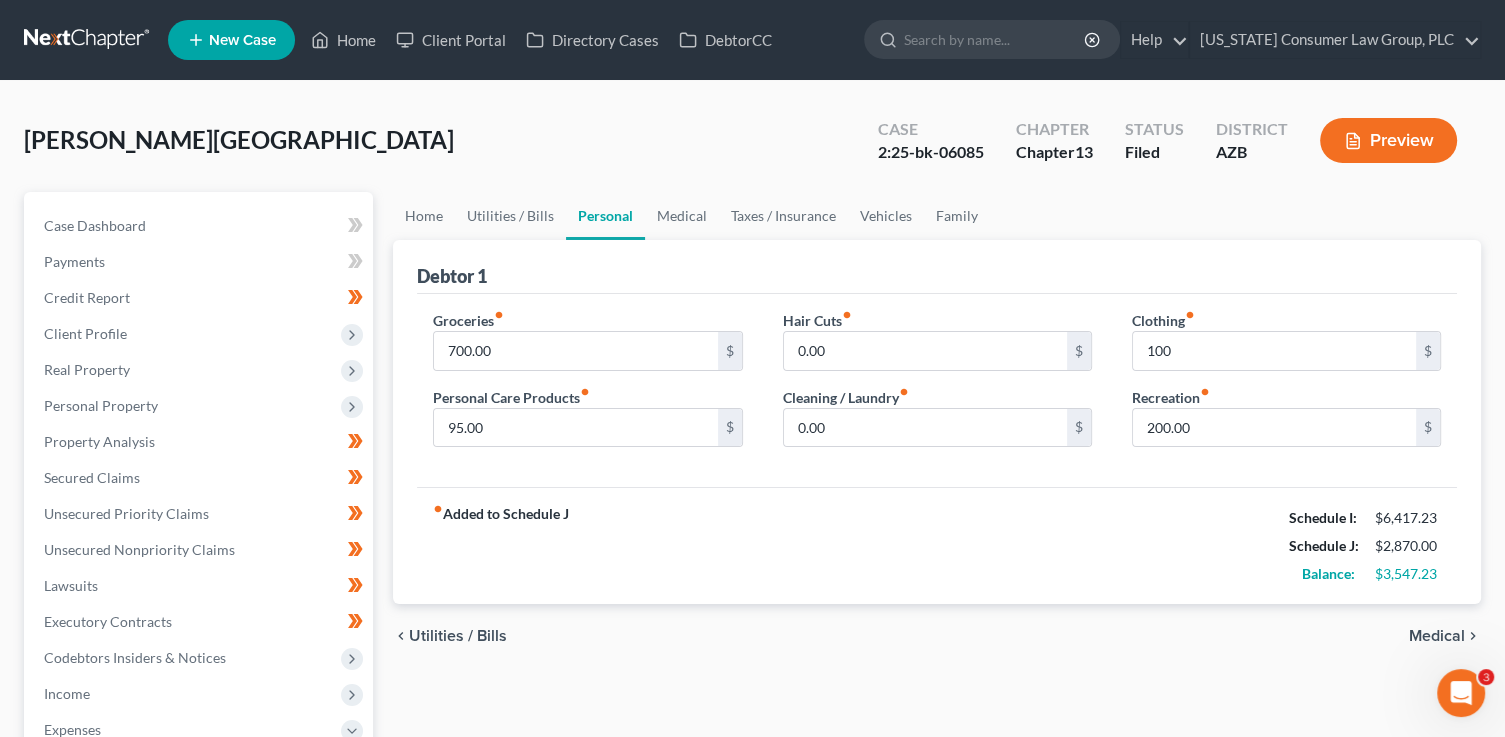 click on "fiber_manual_record  Added to Schedule J Schedule I: $6,417.23 Schedule J: $2,870.00 Balance: $3,547.23" at bounding box center (937, 545) 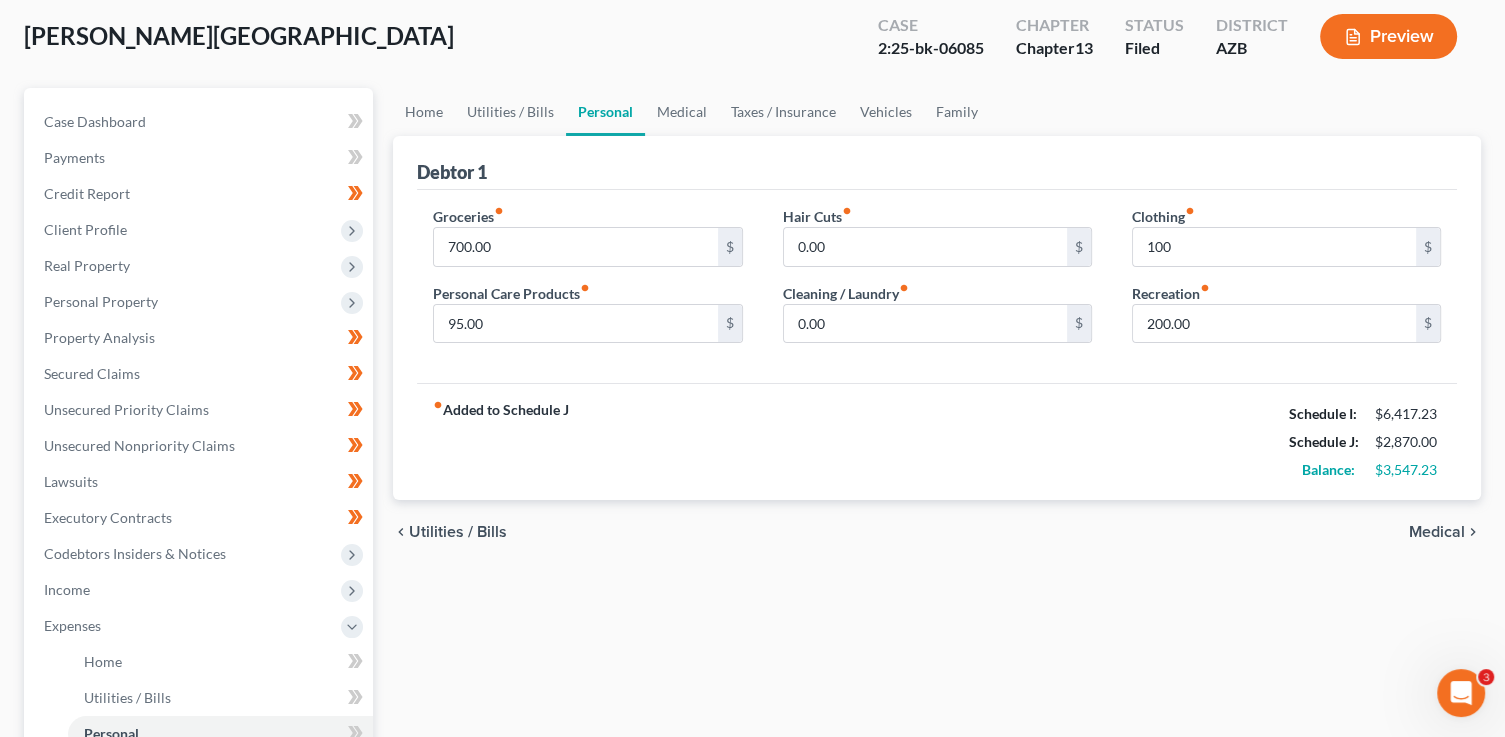 scroll, scrollTop: 436, scrollLeft: 0, axis: vertical 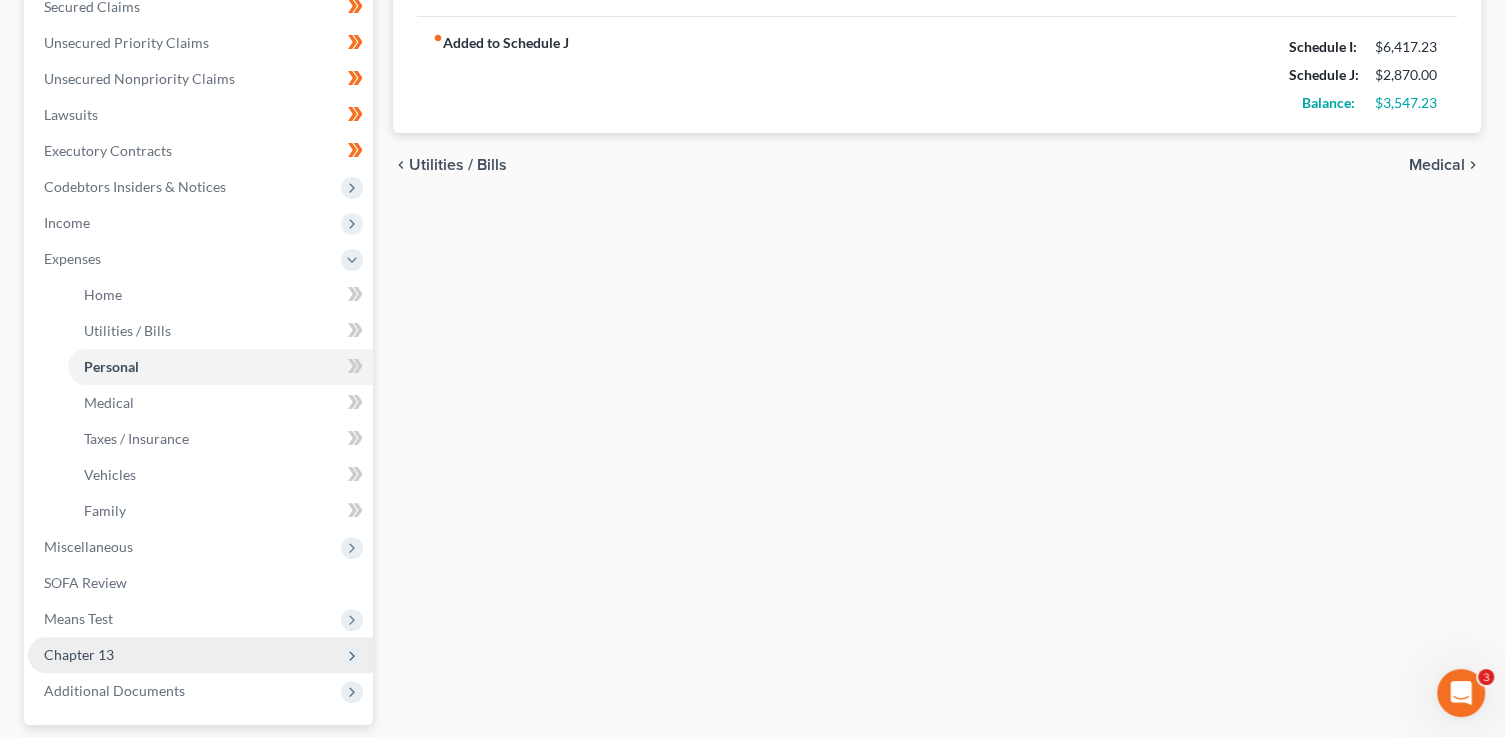 drag, startPoint x: 116, startPoint y: 661, endPoint x: 136, endPoint y: 673, distance: 23.323807 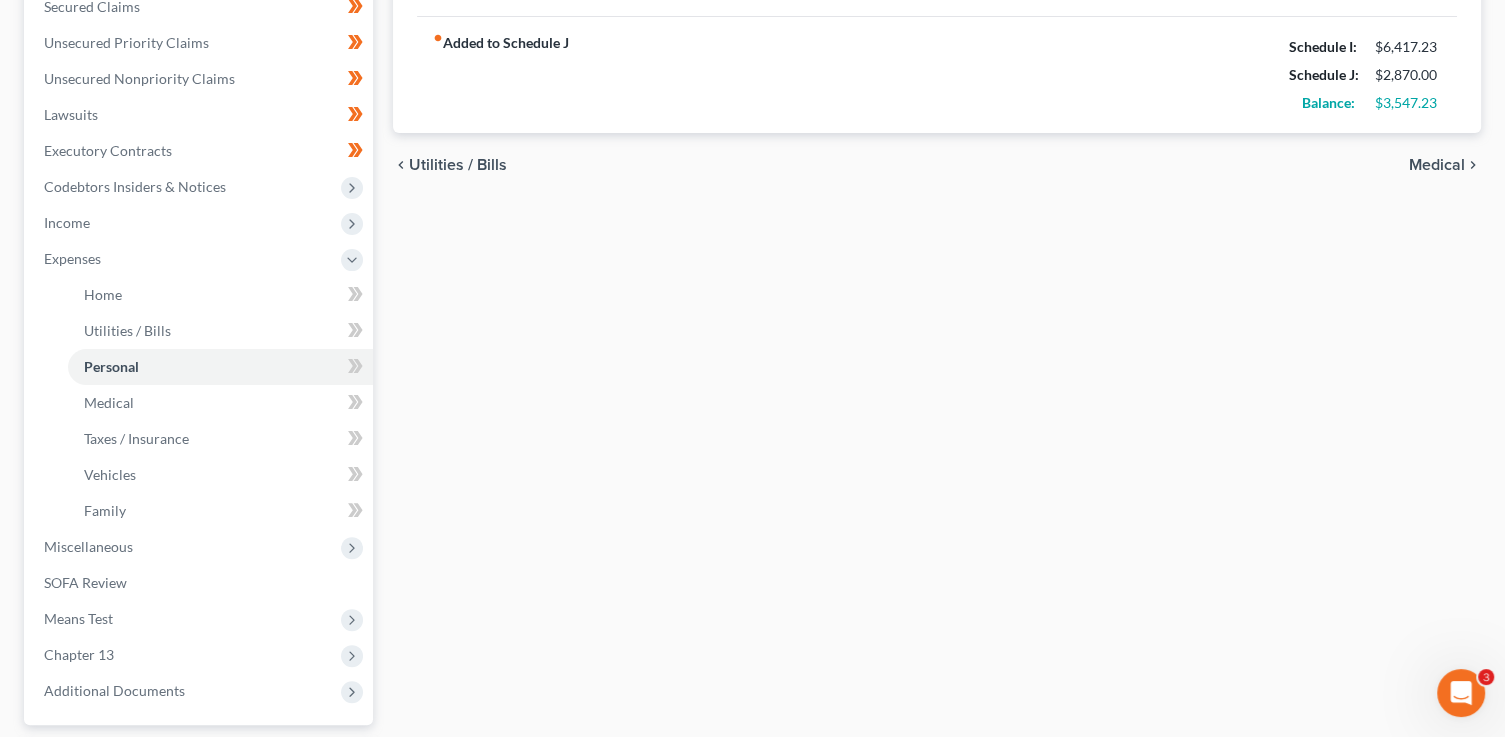 click on "Chapter 13" at bounding box center [200, 655] 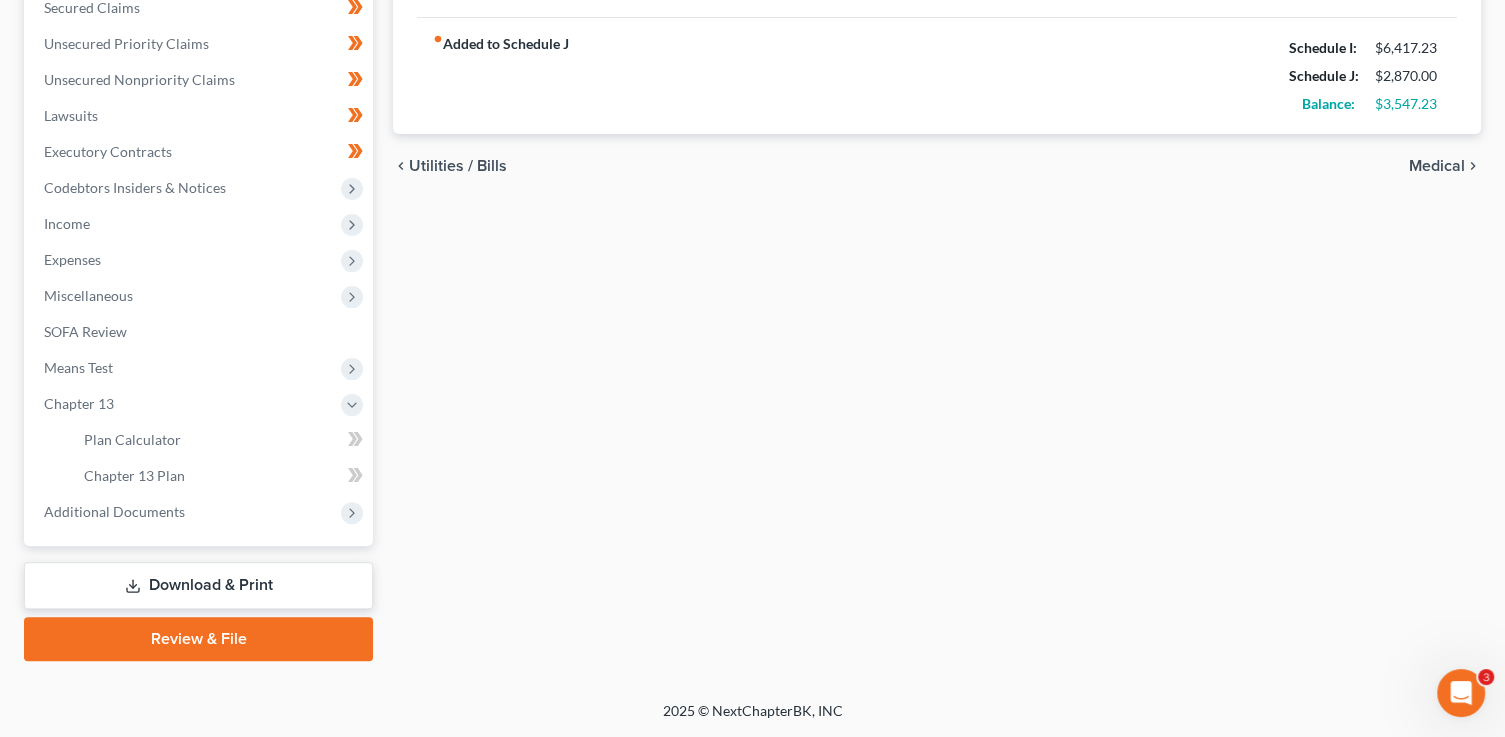 scroll, scrollTop: 468, scrollLeft: 0, axis: vertical 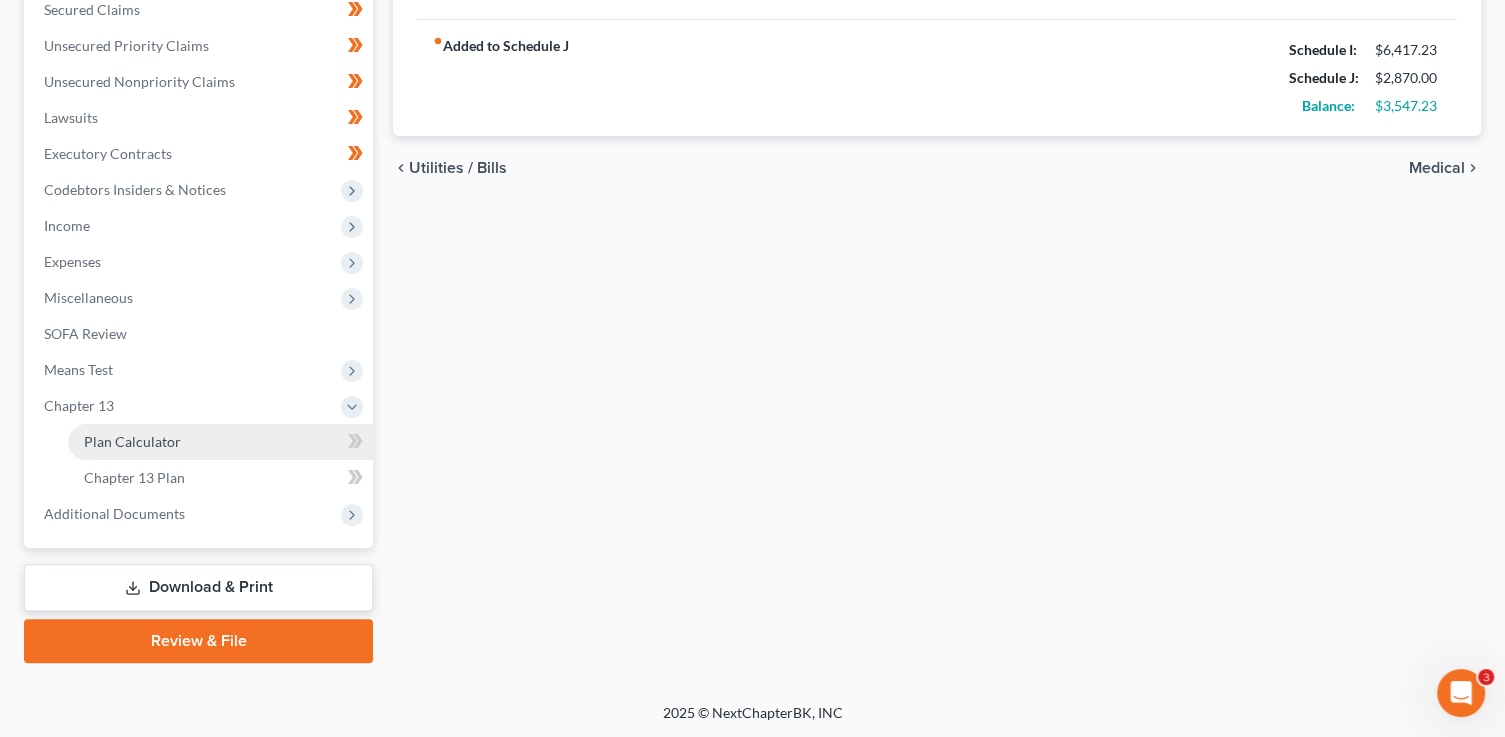 click on "Plan Calculator" at bounding box center (220, 442) 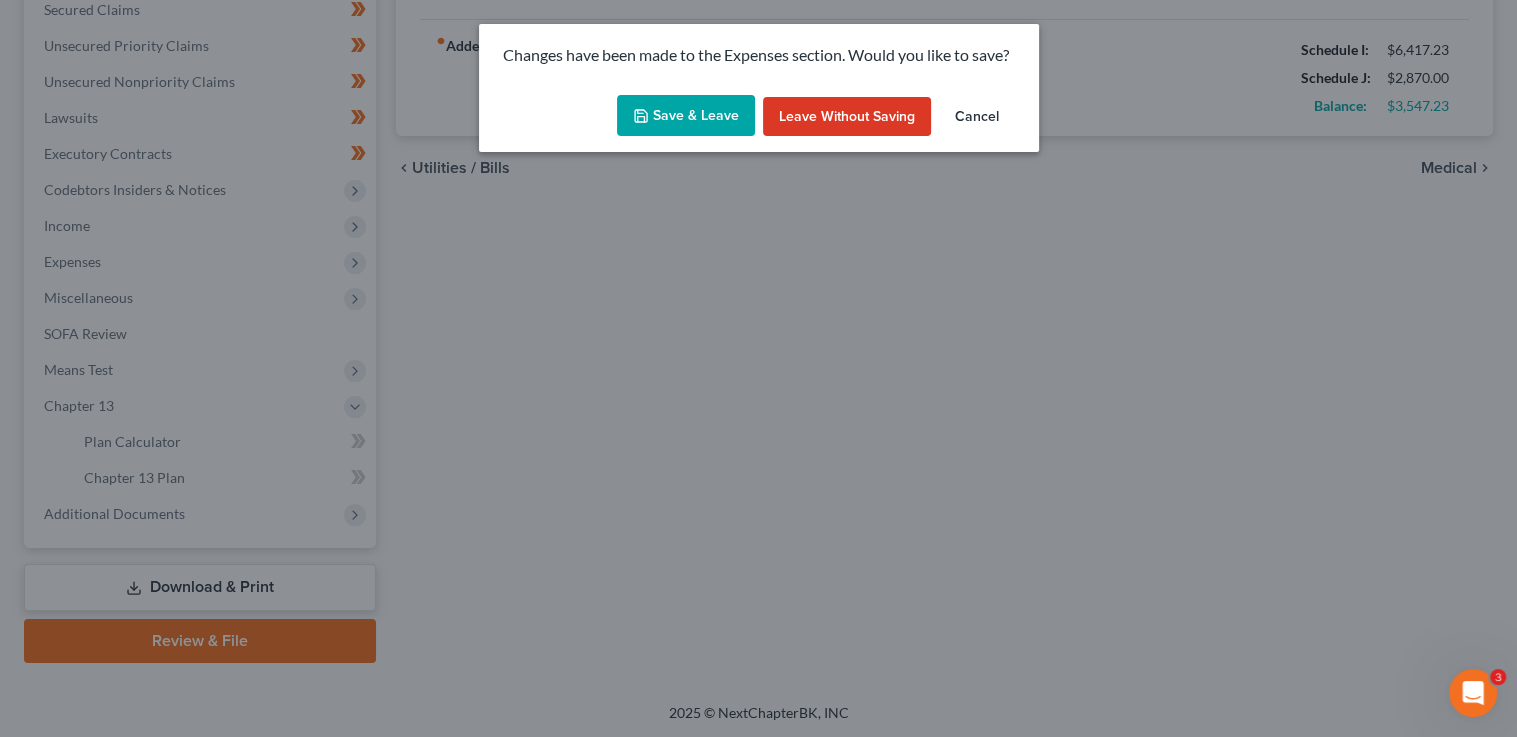 click on "Save & Leave" at bounding box center (686, 116) 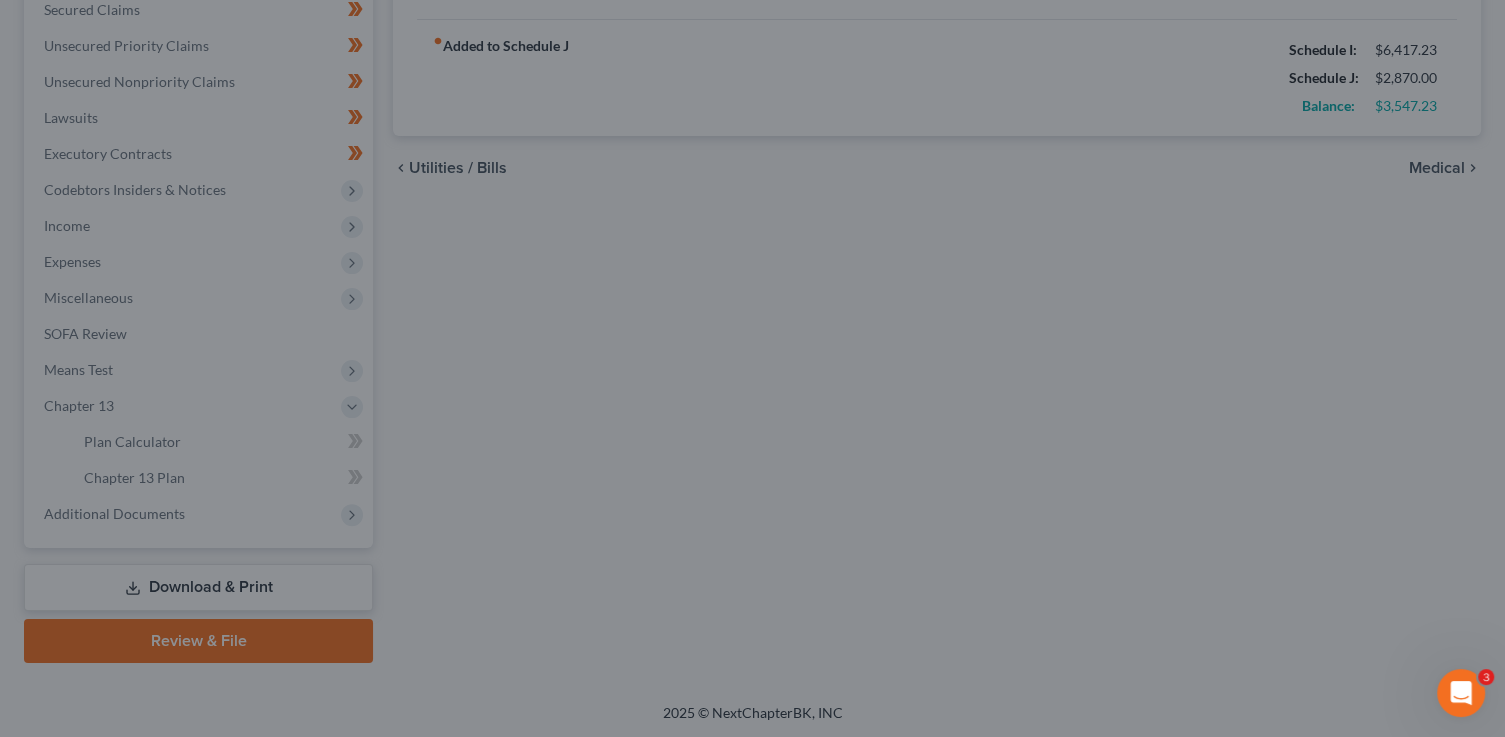 type on "100.00" 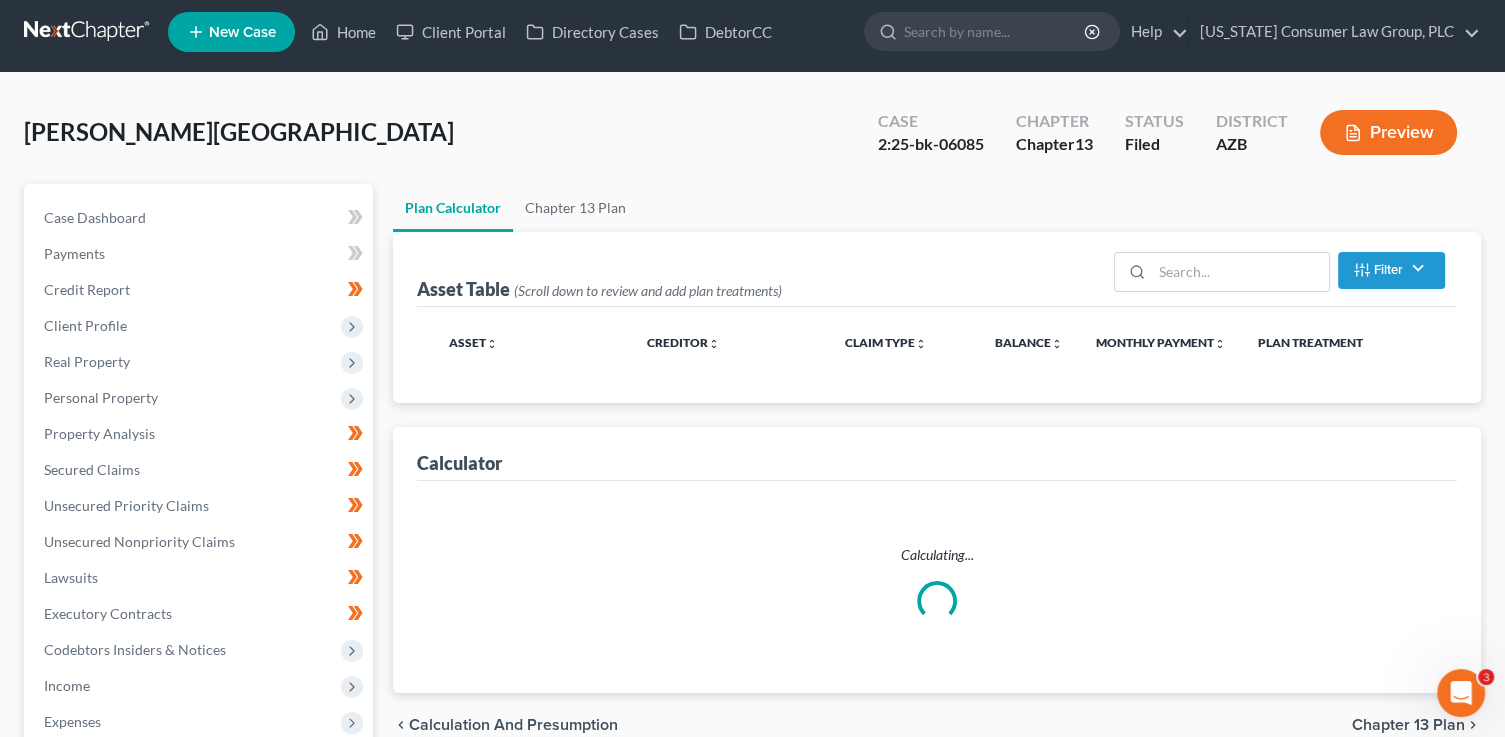 scroll, scrollTop: 0, scrollLeft: 0, axis: both 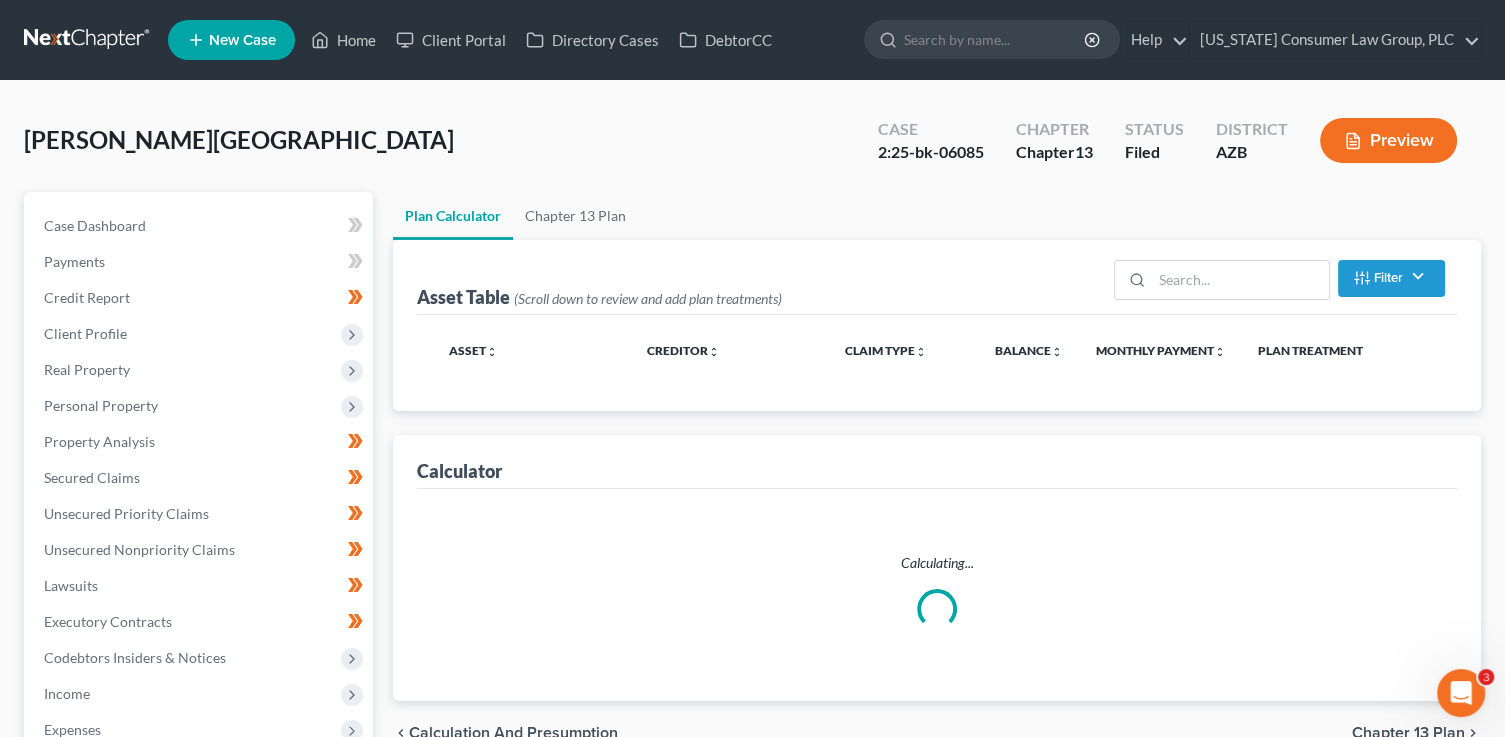 select on "59" 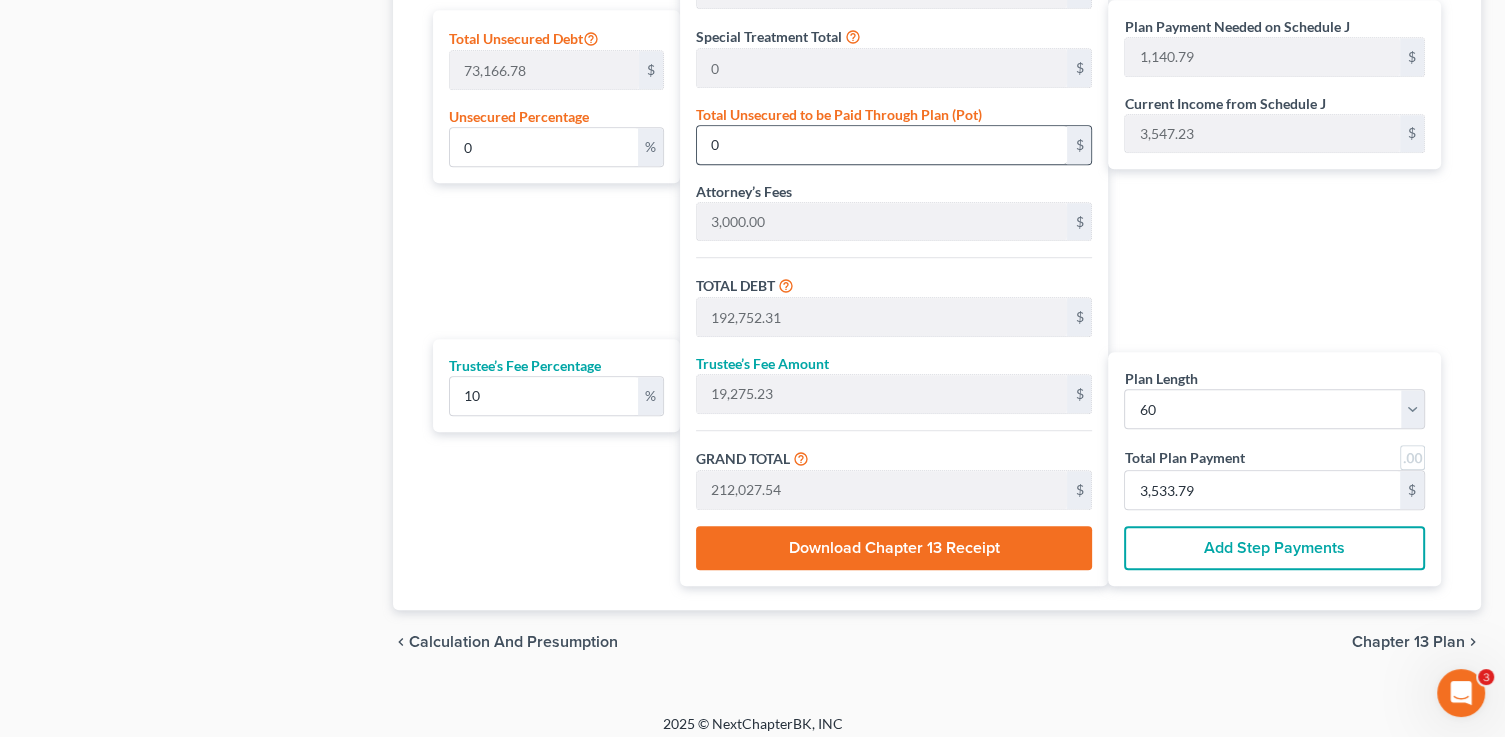 scroll, scrollTop: 1285, scrollLeft: 0, axis: vertical 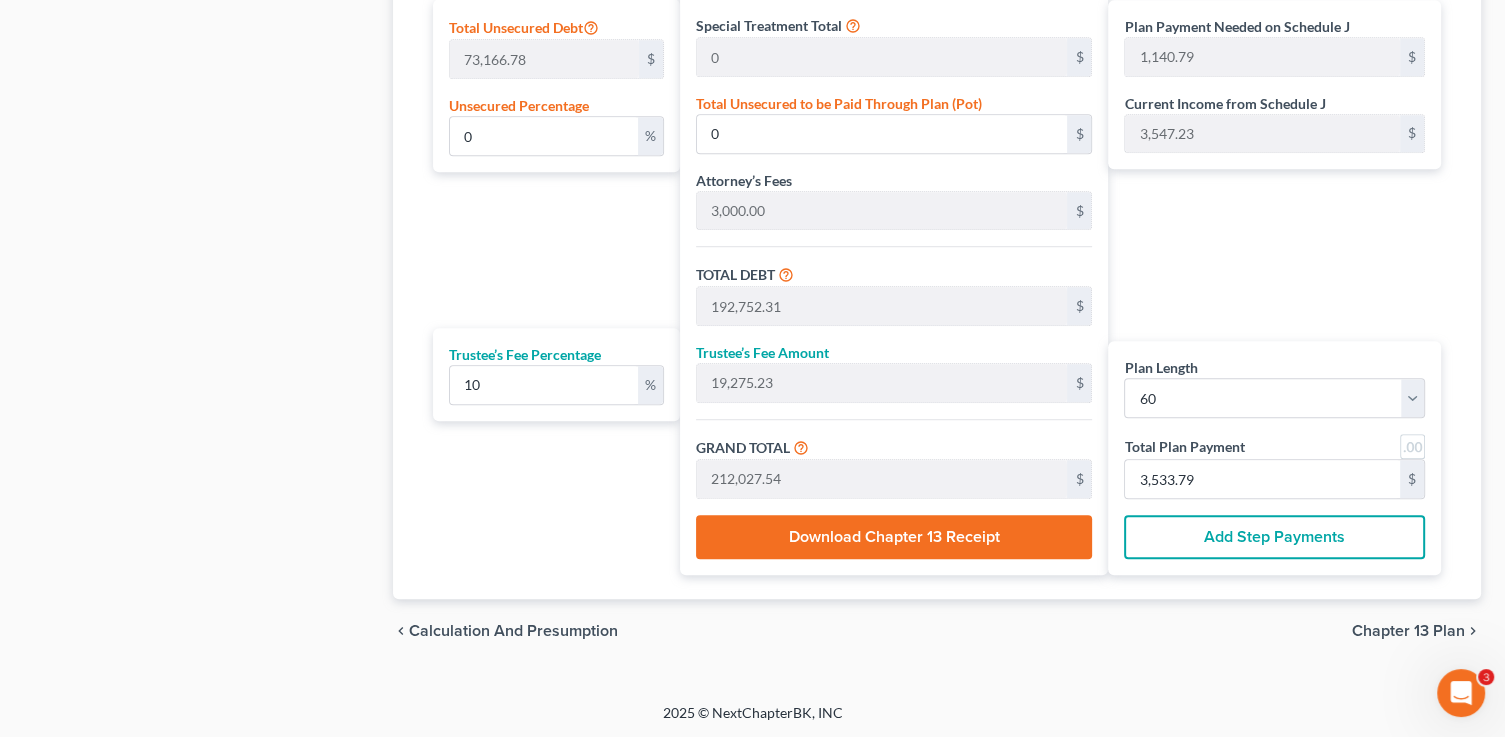 click on "Chapter 13 Plan" at bounding box center (1408, 631) 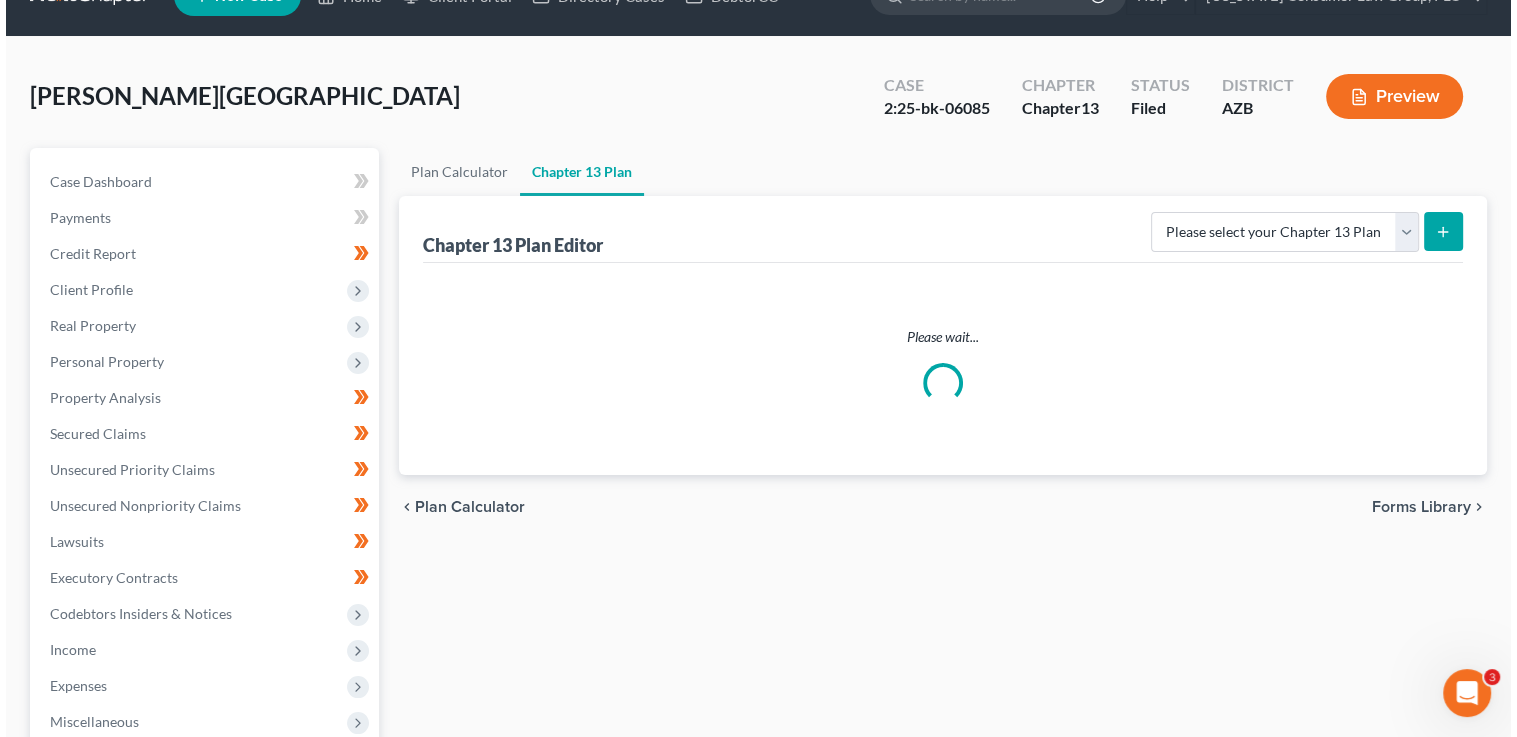 scroll, scrollTop: 0, scrollLeft: 0, axis: both 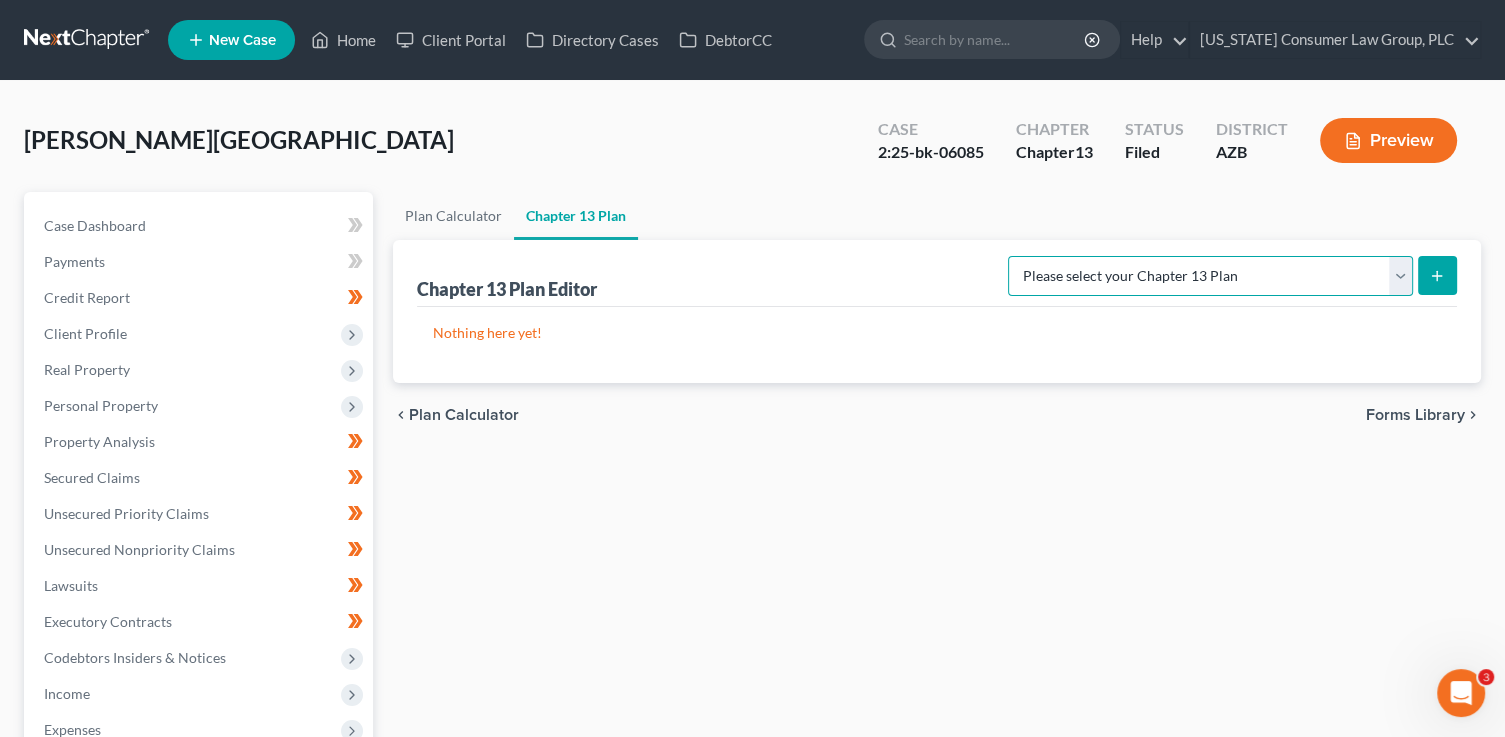 click on "Please select your Chapter 13 Plan Arizona Consumer Law Group, PLC - Chapter 13 Plan  District of Arizona - Effective 12/1/17 National Form Plan - Official Form 113" at bounding box center [1210, 276] 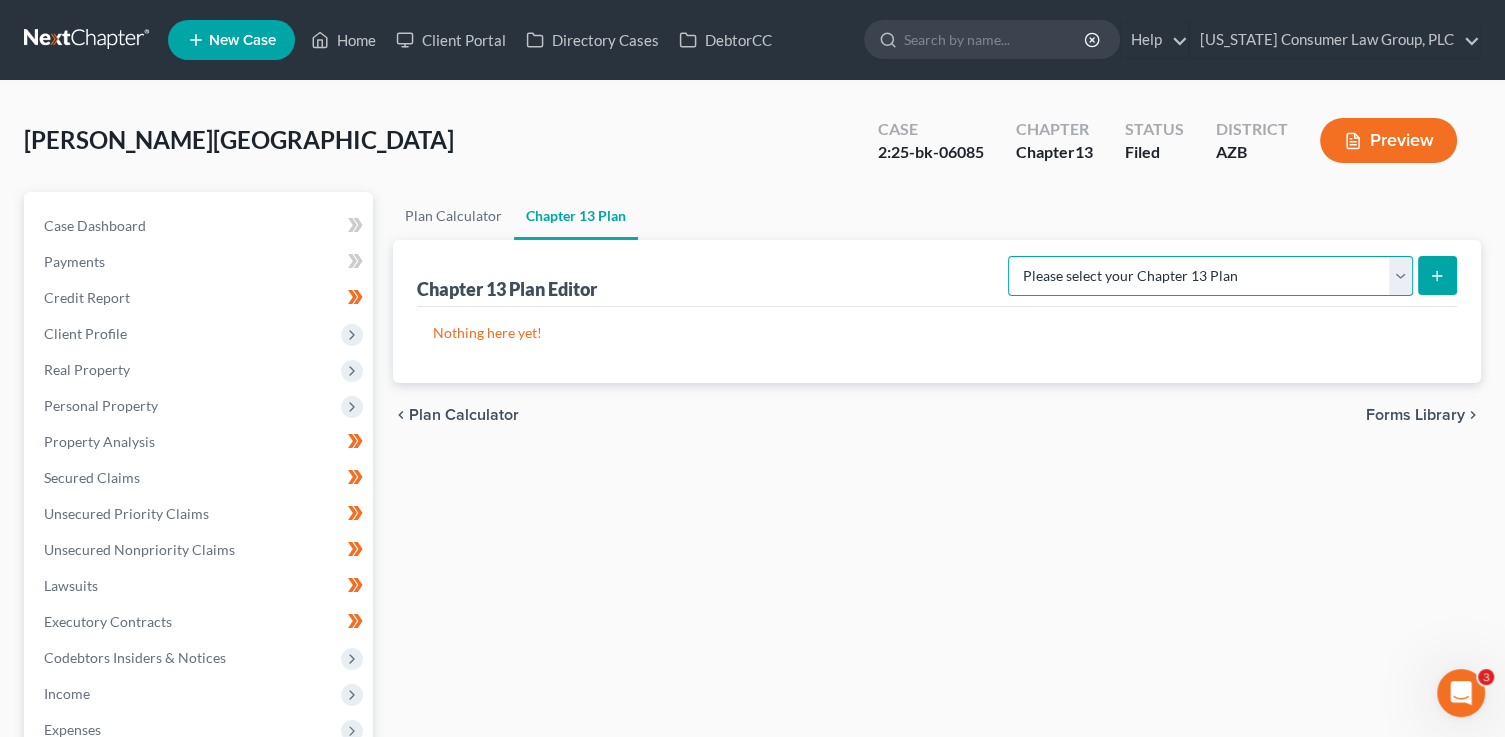 select on "0" 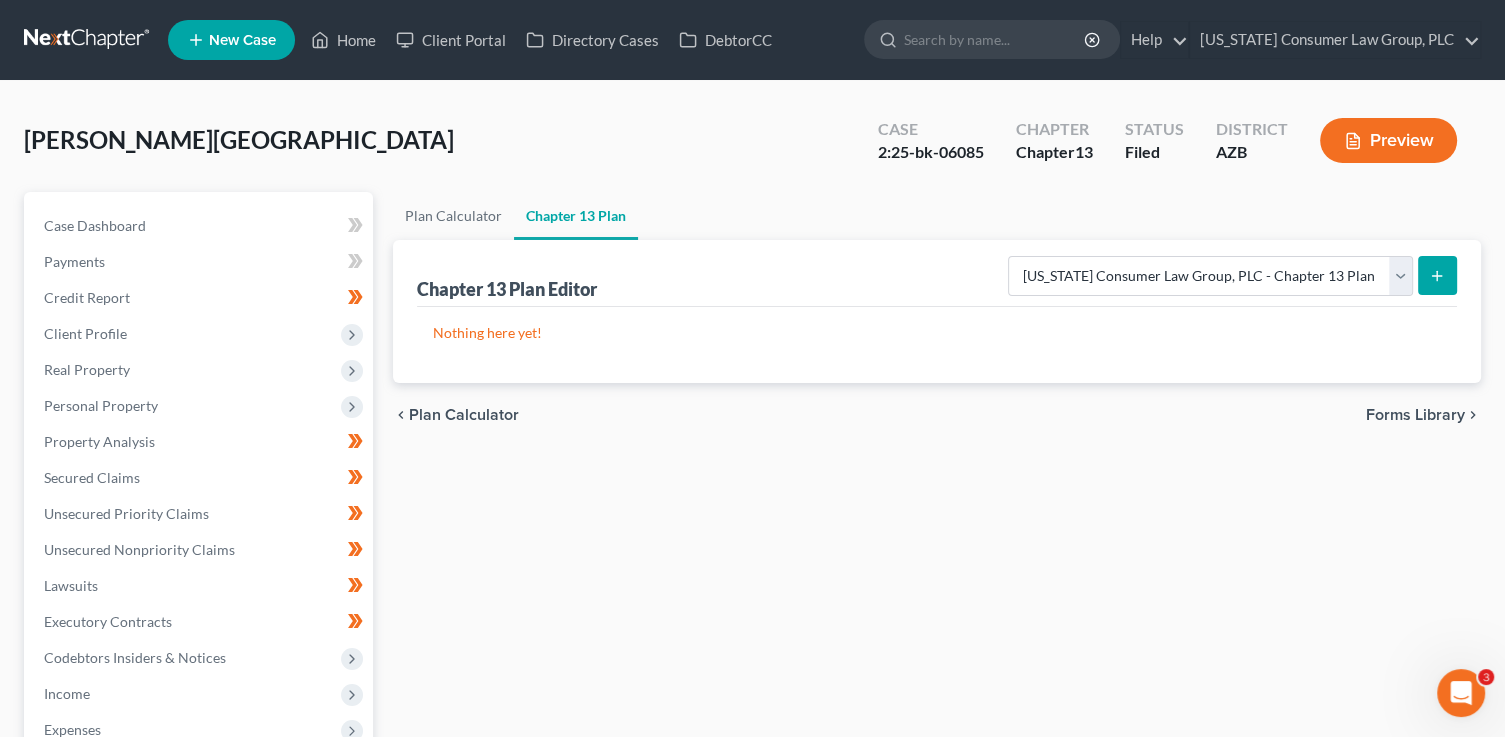 click 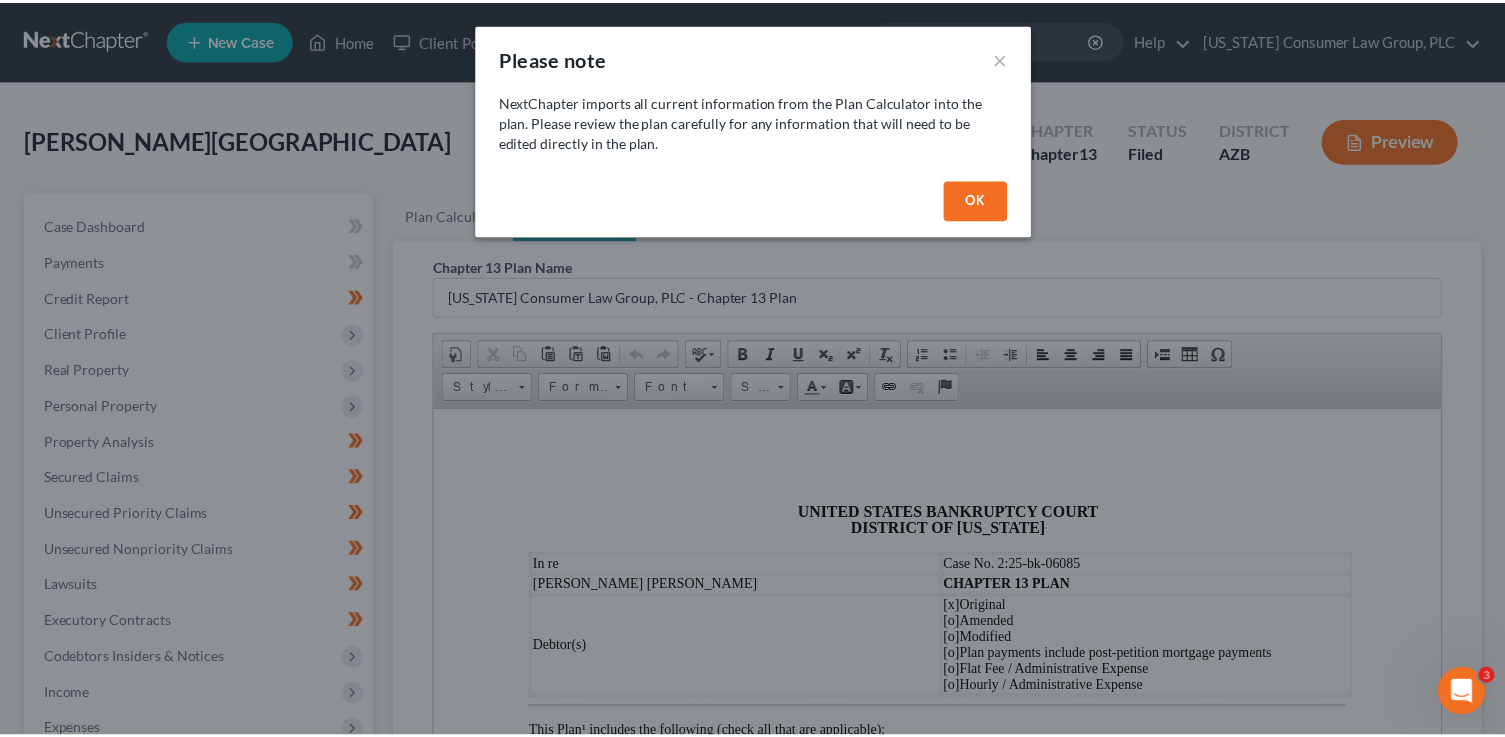 scroll, scrollTop: 0, scrollLeft: 0, axis: both 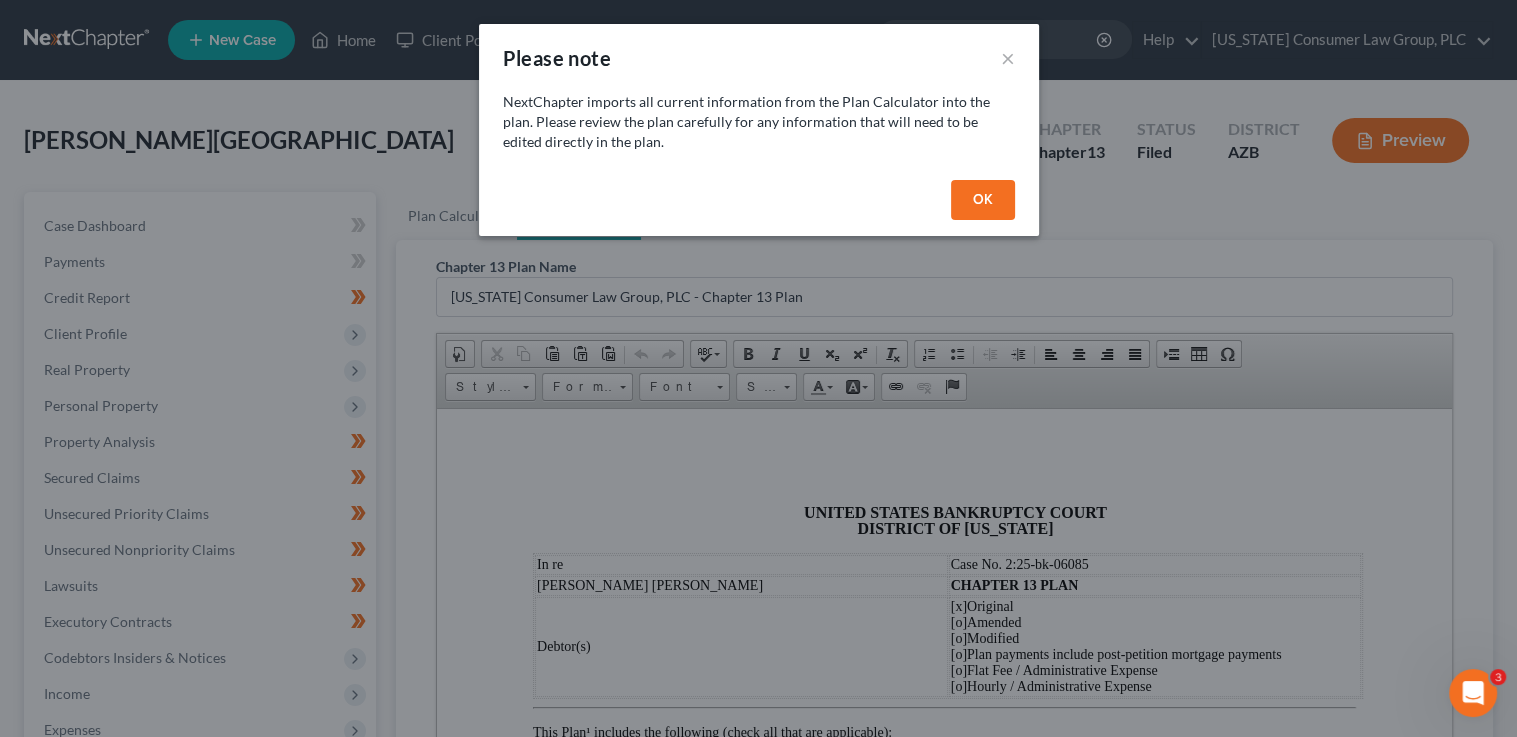 click on "OK" at bounding box center [983, 200] 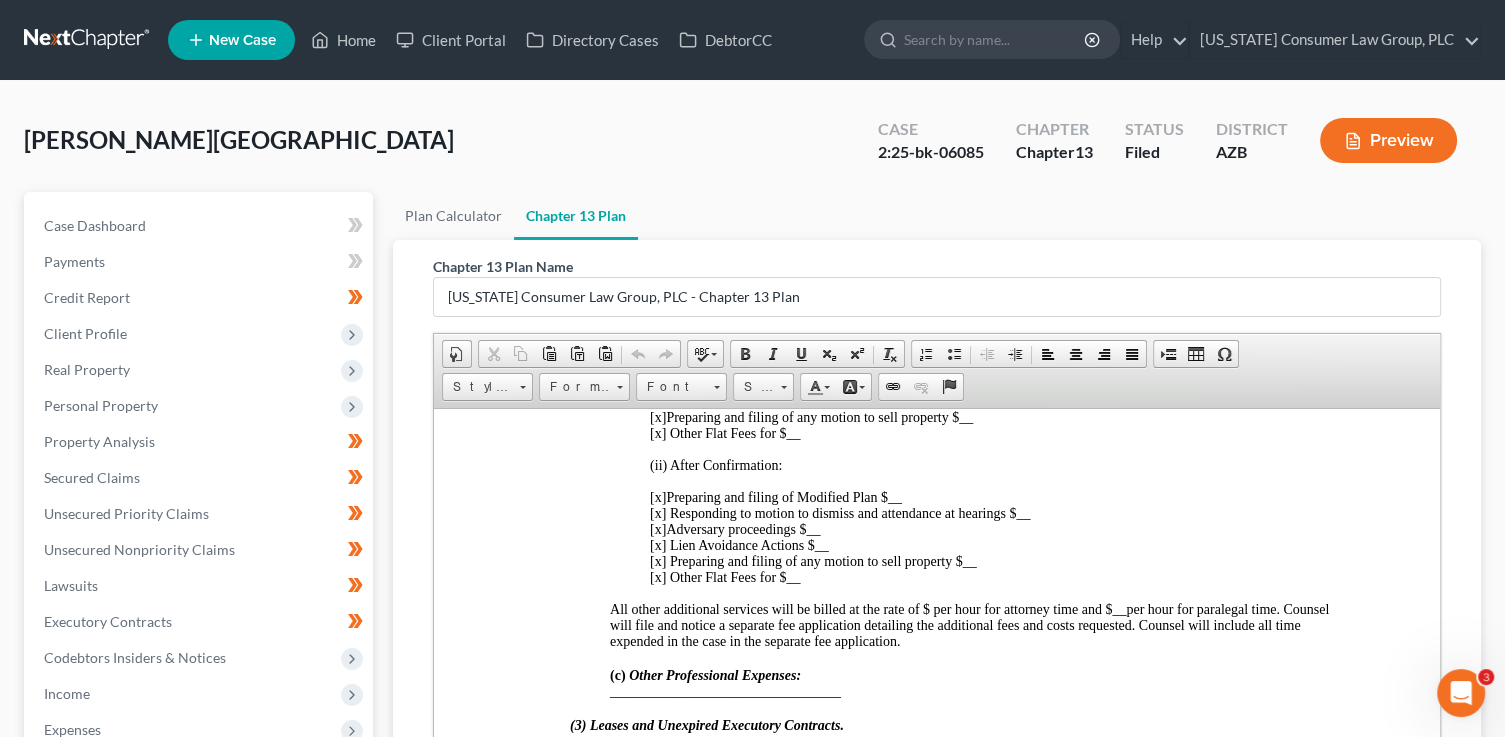 scroll, scrollTop: 2267, scrollLeft: 0, axis: vertical 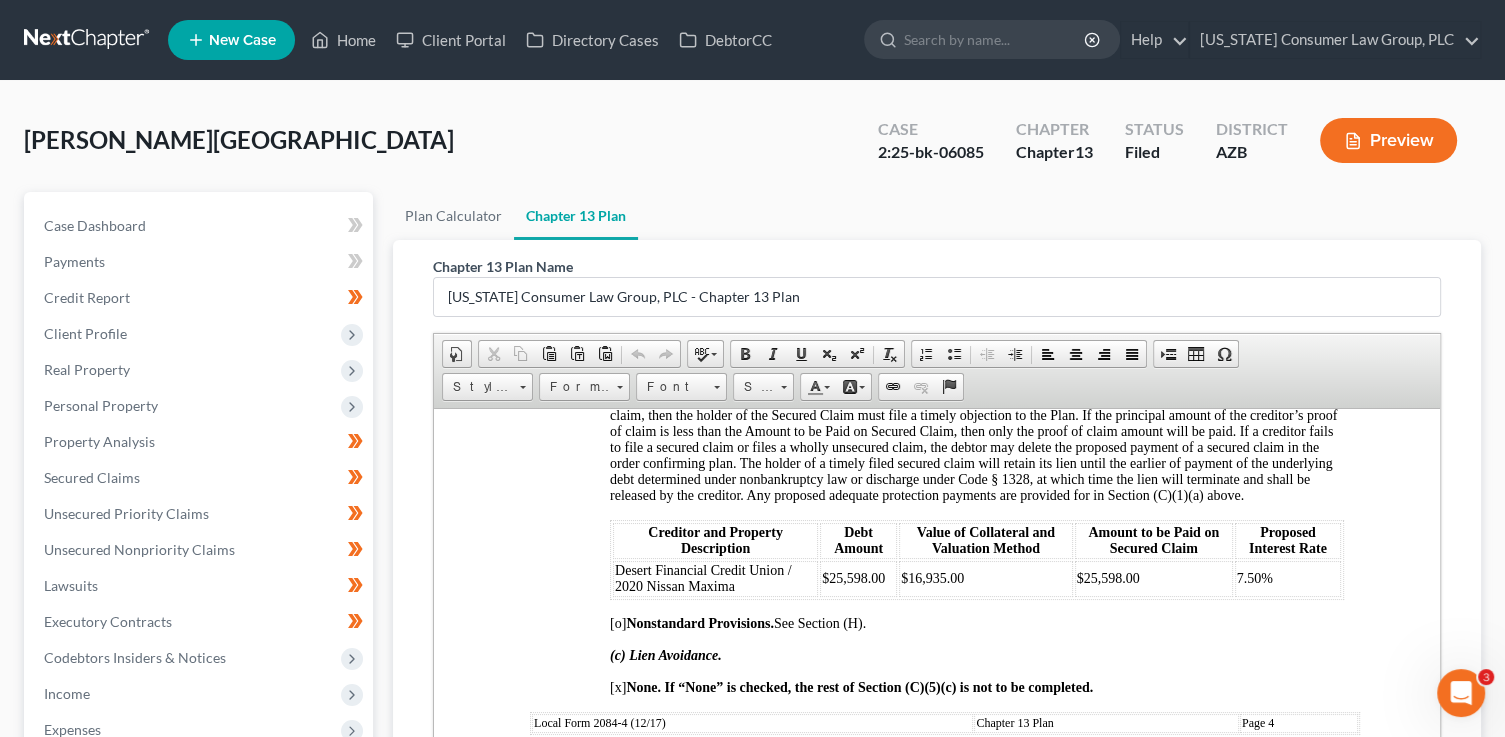 click on "Desert Financial Credit Union / 2020 Nissan Maxima" at bounding box center (715, 578) 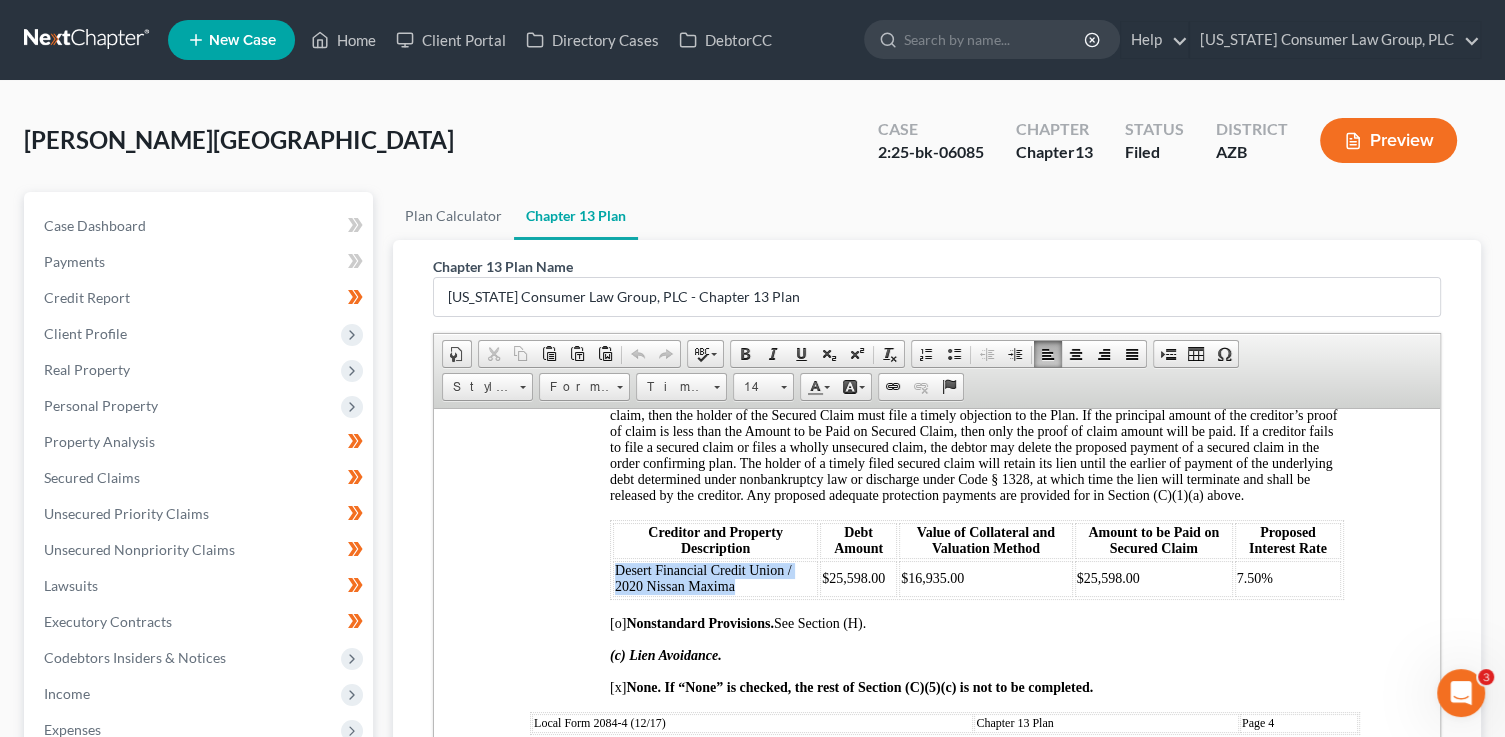 click on "Desert Financial Credit Union / 2020 Nissan Maxima" at bounding box center (703, 577) 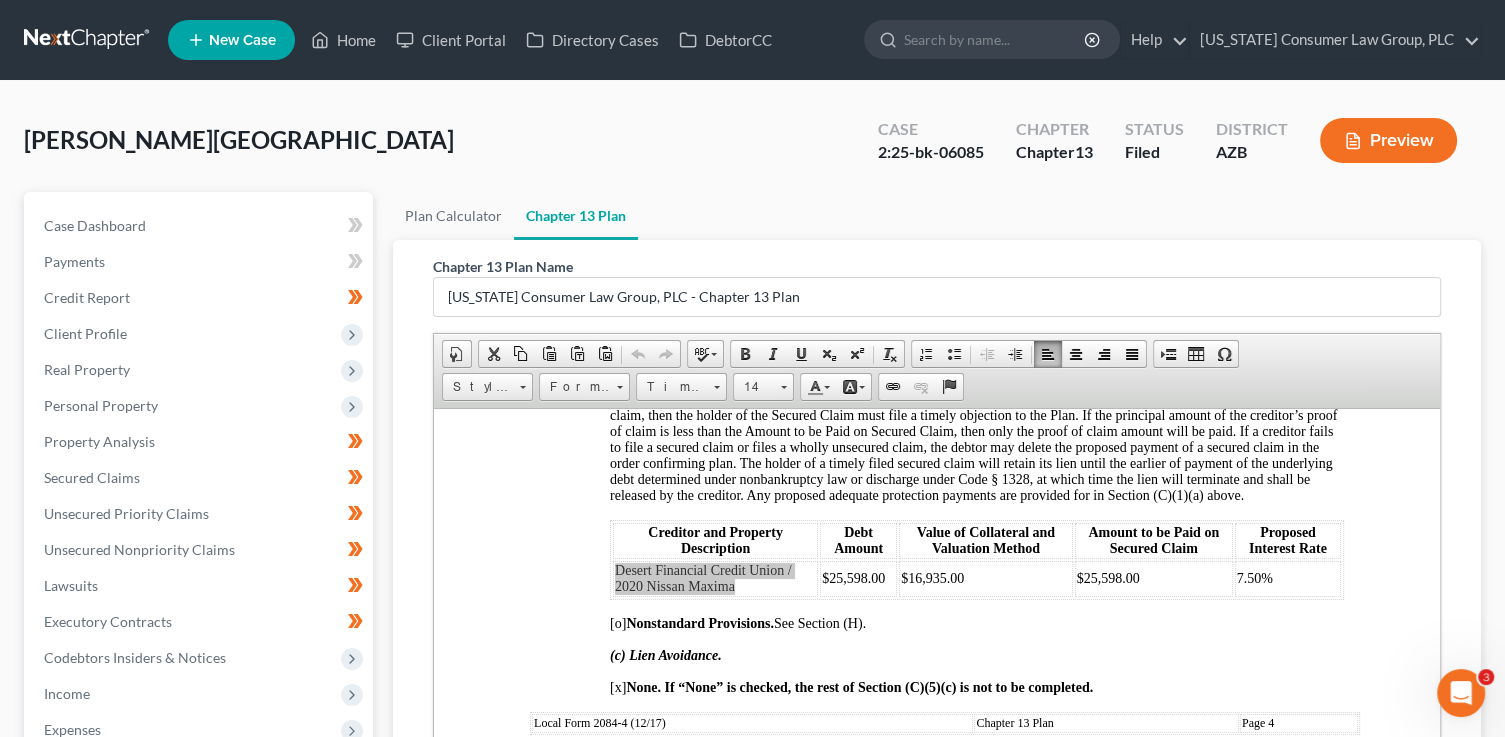 scroll, scrollTop: 8, scrollLeft: 0, axis: vertical 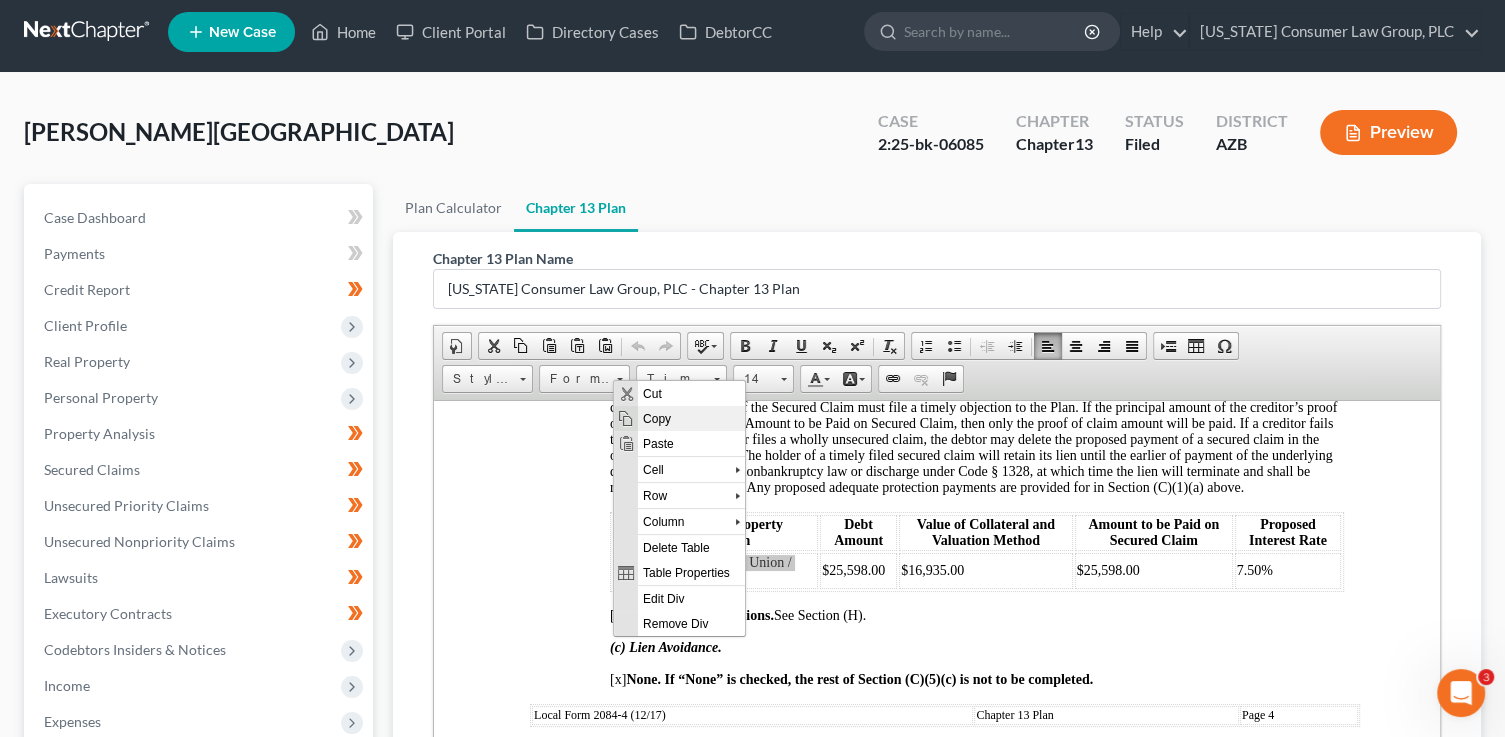 click on "Copy" at bounding box center (691, 417) 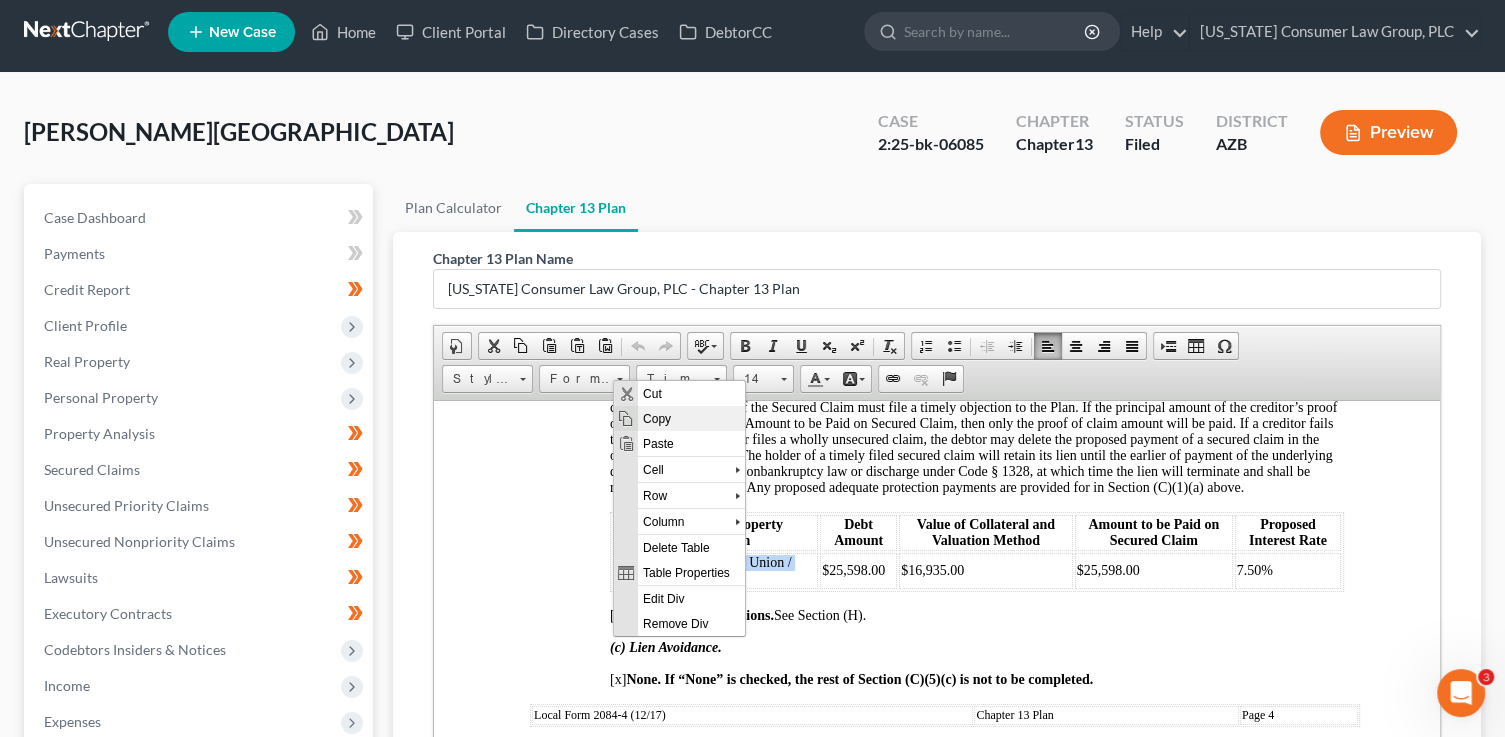 copy on "Desert Financial Credit Union / 2020 Nissan Maxima" 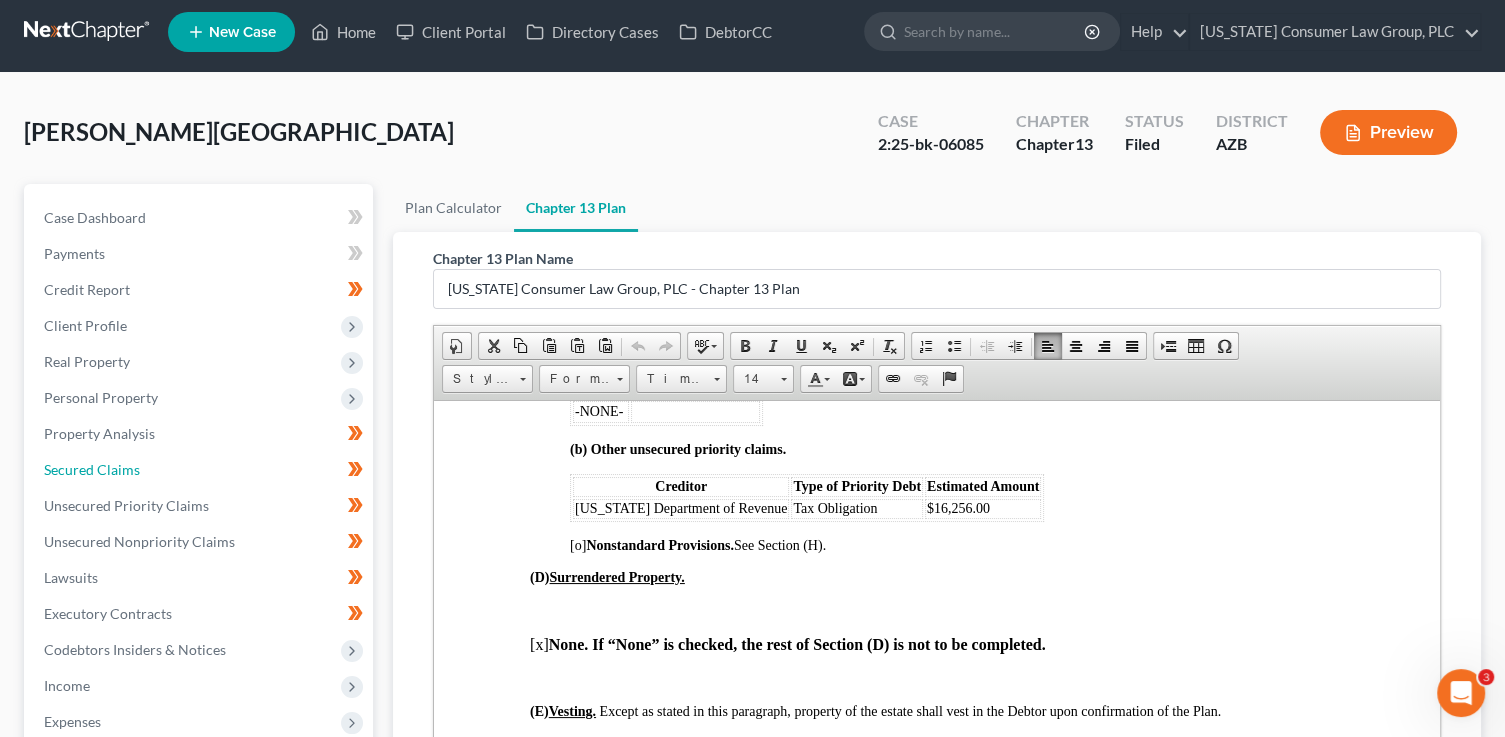 scroll, scrollTop: 4310, scrollLeft: 0, axis: vertical 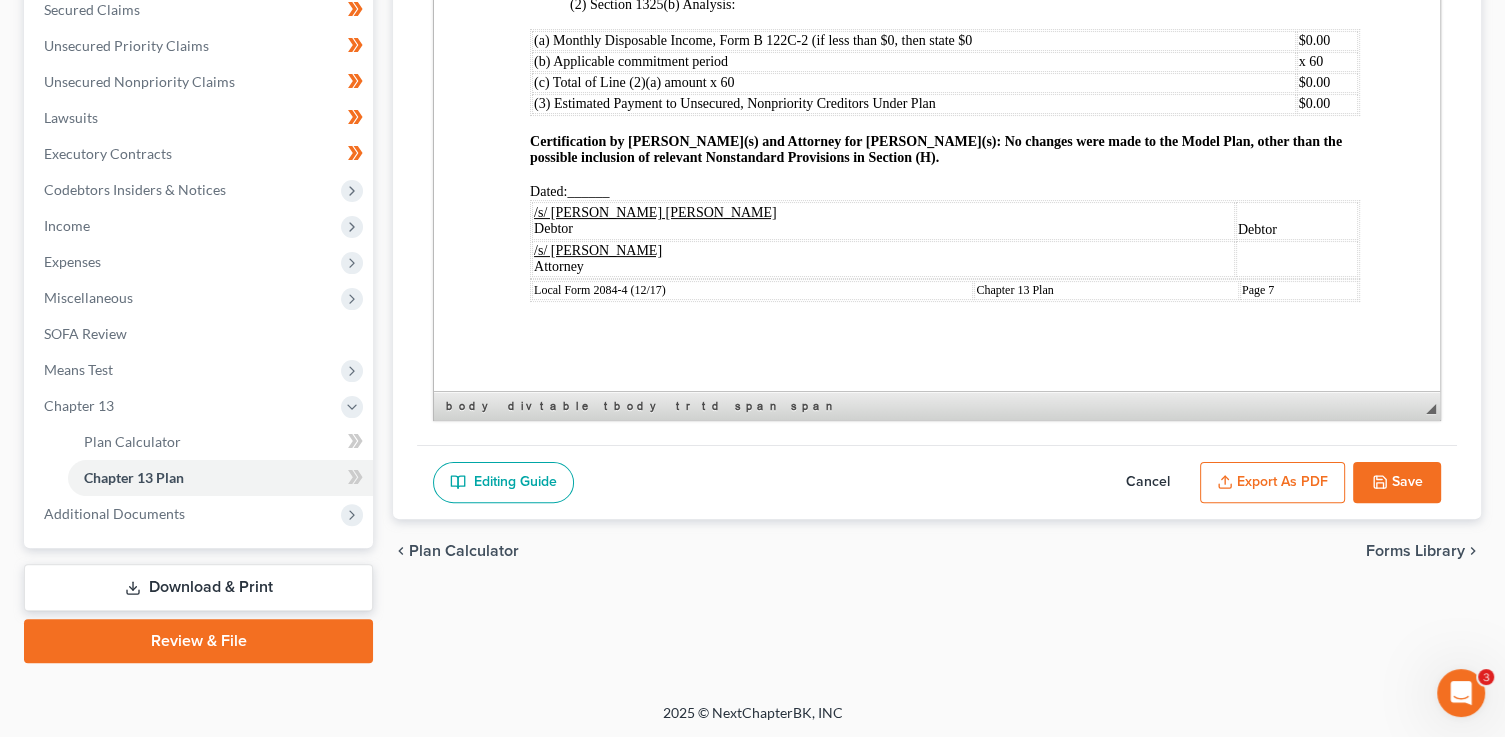 click on "Save" at bounding box center [1397, 483] 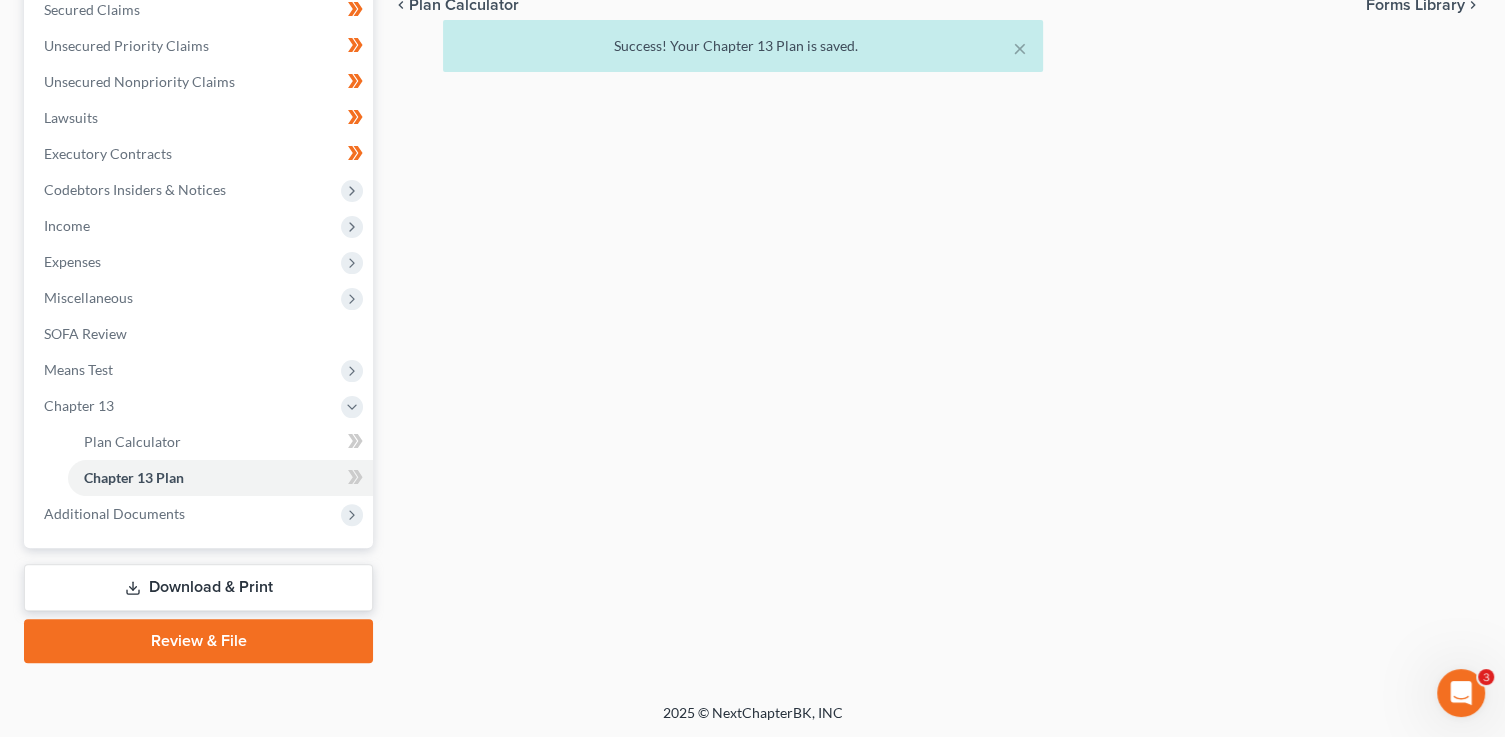 scroll, scrollTop: 0, scrollLeft: 0, axis: both 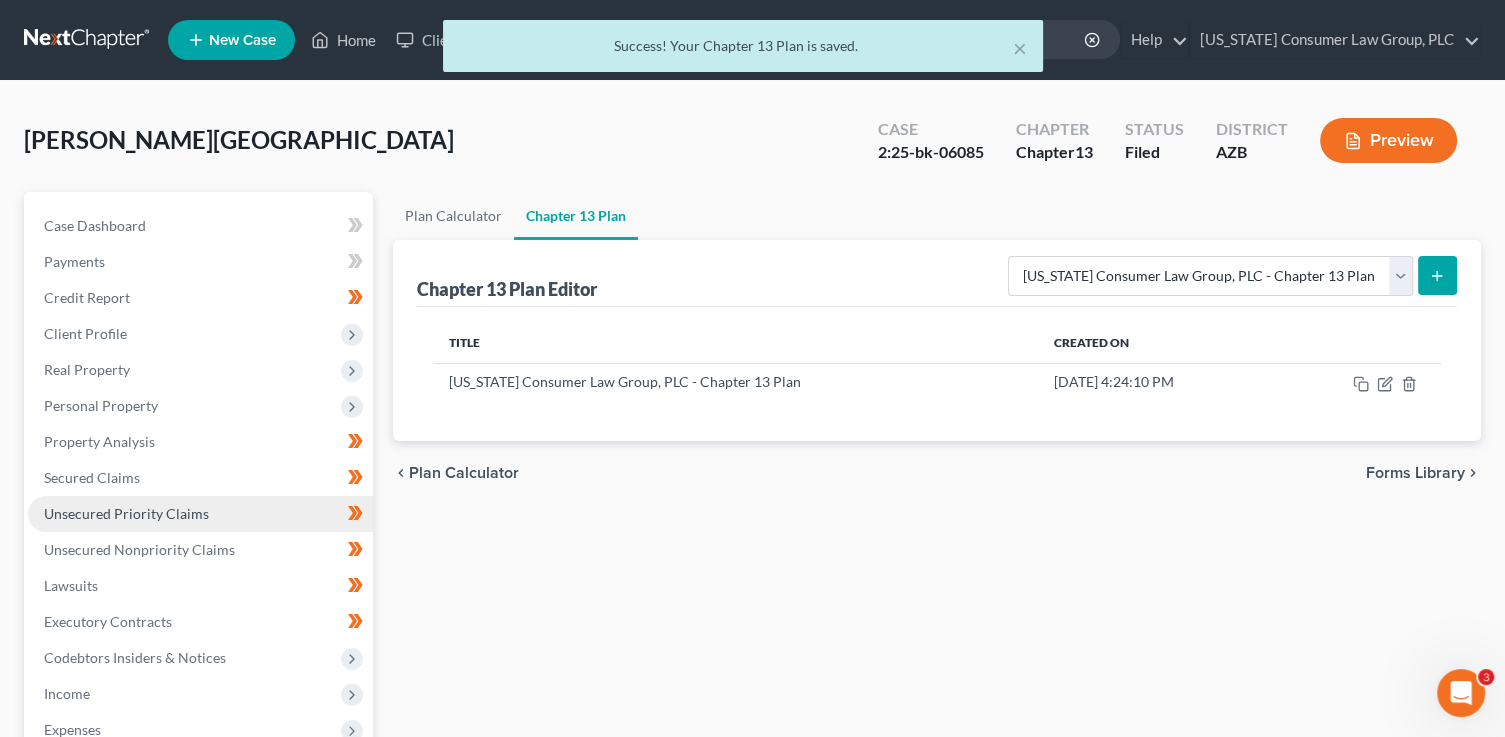 click on "Unsecured Priority Claims" at bounding box center [200, 514] 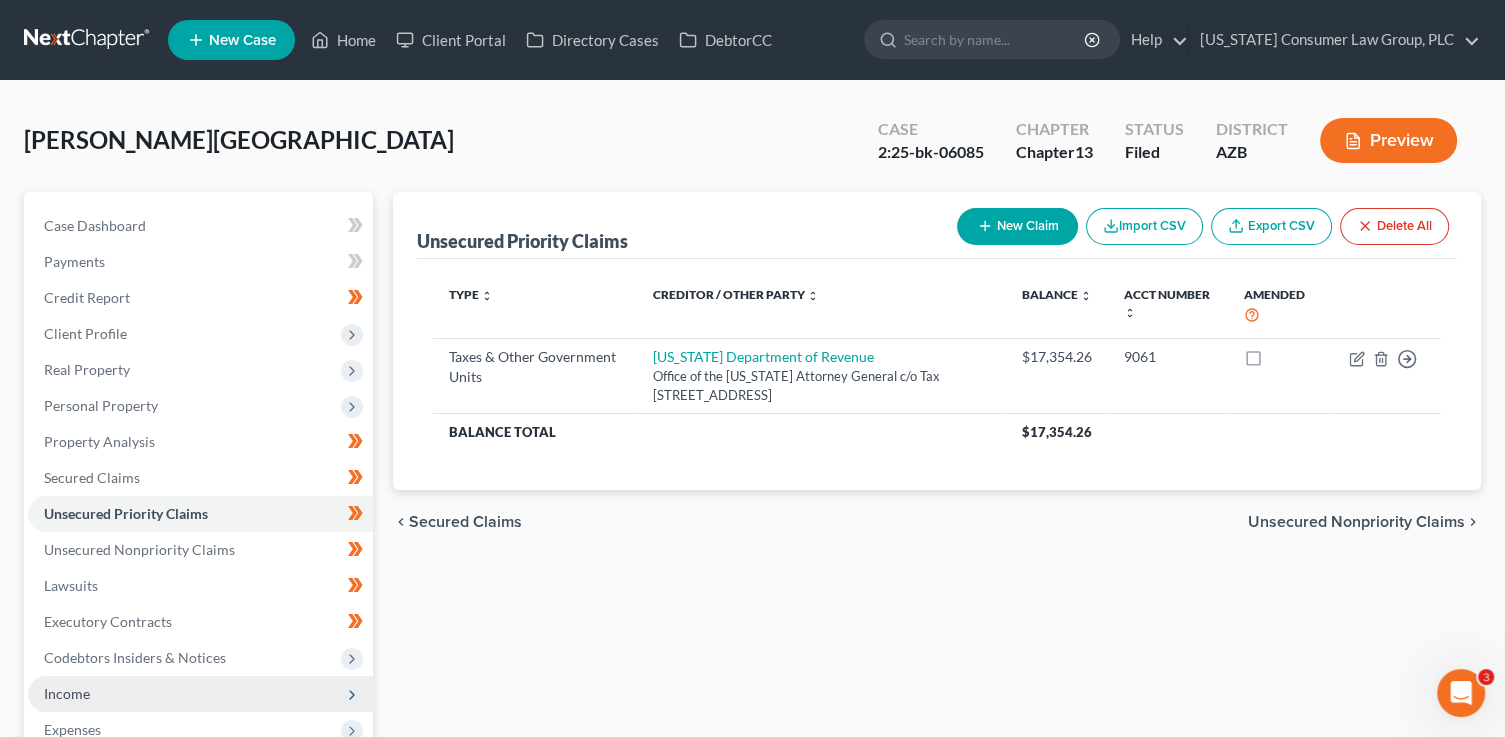 click on "Income" at bounding box center (200, 694) 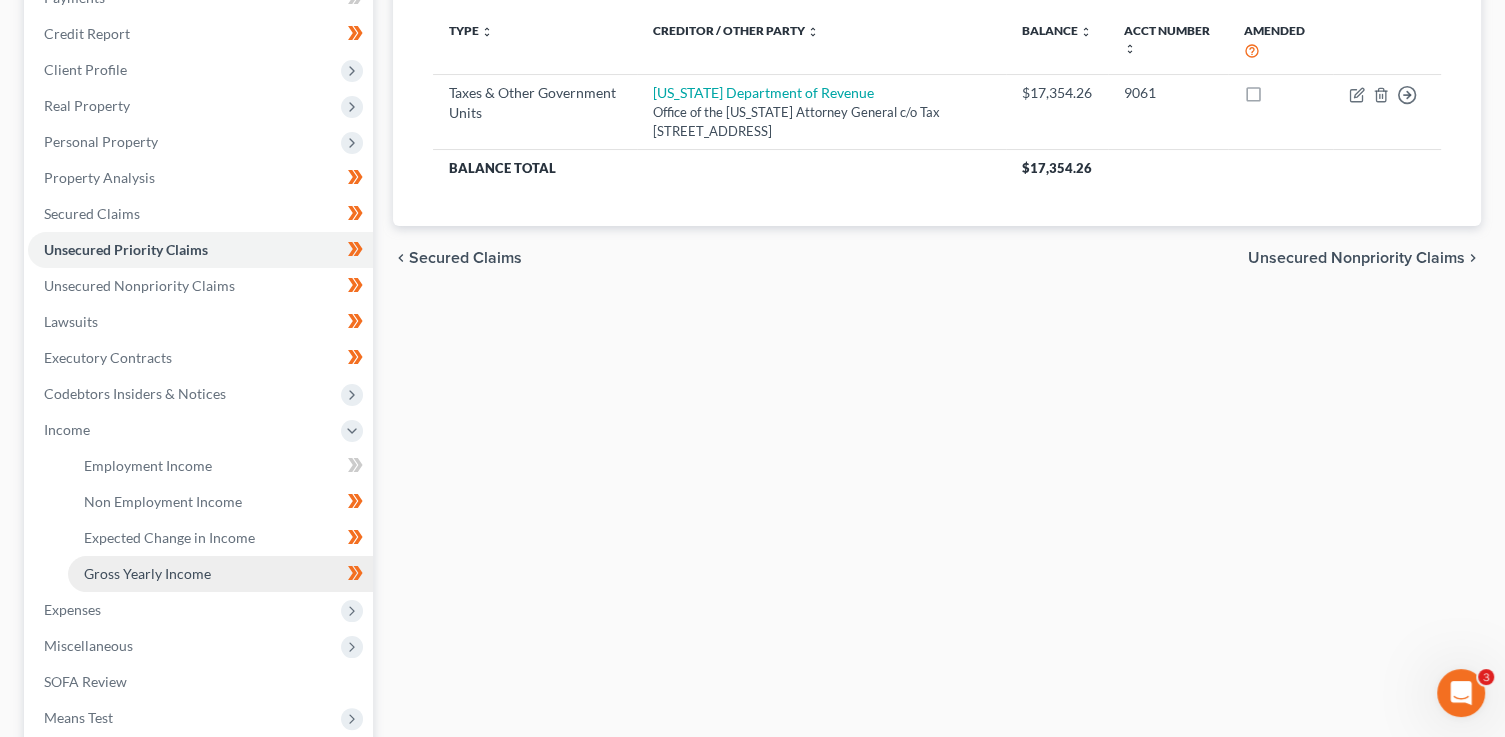 scroll, scrollTop: 276, scrollLeft: 0, axis: vertical 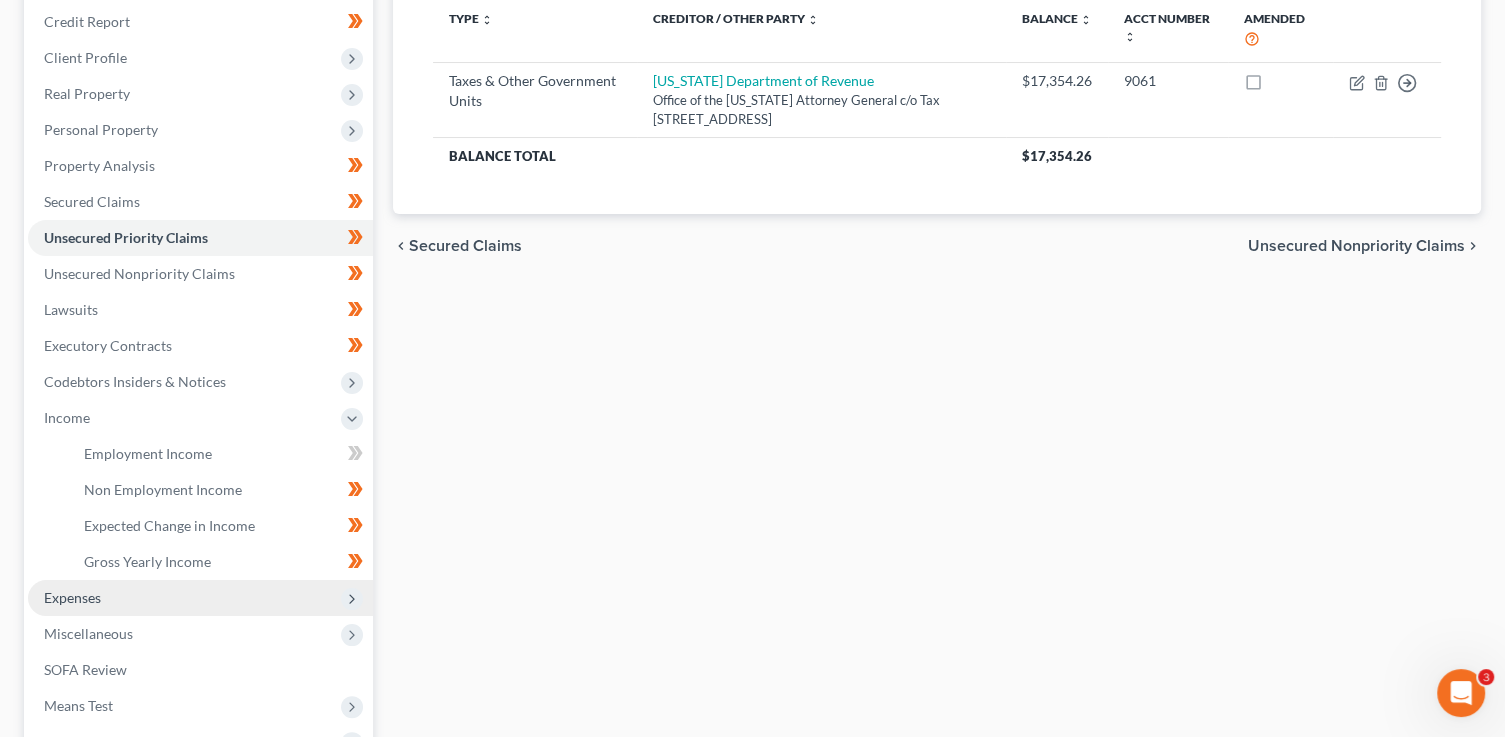 click on "Expenses" at bounding box center [200, 598] 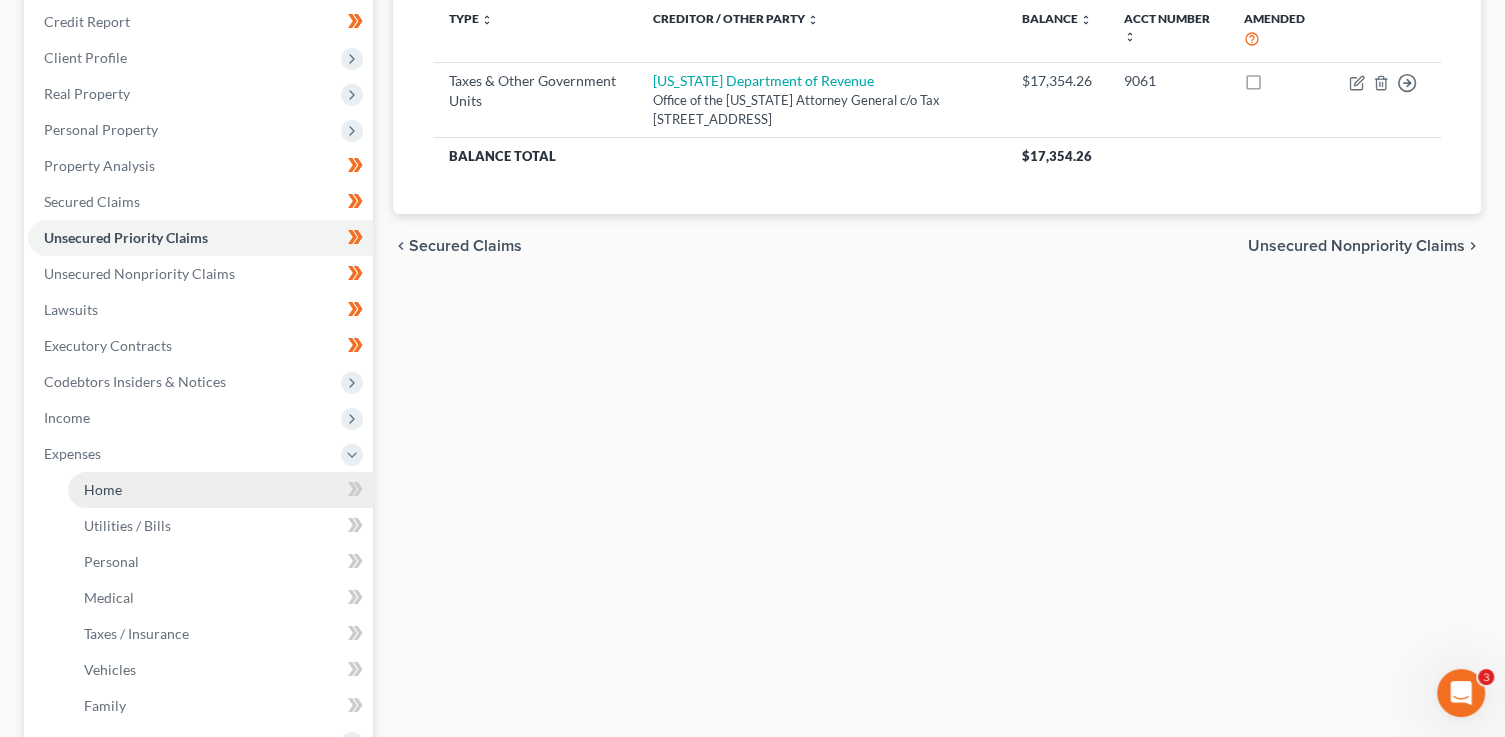 click on "Home" at bounding box center (220, 490) 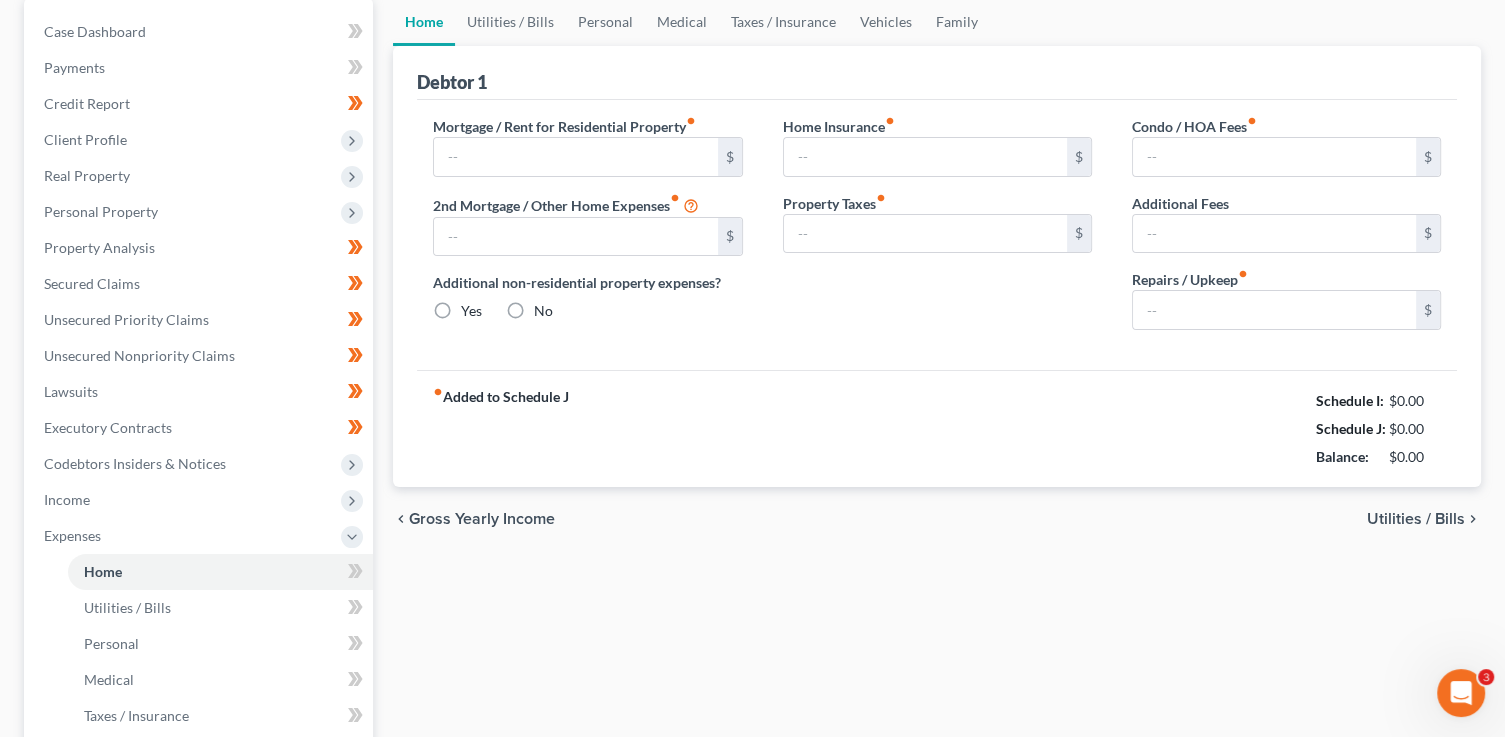 type on "0.00" 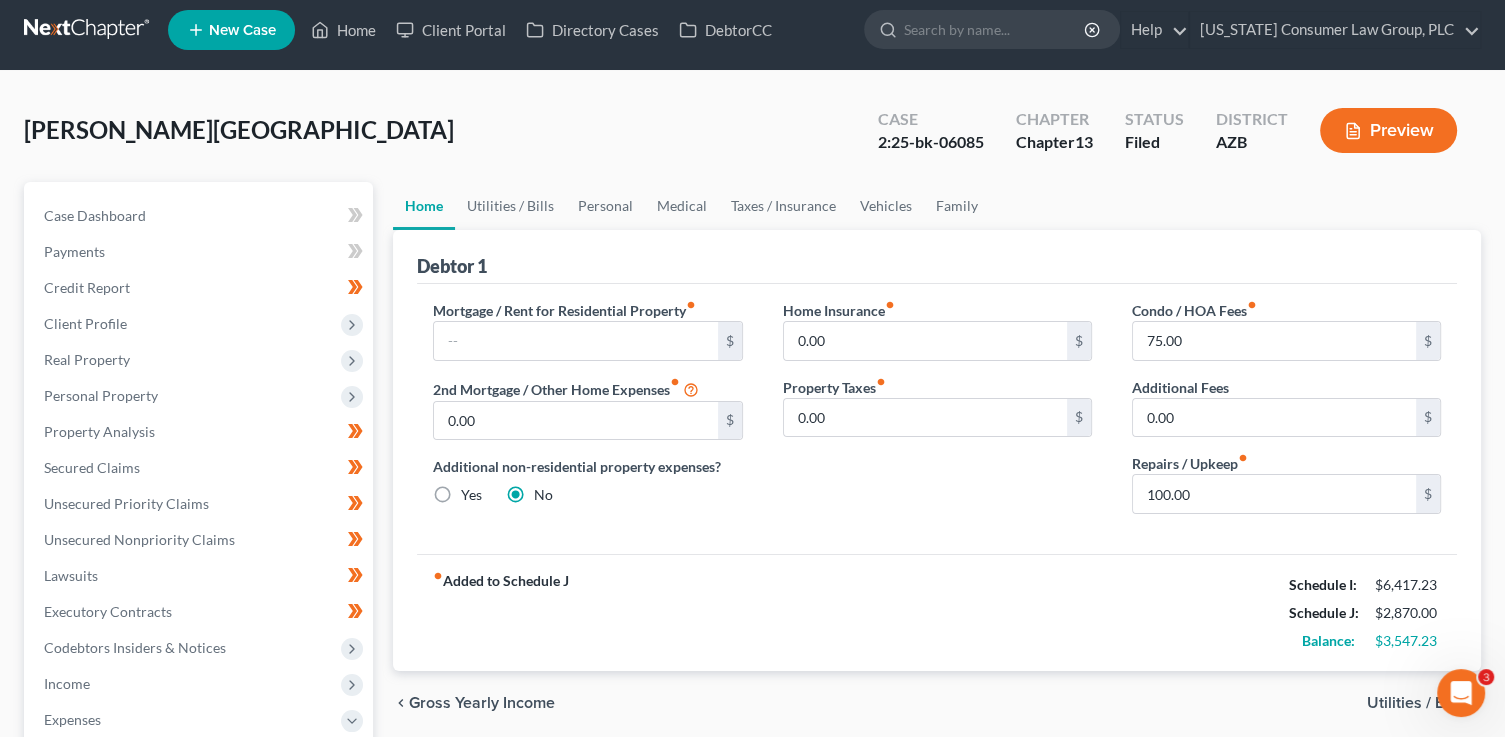 scroll, scrollTop: 0, scrollLeft: 0, axis: both 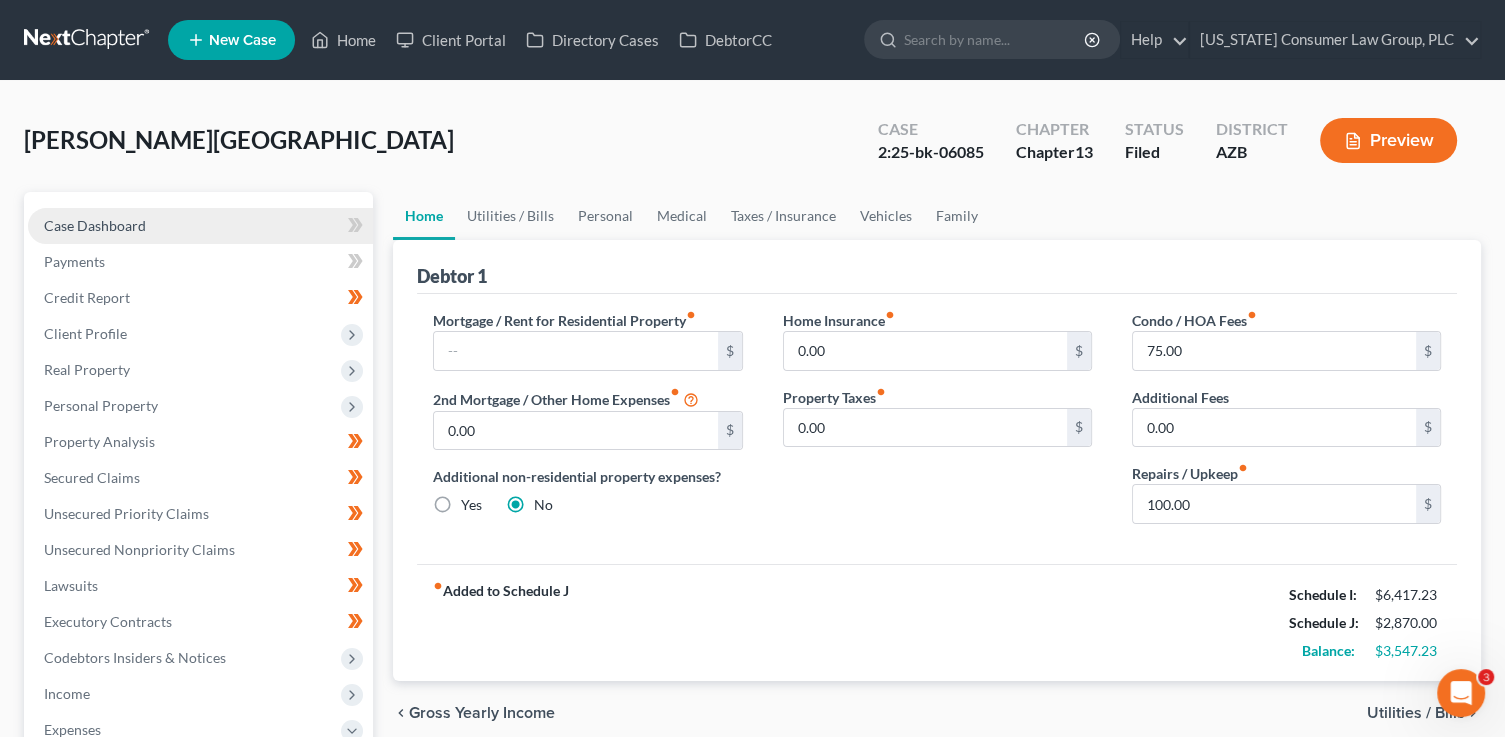 click on "Case Dashboard" at bounding box center (95, 225) 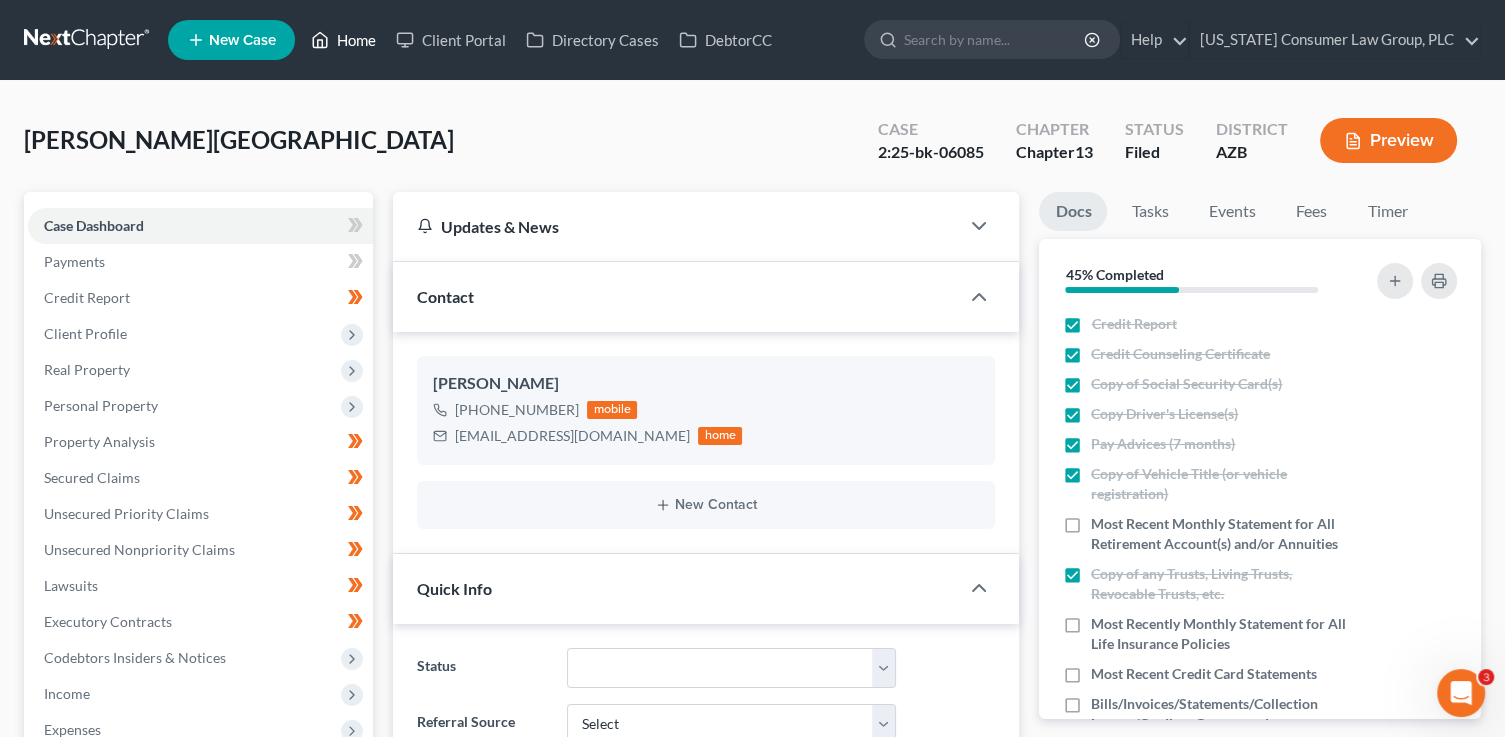 click on "Home" at bounding box center (343, 40) 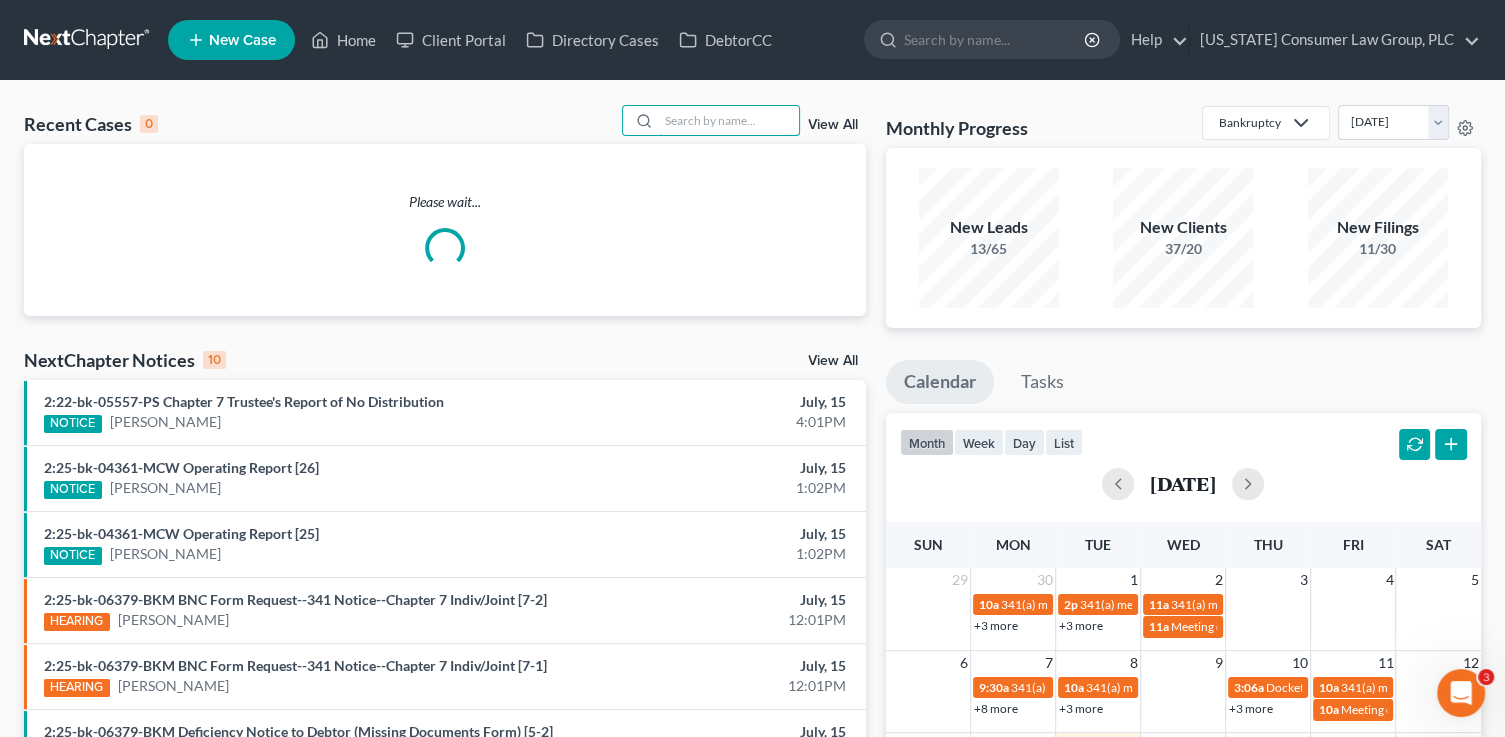 drag, startPoint x: 741, startPoint y: 124, endPoint x: 720, endPoint y: 77, distance: 51.47815 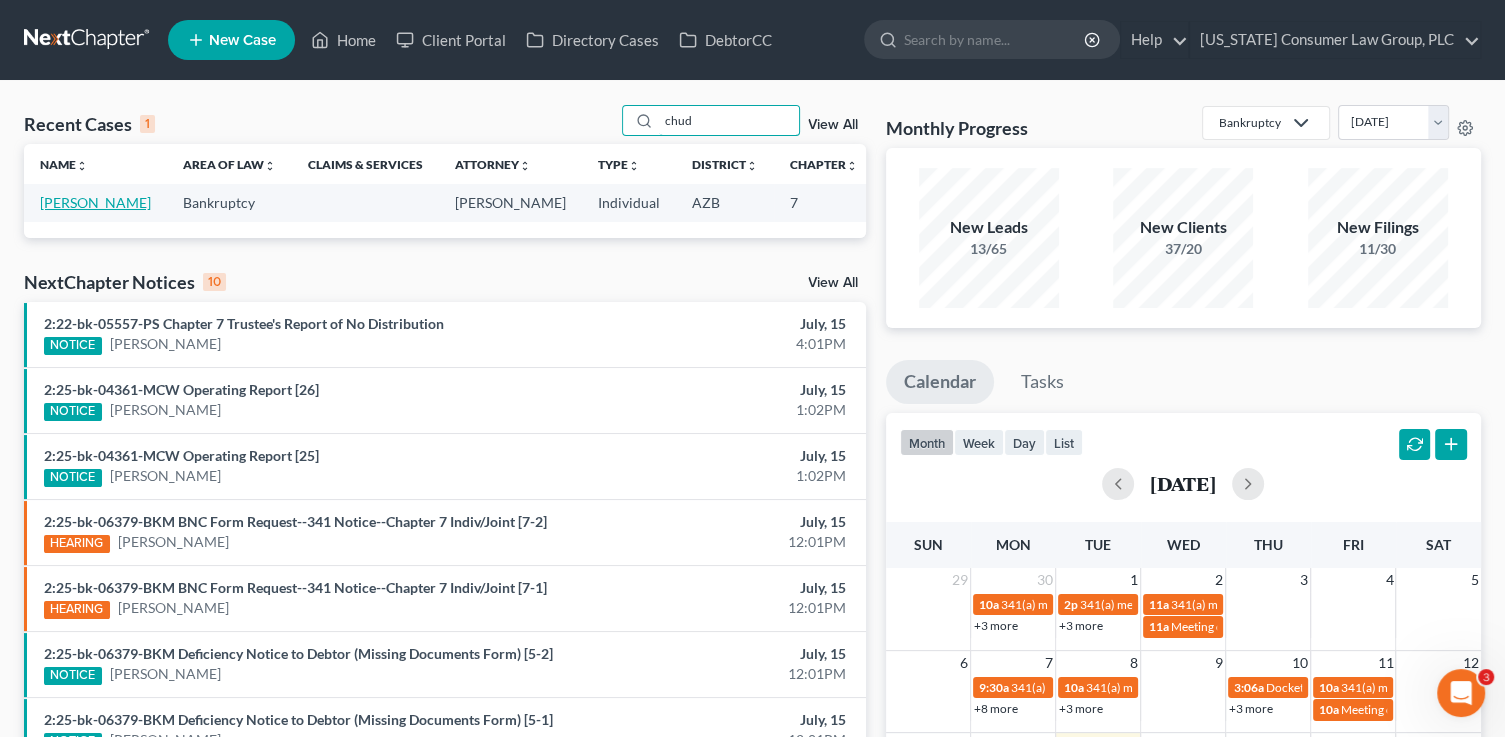 type on "chud" 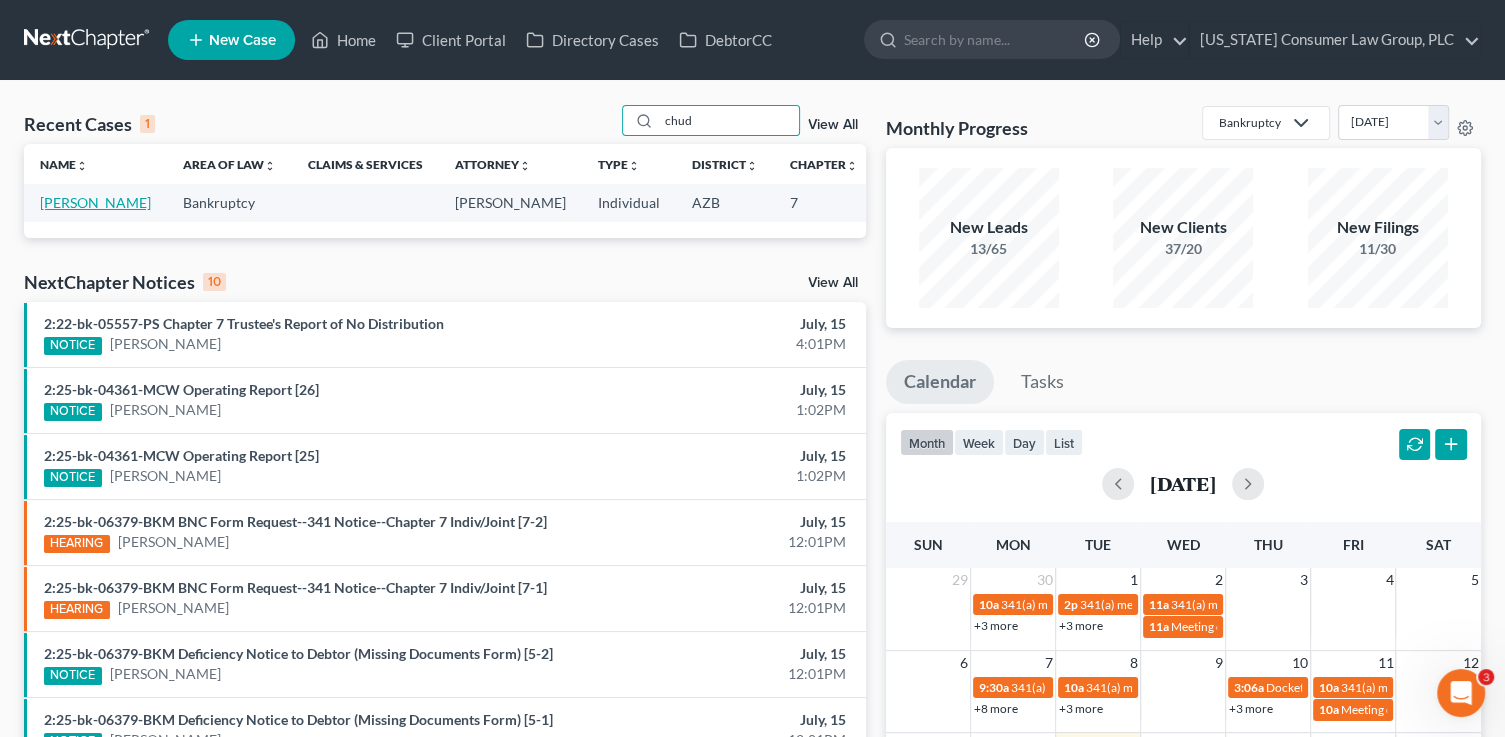 click on "Chudkosky, Michael" at bounding box center [95, 202] 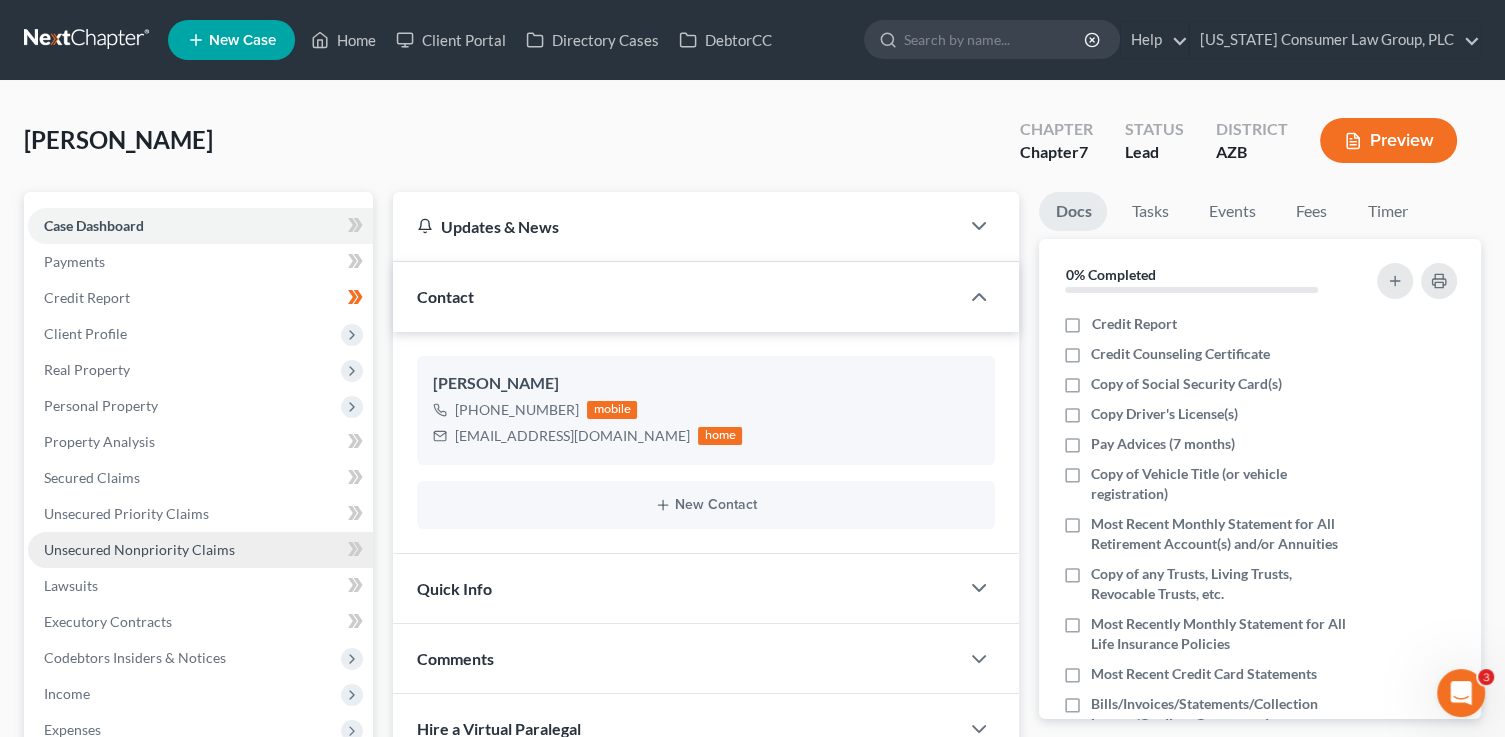 click on "Unsecured Nonpriority Claims" at bounding box center (200, 550) 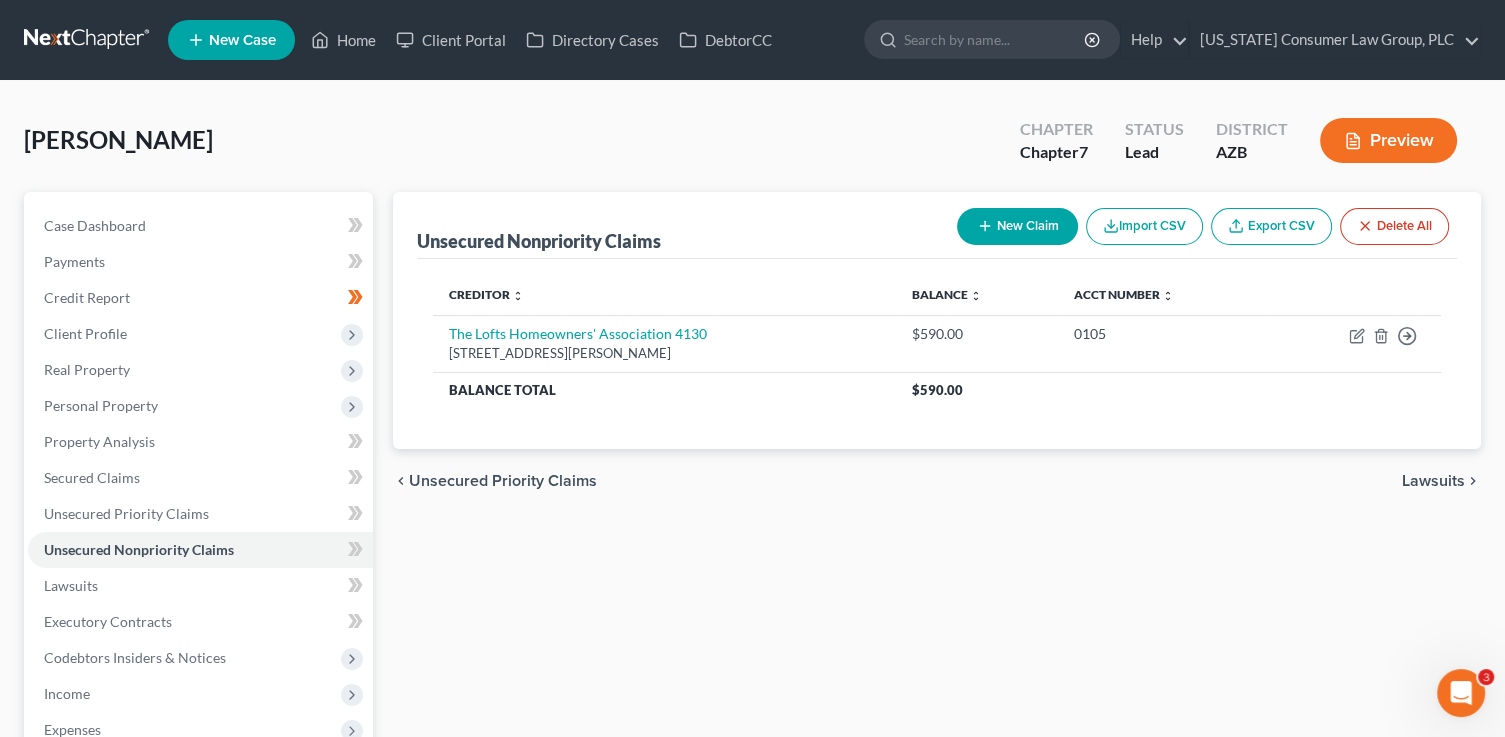 click on "New Claim" at bounding box center (1017, 226) 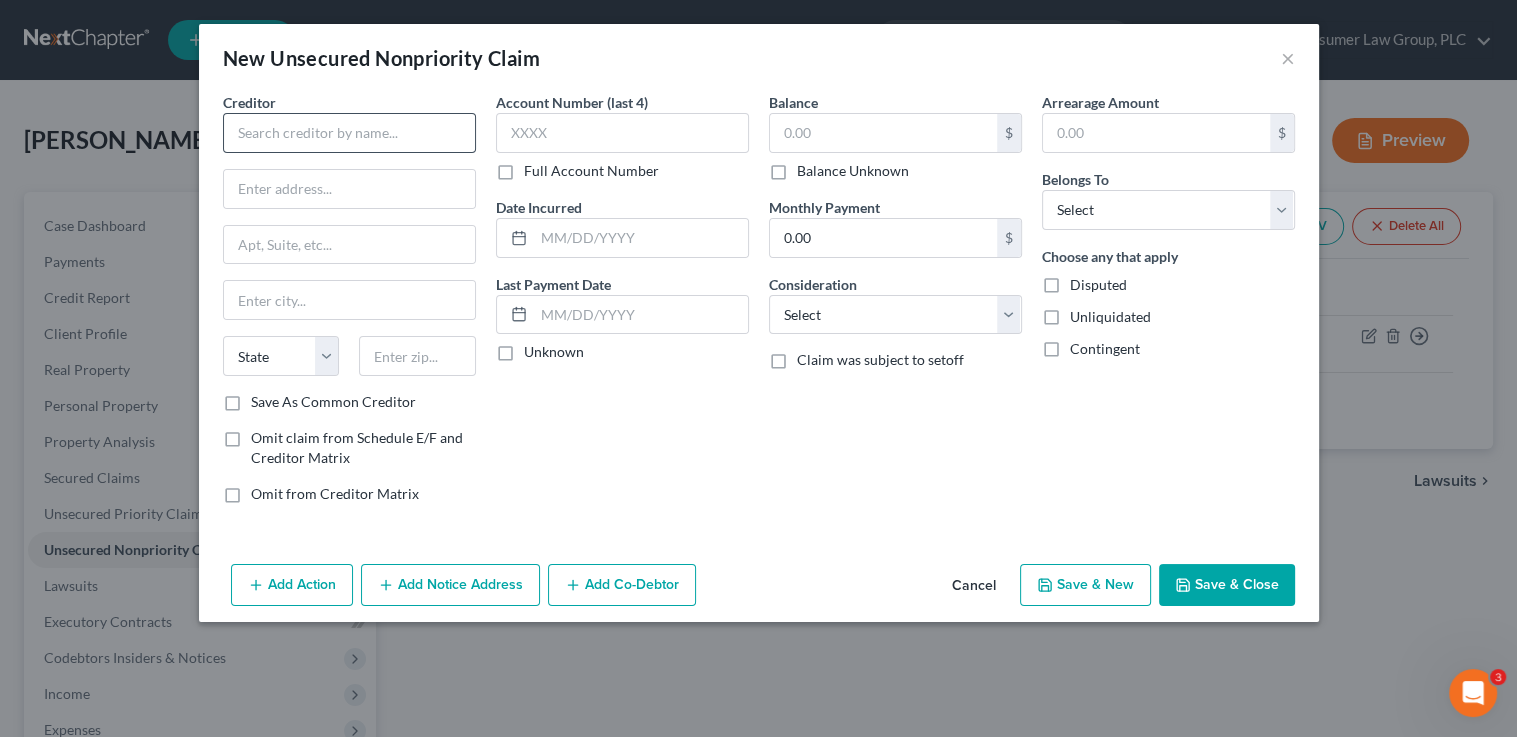 click on "Creditor *" at bounding box center (349, 122) 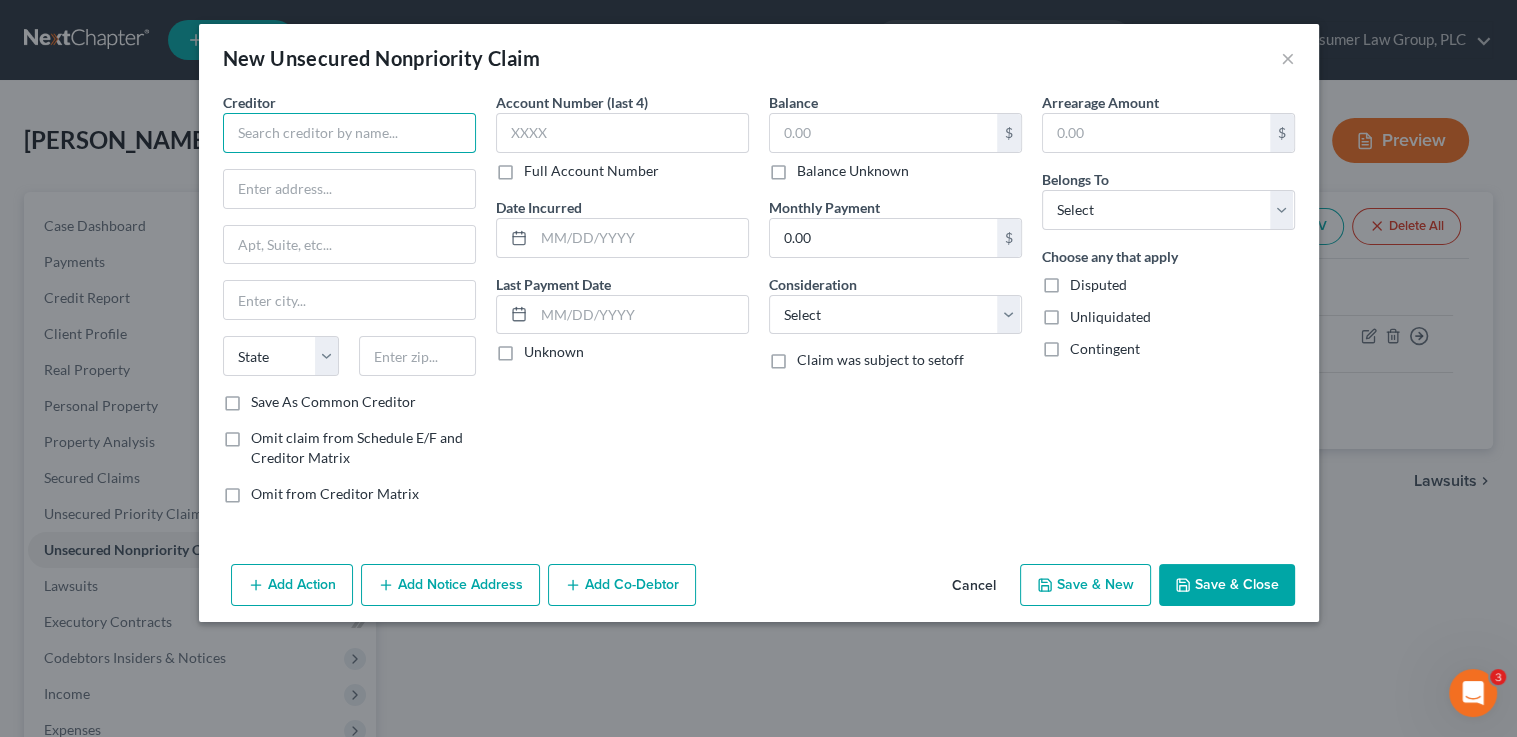 drag, startPoint x: 324, startPoint y: 130, endPoint x: 331, endPoint y: 111, distance: 20.248457 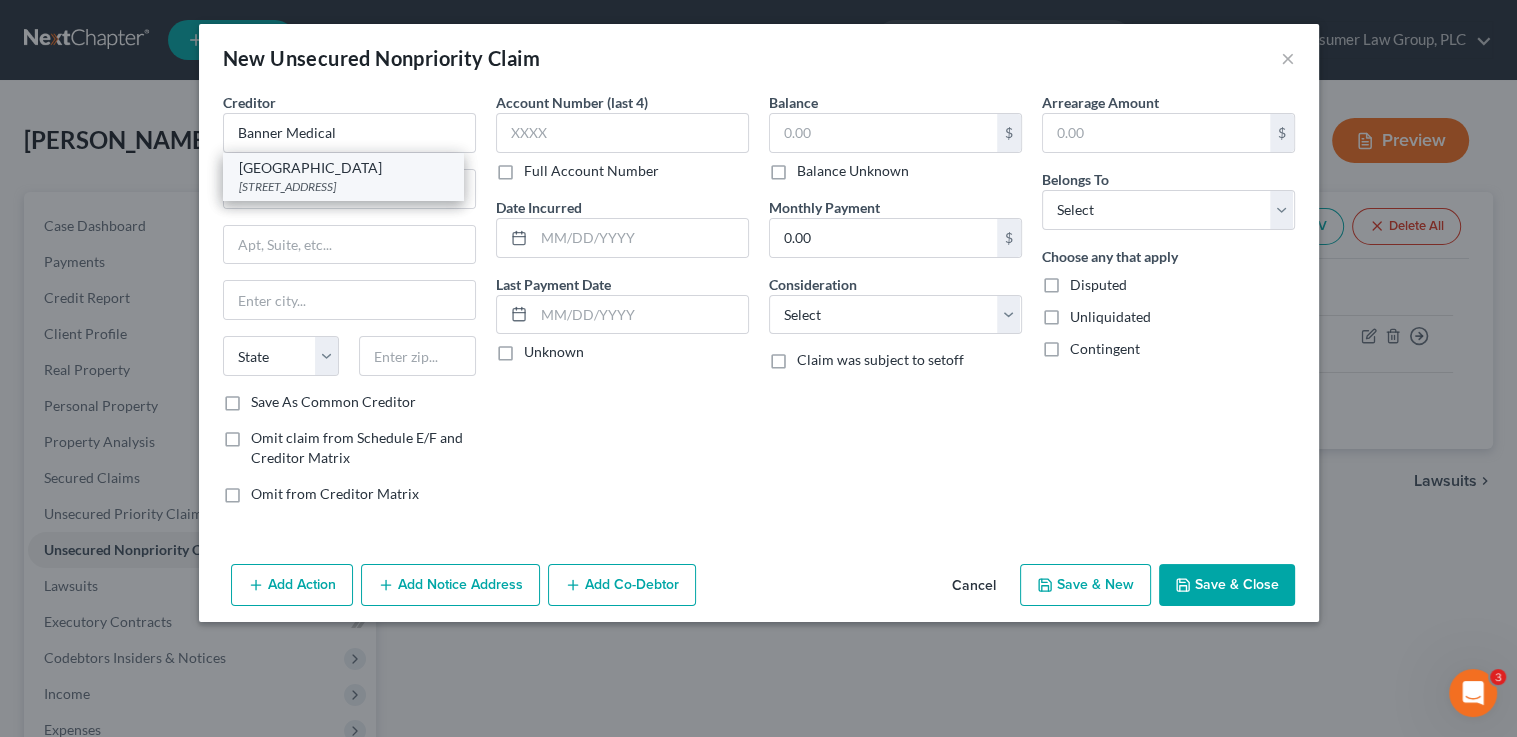 click on "Banner Medical Hospital" at bounding box center [343, 168] 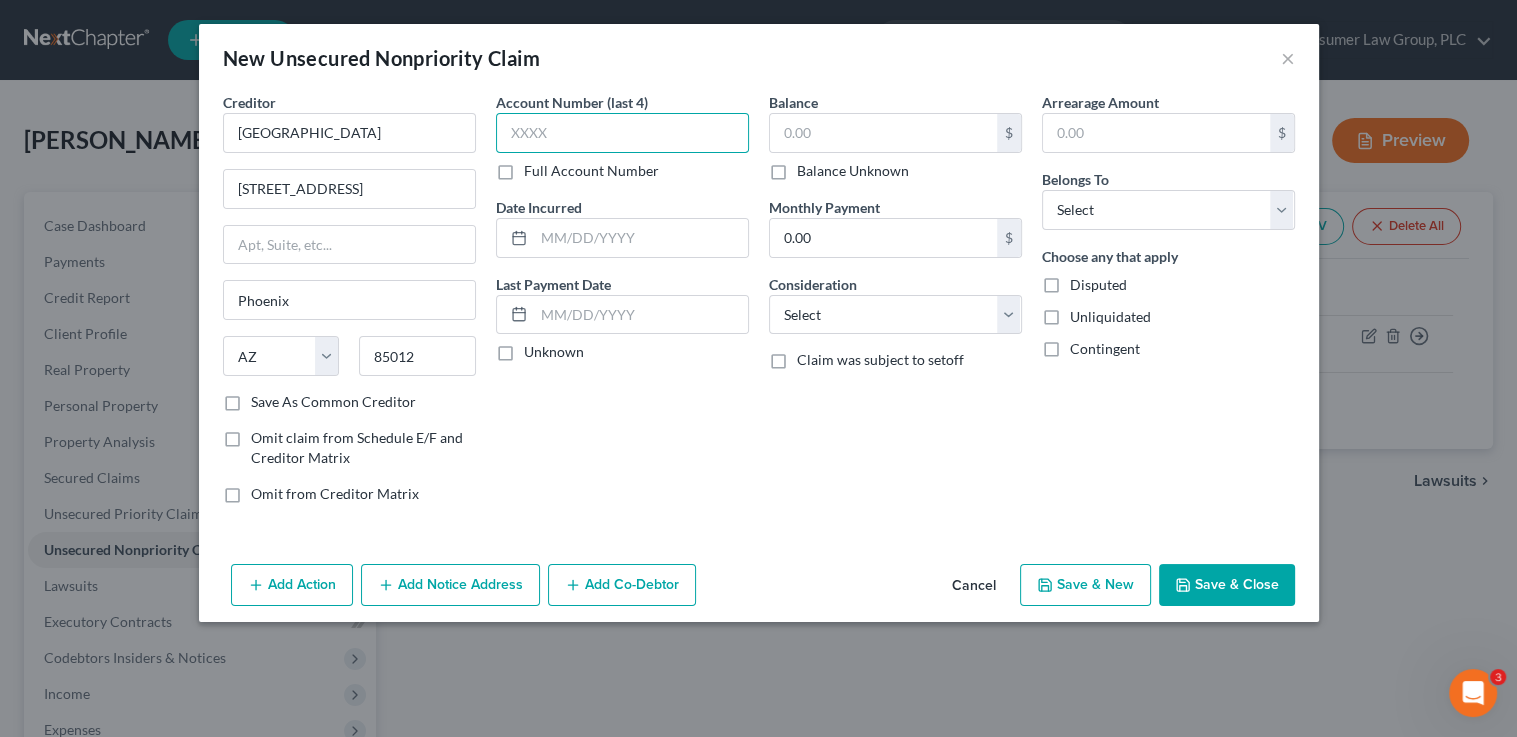 drag, startPoint x: 610, startPoint y: 138, endPoint x: 594, endPoint y: 132, distance: 17.088007 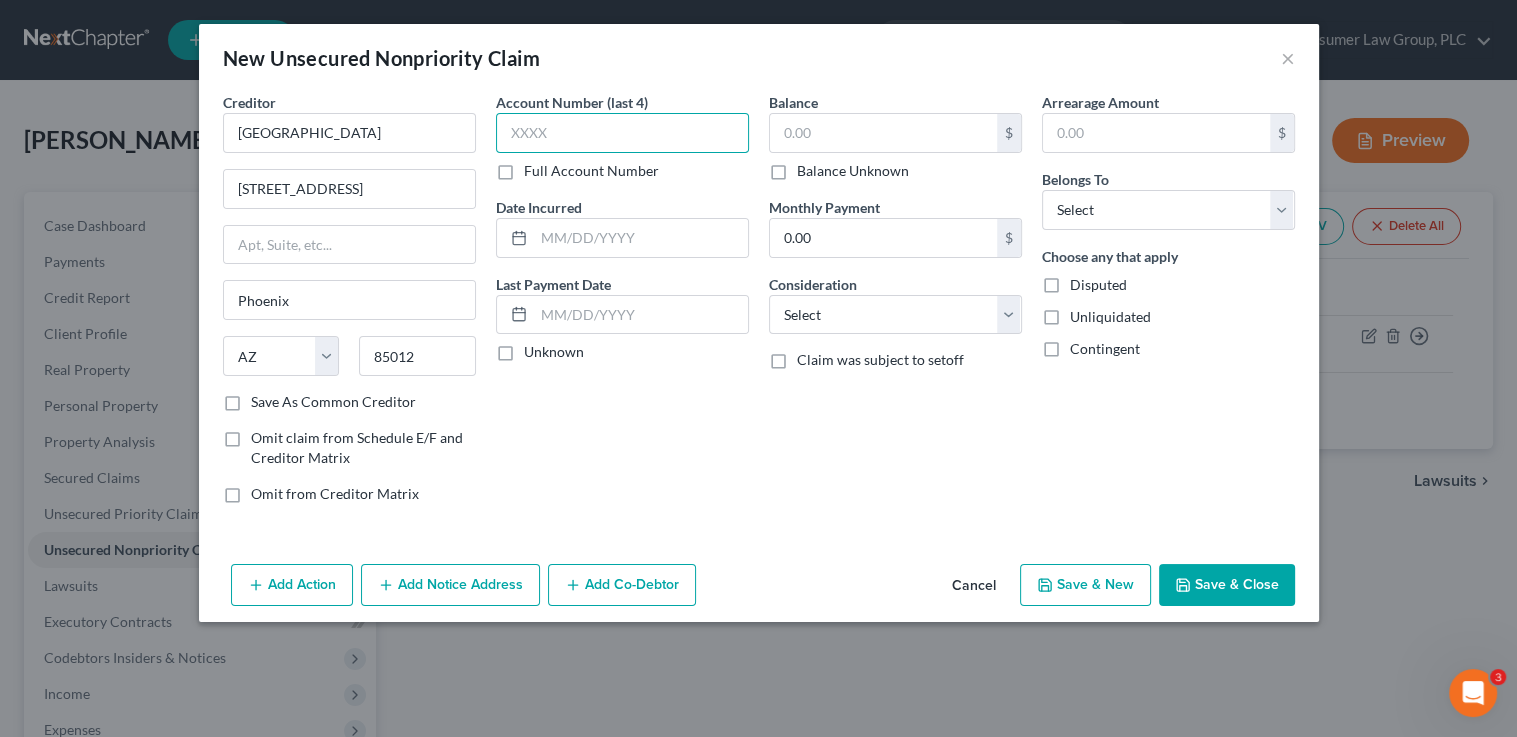 type on "0" 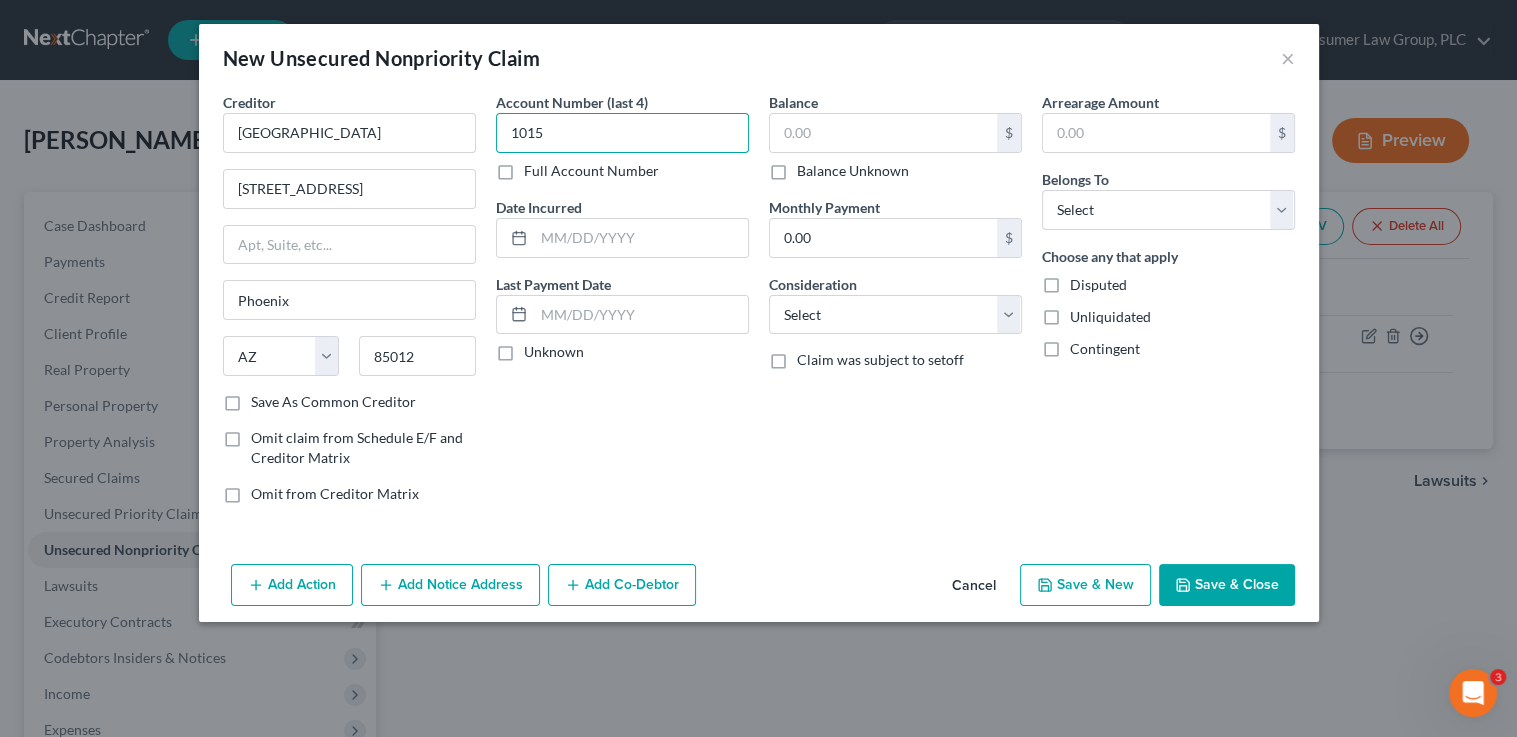 type on "1015" 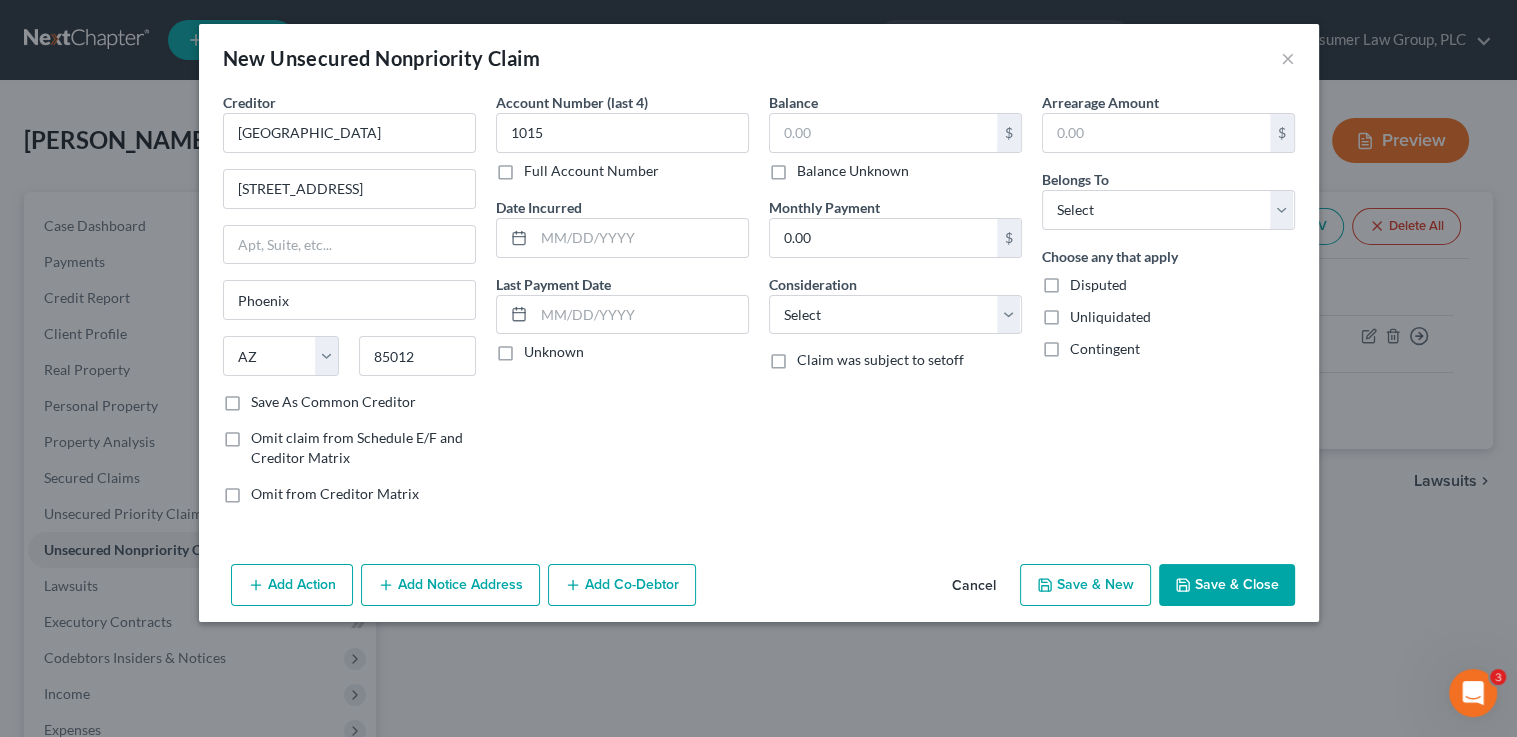 click on "Balance Unknown" at bounding box center (853, 171) 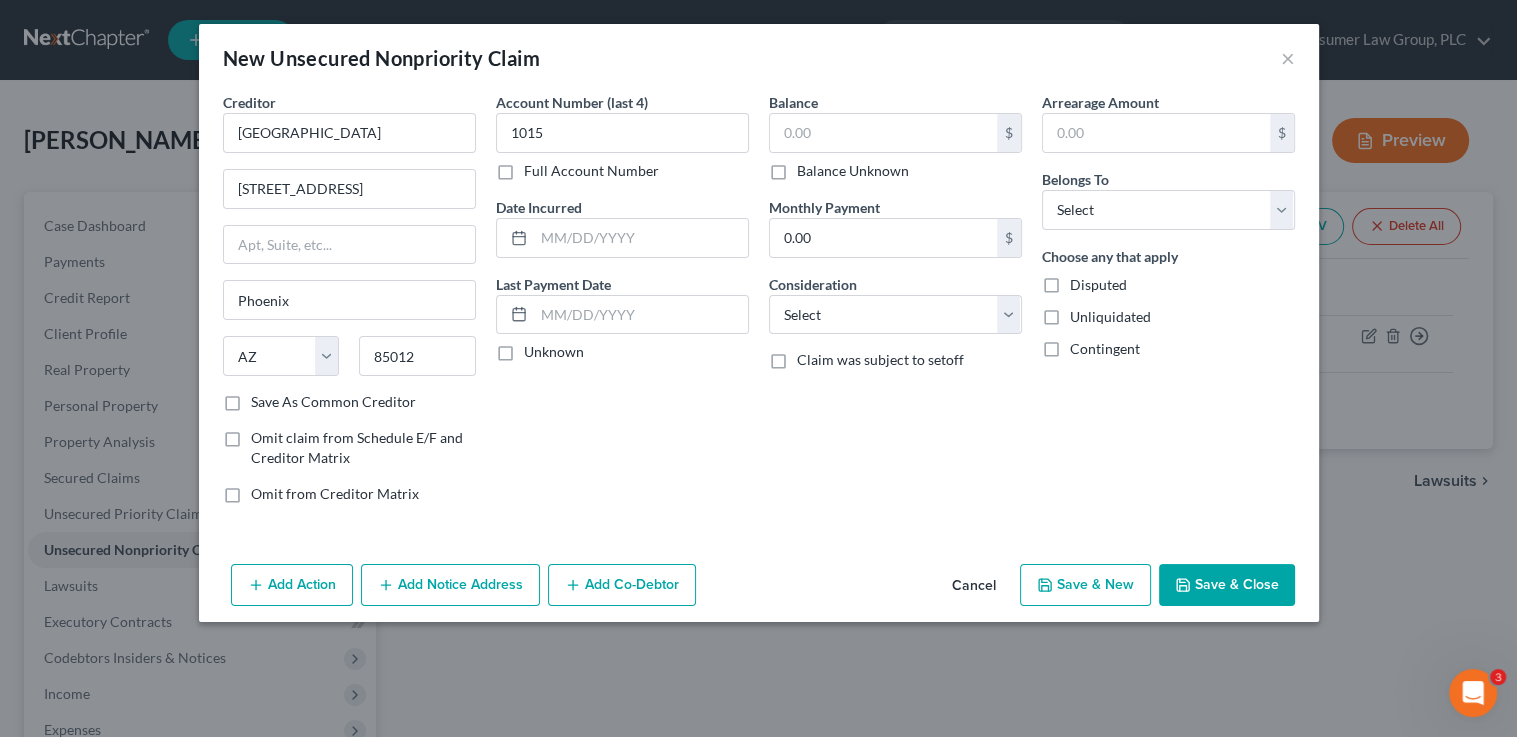 click on "Balance Unknown" at bounding box center (811, 167) 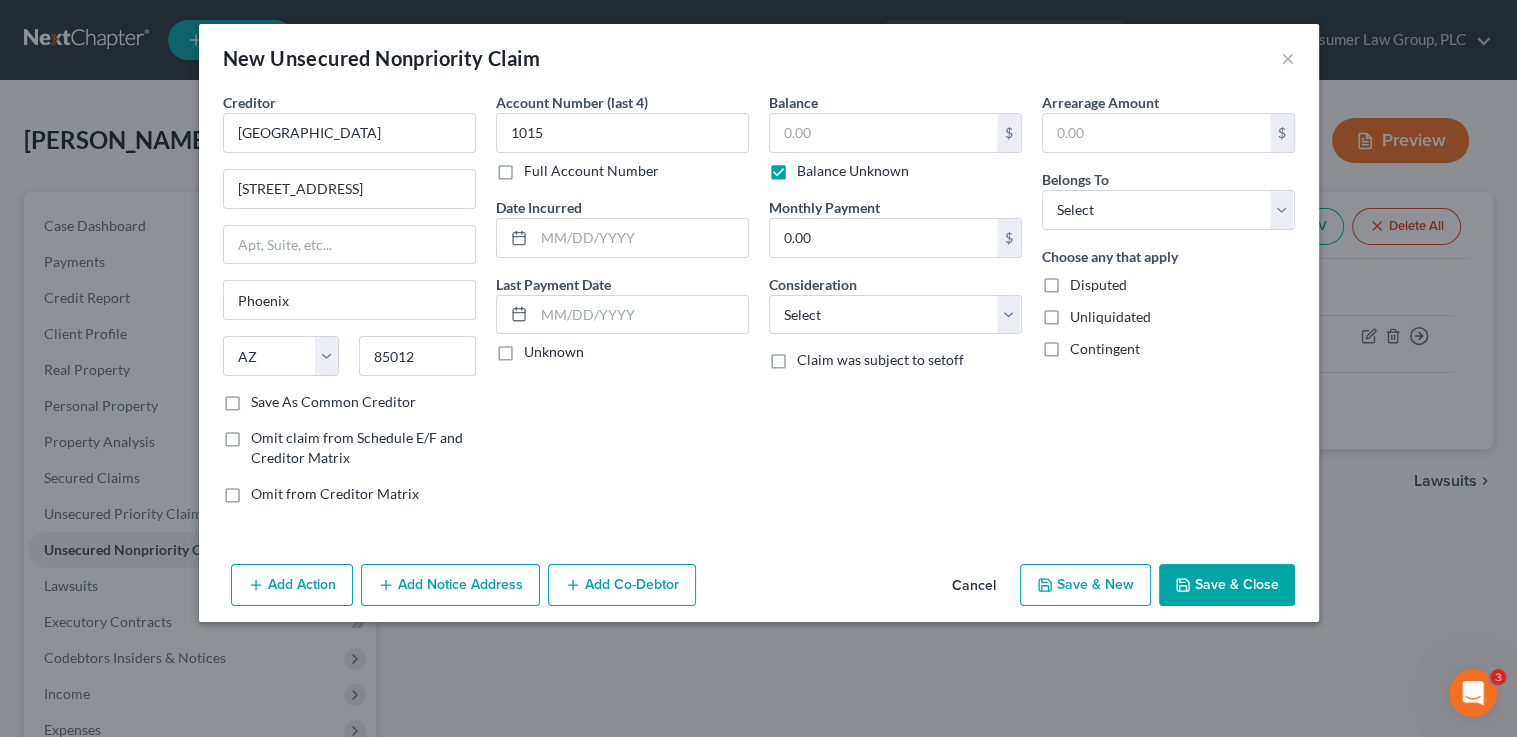 type on "0.00" 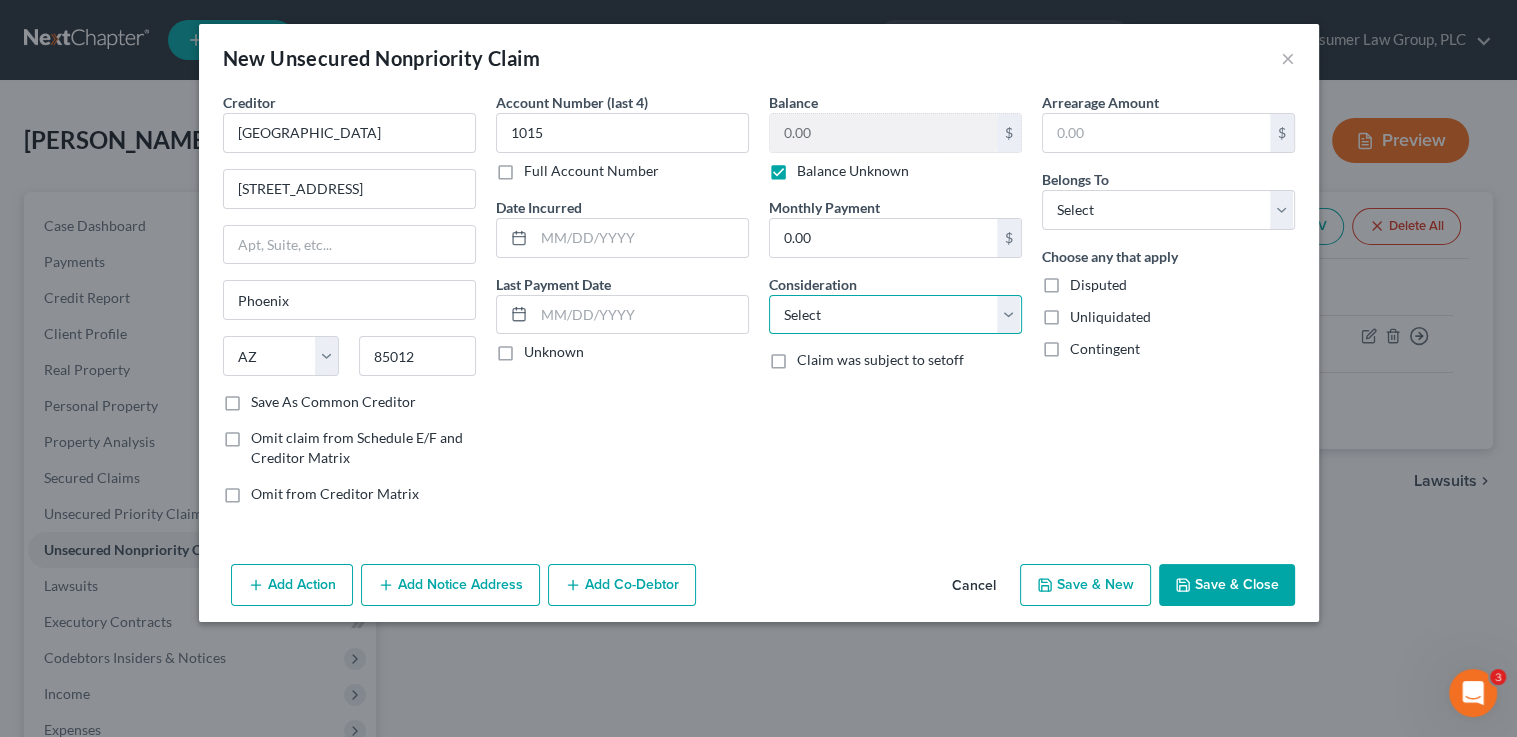 click on "Select Cable / Satellite Services Collection Agency Credit Card Debt Debt Counseling / Attorneys Deficiency Balance Domestic Support Obligations Home / Car Repairs Income Taxes Judgment Liens Medical Services Monies Loaned / Advanced Mortgage Obligation From Divorce Or Separation Obligation To Pensions Other Overdrawn Bank Account Promised To Help Pay Creditors Student Loans Suppliers And Vendors Telephone / Internet Services Utility Services" at bounding box center [895, 315] 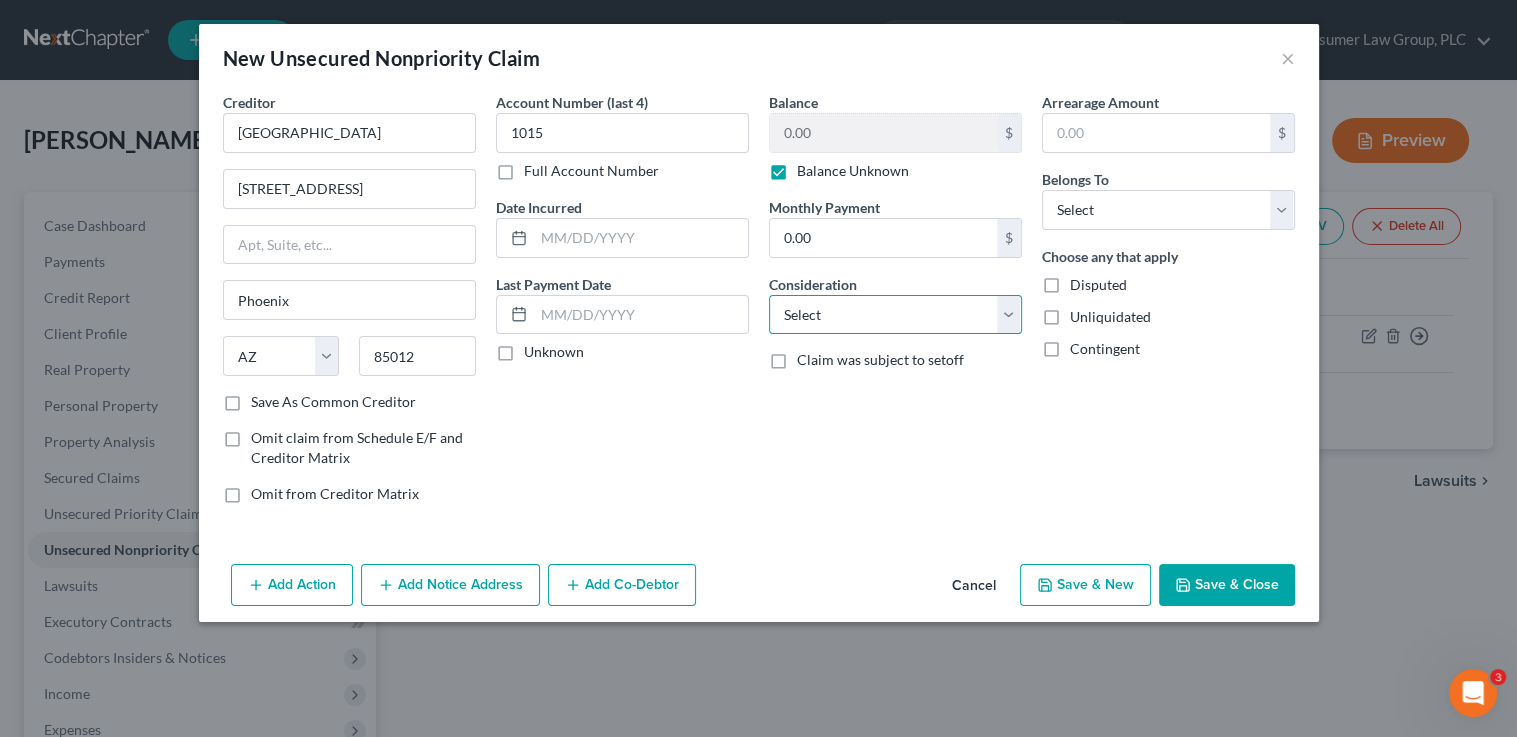 select on "9" 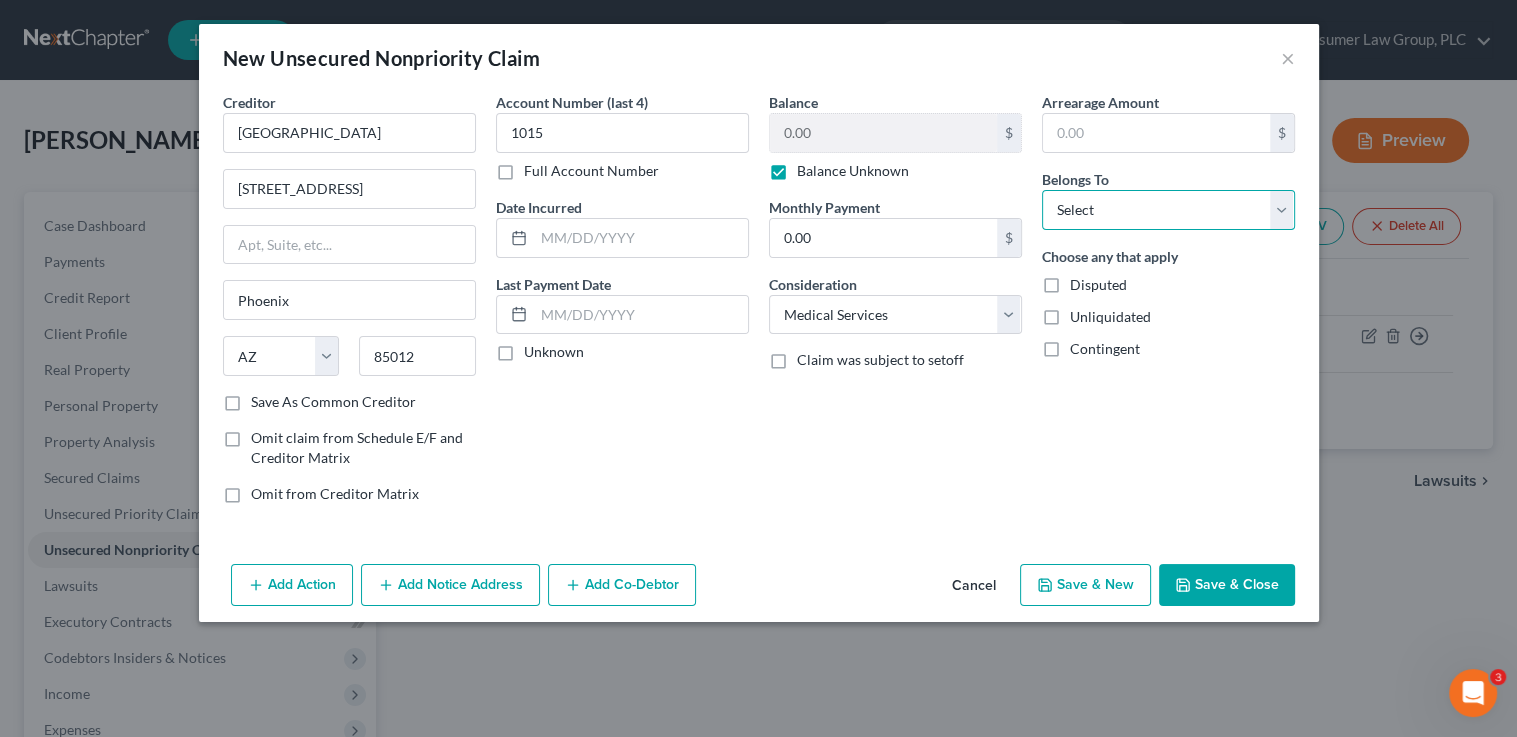 click on "Select Debtor 1 Only Debtor 2 Only Debtor 1 And Debtor 2 Only At Least One Of The Debtors And Another Community Property" at bounding box center (1168, 210) 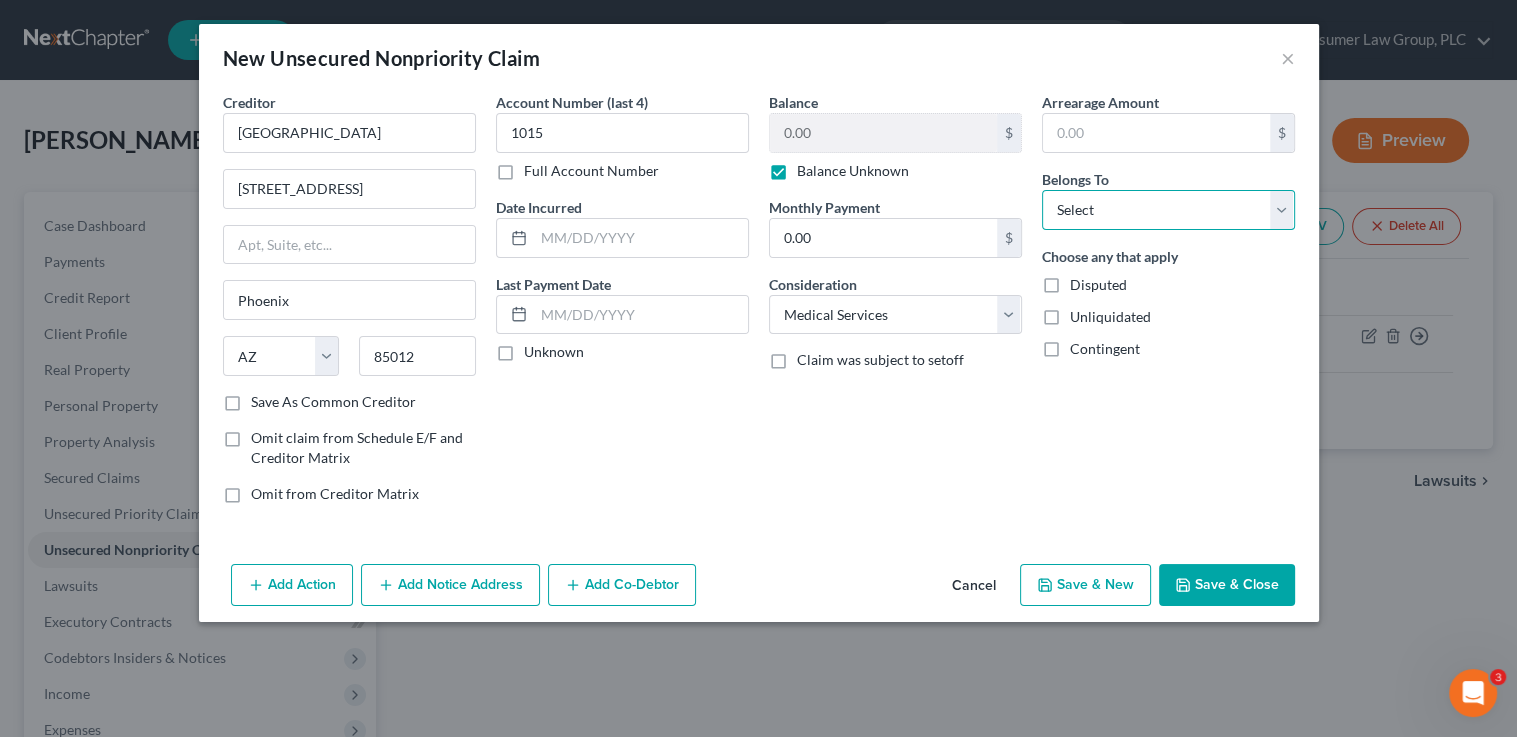 select on "0" 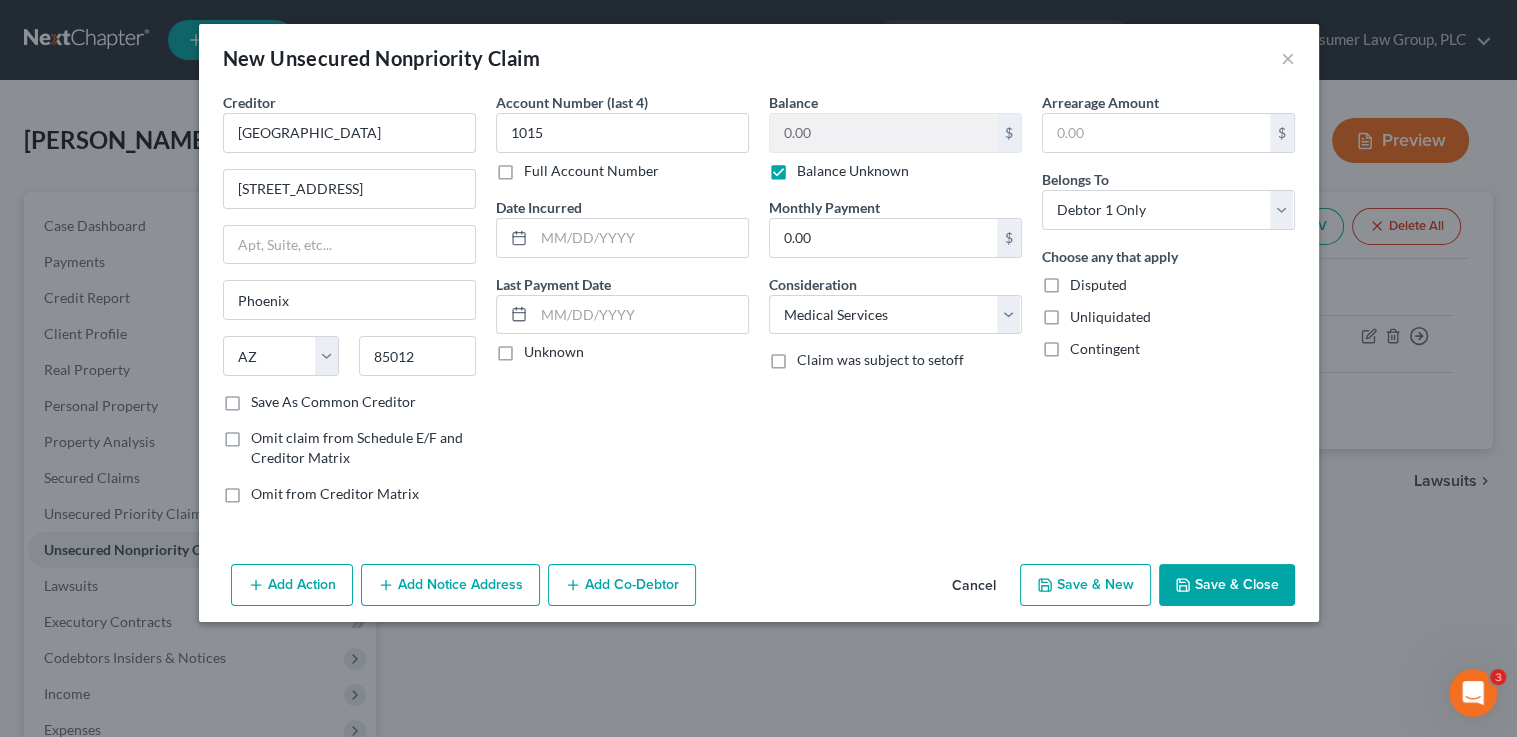 click on "Save & Close" at bounding box center [1227, 585] 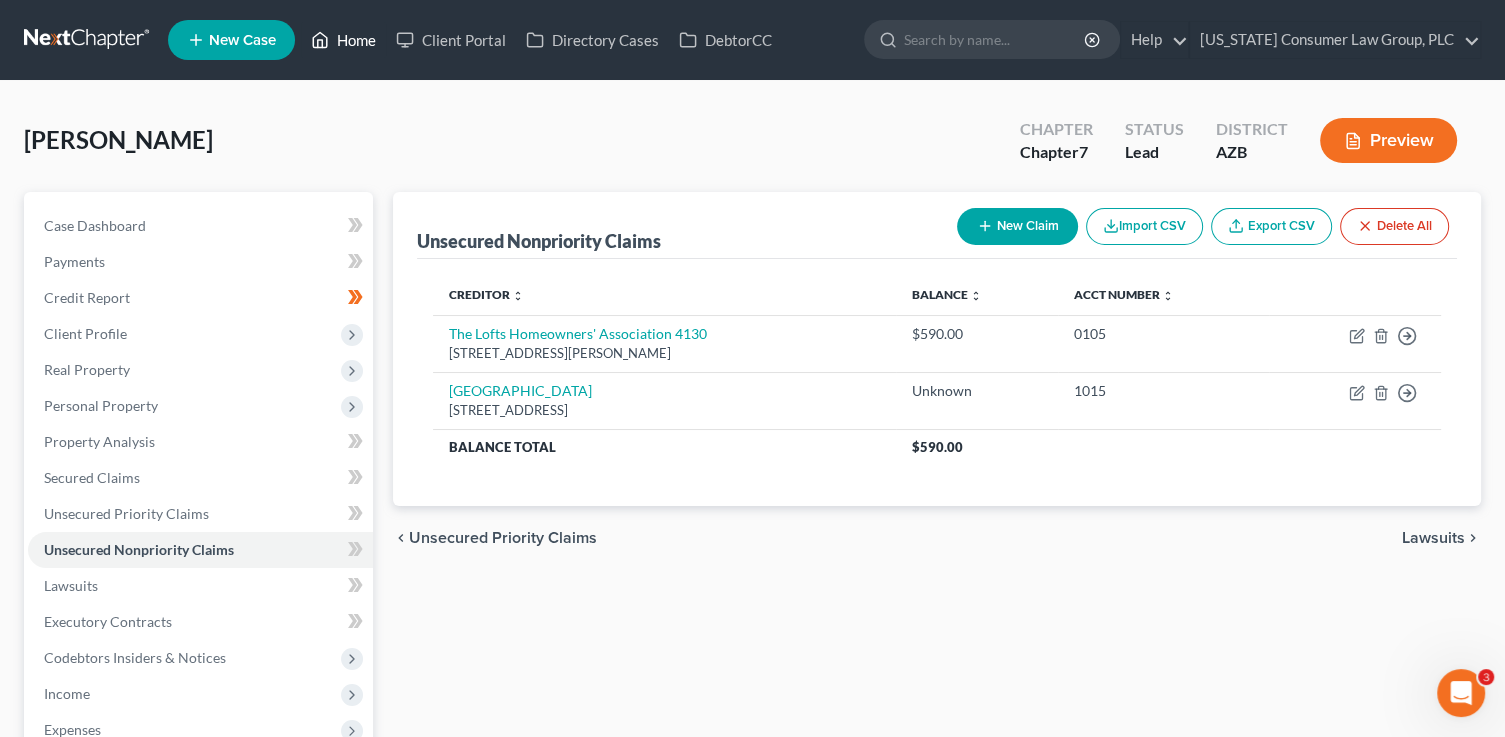 click on "Home" at bounding box center (343, 40) 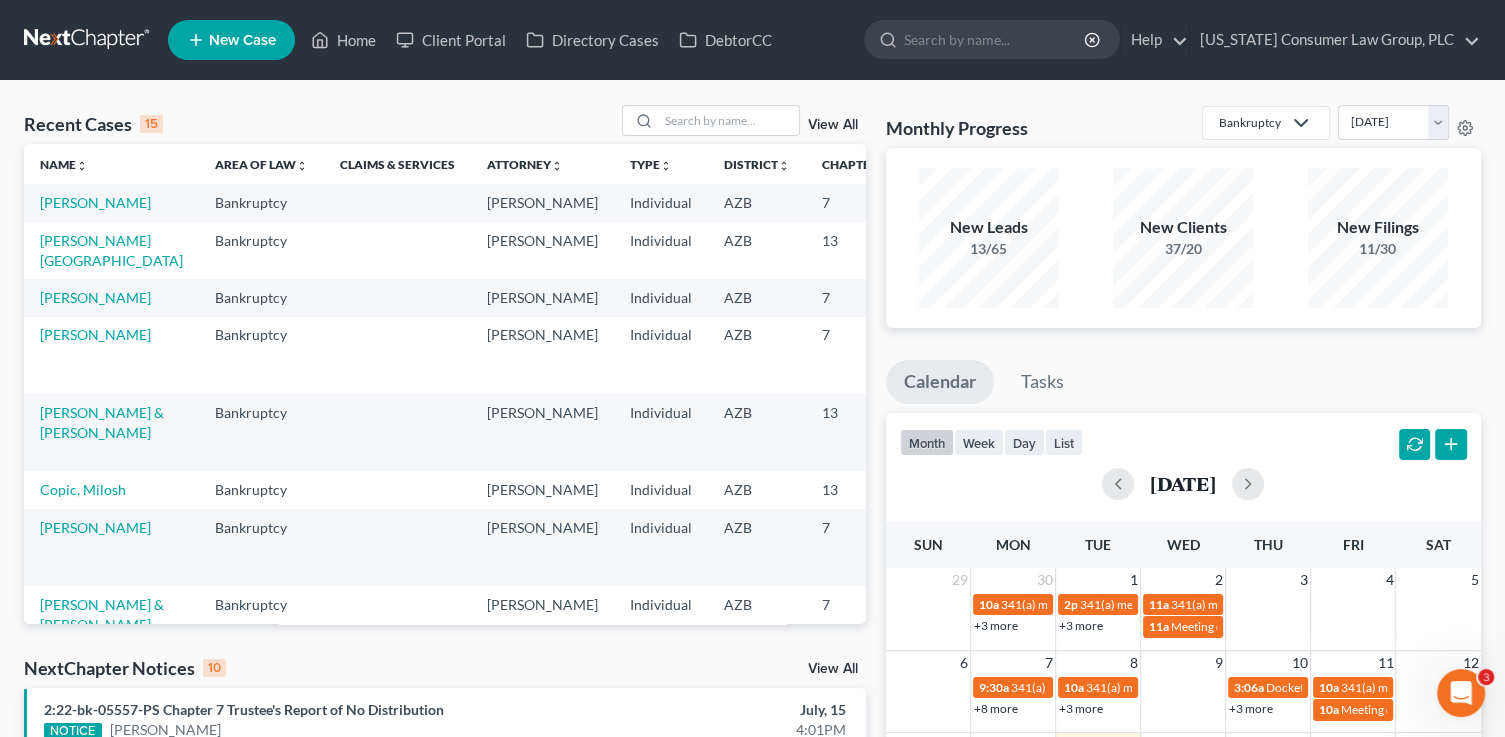 scroll, scrollTop: 3, scrollLeft: 0, axis: vertical 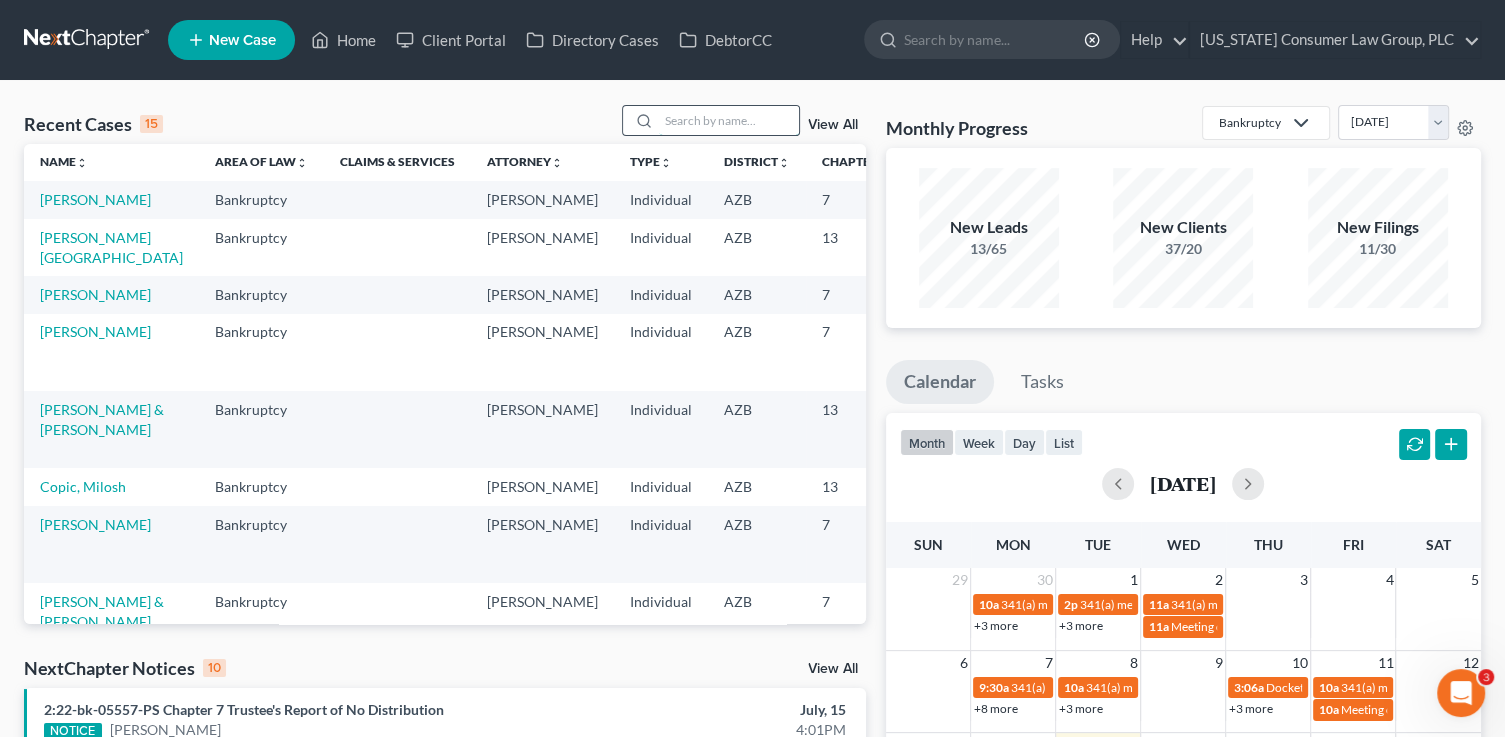 click at bounding box center (729, 120) 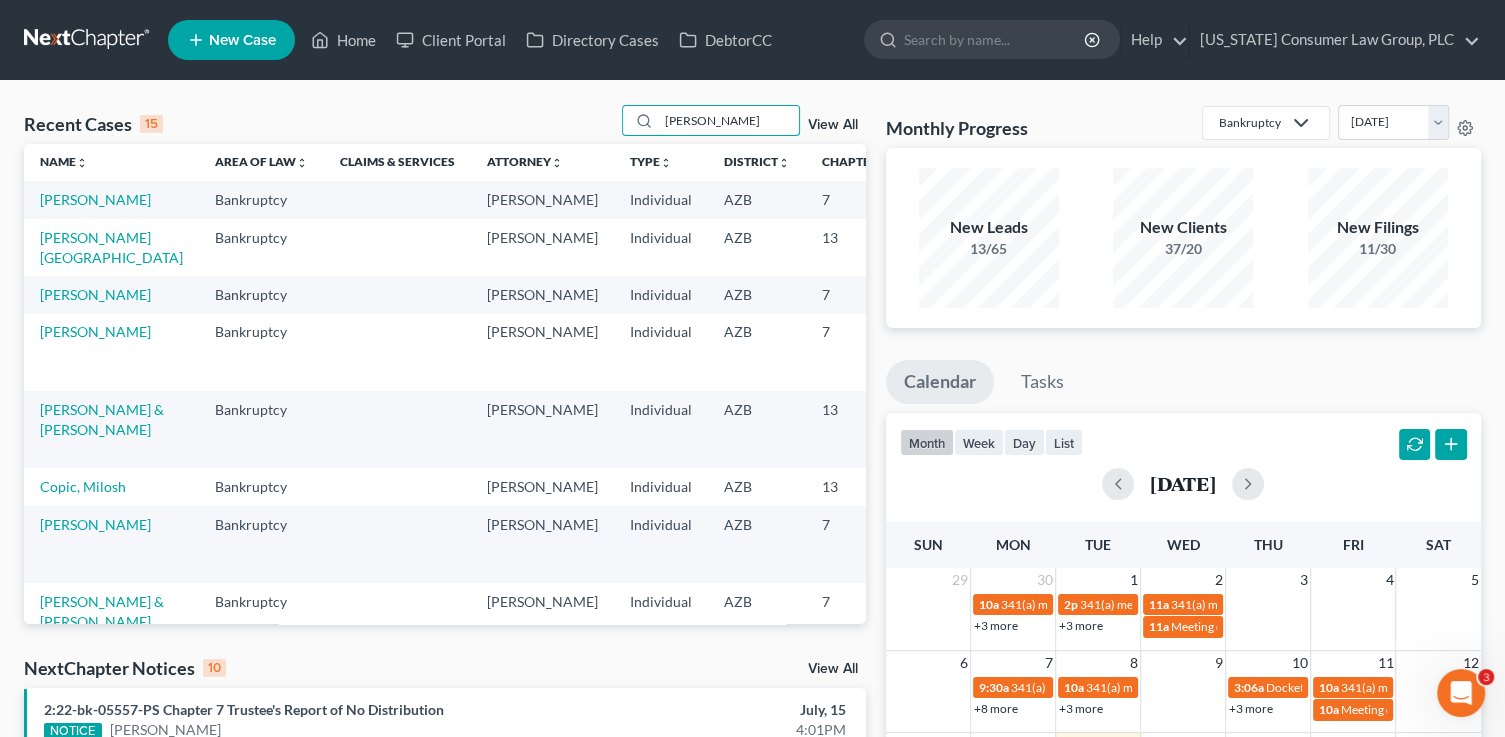 type on "doreen" 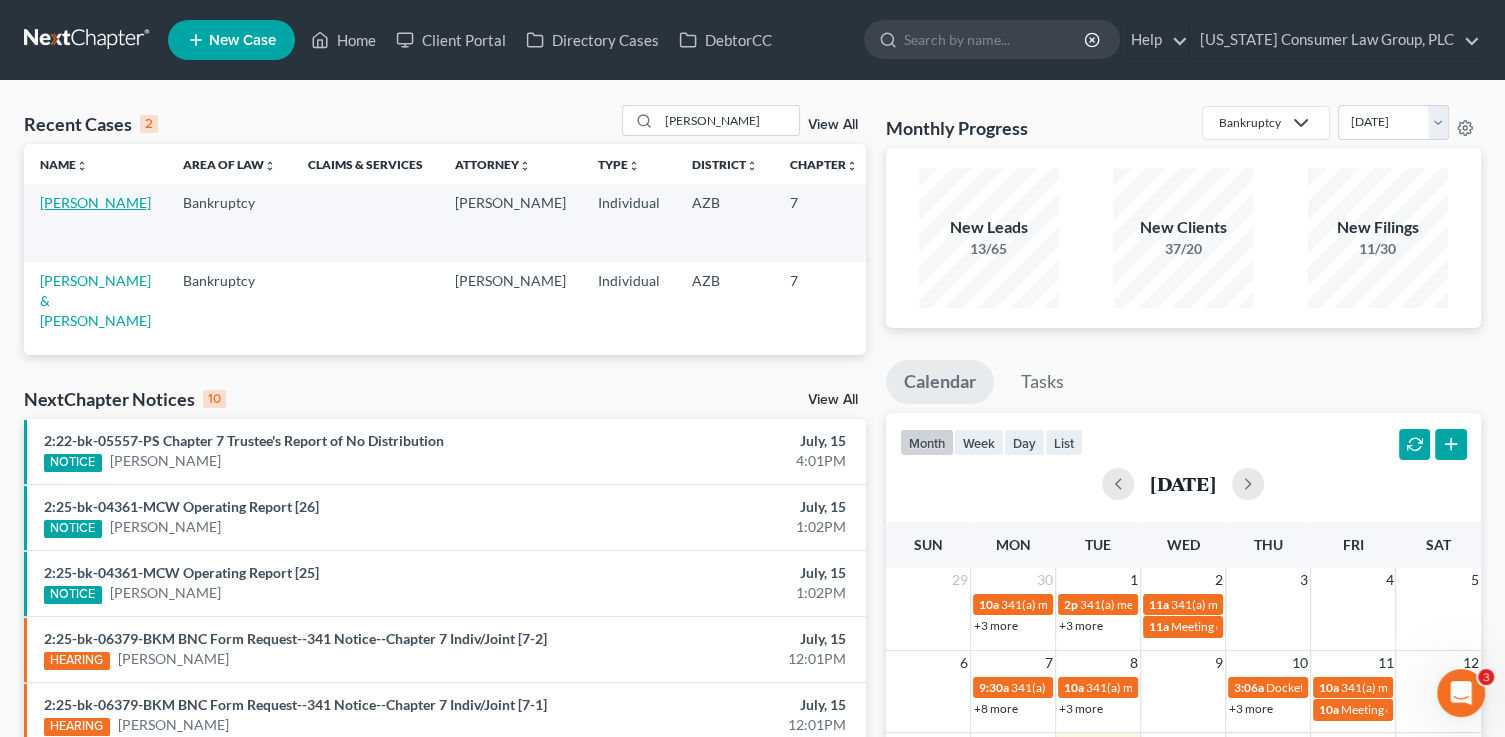 click on "Carroll, Doreen" at bounding box center [95, 202] 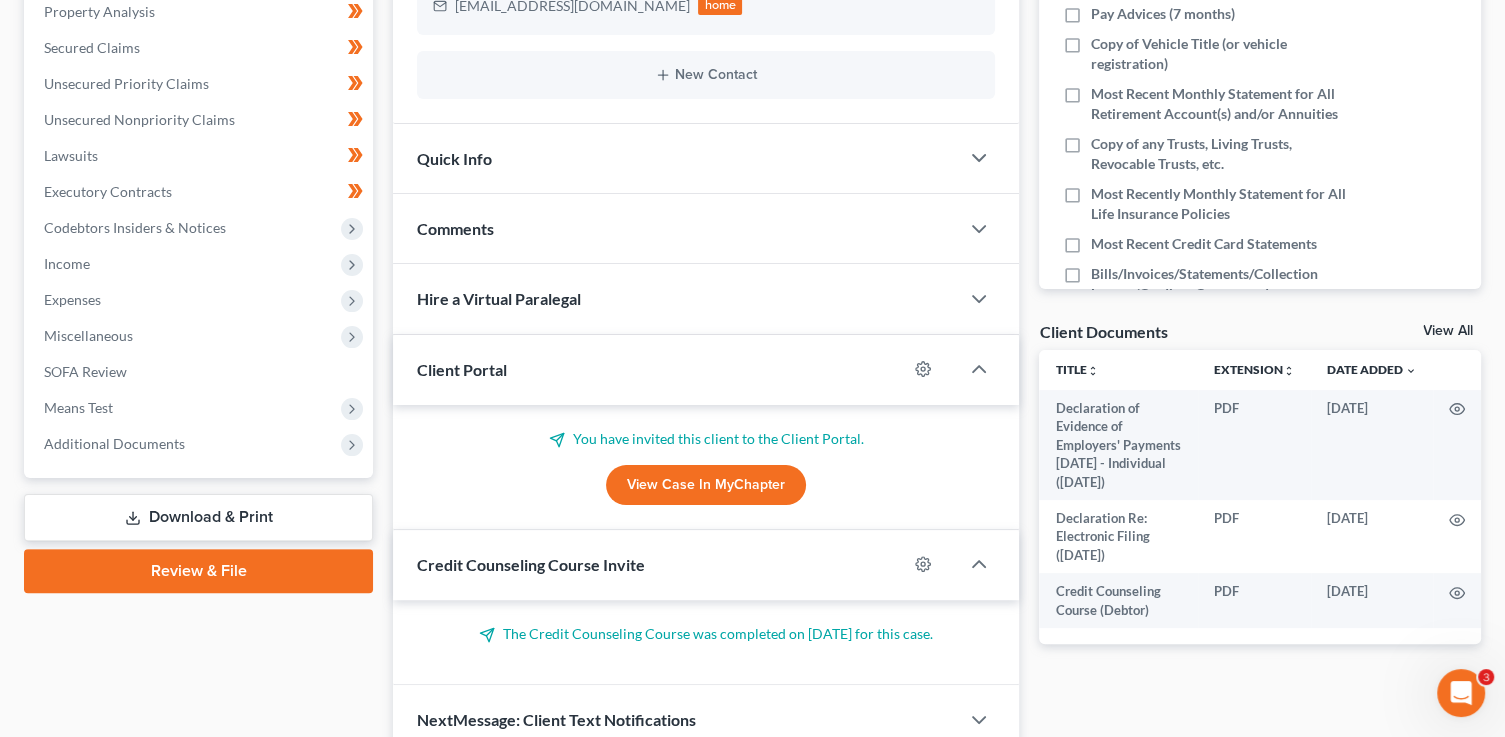 scroll, scrollTop: 459, scrollLeft: 0, axis: vertical 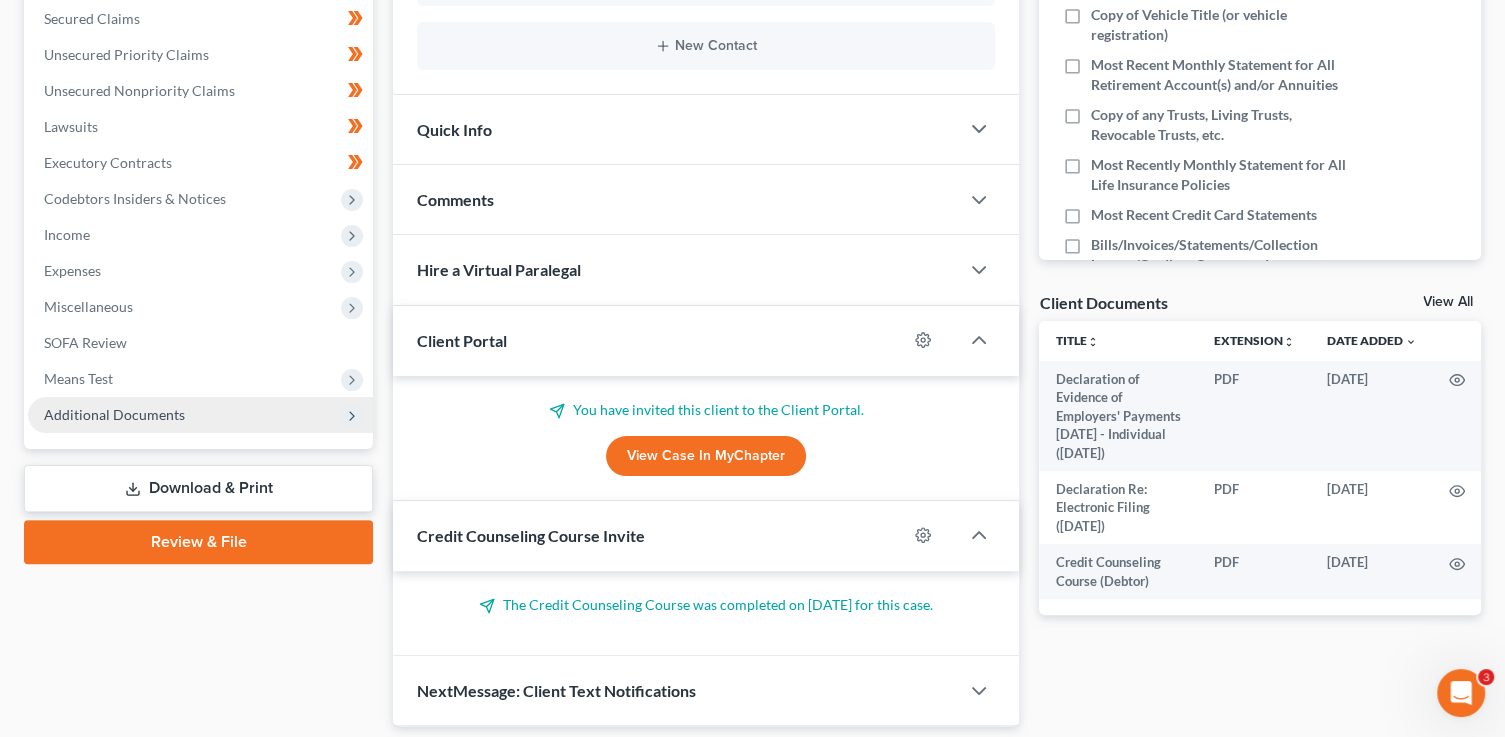 click on "Additional Documents" at bounding box center [200, 415] 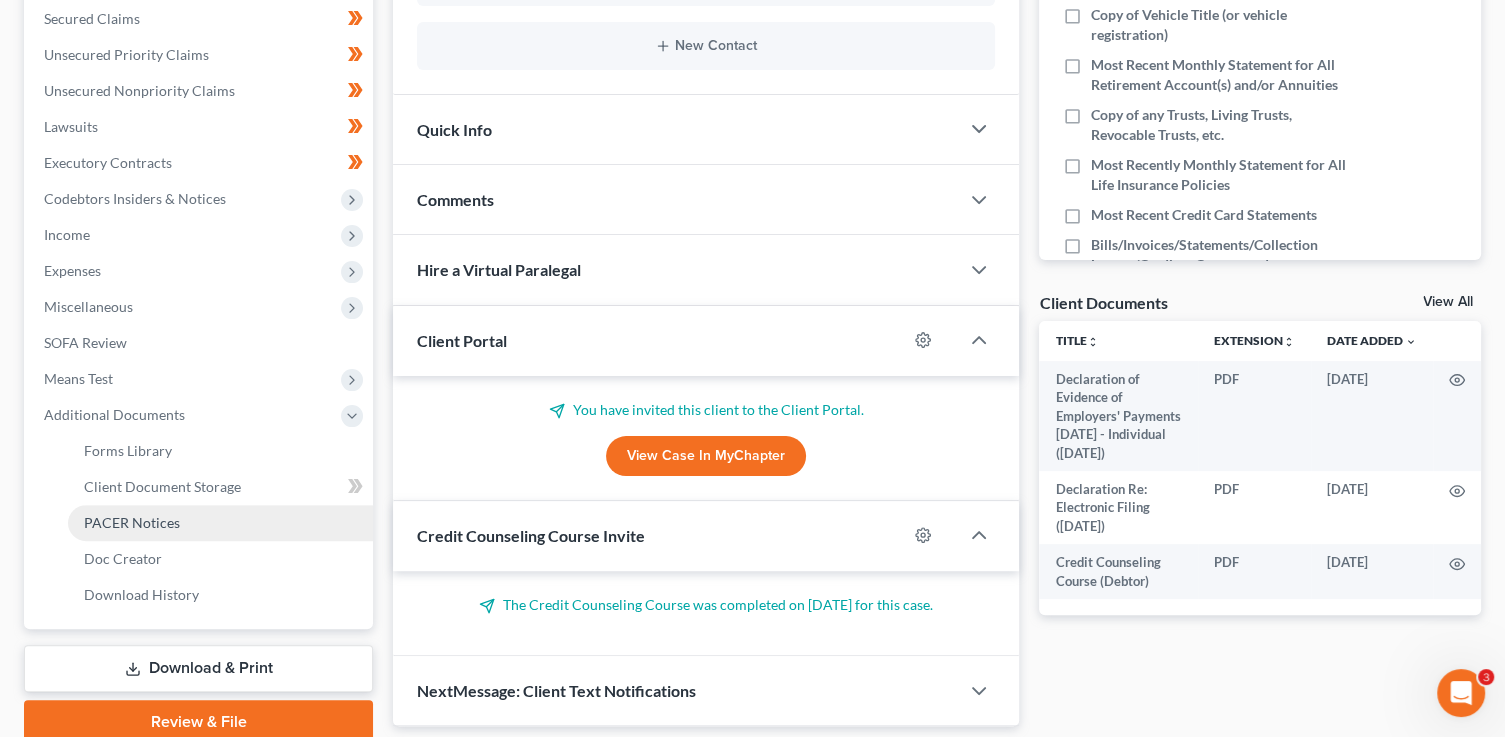 click on "PACER Notices" at bounding box center (220, 523) 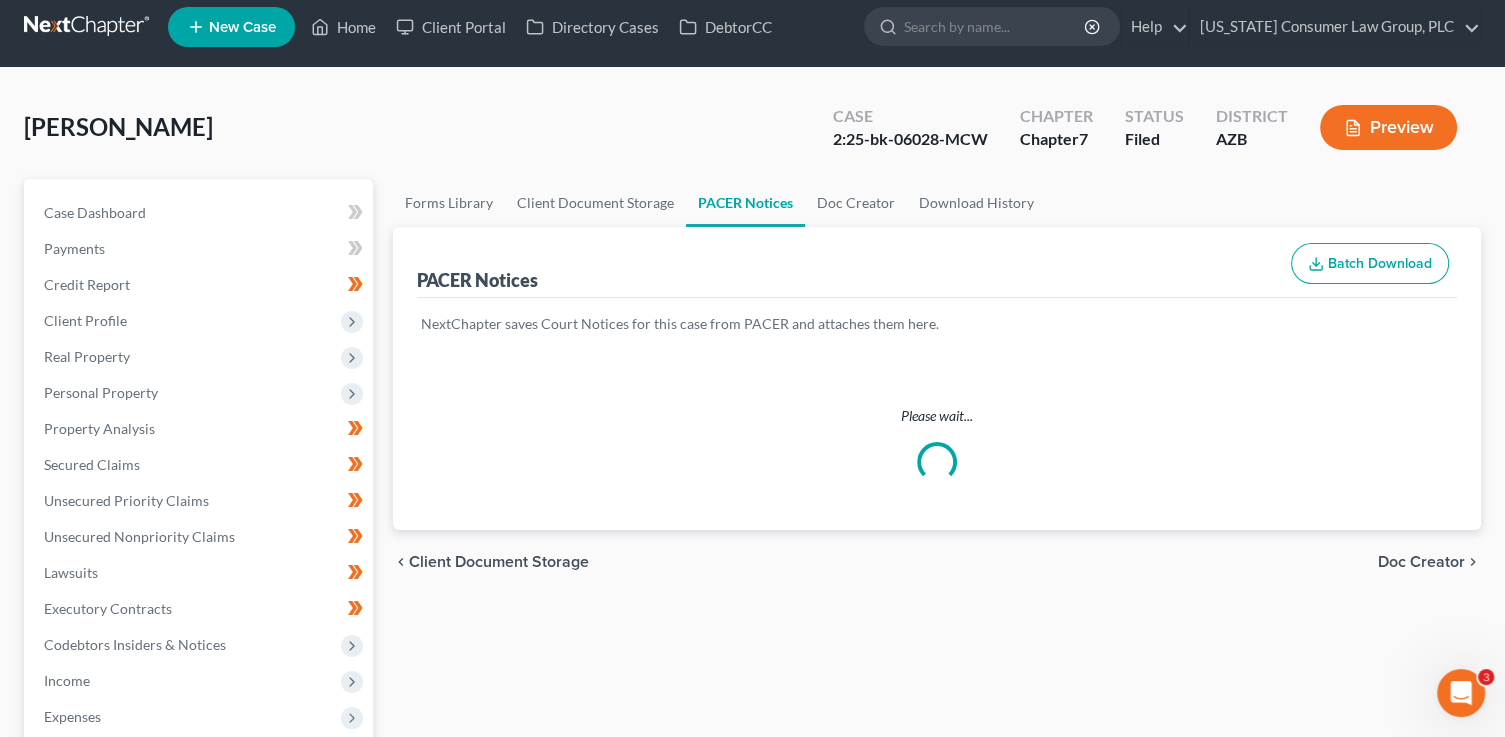 scroll, scrollTop: 0, scrollLeft: 0, axis: both 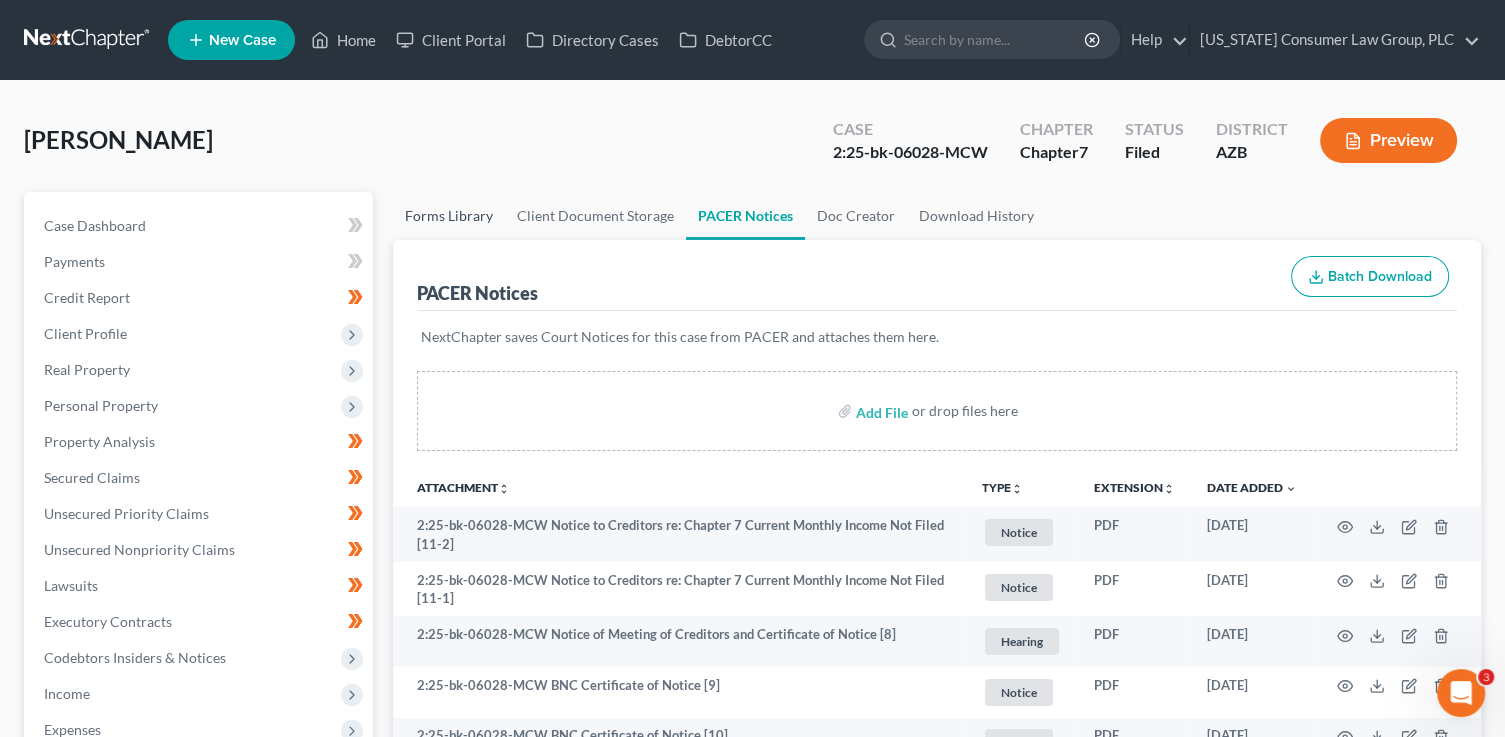 click on "Forms Library" at bounding box center (449, 216) 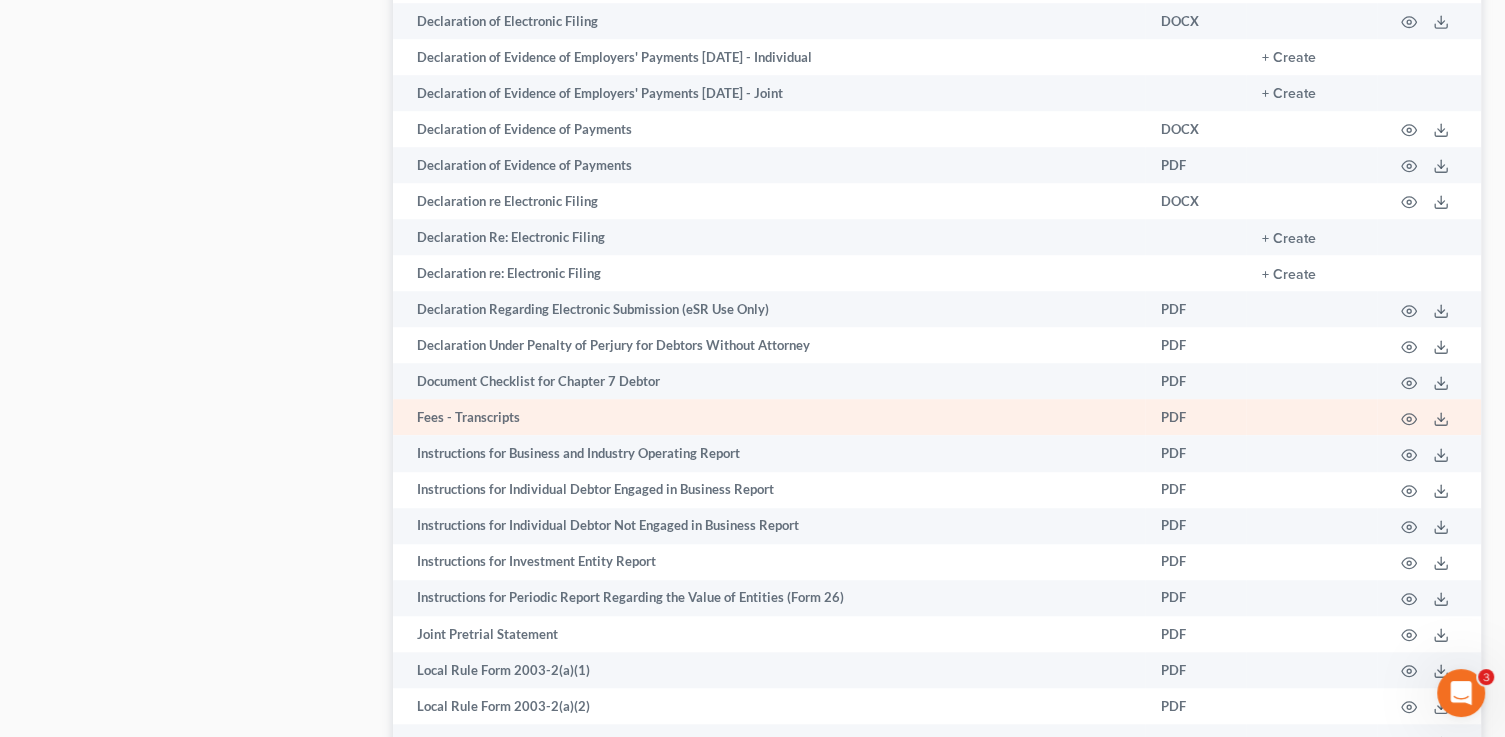 scroll, scrollTop: 1500, scrollLeft: 0, axis: vertical 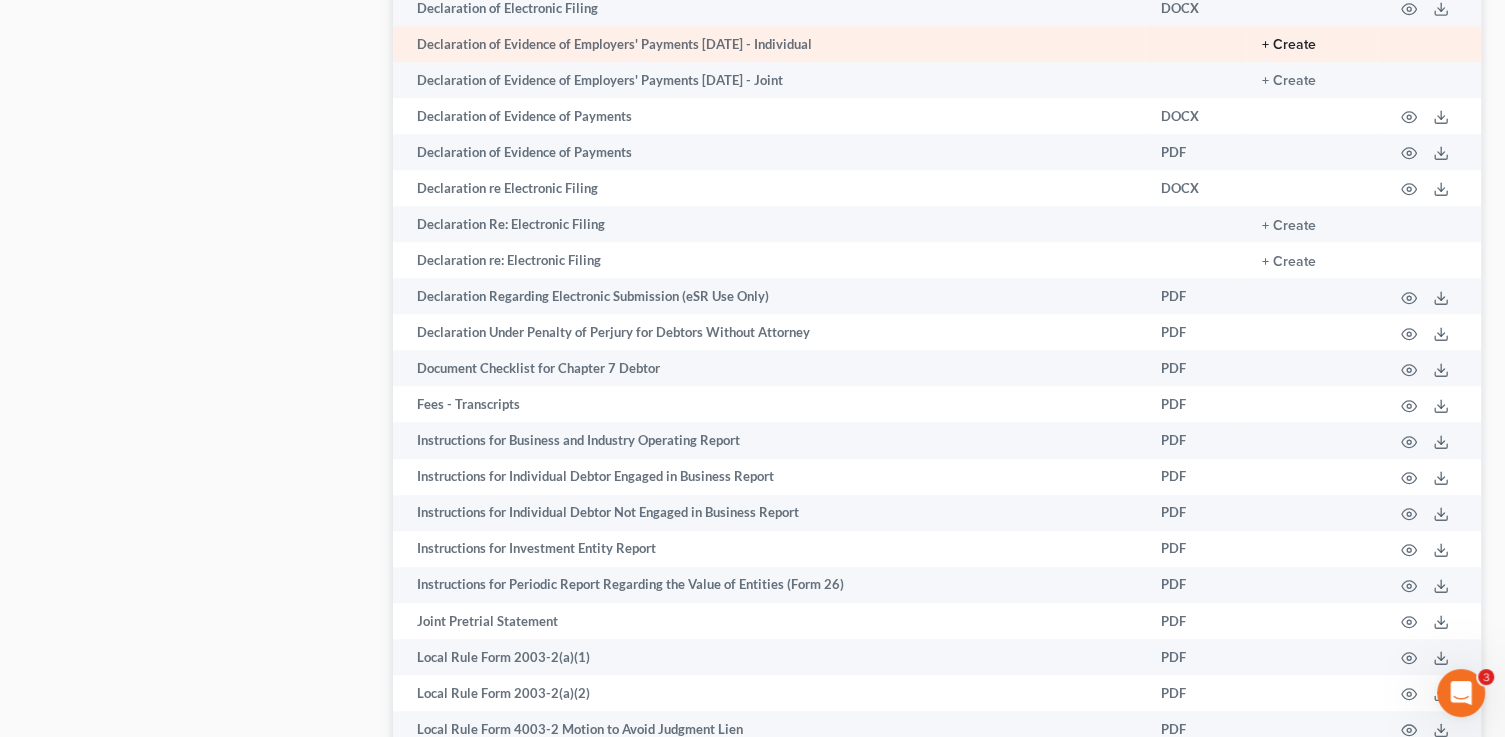 click on "+ Create" at bounding box center [1289, 45] 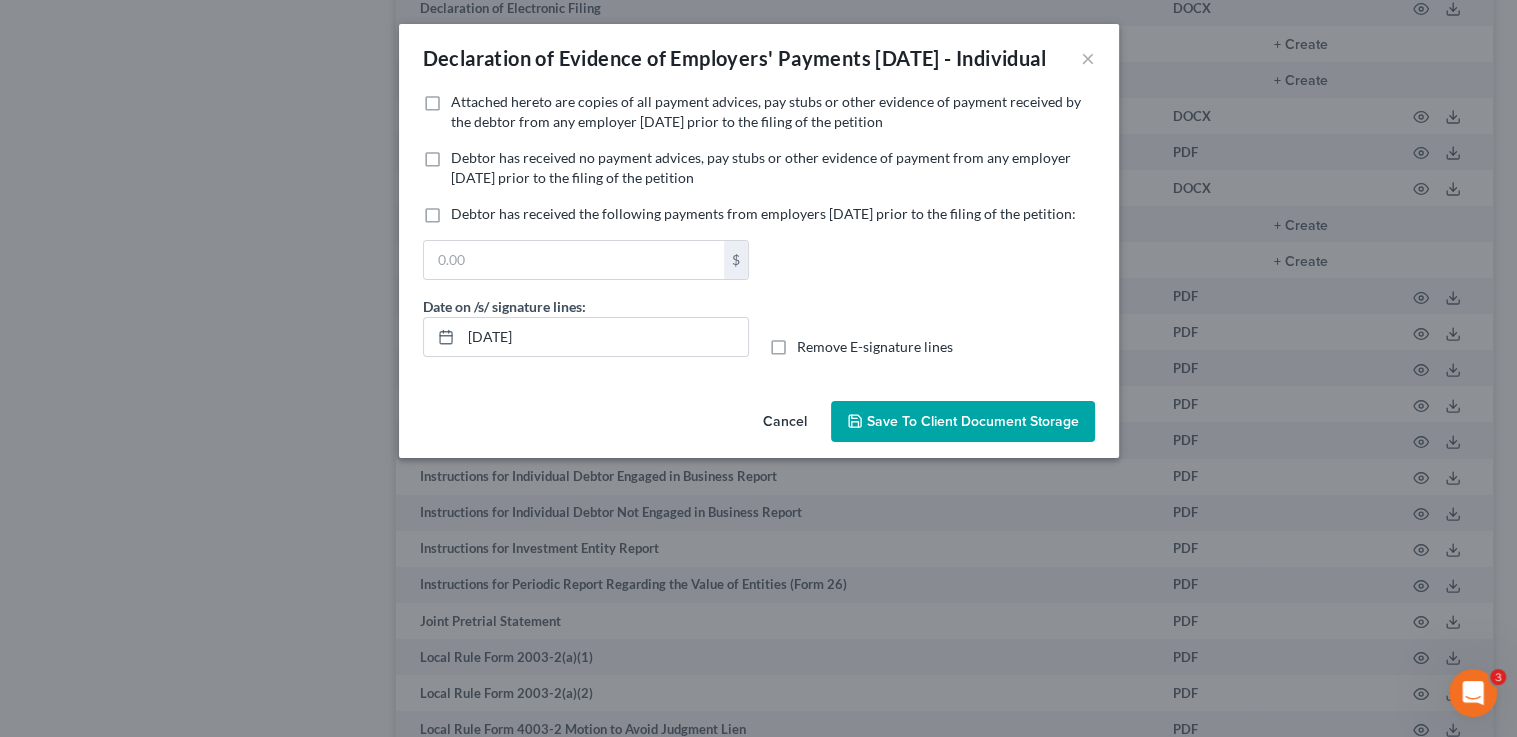 click on "Attached hereto are copies of all payment advices, pay stubs or other evidence of payment received by the debtor from any employer within 60 days prior to the filing of the petition" at bounding box center [766, 111] 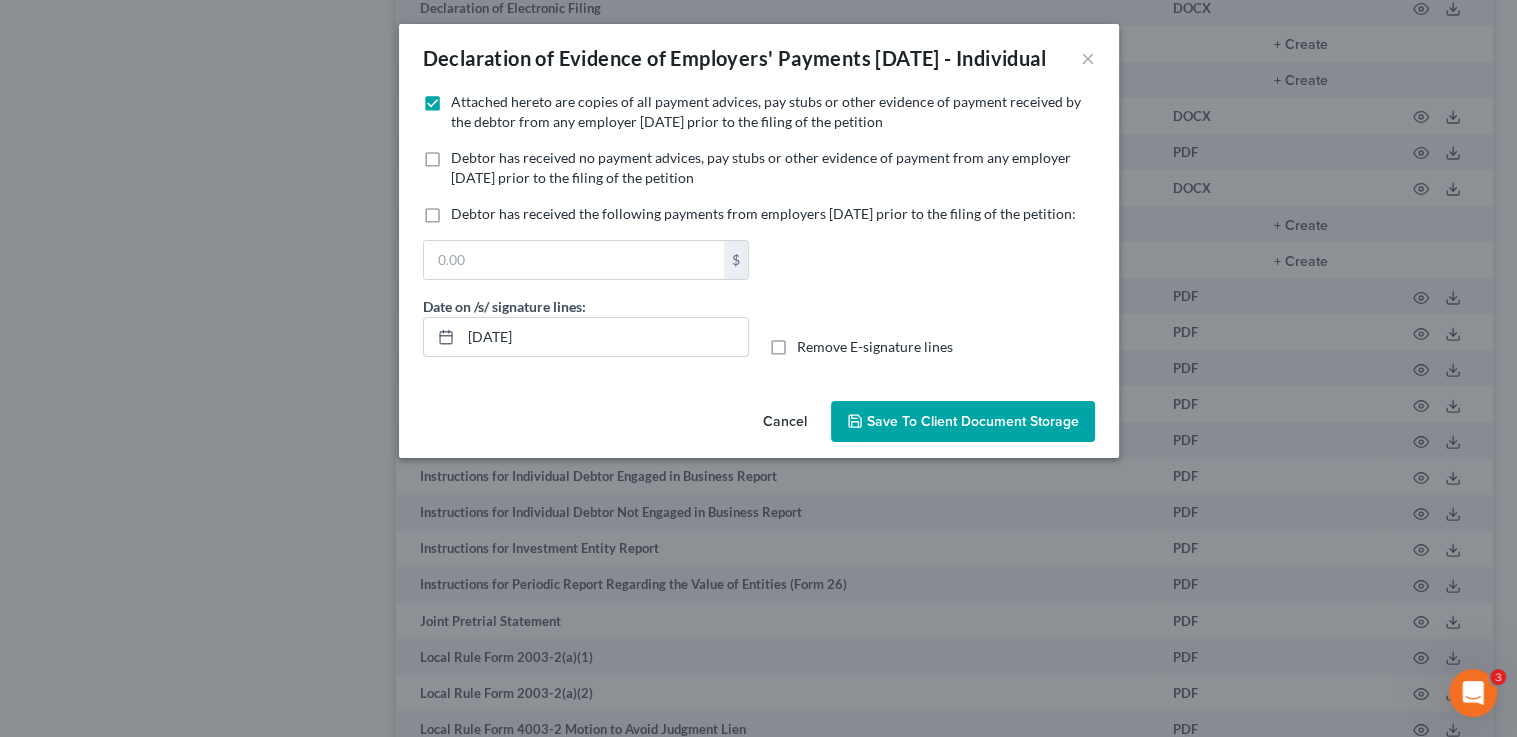 drag, startPoint x: 979, startPoint y: 469, endPoint x: 986, endPoint y: 457, distance: 13.892444 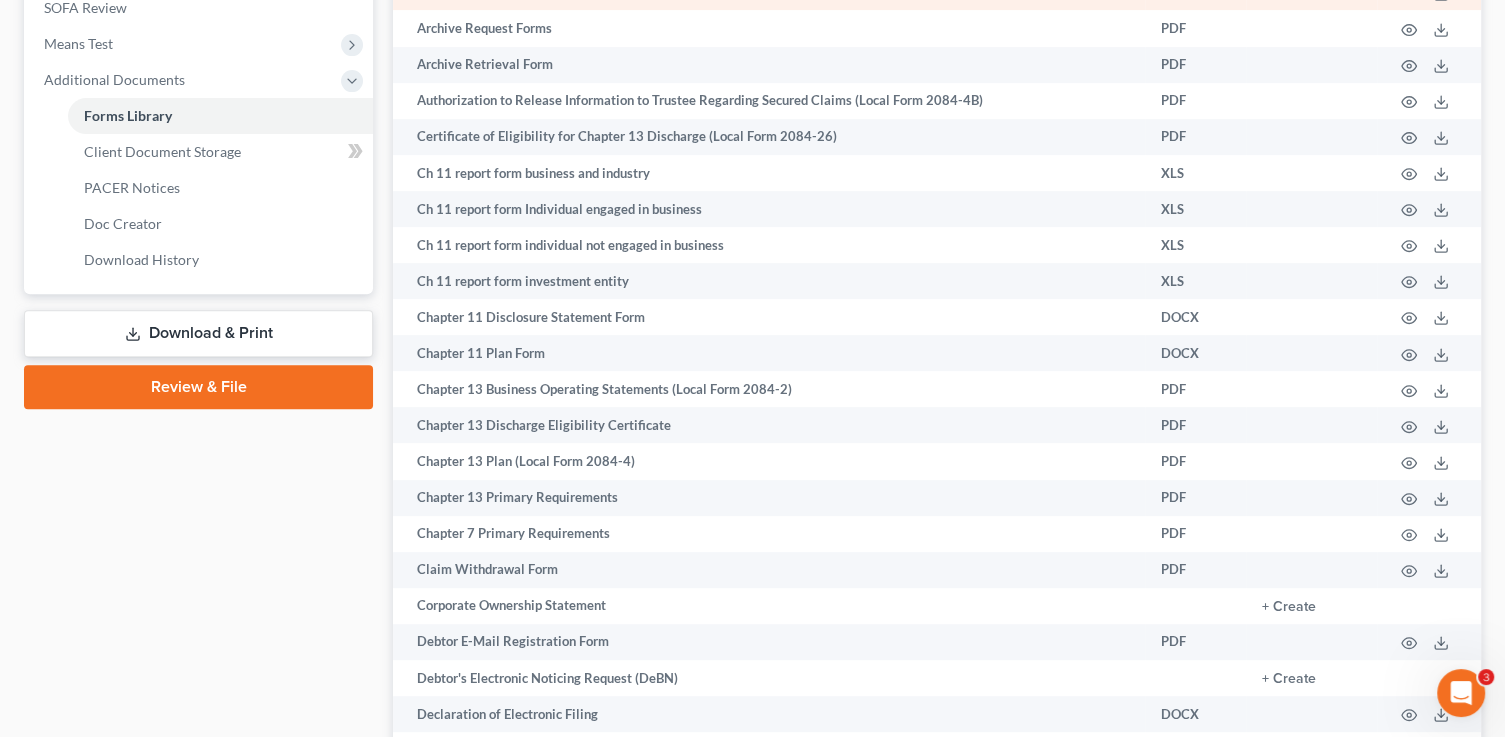 scroll, scrollTop: 656, scrollLeft: 0, axis: vertical 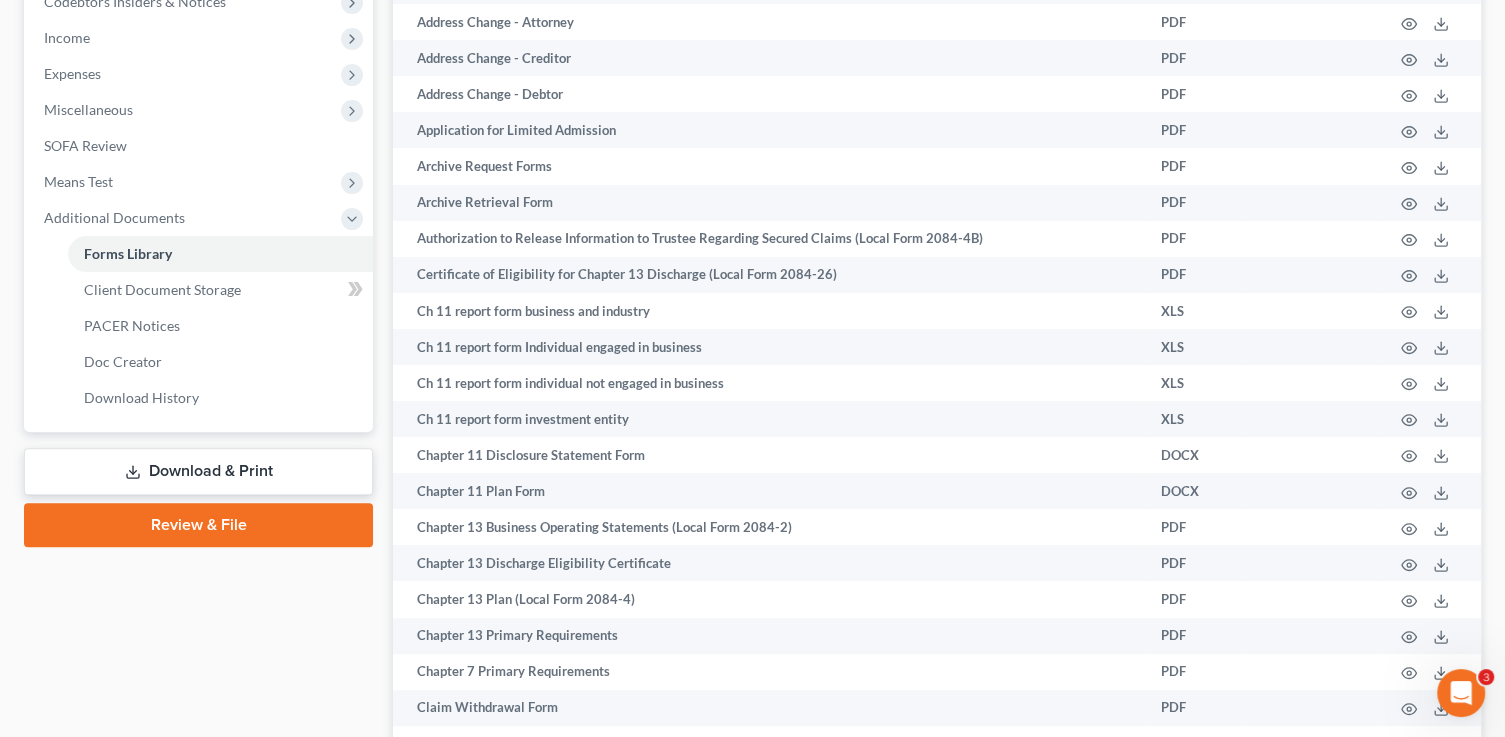 drag, startPoint x: 203, startPoint y: 467, endPoint x: 234, endPoint y: 461, distance: 31.575306 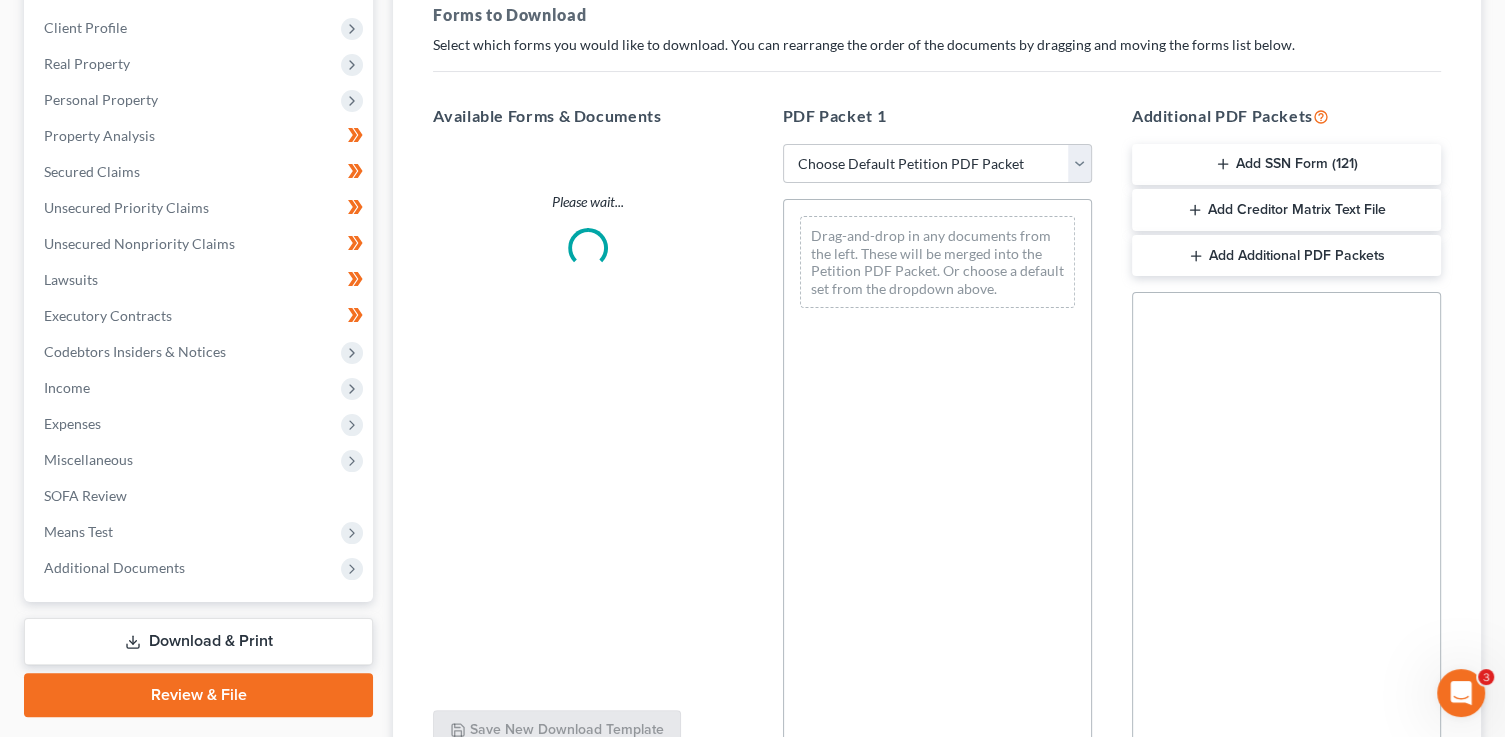 scroll, scrollTop: 0, scrollLeft: 0, axis: both 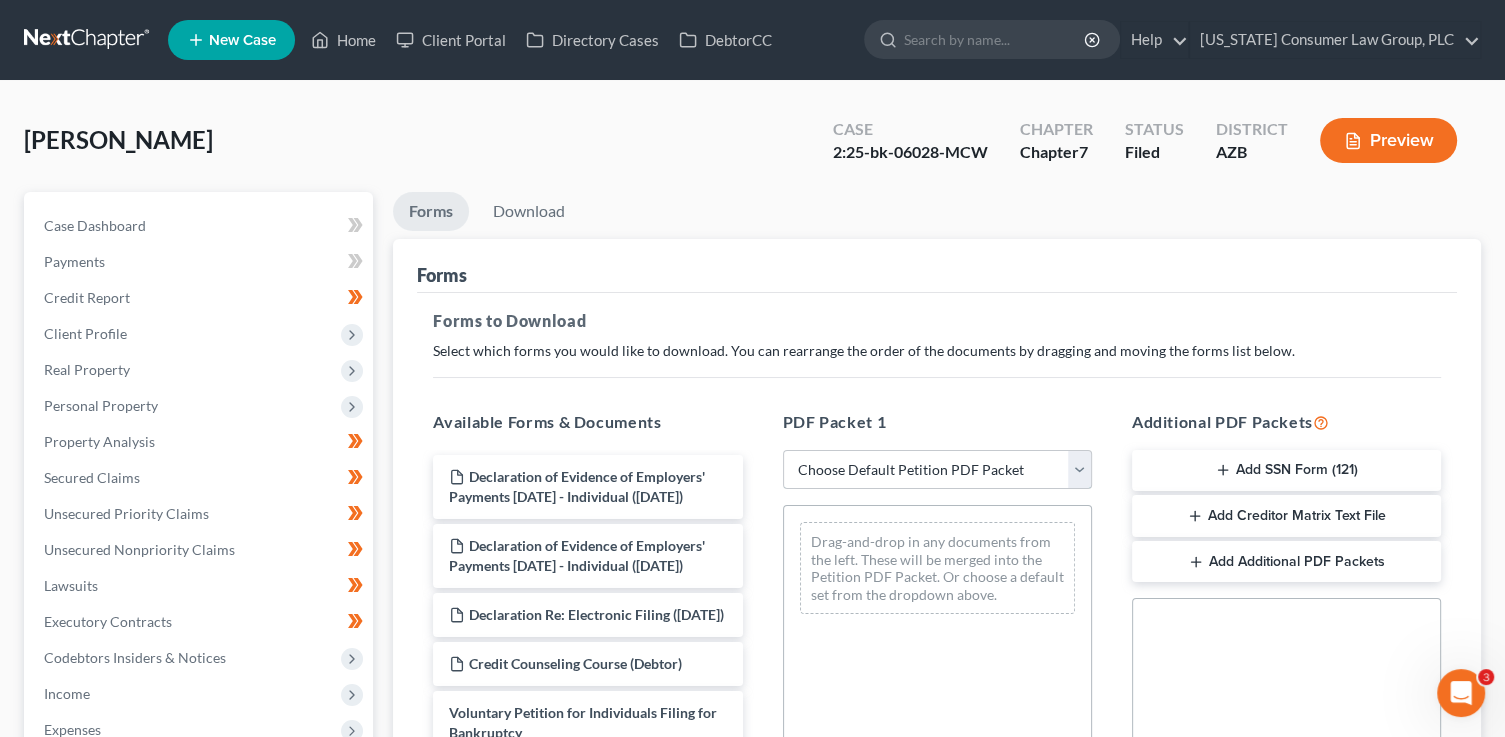 click on "Choose Default Petition PDF Packet Complete Bankruptcy Petition (all forms and schedules) Emergency Filing Forms (Petition and Creditor List Only) Amended Forms Signature Pages Only Emergency Completion Emergency Completion - Business Debts Emergency Completion Emergency Completion with Disclosure" at bounding box center [937, 470] 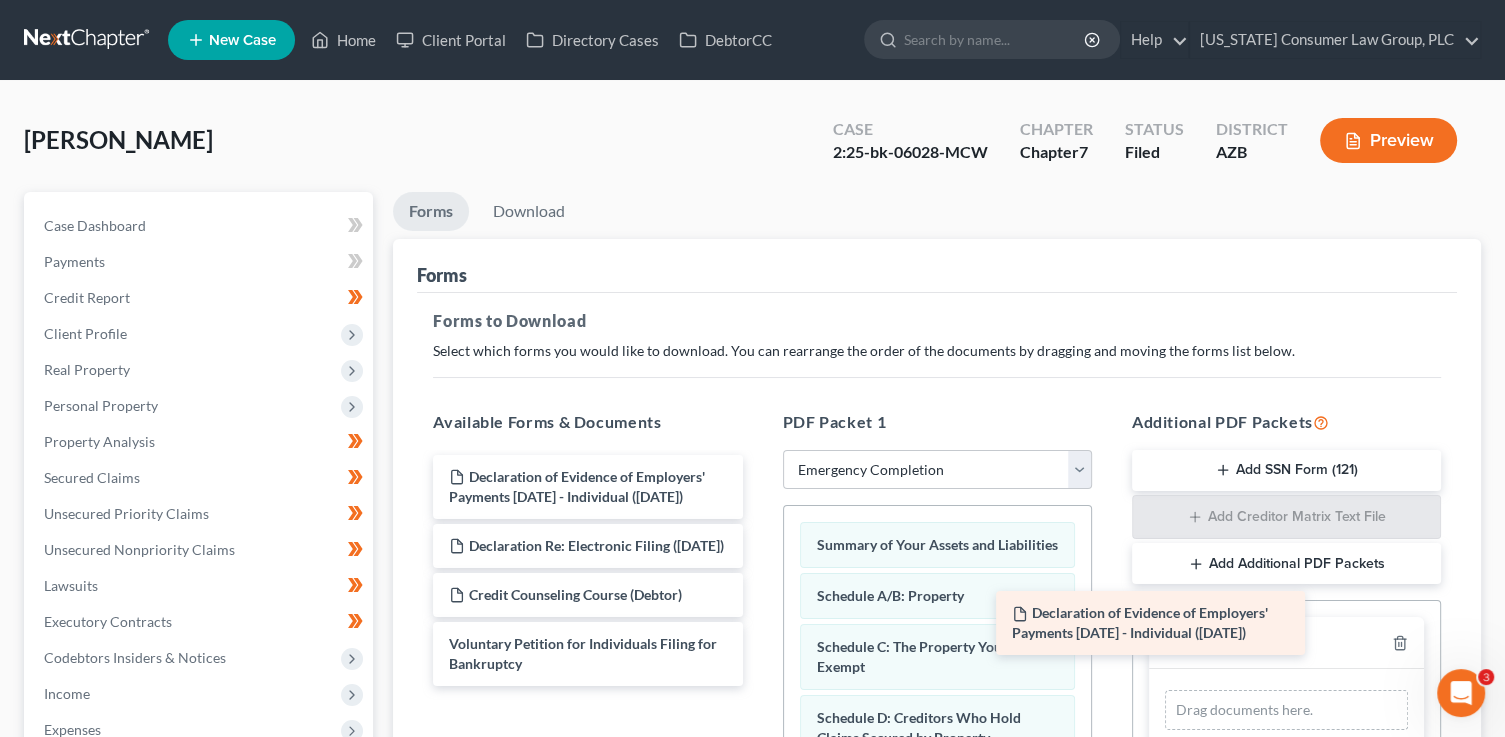drag, startPoint x: 633, startPoint y: 494, endPoint x: 1238, endPoint y: 631, distance: 620.3177 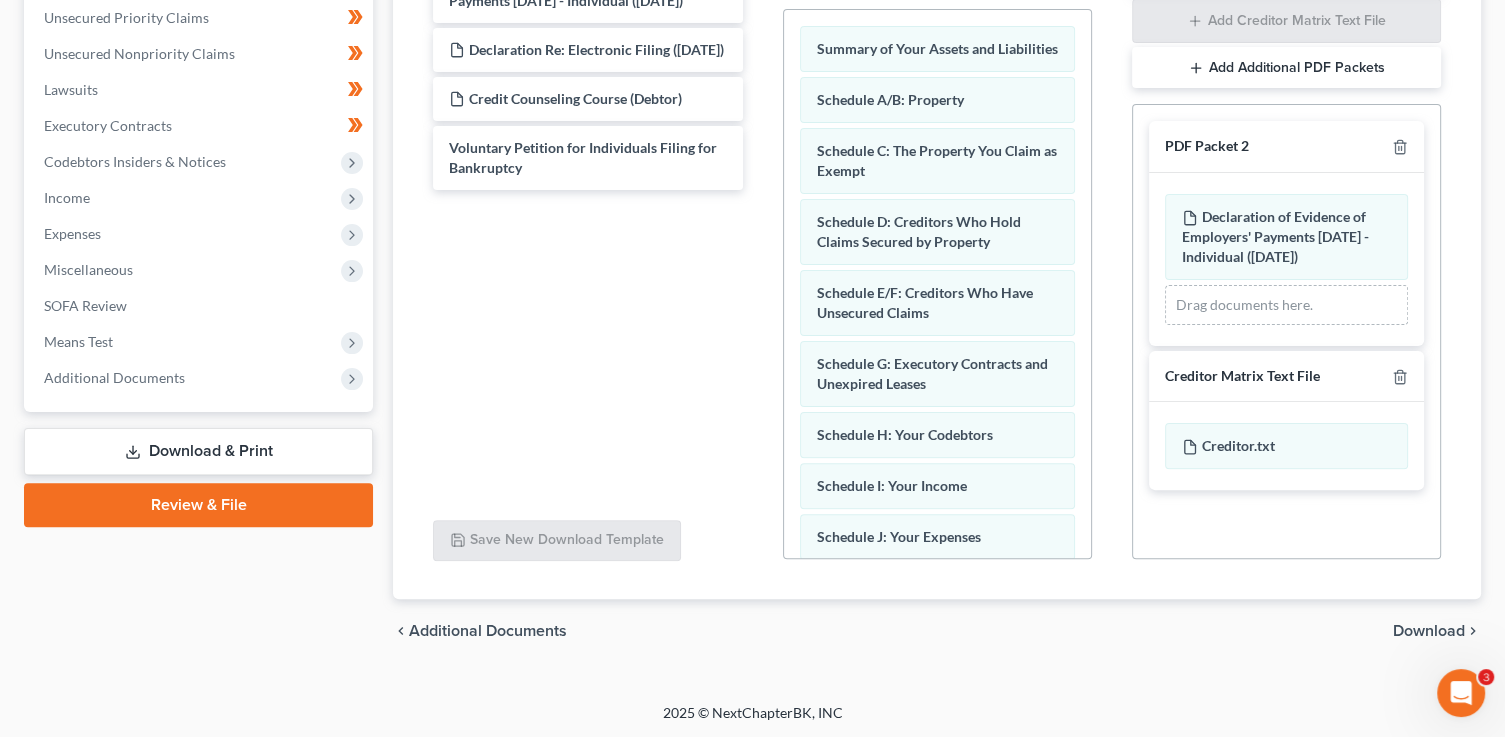 click on "Download" at bounding box center [1429, 631] 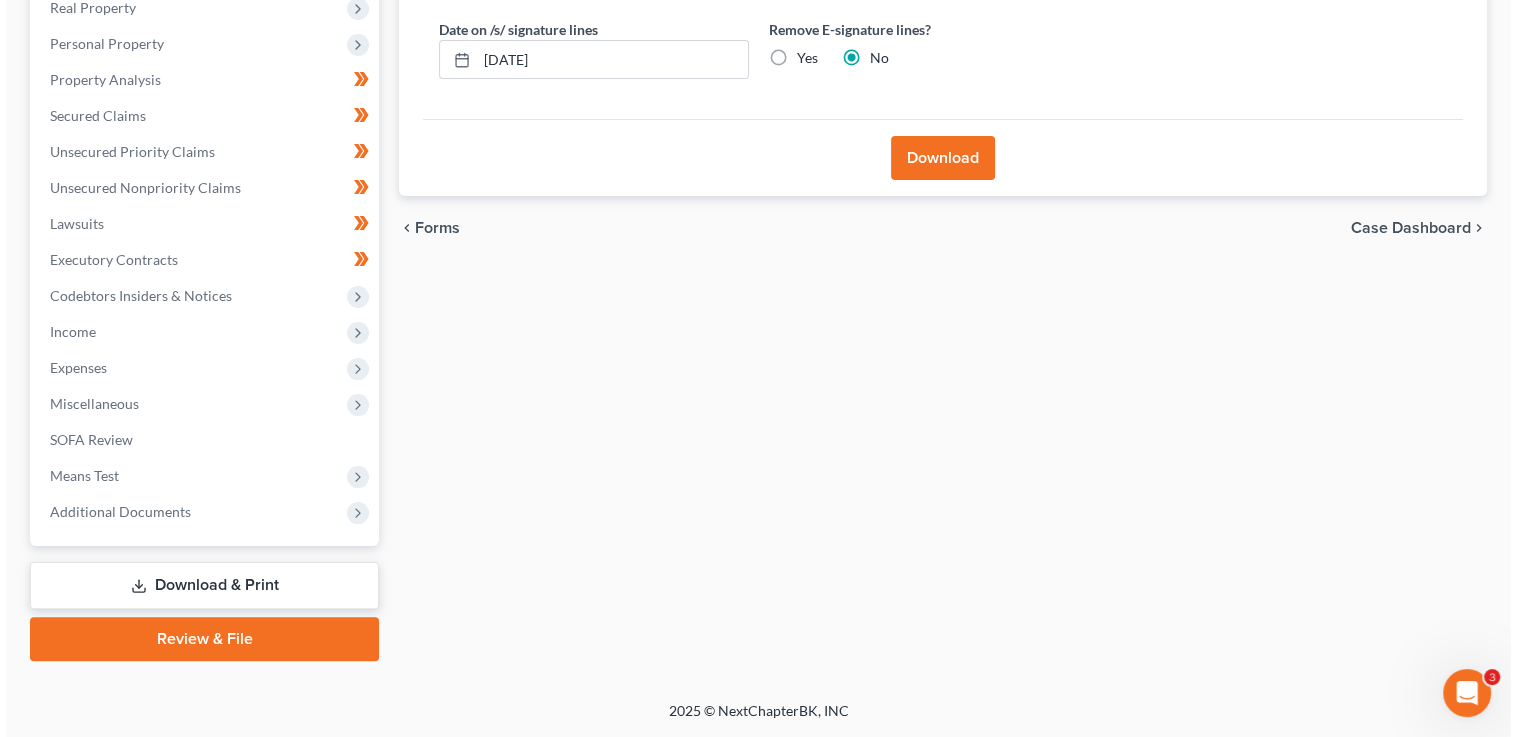 scroll, scrollTop: 360, scrollLeft: 0, axis: vertical 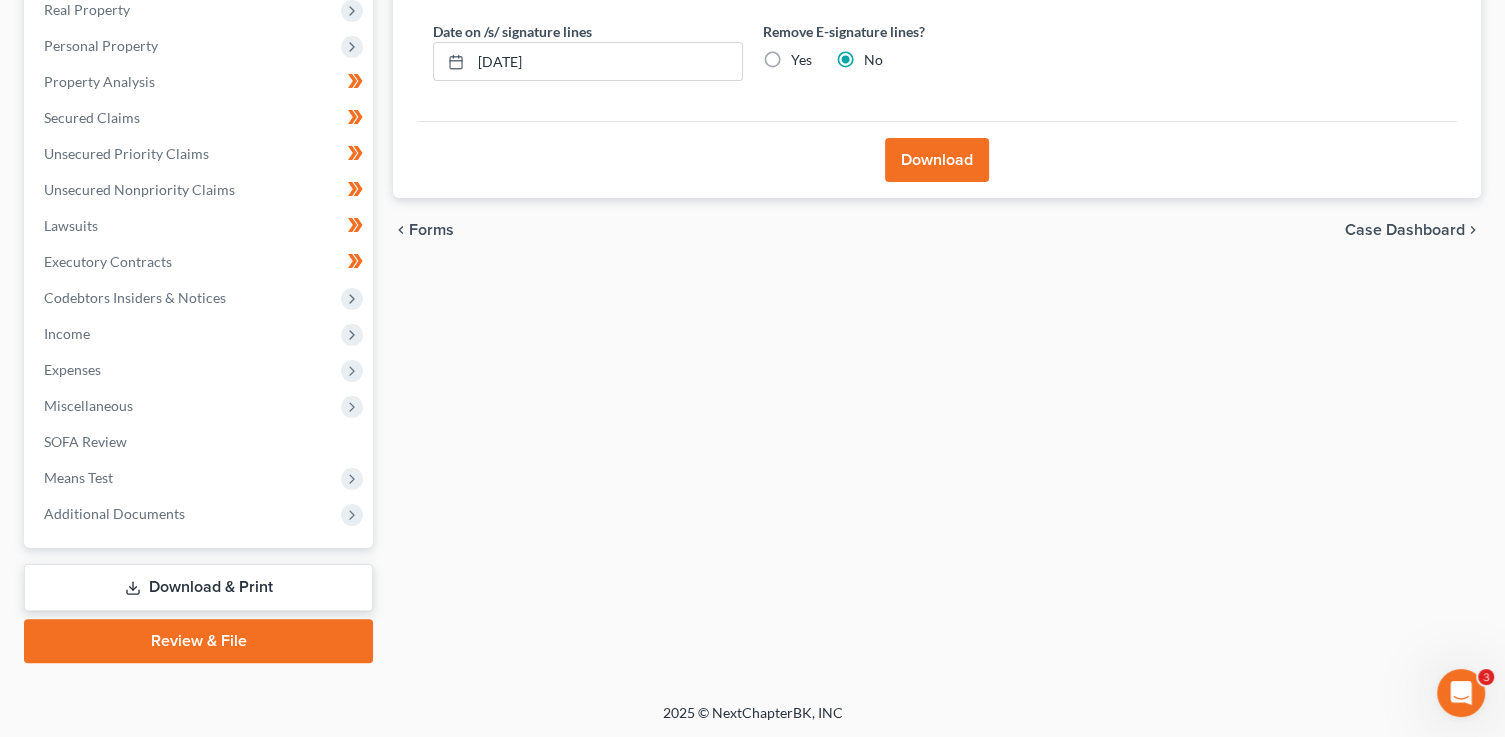 click on "Download" at bounding box center (937, 160) 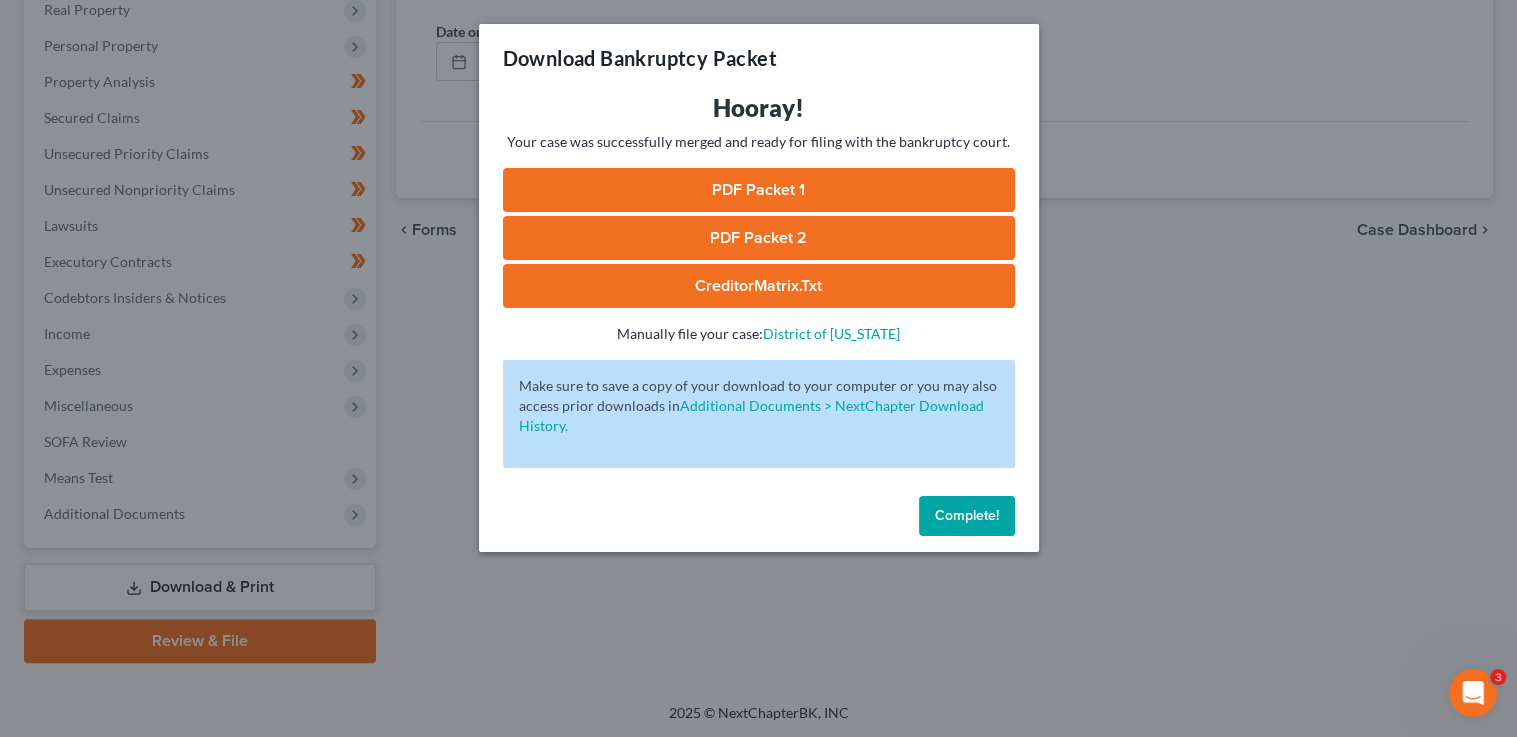 click on "PDF Packet 1" at bounding box center [759, 190] 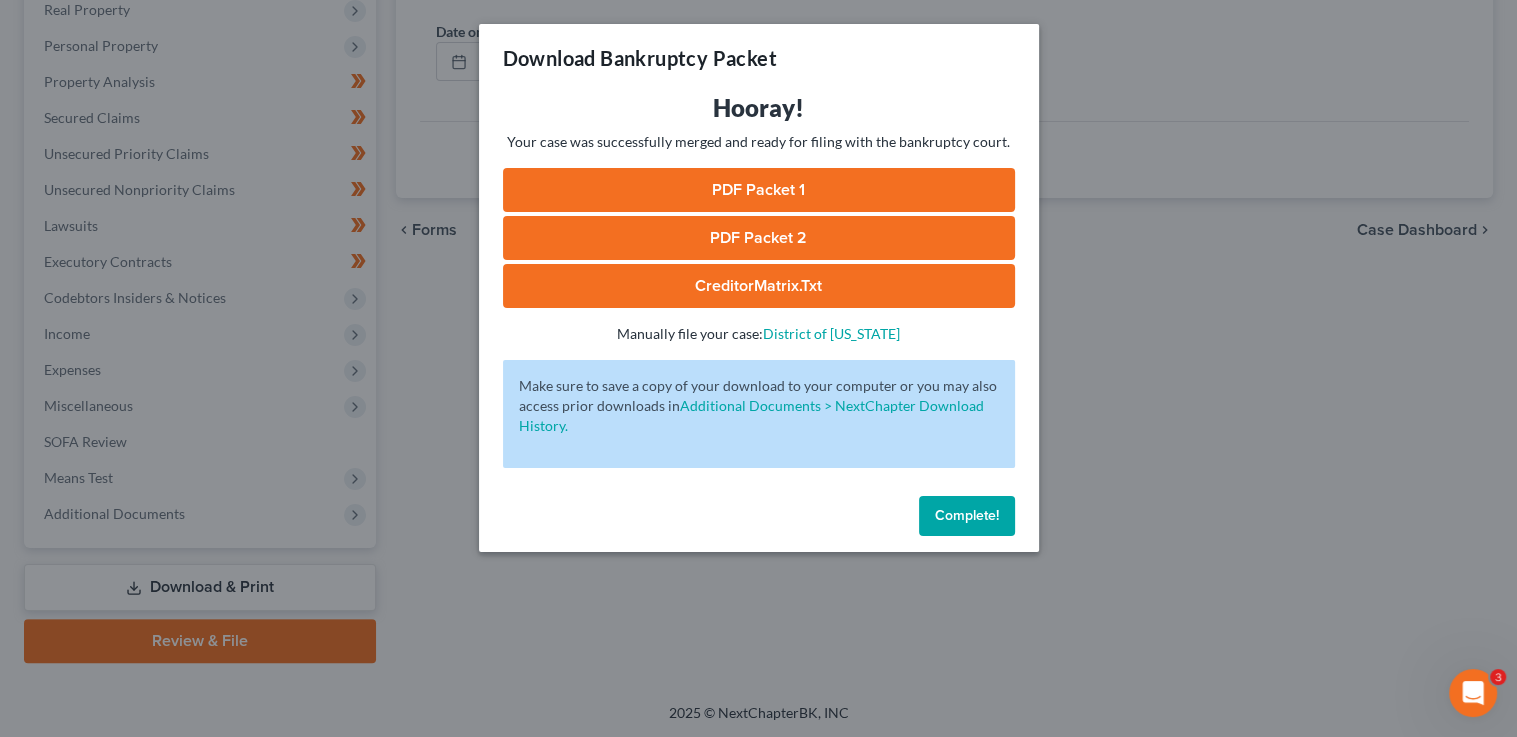 drag, startPoint x: 679, startPoint y: 236, endPoint x: 669, endPoint y: 224, distance: 15.6205 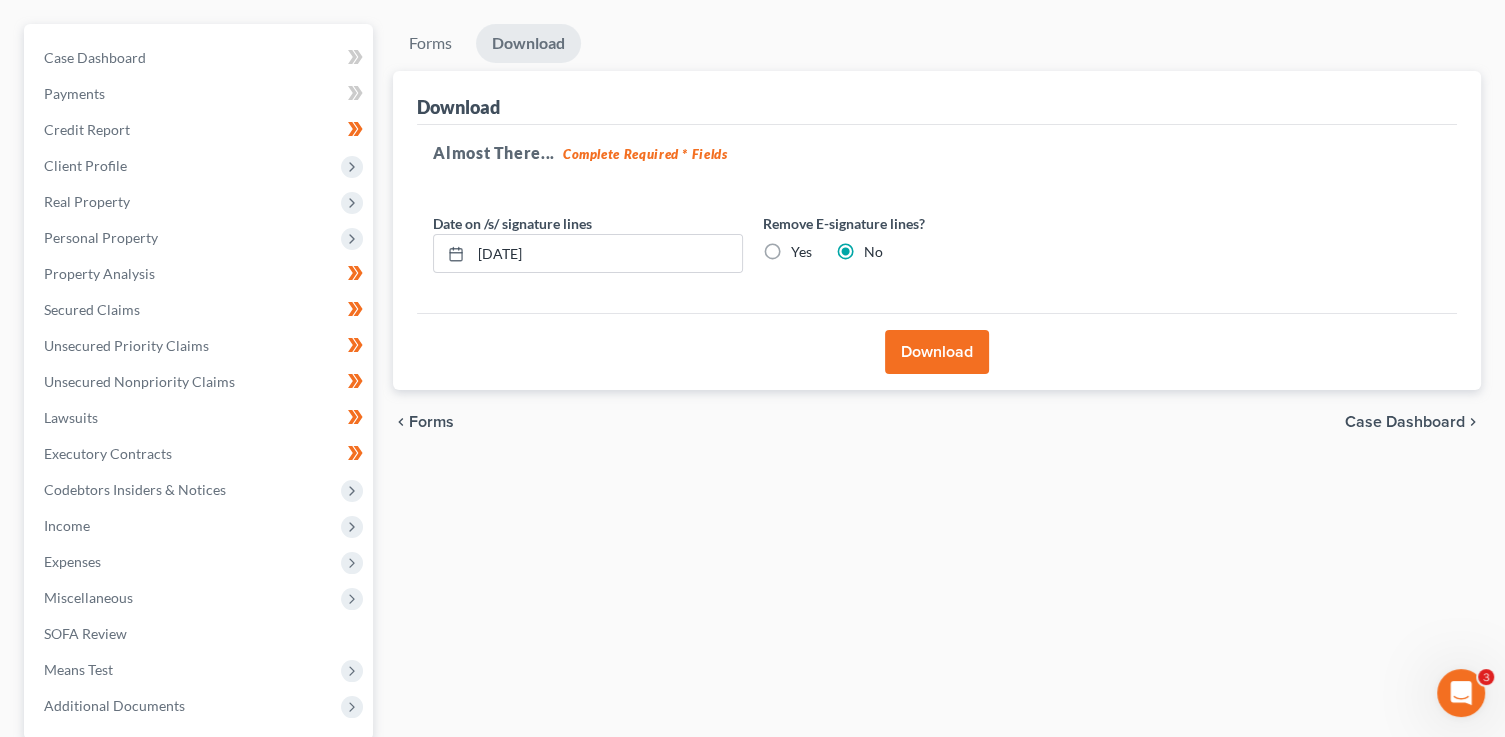 scroll, scrollTop: 0, scrollLeft: 0, axis: both 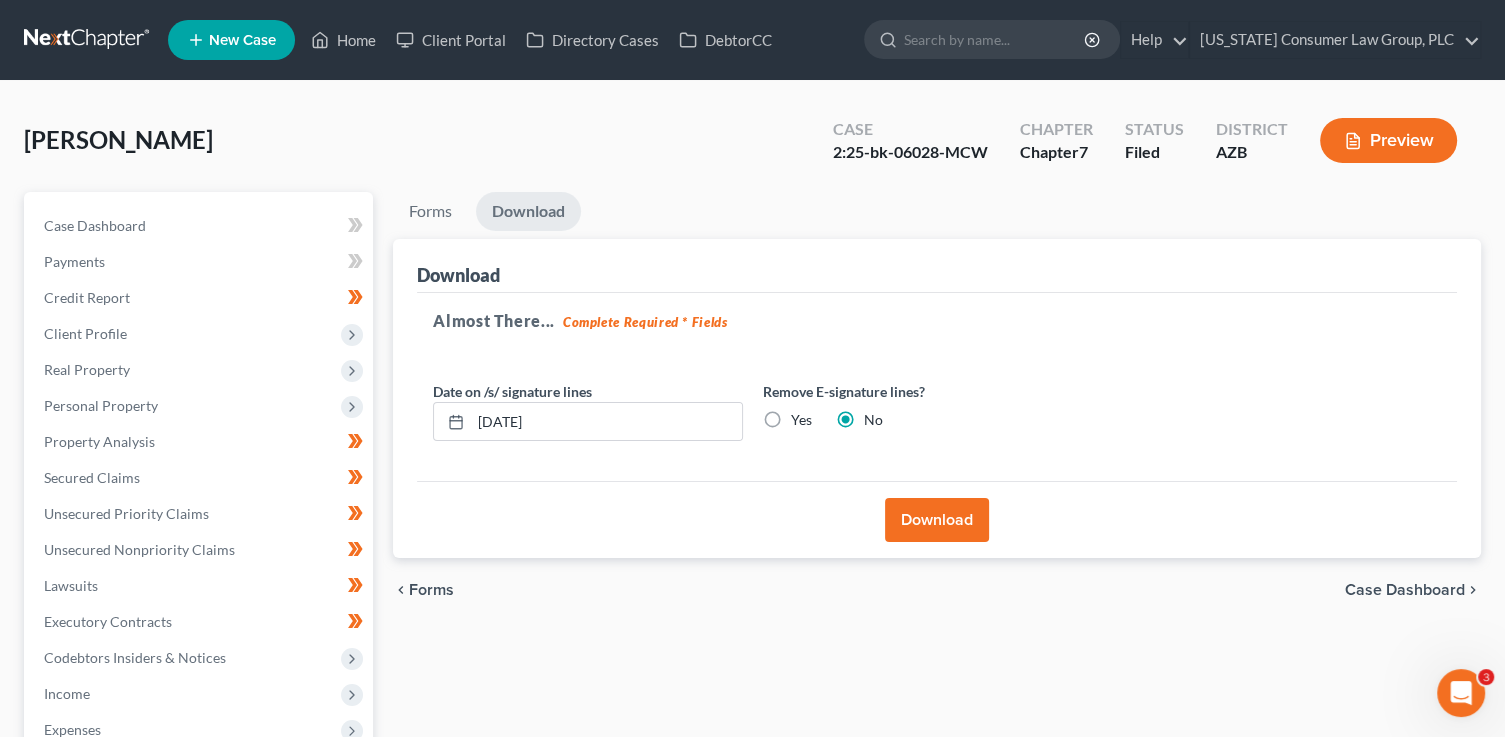 click on "Carroll, Doreen Upgraded Case 2:25-bk-06028-MCW Chapter Chapter  7 Status Filed District AZB Preview" at bounding box center (752, 148) 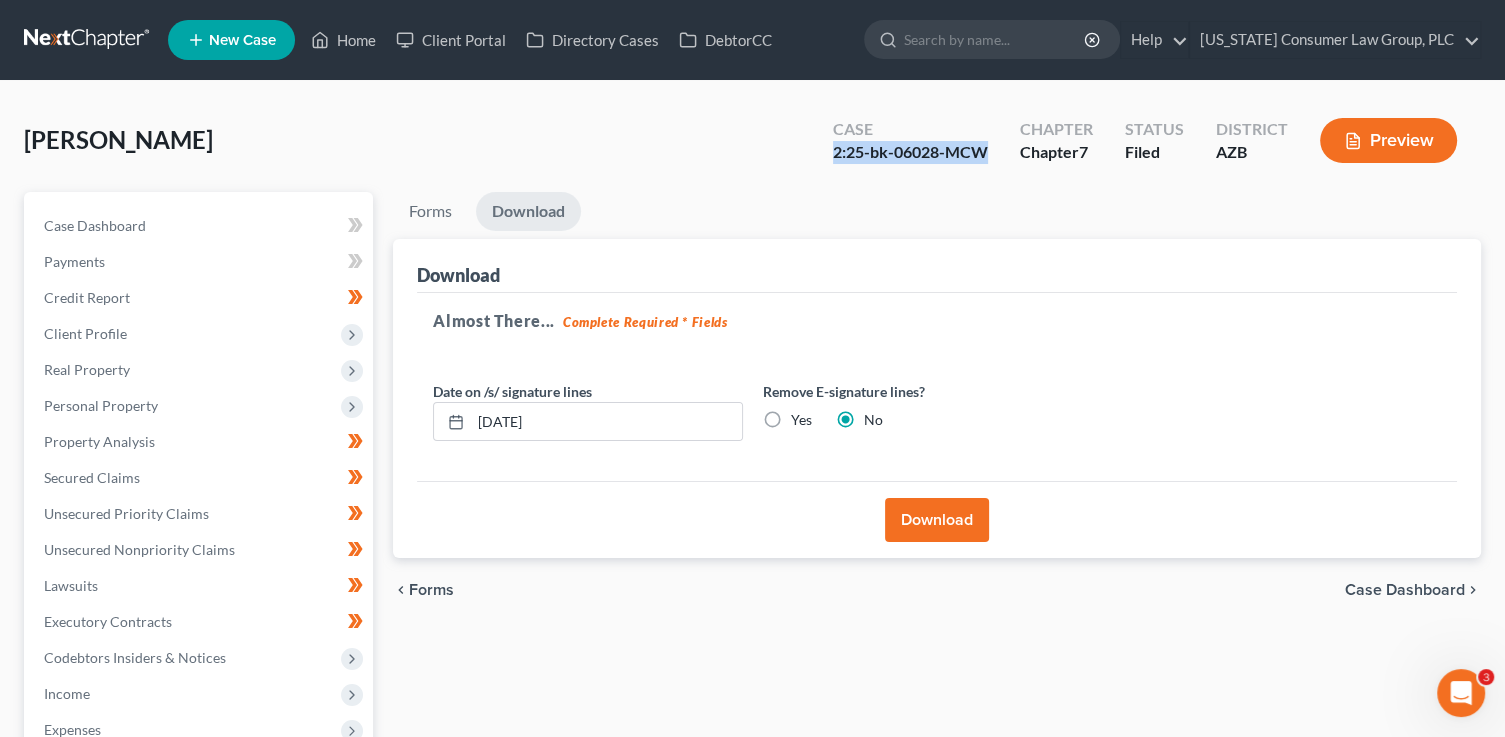 drag, startPoint x: 989, startPoint y: 151, endPoint x: 839, endPoint y: 149, distance: 150.01334 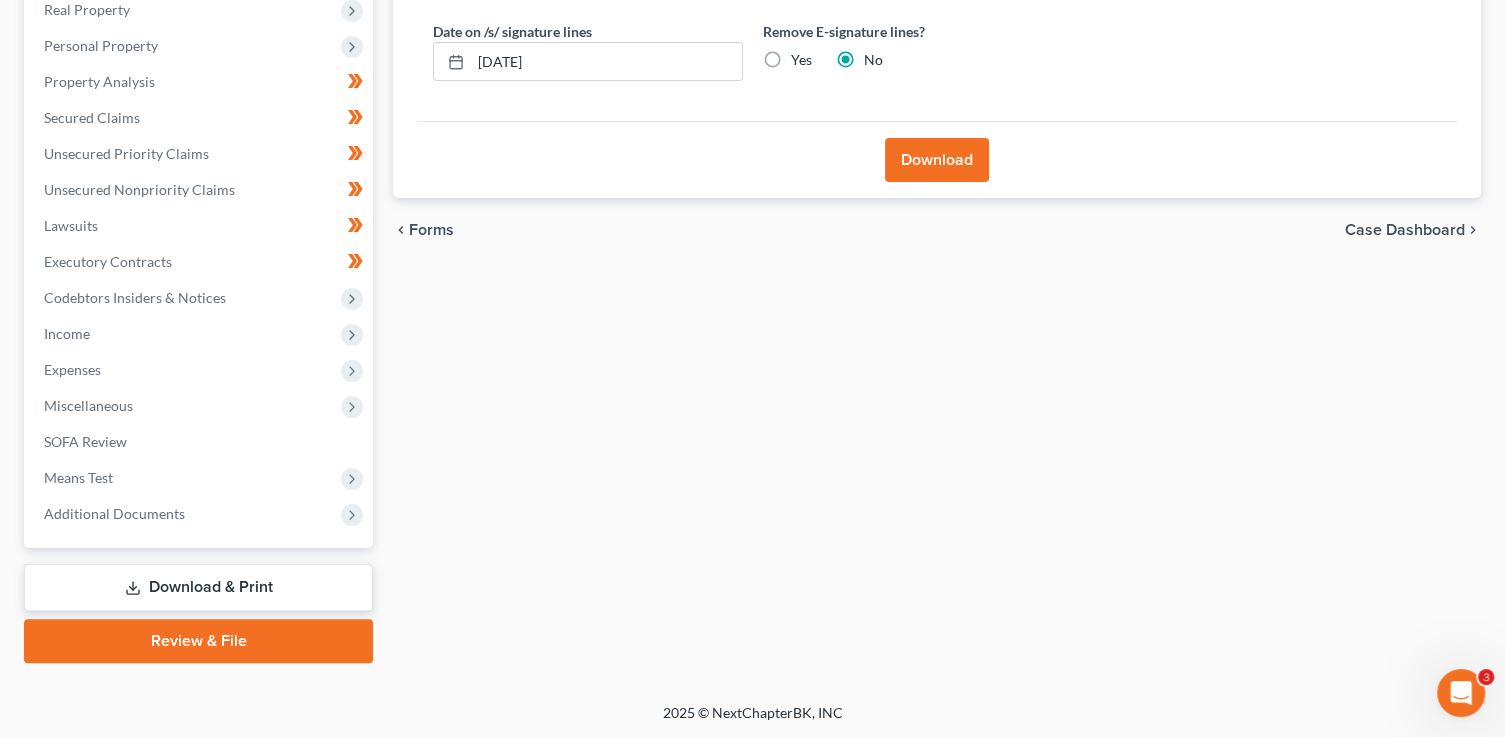 scroll, scrollTop: 360, scrollLeft: 0, axis: vertical 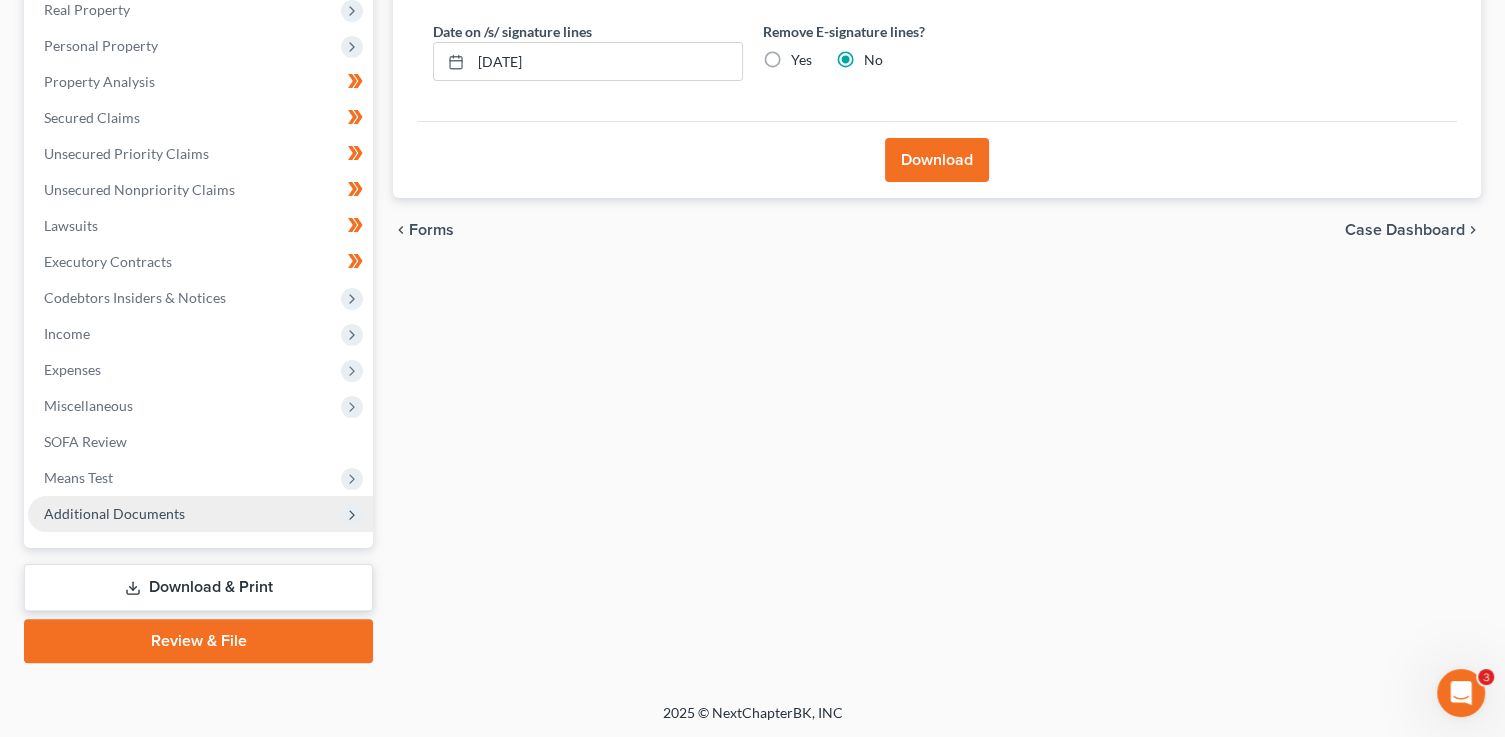 click on "Additional Documents" at bounding box center (200, 514) 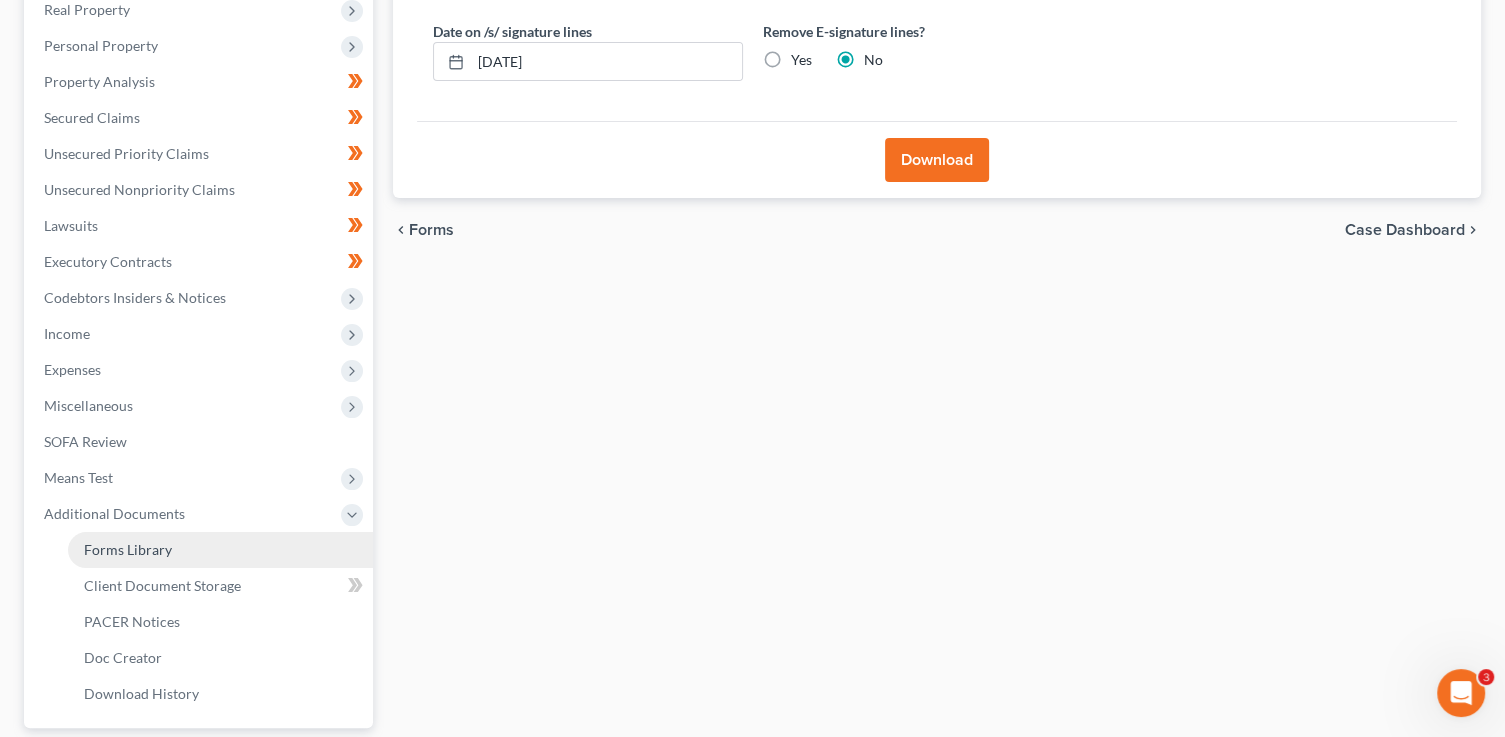 click on "Forms Library" at bounding box center (220, 550) 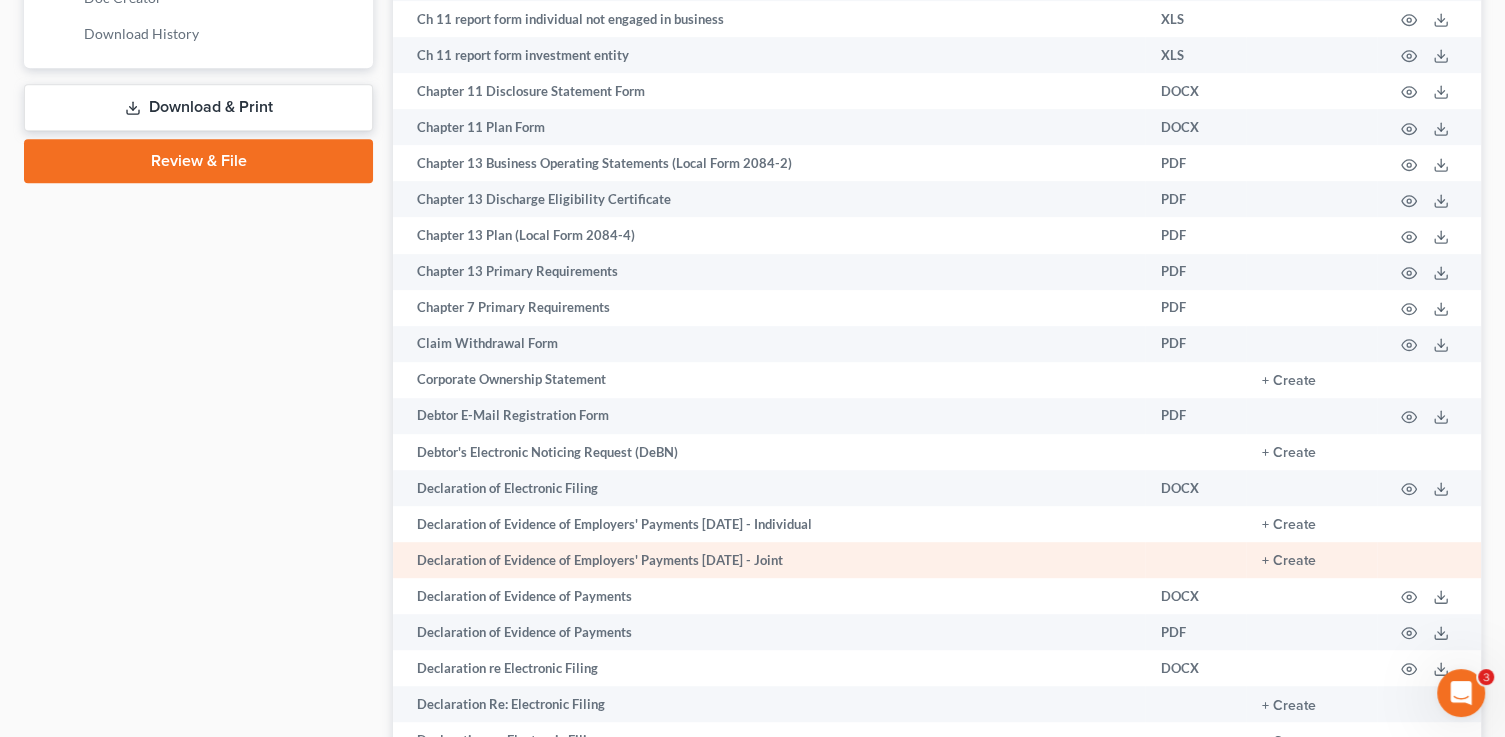scroll, scrollTop: 1032, scrollLeft: 0, axis: vertical 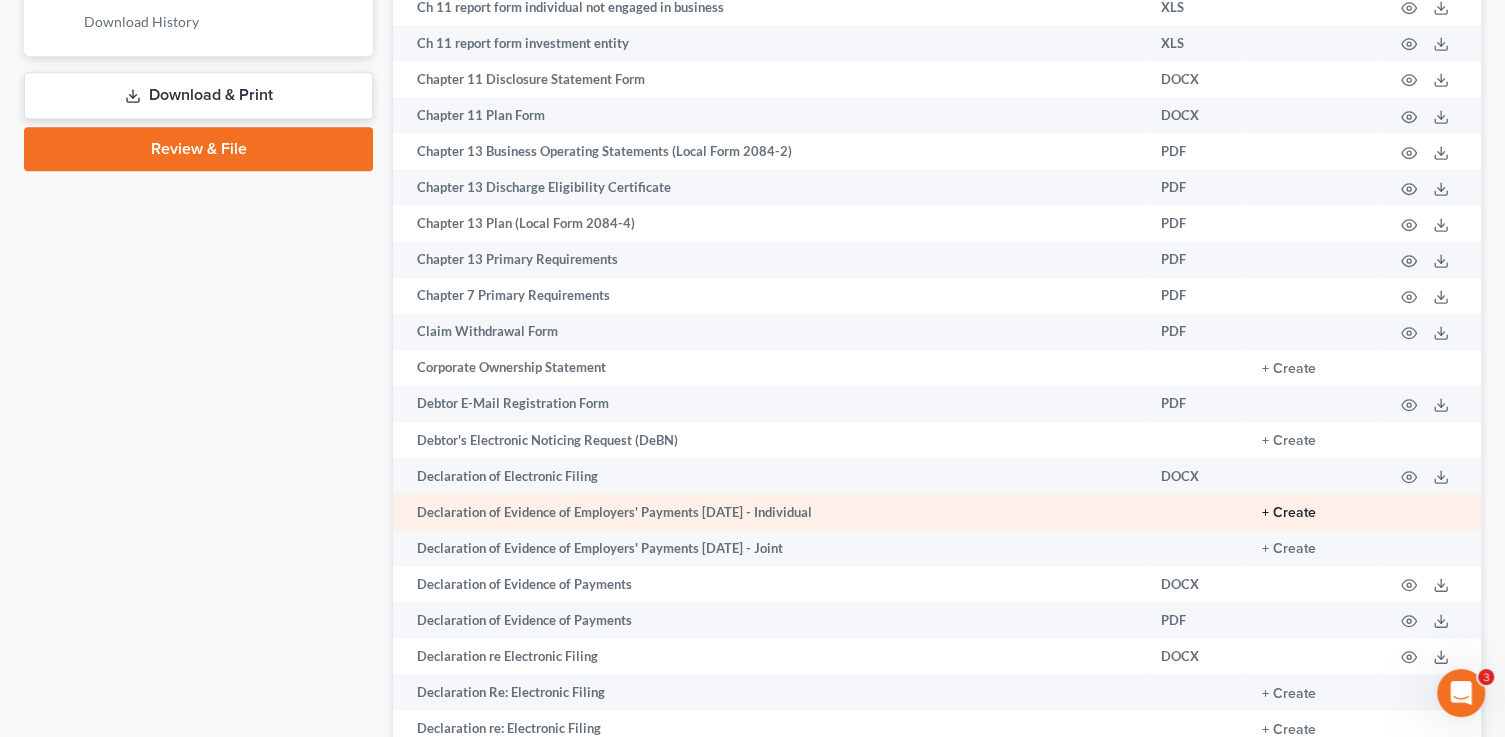 click on "+ Create" at bounding box center [1289, 513] 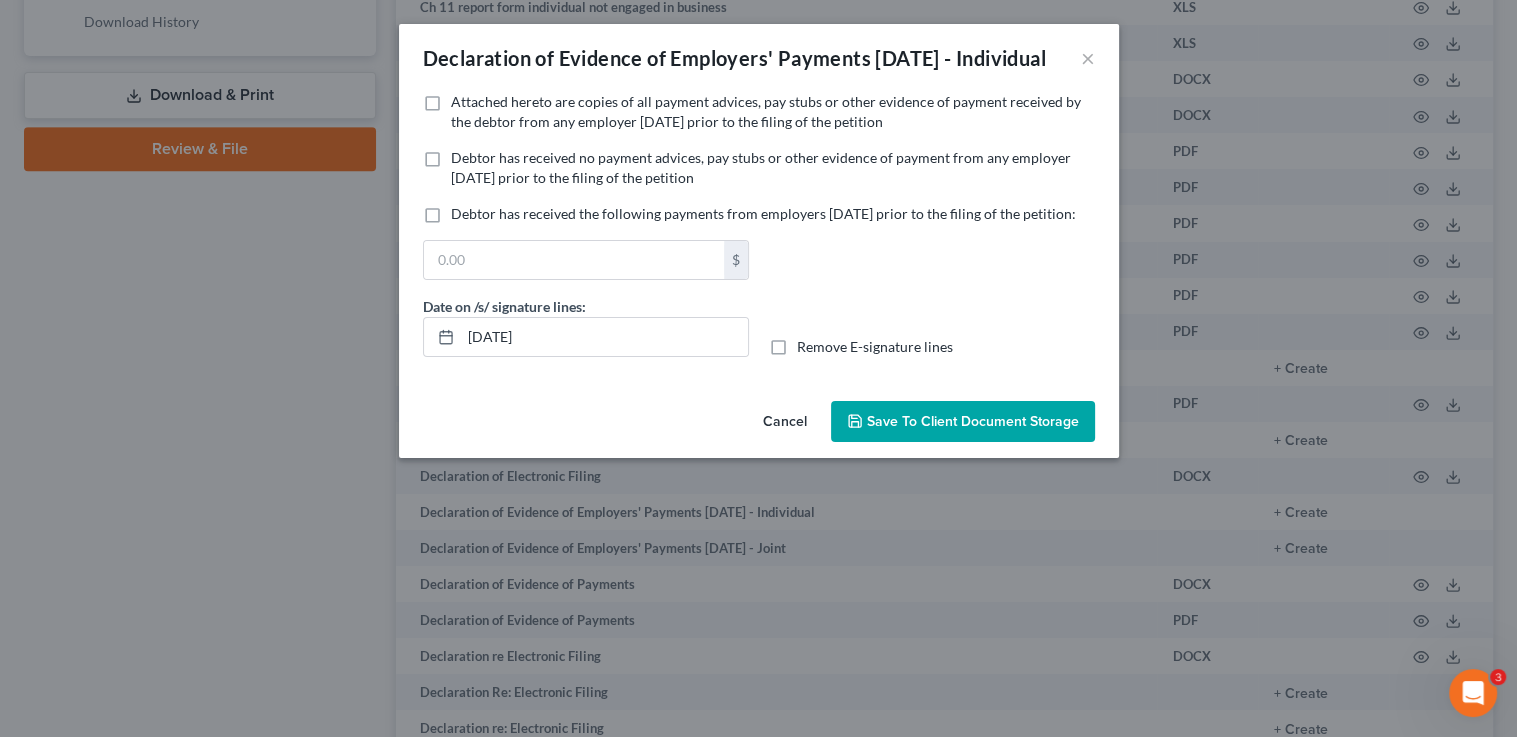 click on "Debtor has received no payment advices, pay stubs or other evidence of payment from any employer within 60 days prior to the filing of the petition" at bounding box center [761, 167] 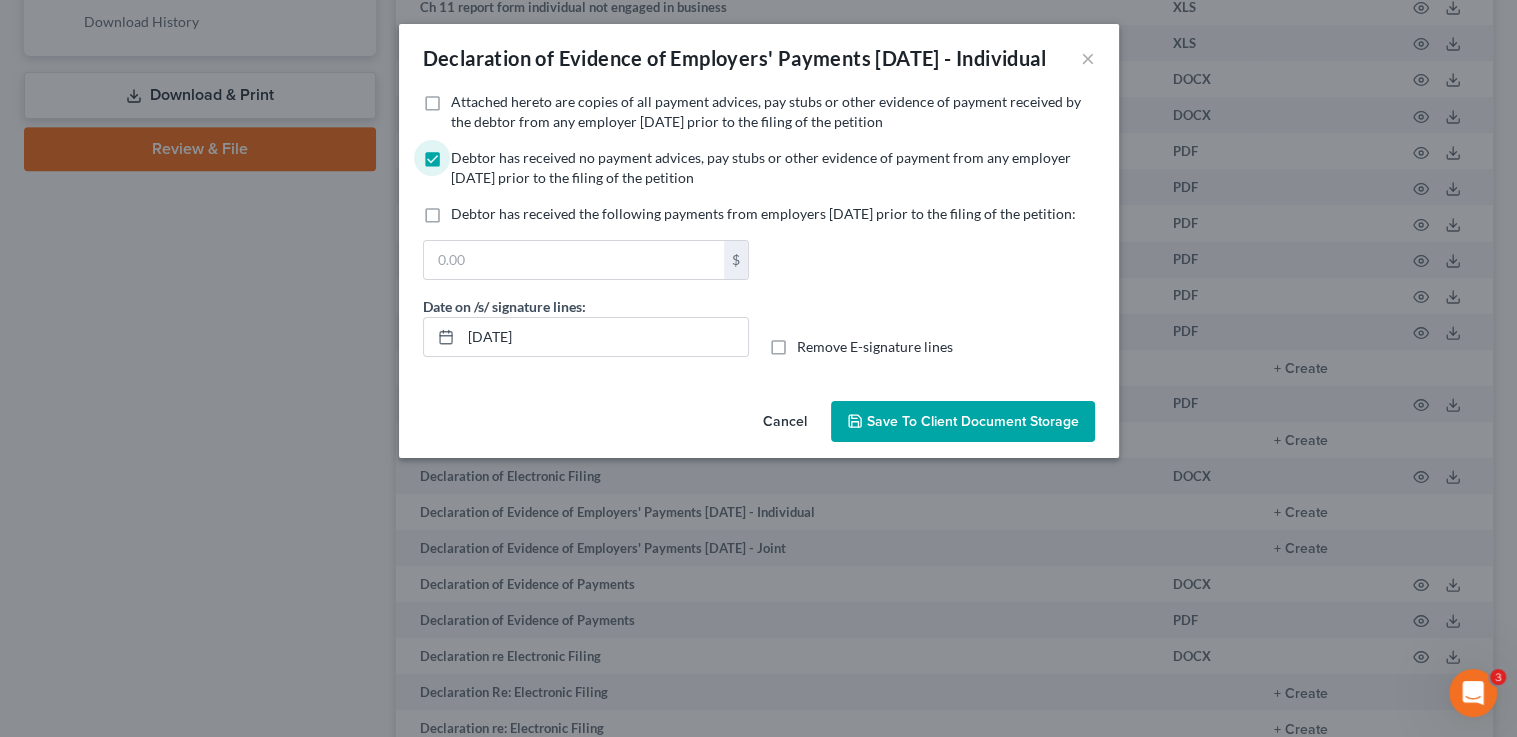 click on "Save to Client Document Storage" at bounding box center [973, 421] 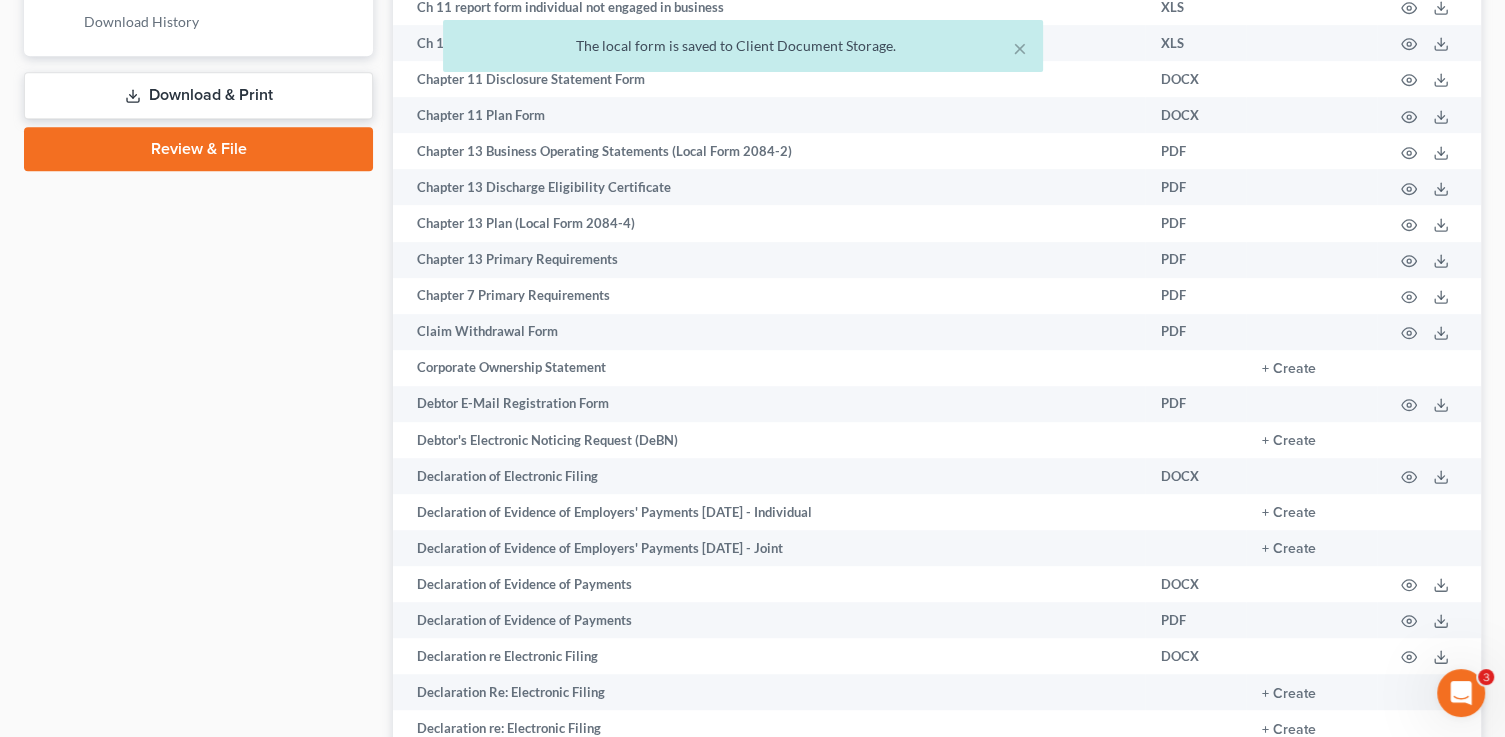click on "Download & Print" at bounding box center [198, 95] 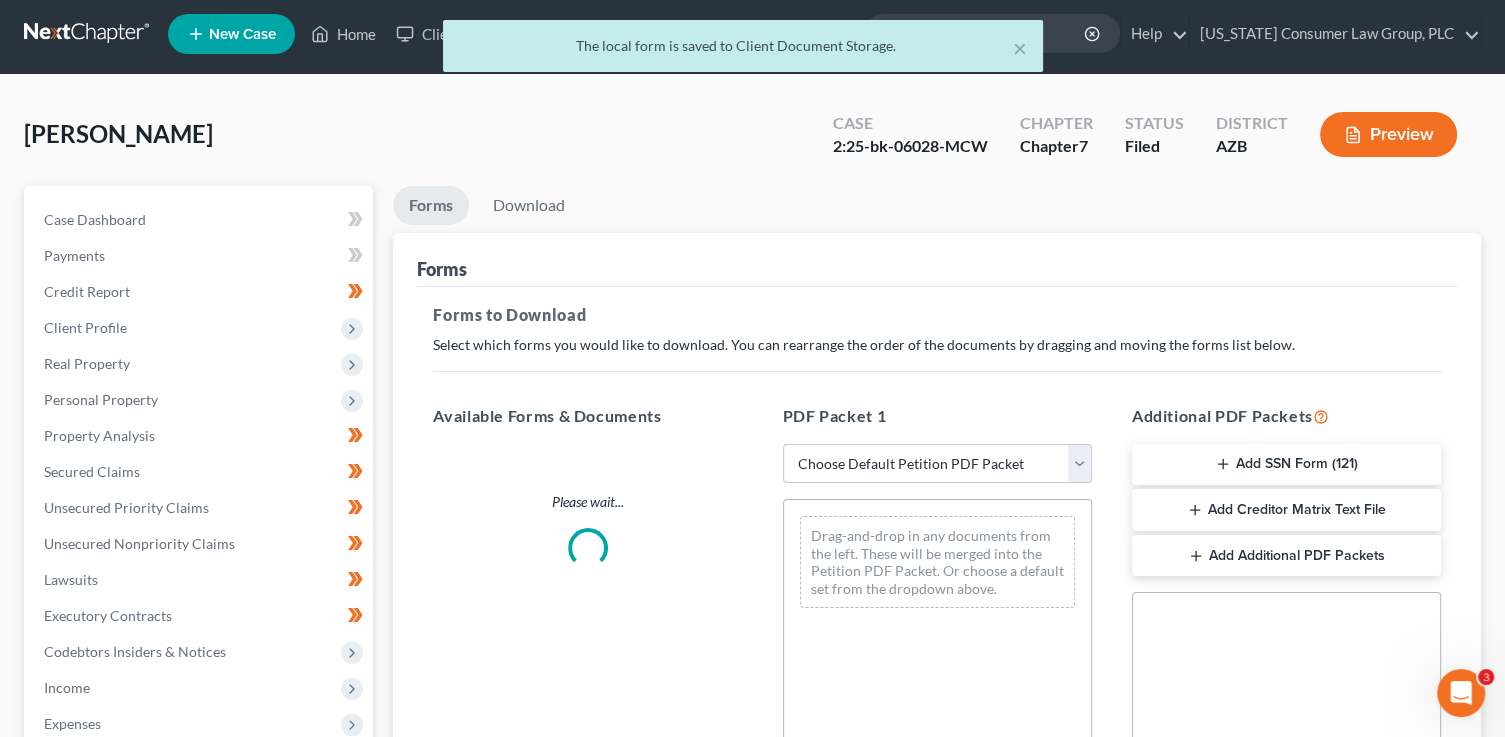 scroll, scrollTop: 0, scrollLeft: 0, axis: both 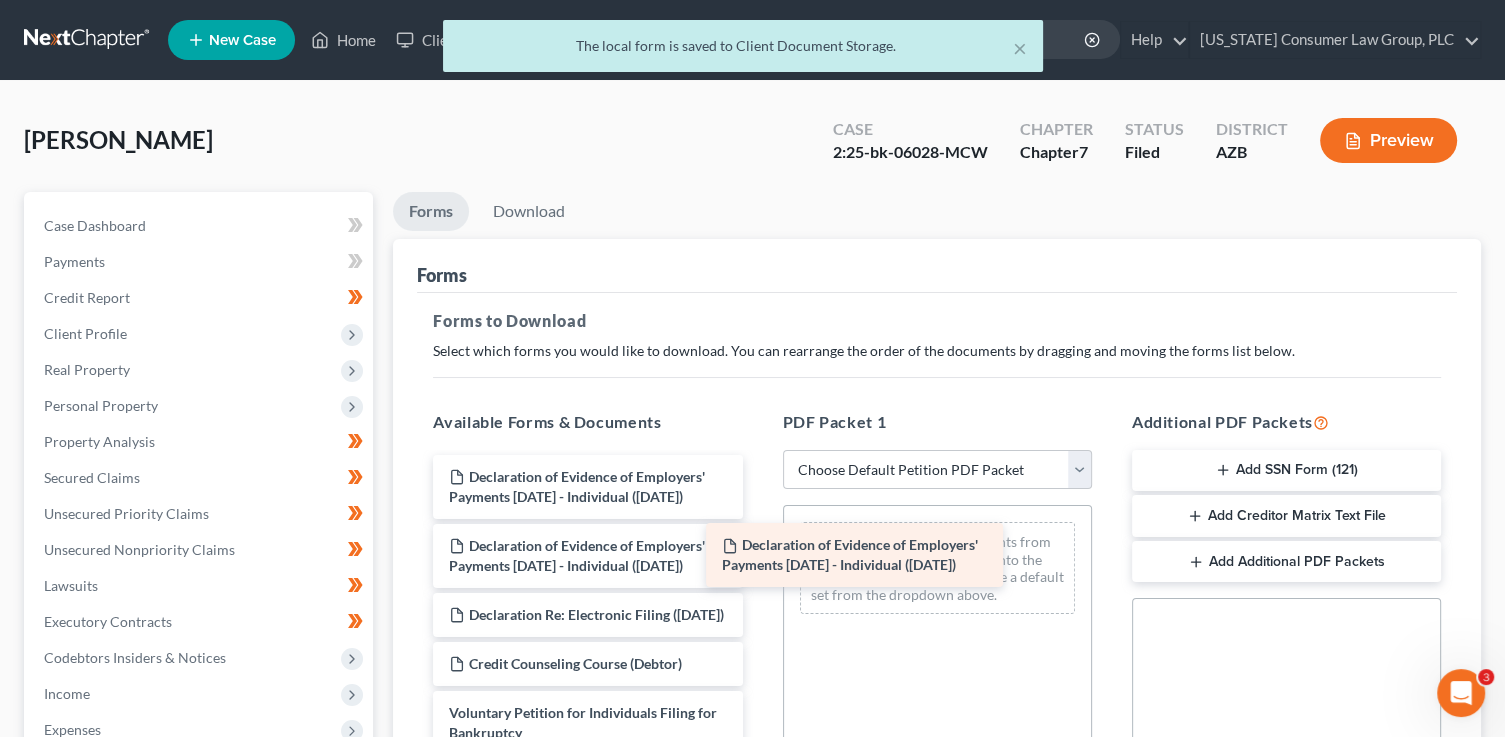 drag, startPoint x: 587, startPoint y: 481, endPoint x: 934, endPoint y: 574, distance: 359.24643 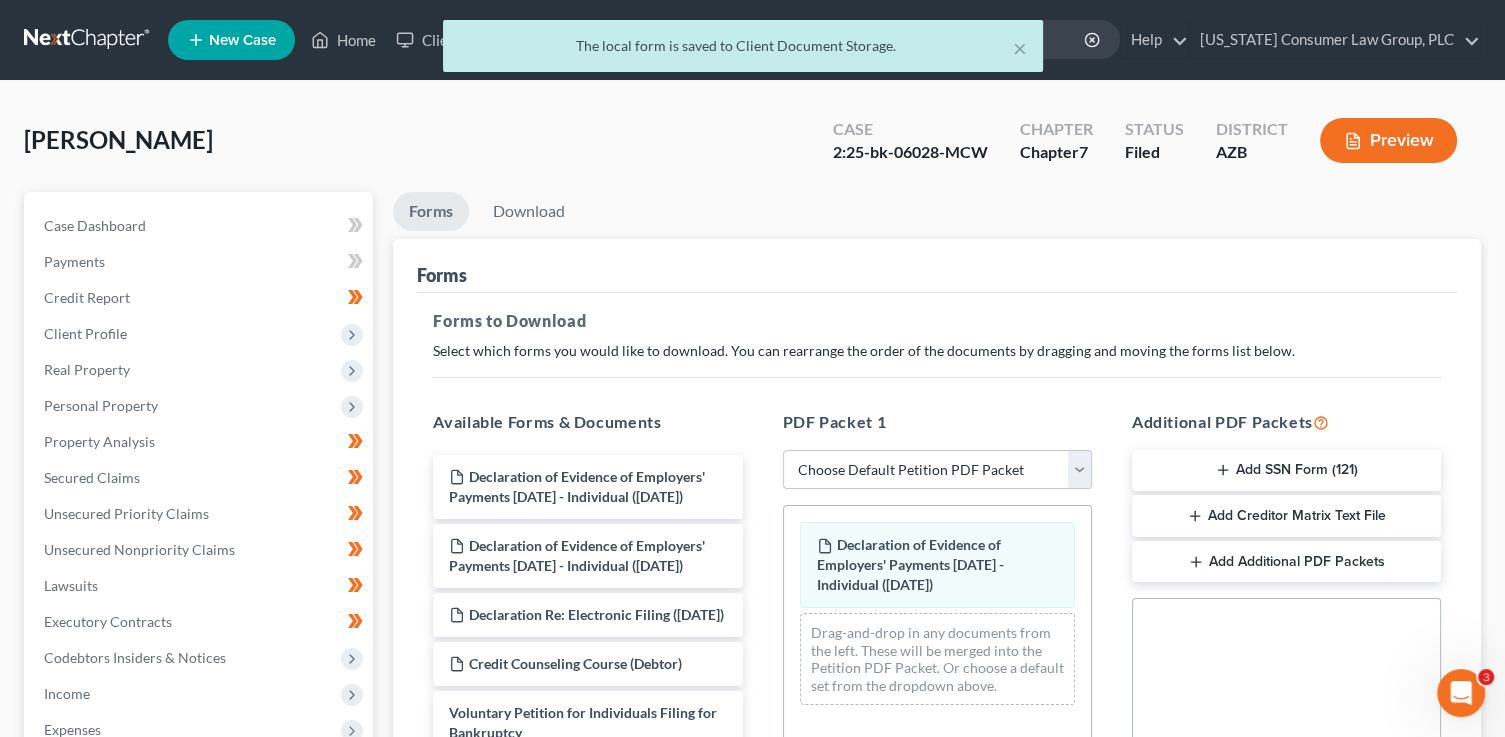 scroll, scrollTop: 496, scrollLeft: 0, axis: vertical 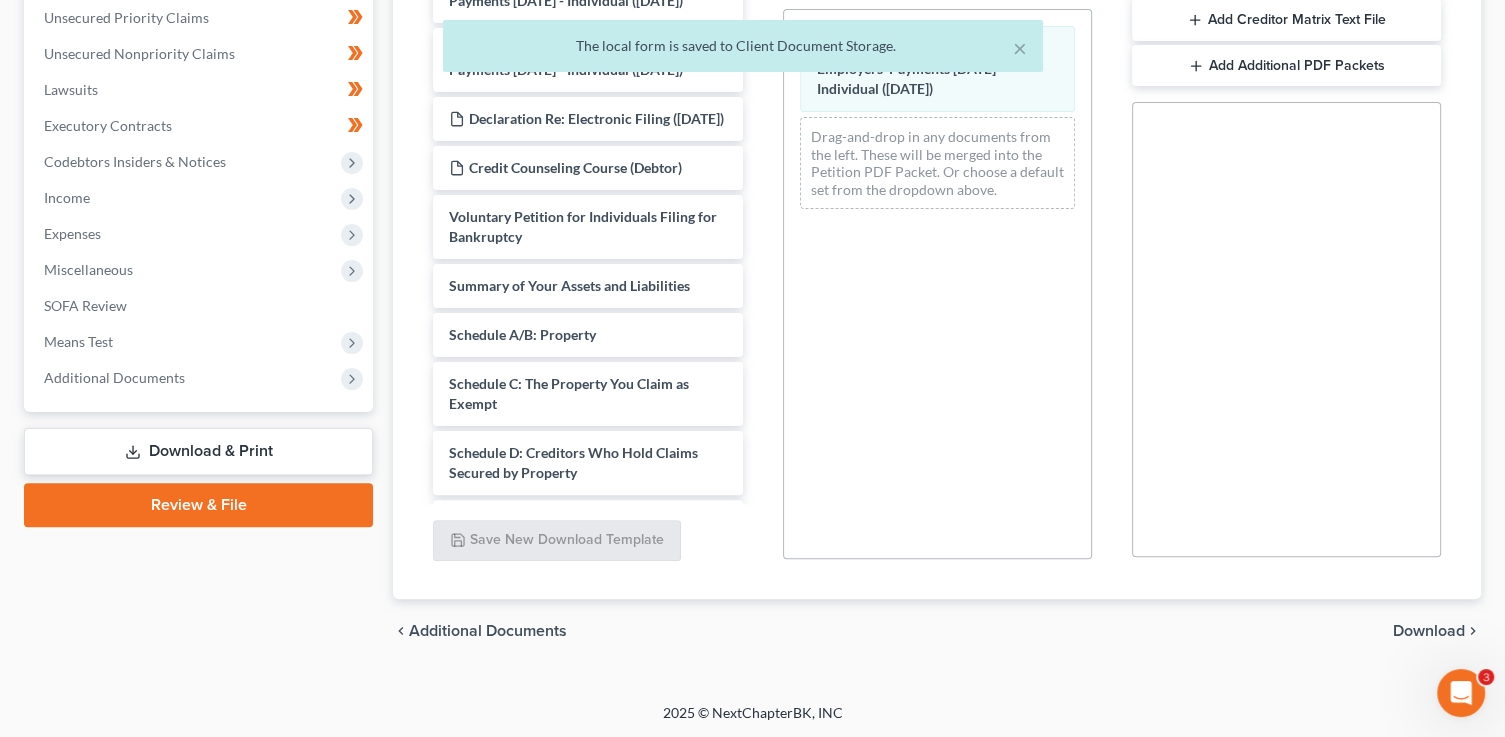 click on "Download" at bounding box center (1429, 631) 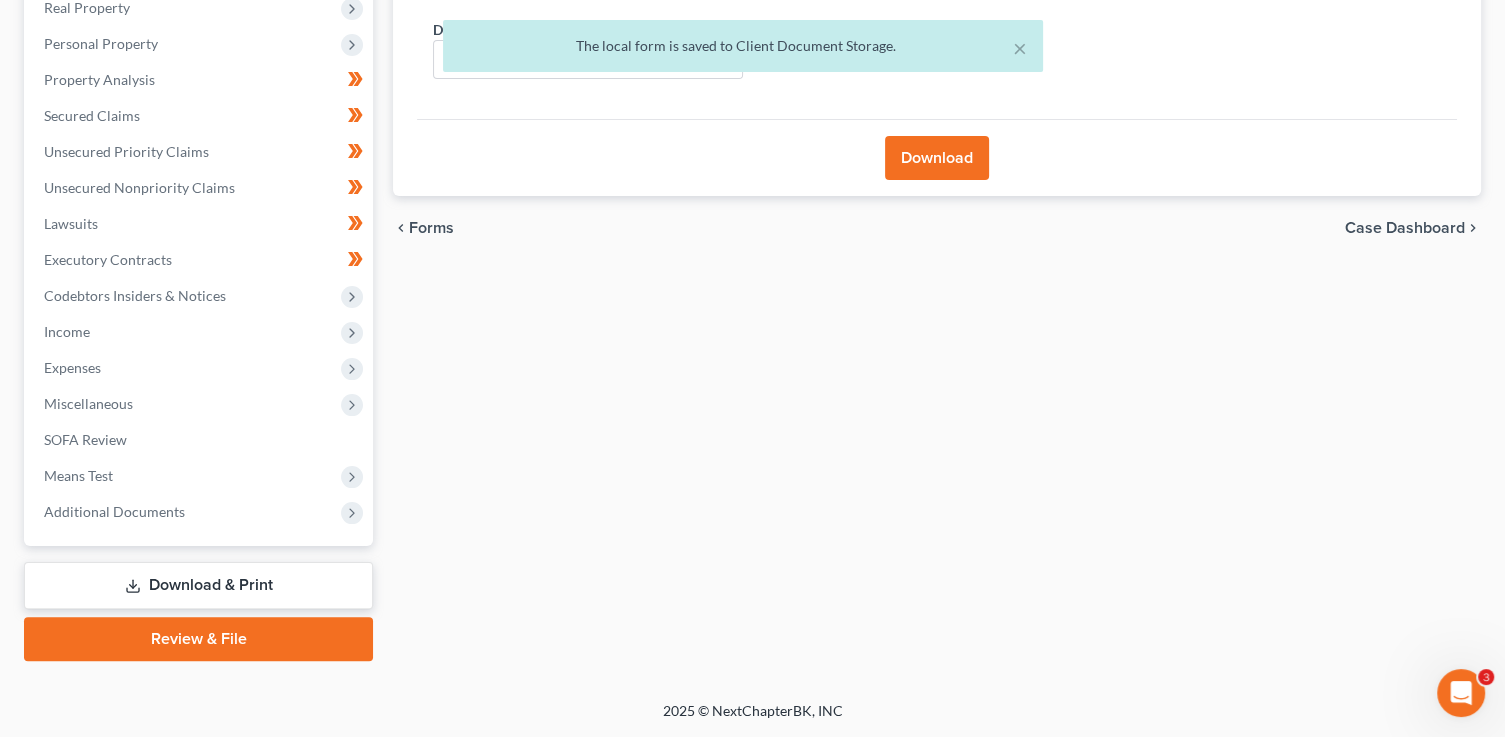 scroll, scrollTop: 360, scrollLeft: 0, axis: vertical 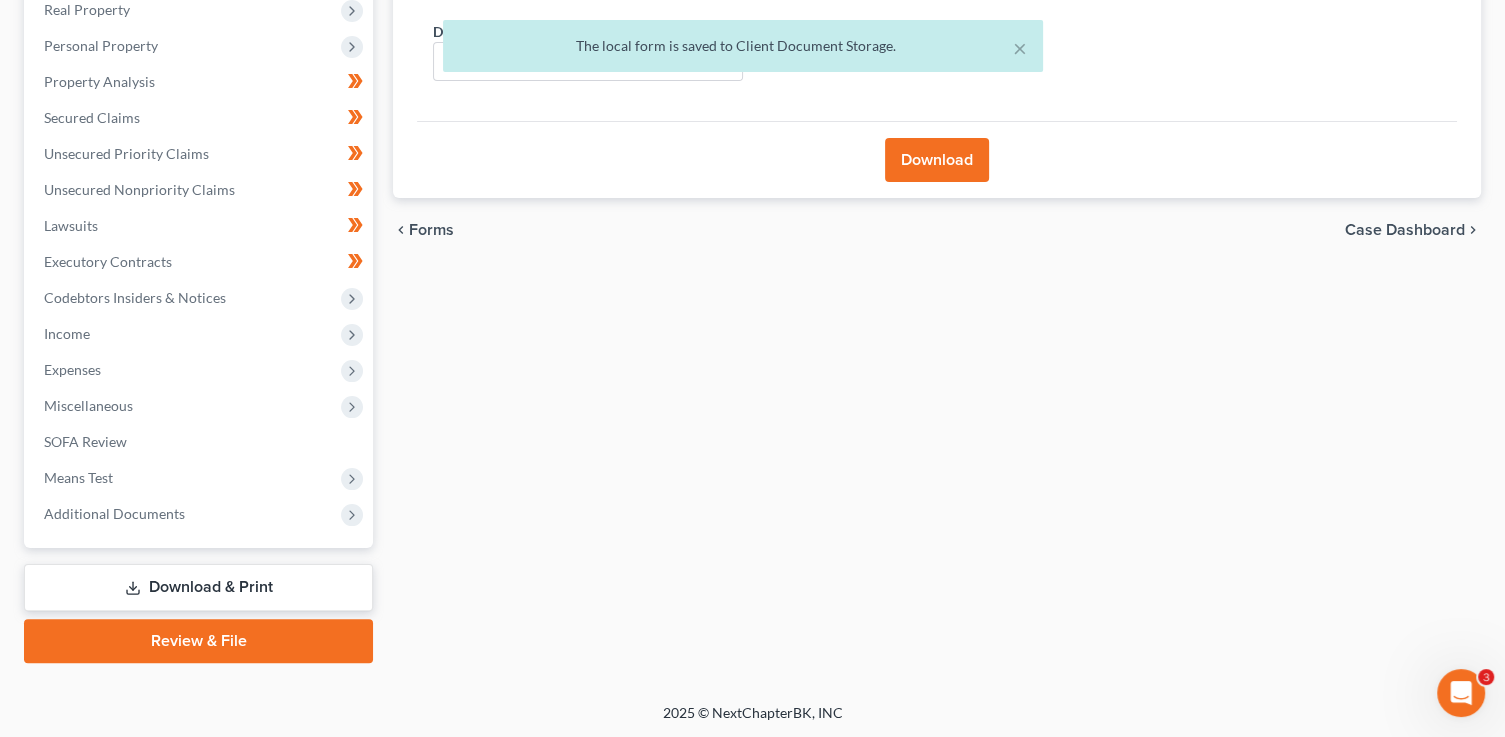 click on "Download" at bounding box center [937, 160] 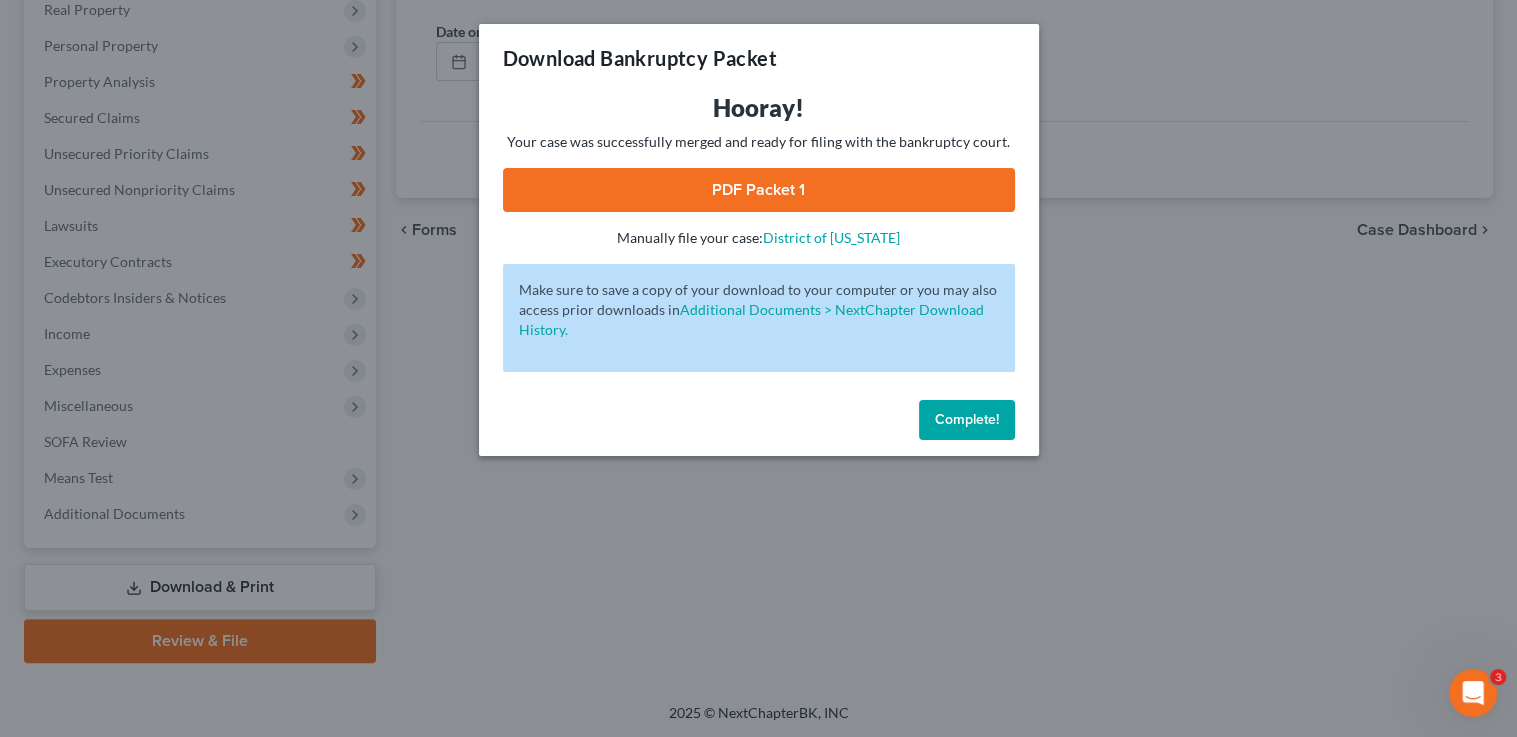 click on "PDF Packet 1" at bounding box center [759, 190] 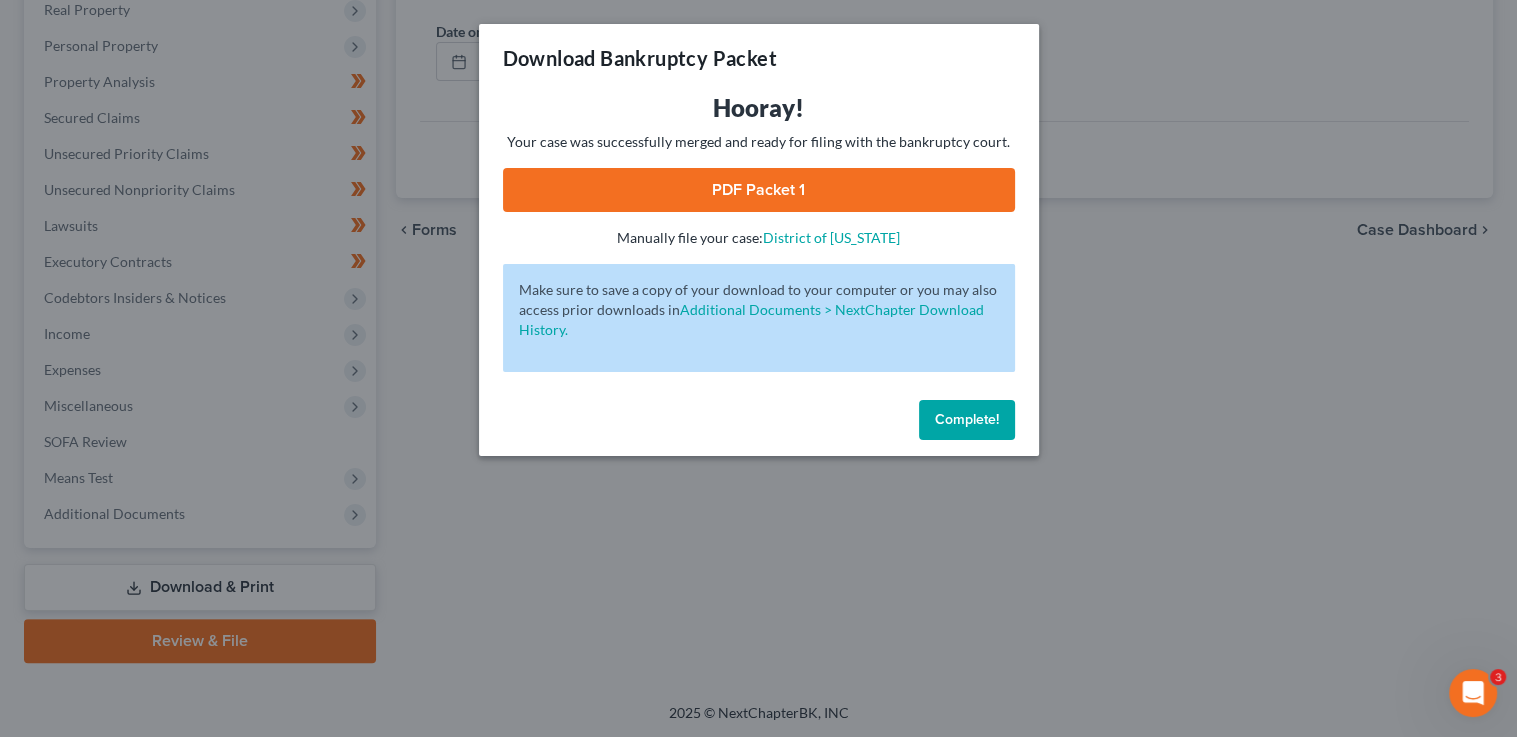 click on "Complete!" at bounding box center [967, 419] 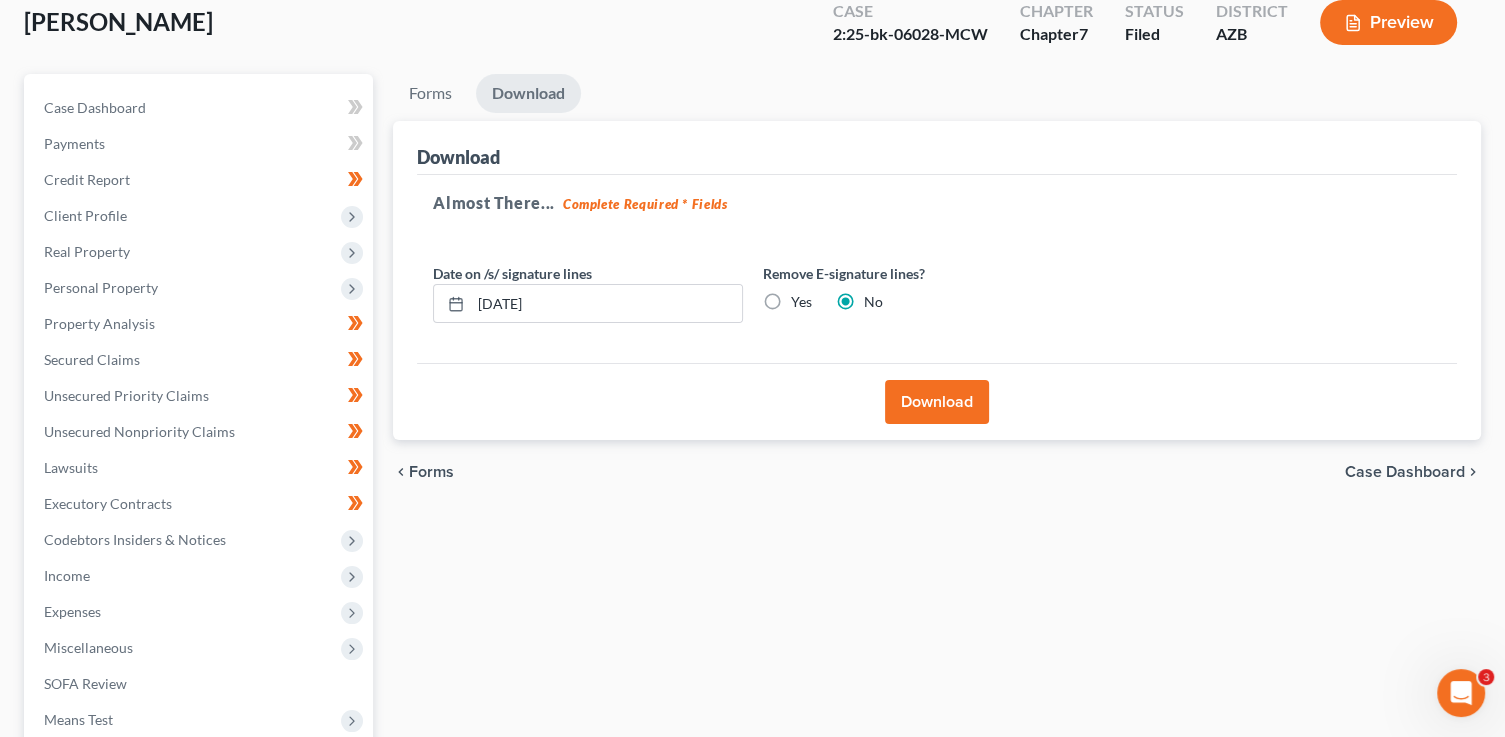 scroll, scrollTop: 0, scrollLeft: 0, axis: both 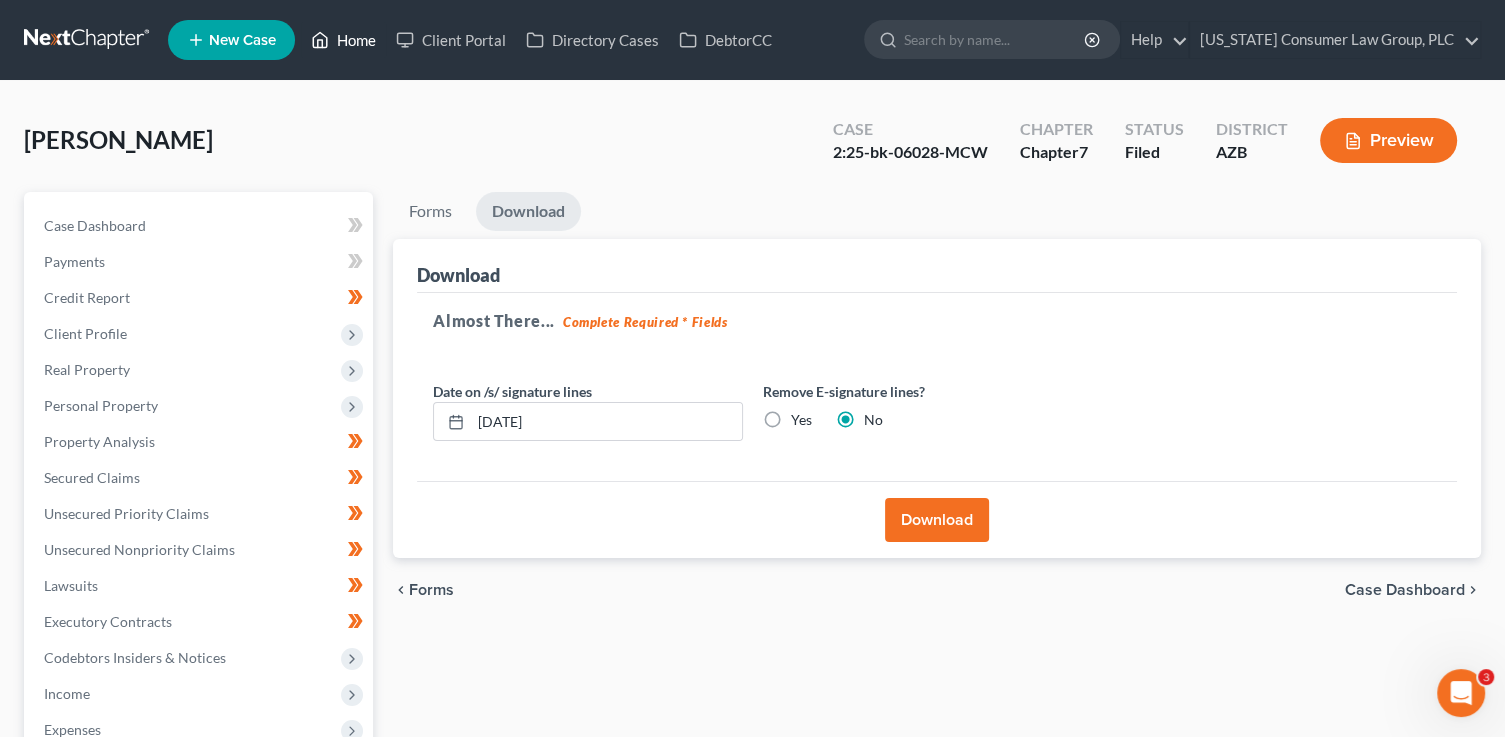 click on "Home" at bounding box center (343, 40) 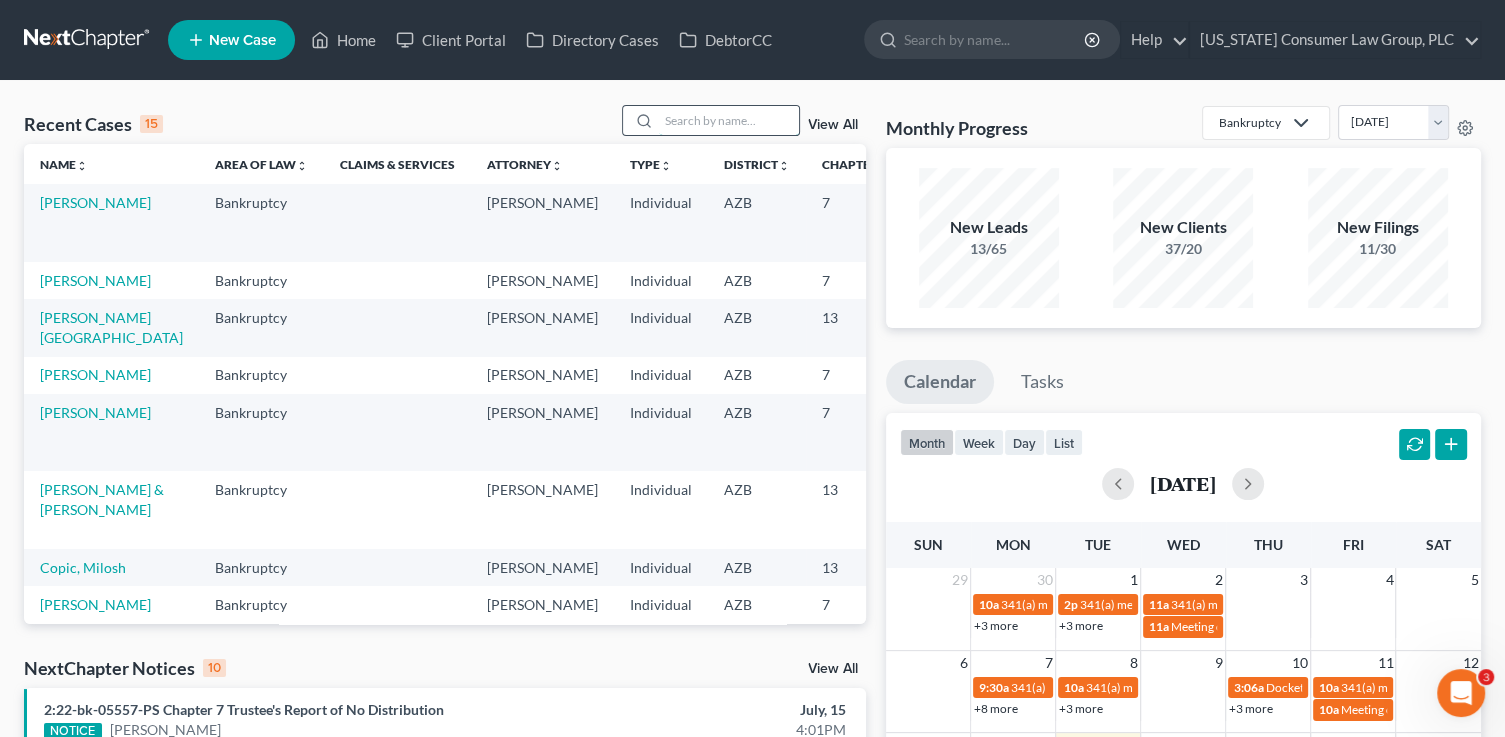 click at bounding box center [729, 120] 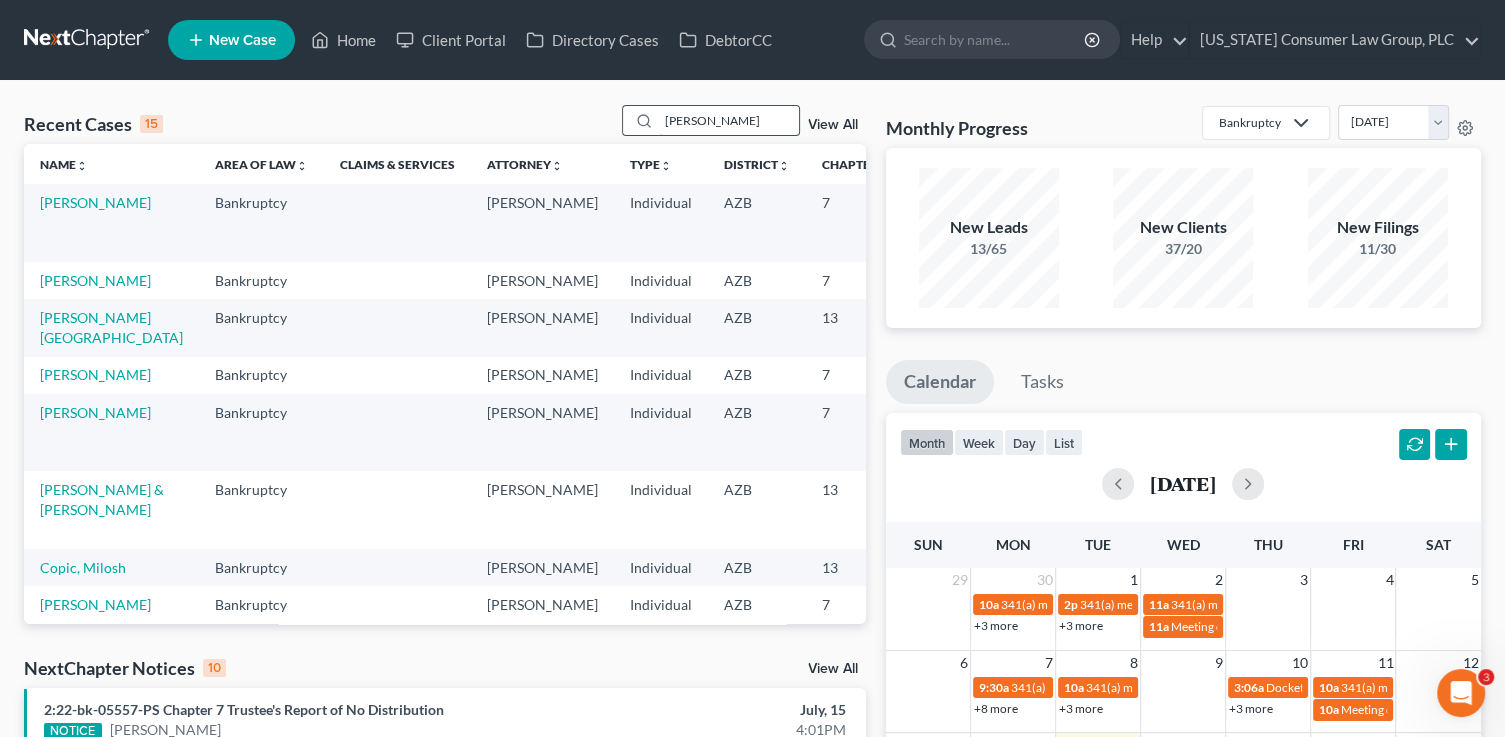 type on "kerbow" 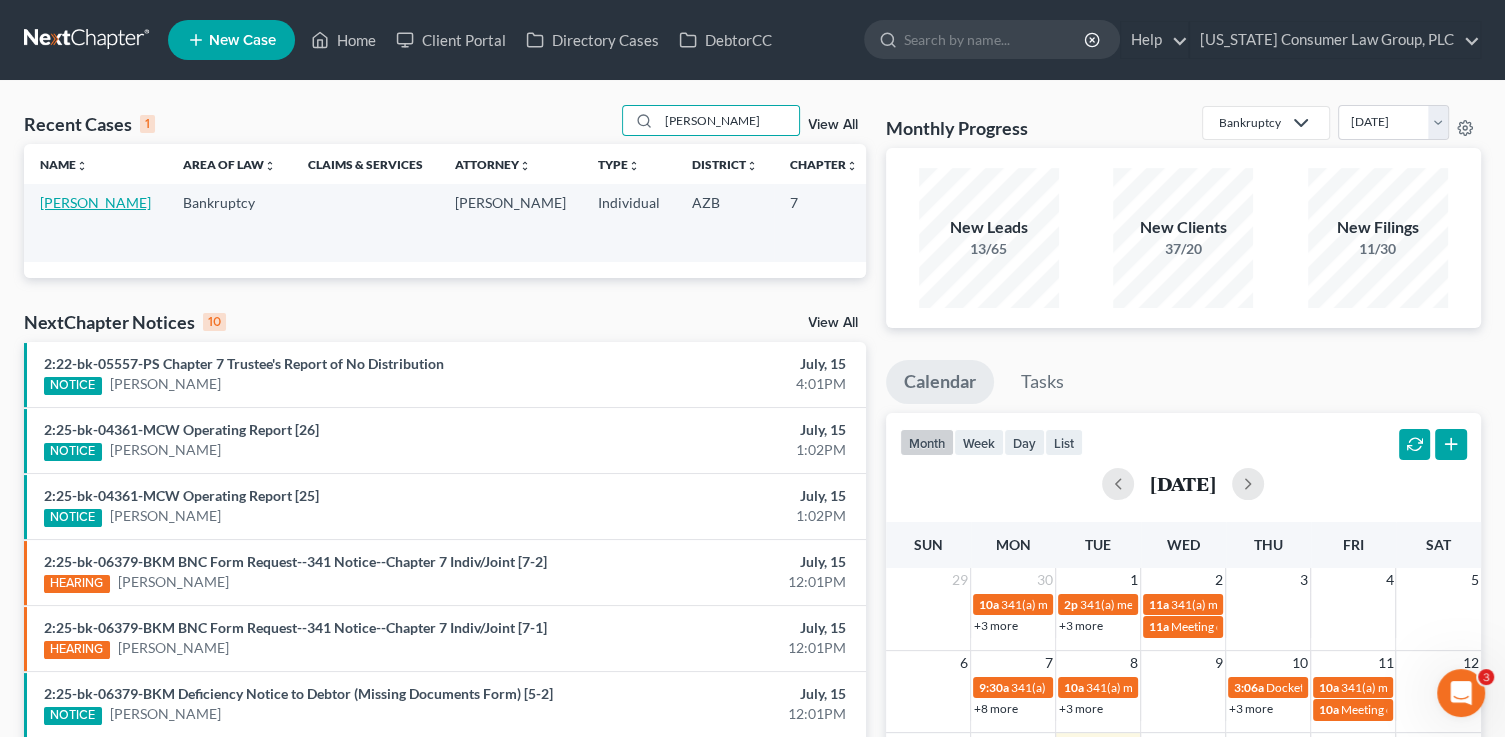 click on "Kerbow, Christina" at bounding box center (95, 202) 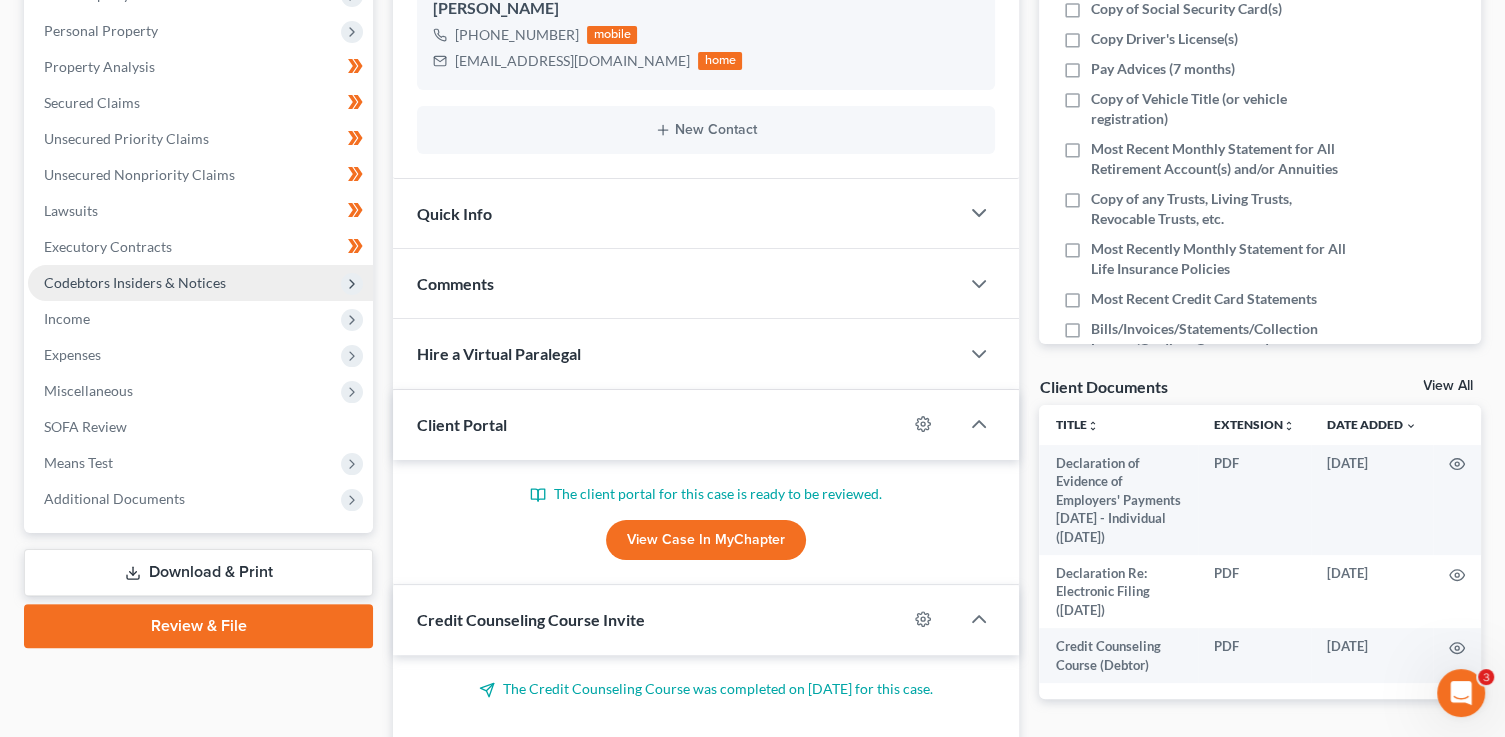 scroll, scrollTop: 376, scrollLeft: 0, axis: vertical 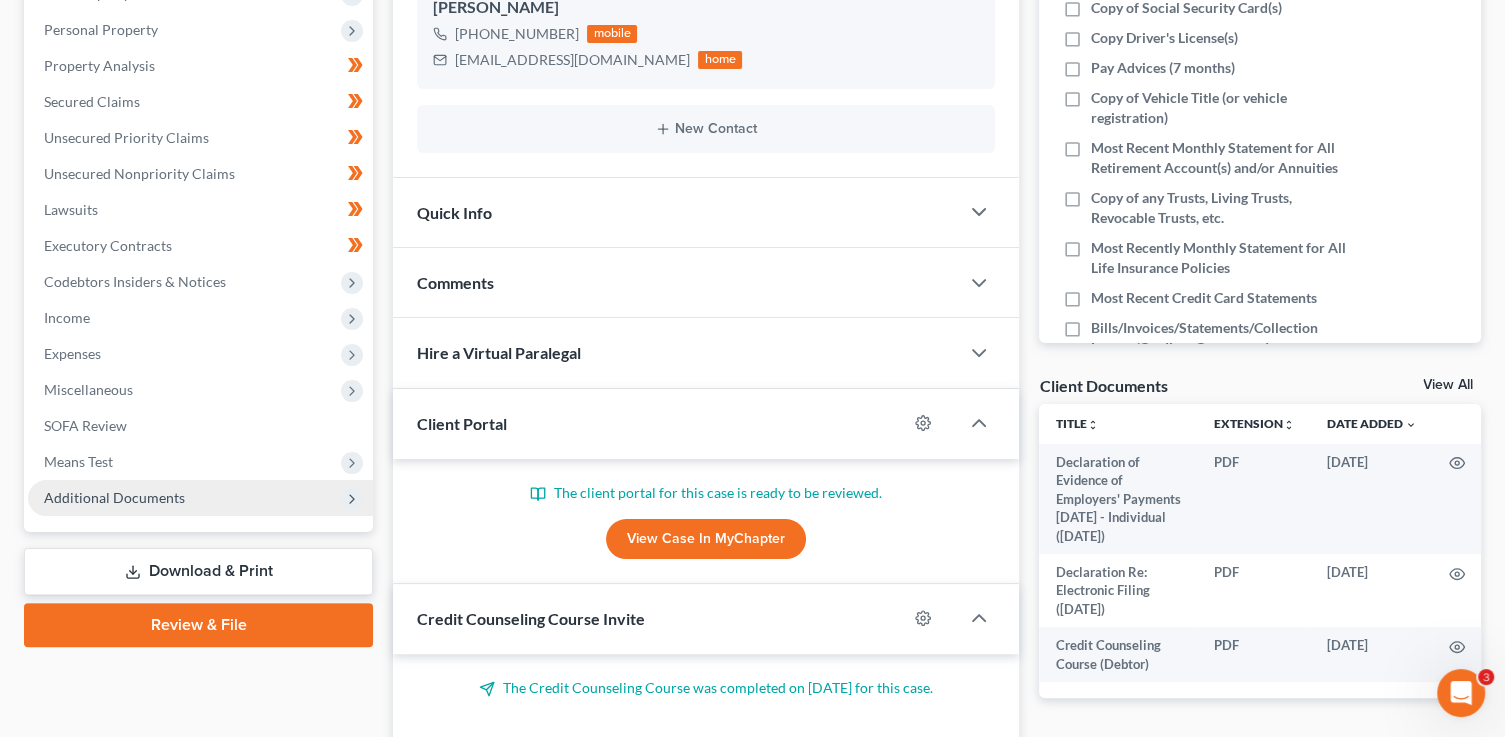 click on "Additional Documents" at bounding box center (114, 497) 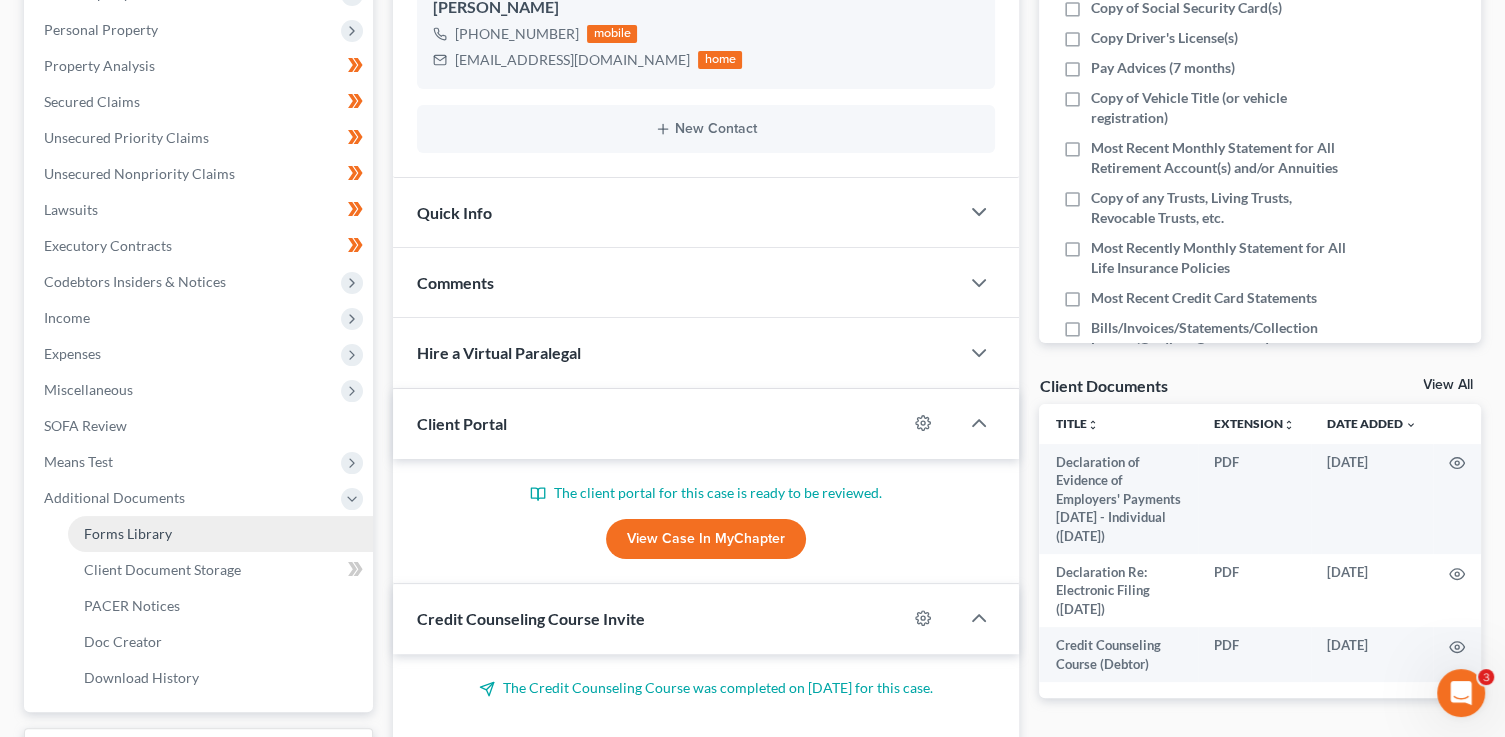click on "Forms Library" at bounding box center [128, 533] 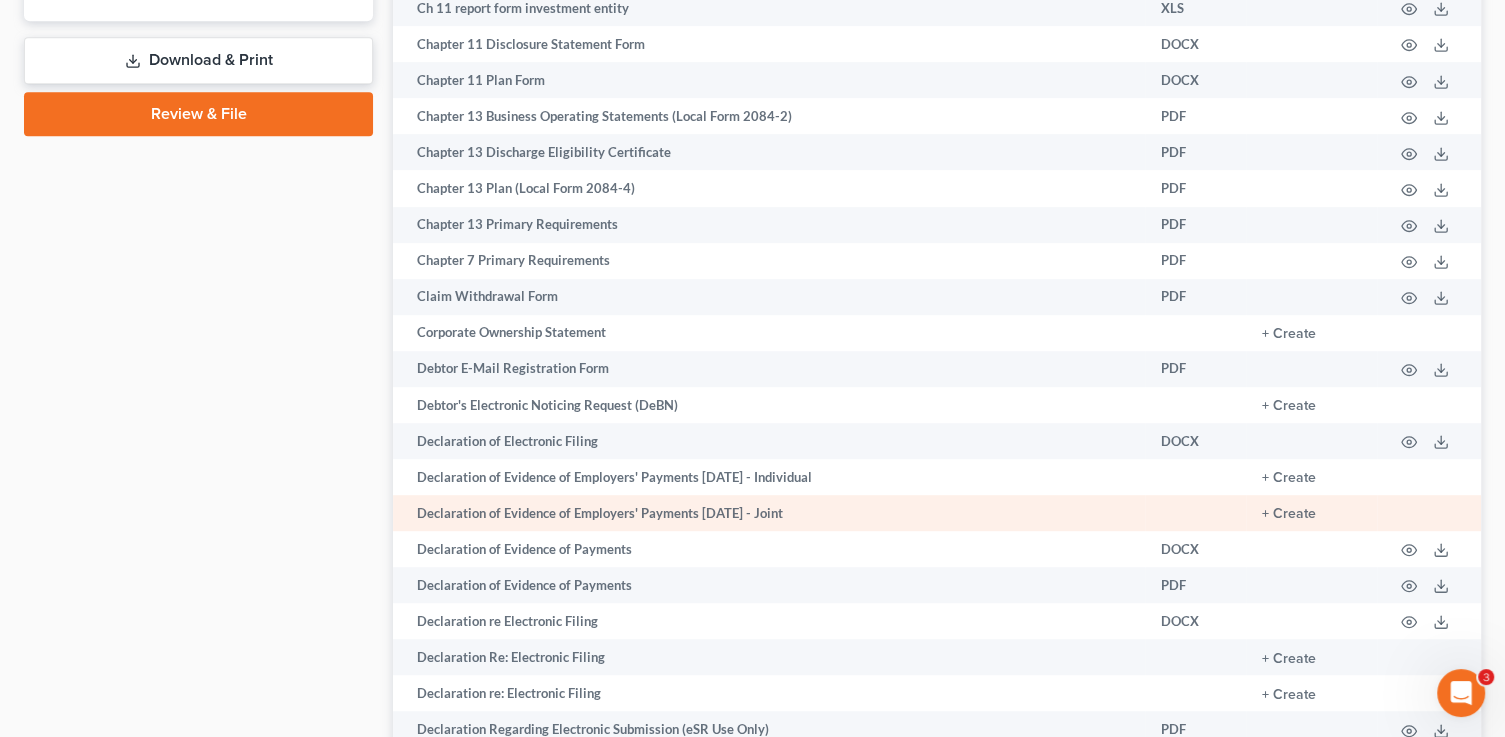scroll, scrollTop: 1140, scrollLeft: 0, axis: vertical 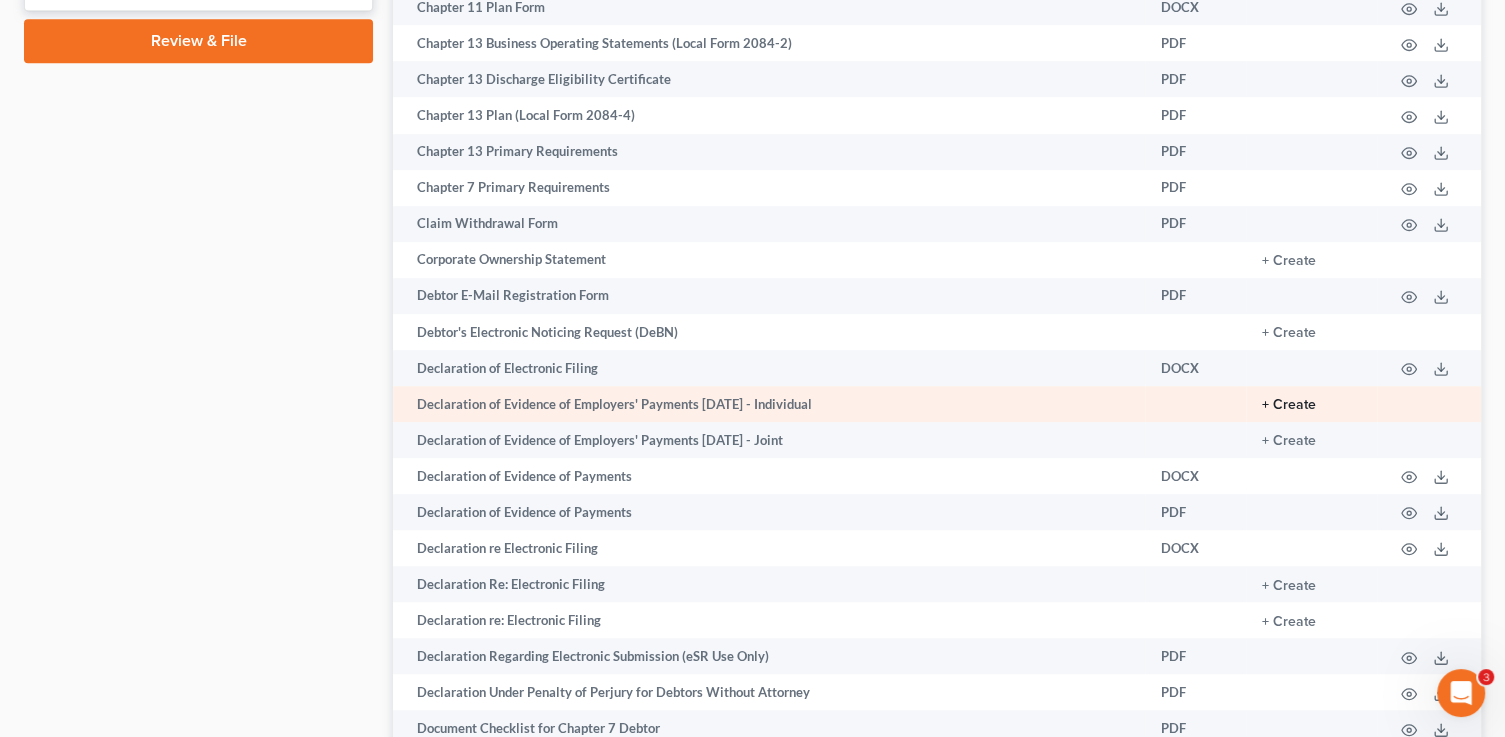 click on "+ Create" at bounding box center [1289, 405] 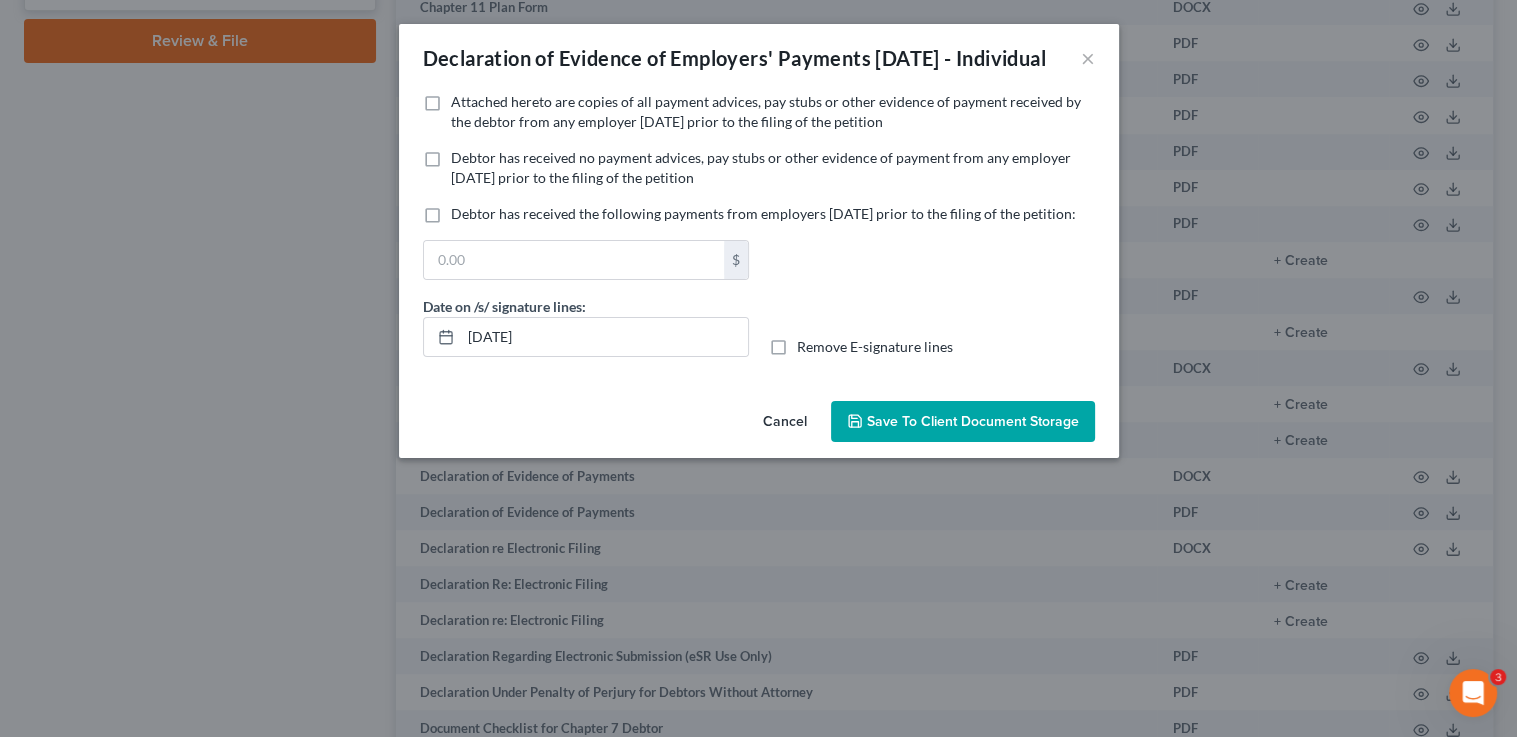 click on "Debtor has received no payment advices, pay stubs or other evidence of payment from any employer within 60 days prior to the filing of the petition" at bounding box center (761, 167) 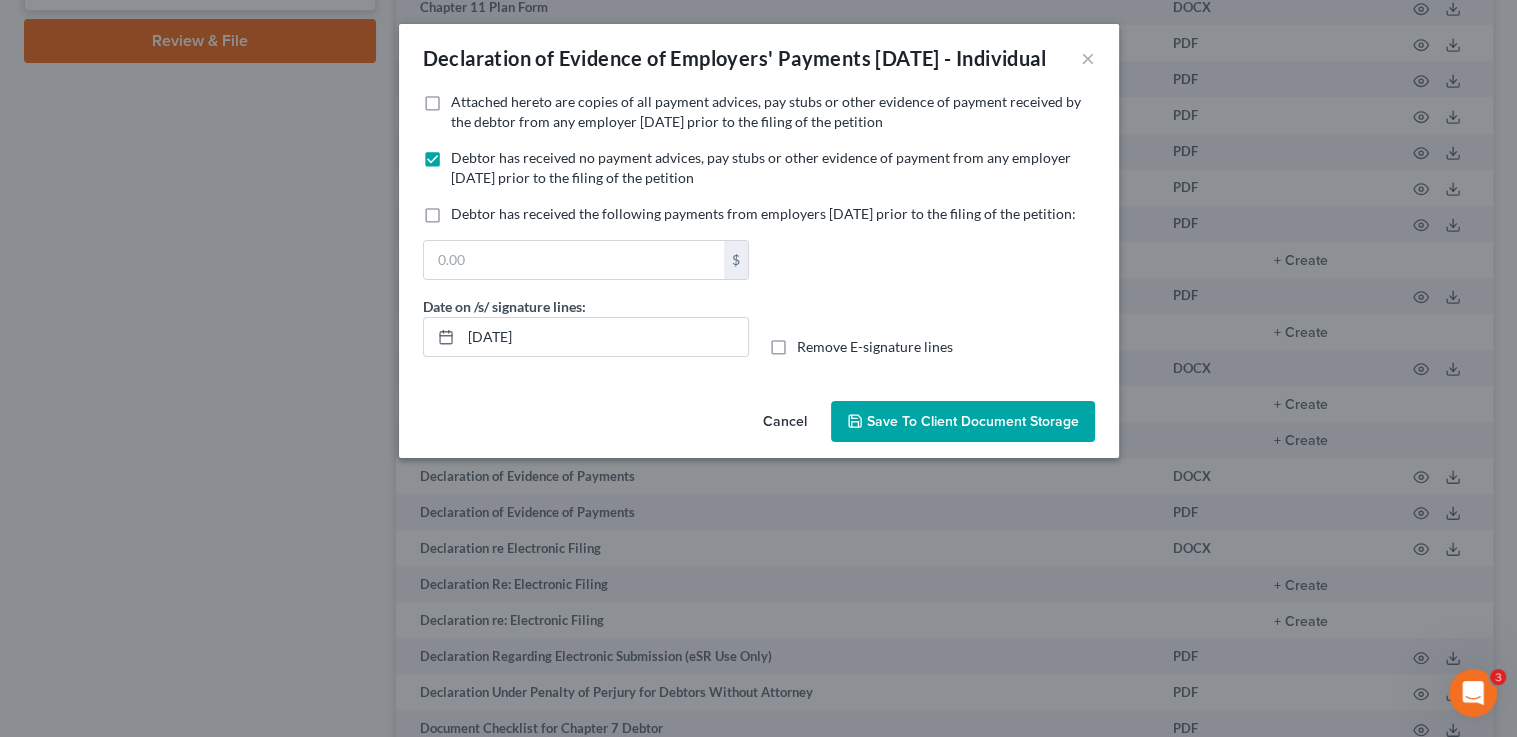 click on "Save to Client Document Storage" at bounding box center (973, 421) 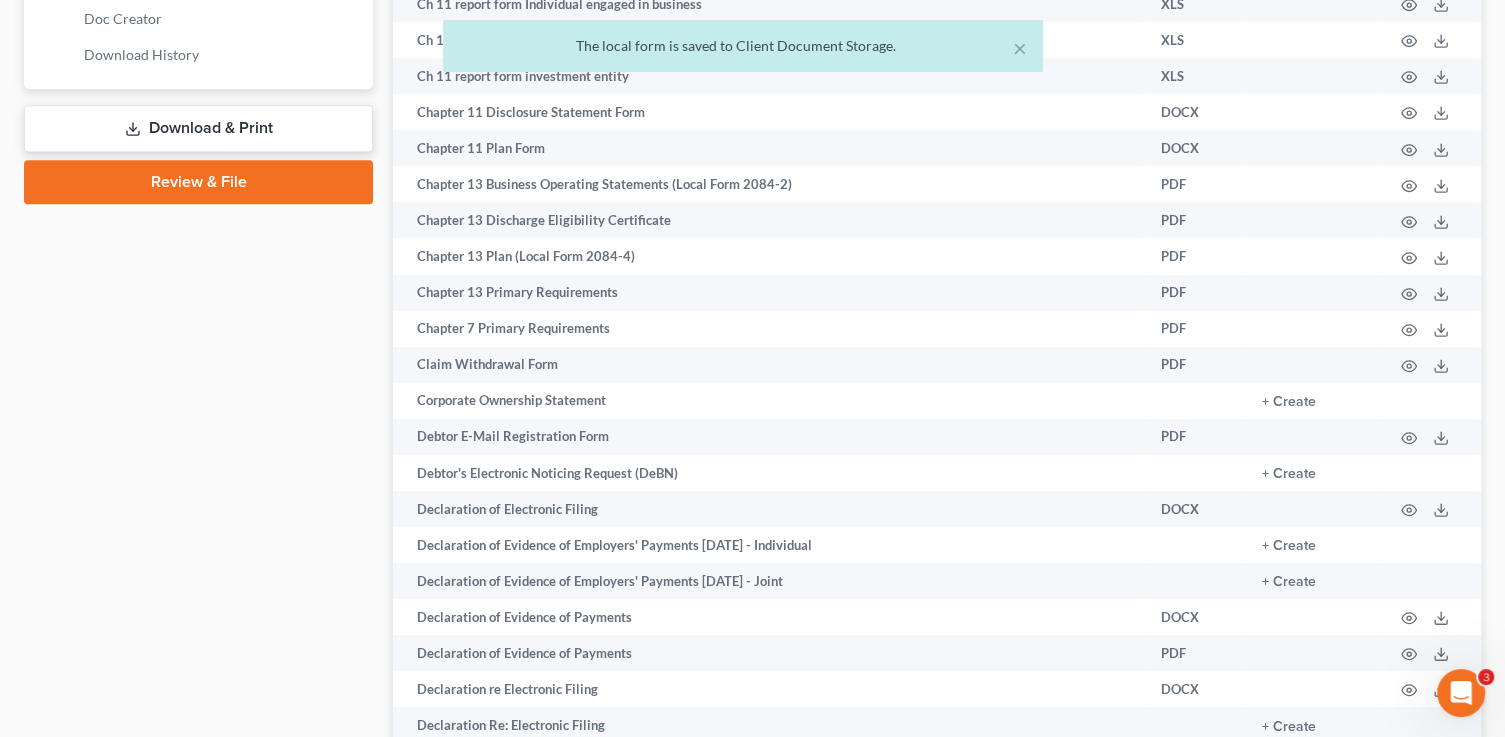click on "Download & Print" at bounding box center (198, 128) 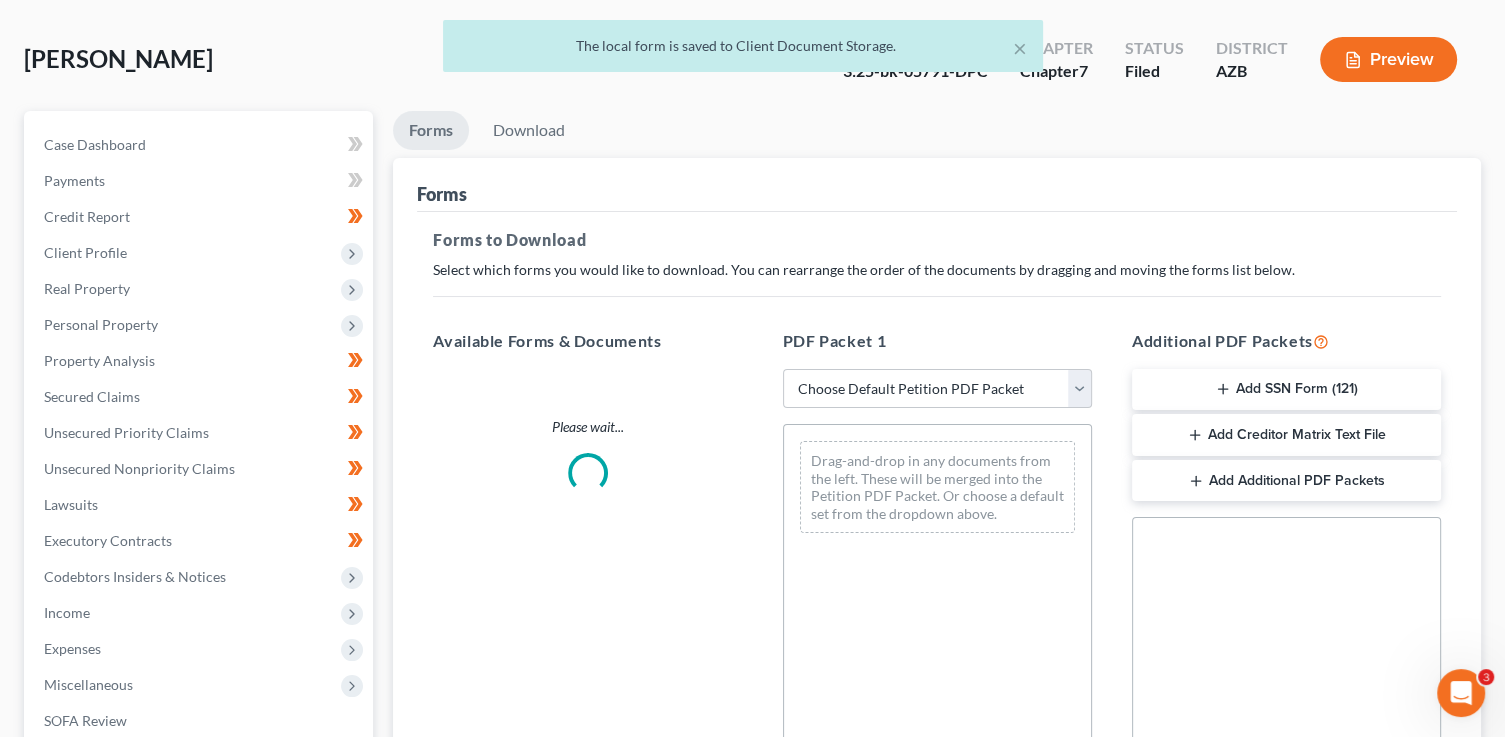 scroll, scrollTop: 0, scrollLeft: 0, axis: both 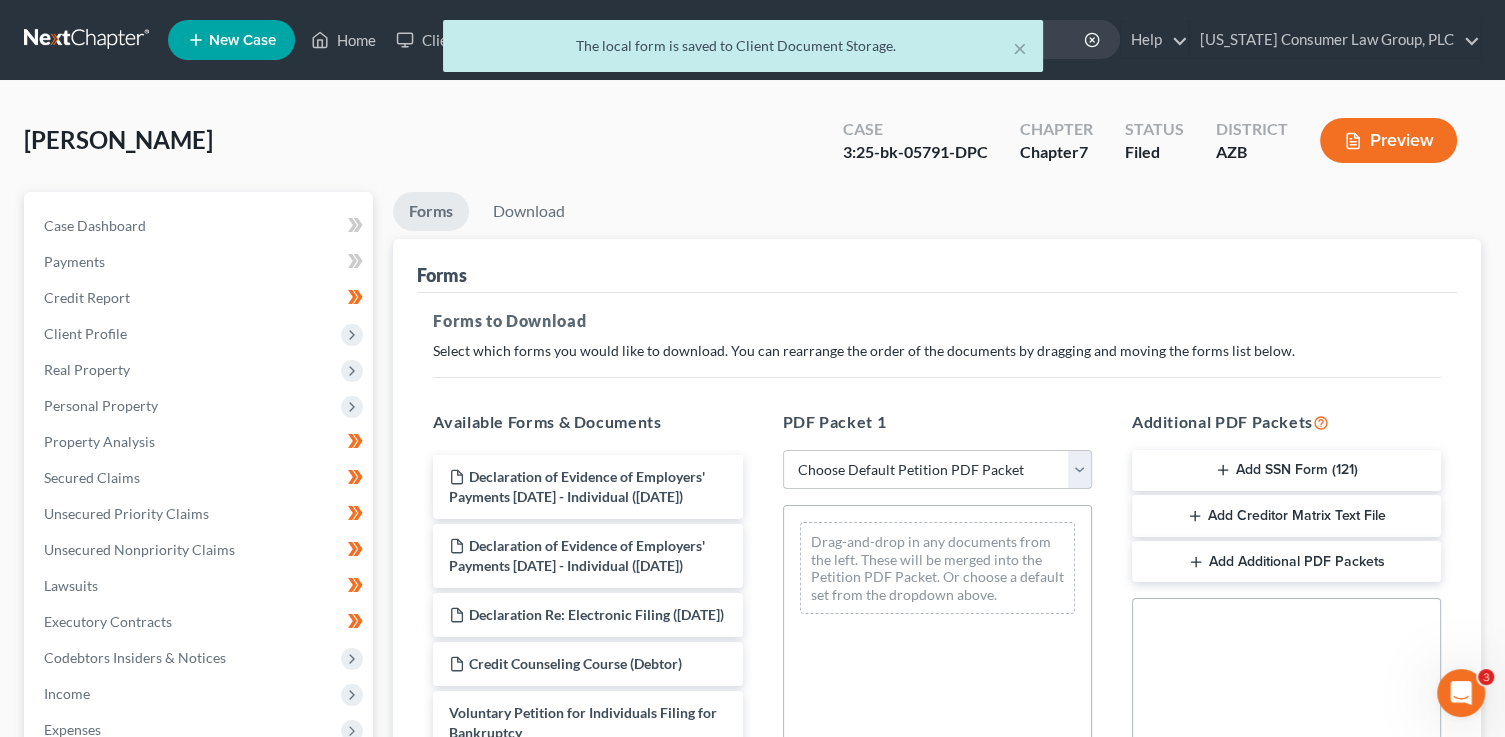 click on "Choose Default Petition PDF Packet Complete Bankruptcy Petition (all forms and schedules) Emergency Filing Forms (Petition and Creditor List Only) Amended Forms Signature Pages Only Emergency Completion Emergency Completion - Business Debts Emergency Completion Emergency Completion with Disclosure" at bounding box center (937, 470) 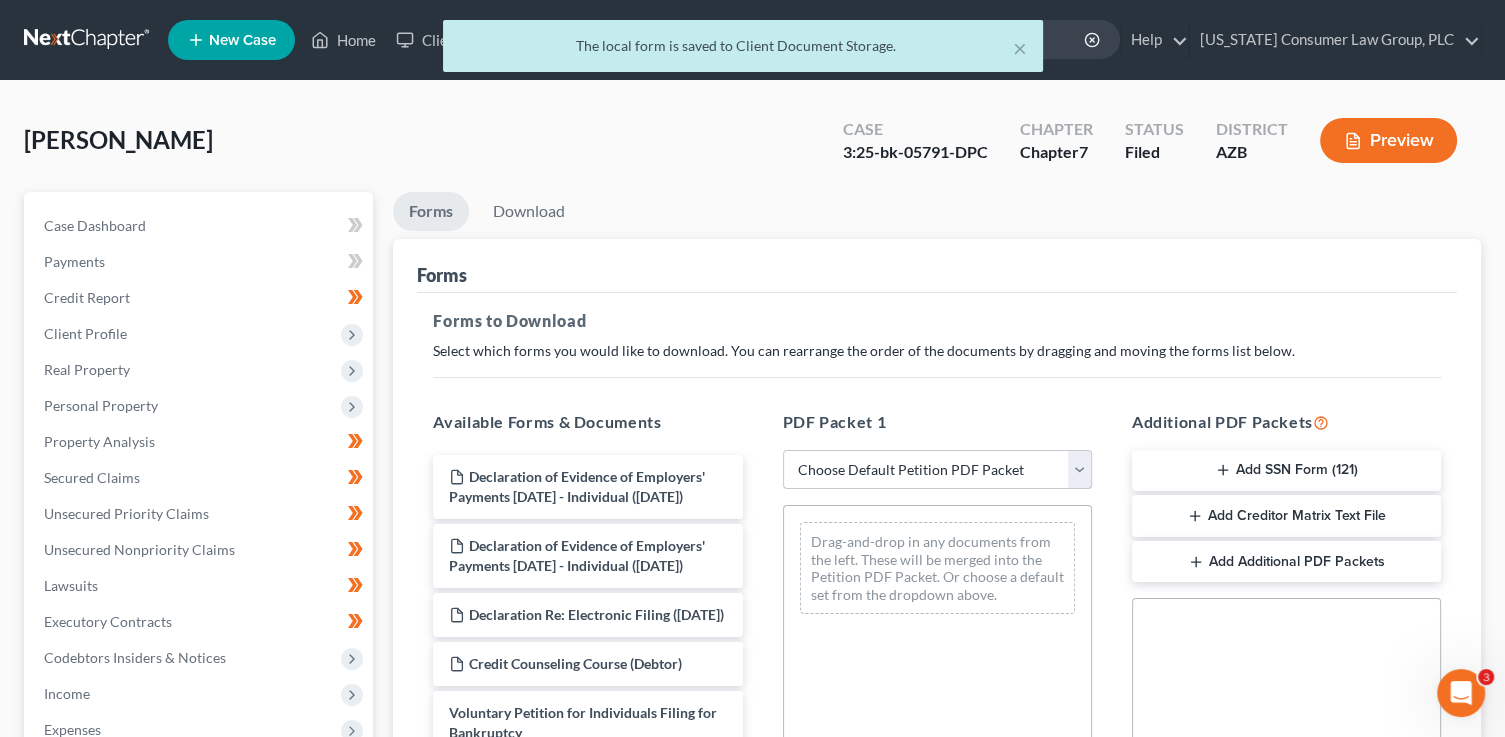 select on "6" 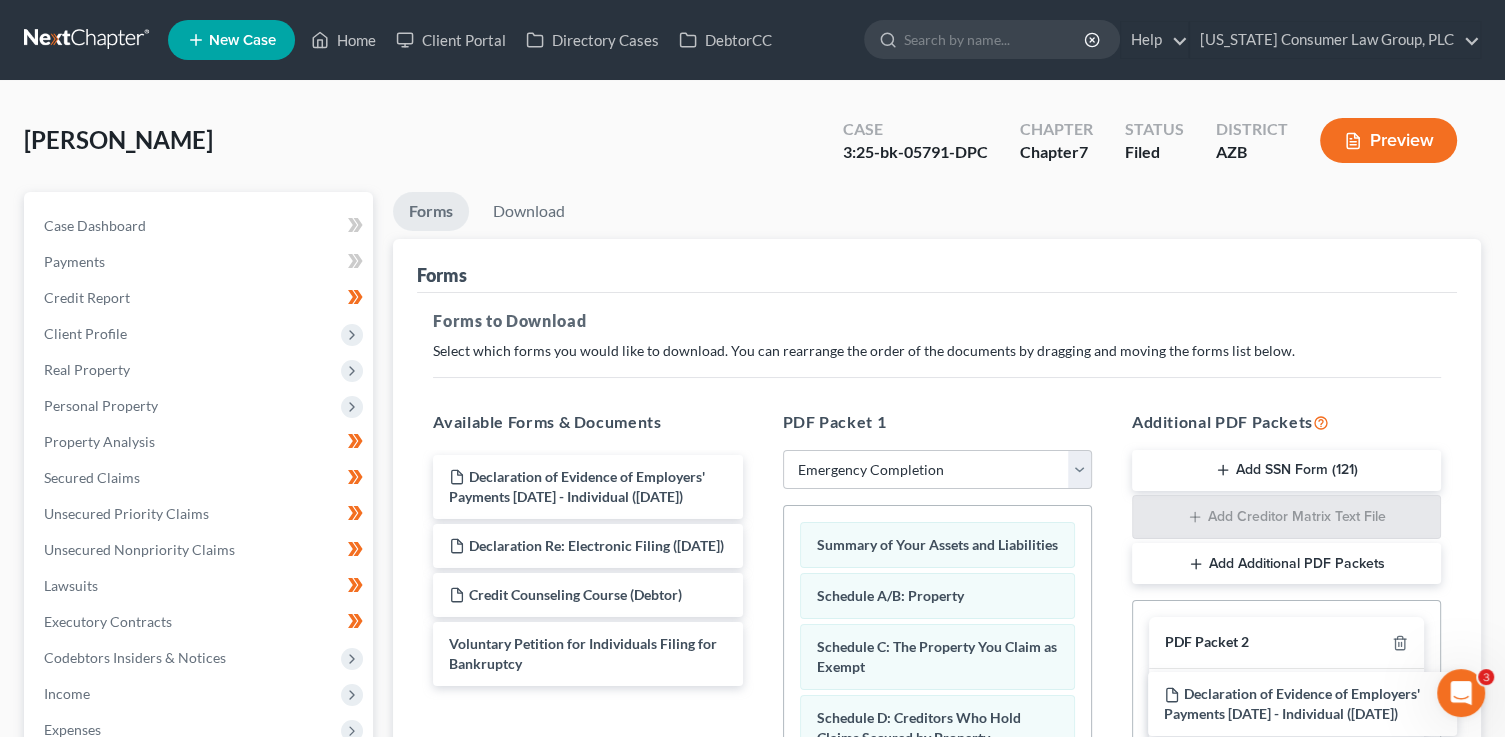 drag, startPoint x: 583, startPoint y: 479, endPoint x: 1311, endPoint y: 698, distance: 760.2269 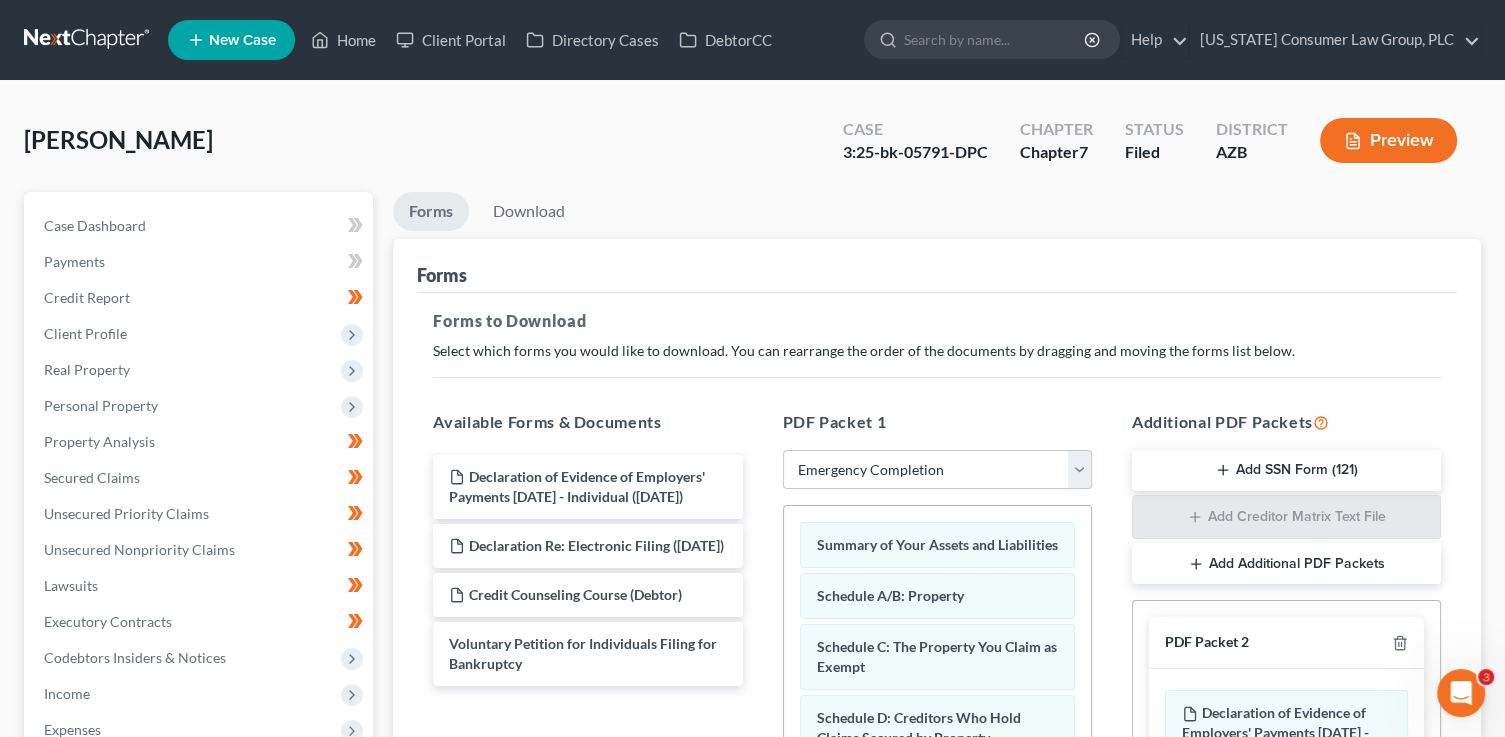 scroll, scrollTop: 485, scrollLeft: 0, axis: vertical 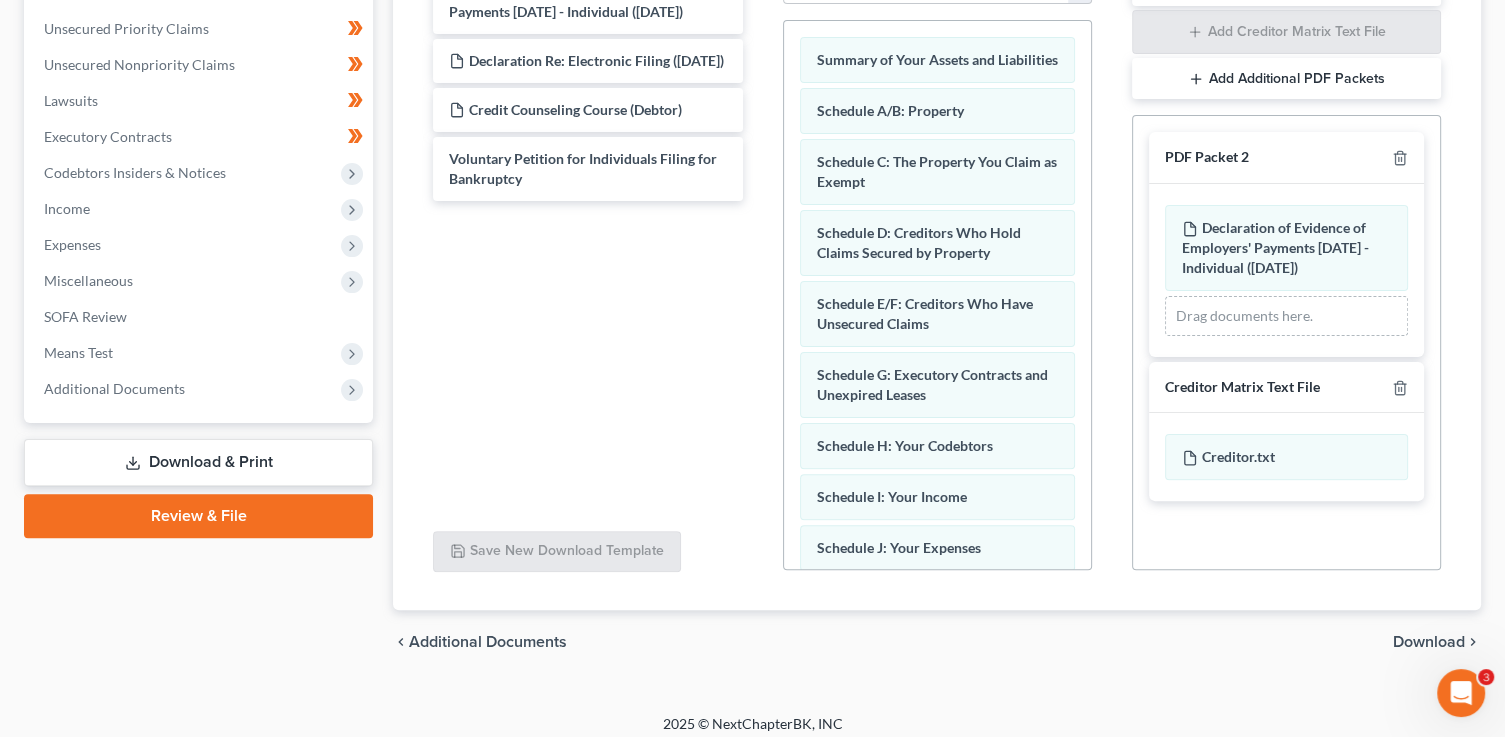 click on "Download" at bounding box center [1429, 642] 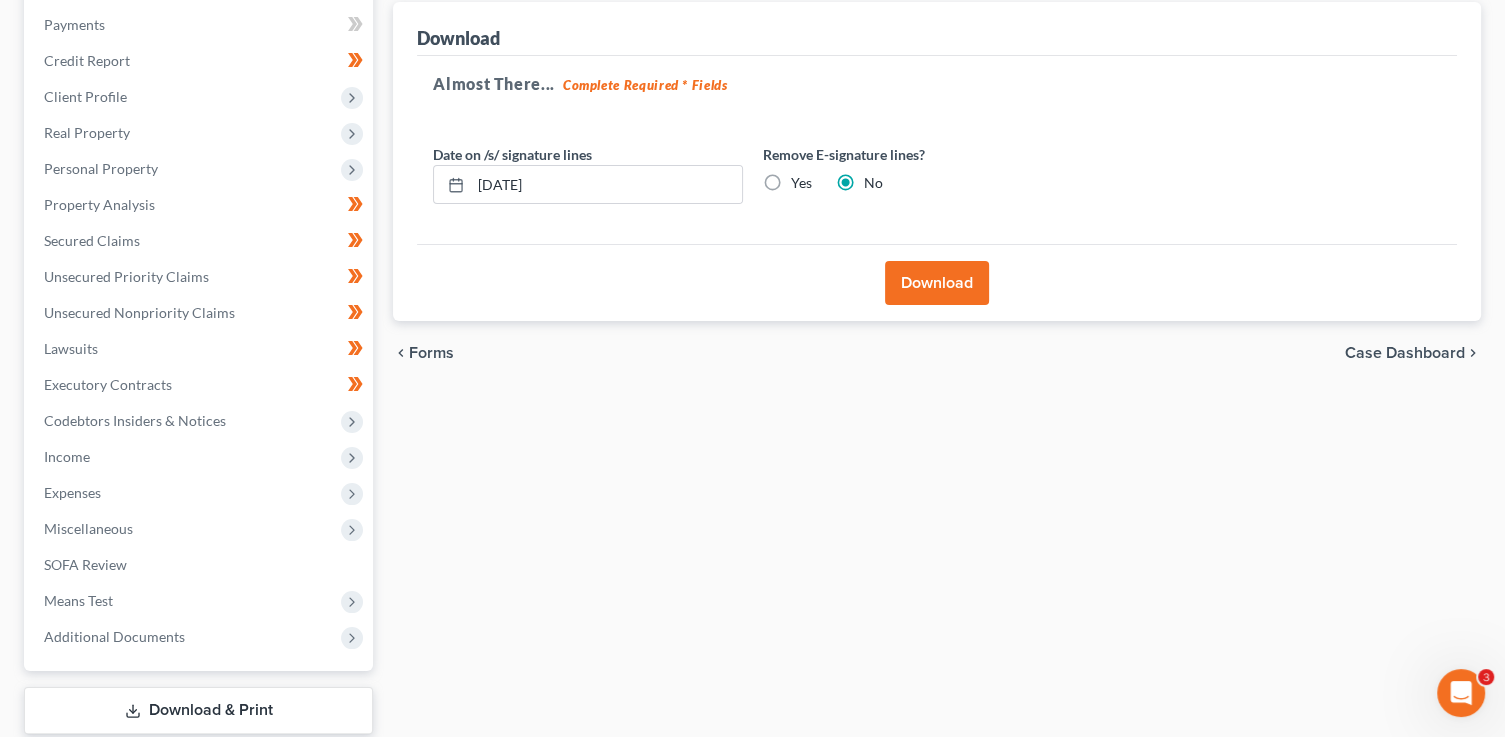scroll, scrollTop: 0, scrollLeft: 0, axis: both 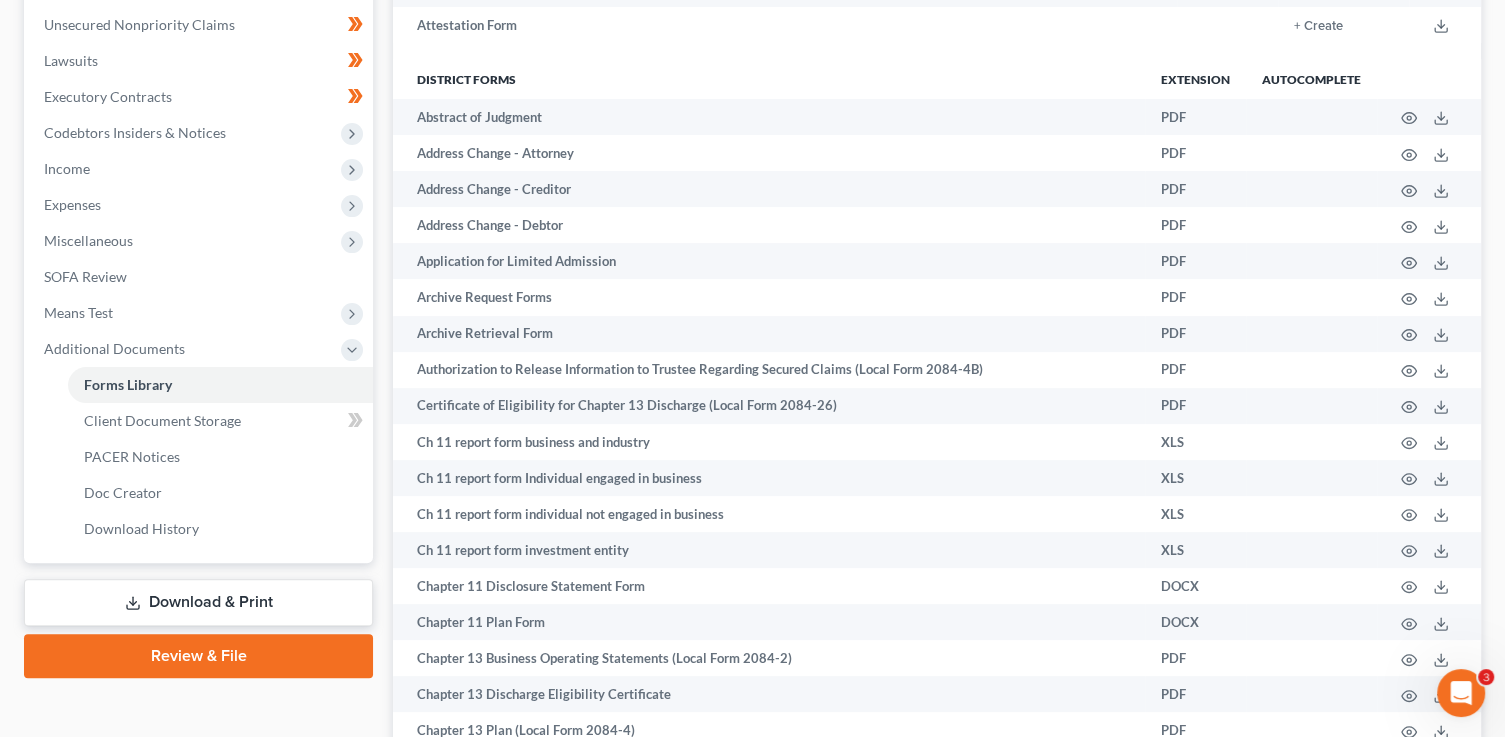 click on "Download & Print" at bounding box center (198, 602) 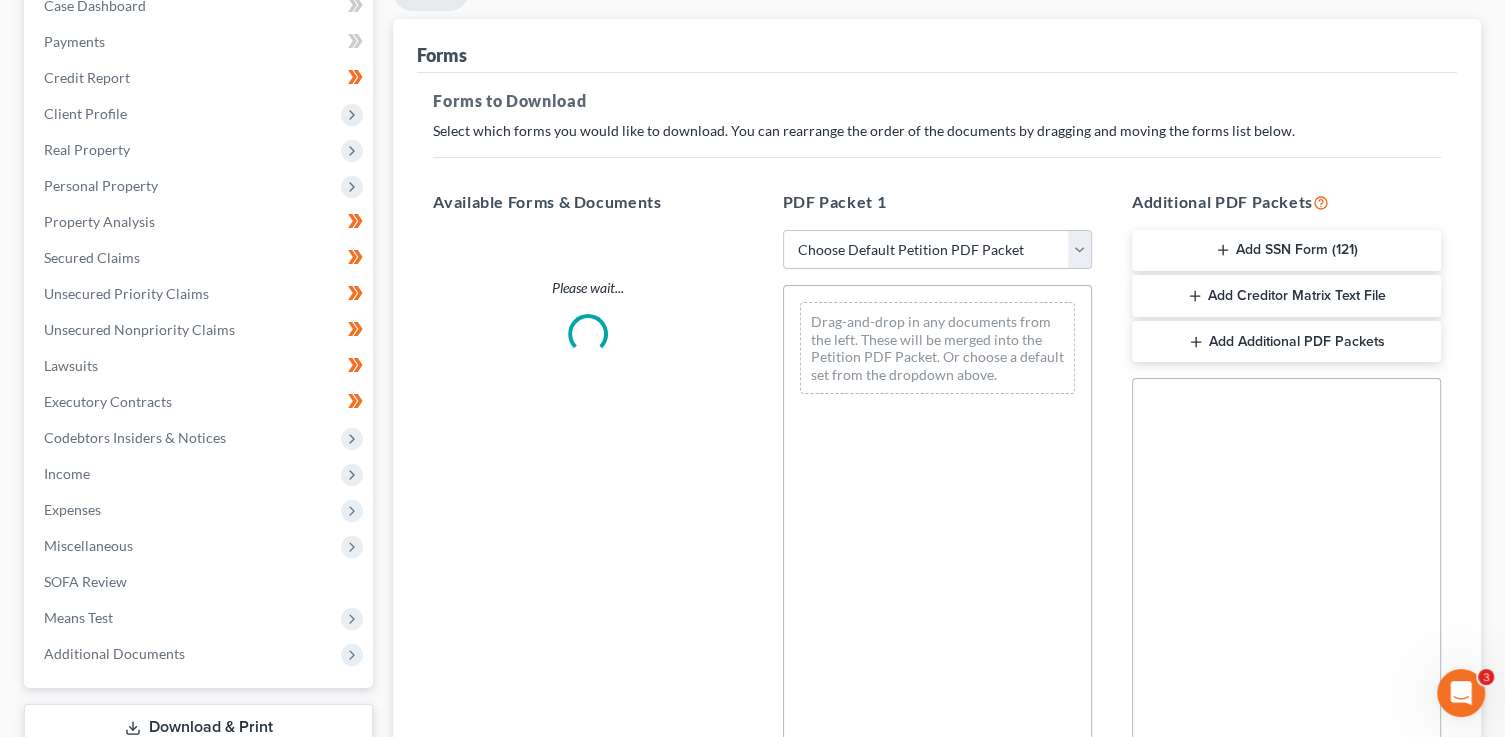 scroll, scrollTop: 0, scrollLeft: 0, axis: both 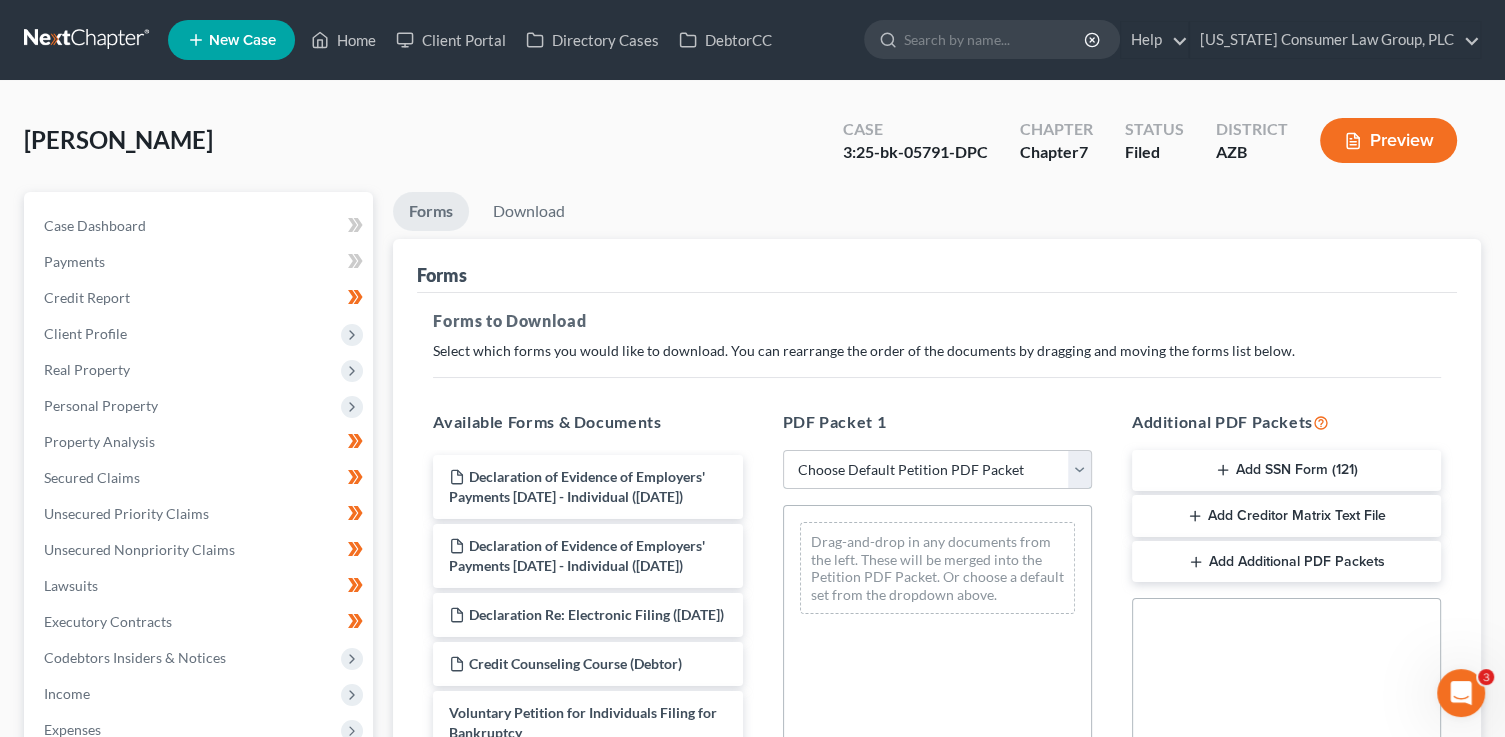 click on "Choose Default Petition PDF Packet Complete Bankruptcy Petition (all forms and schedules) Emergency Filing Forms (Petition and Creditor List Only) Amended Forms Signature Pages Only Emergency Completion Emergency Completion - Business Debts Emergency Completion Emergency Completion with Disclosure" at bounding box center [937, 470] 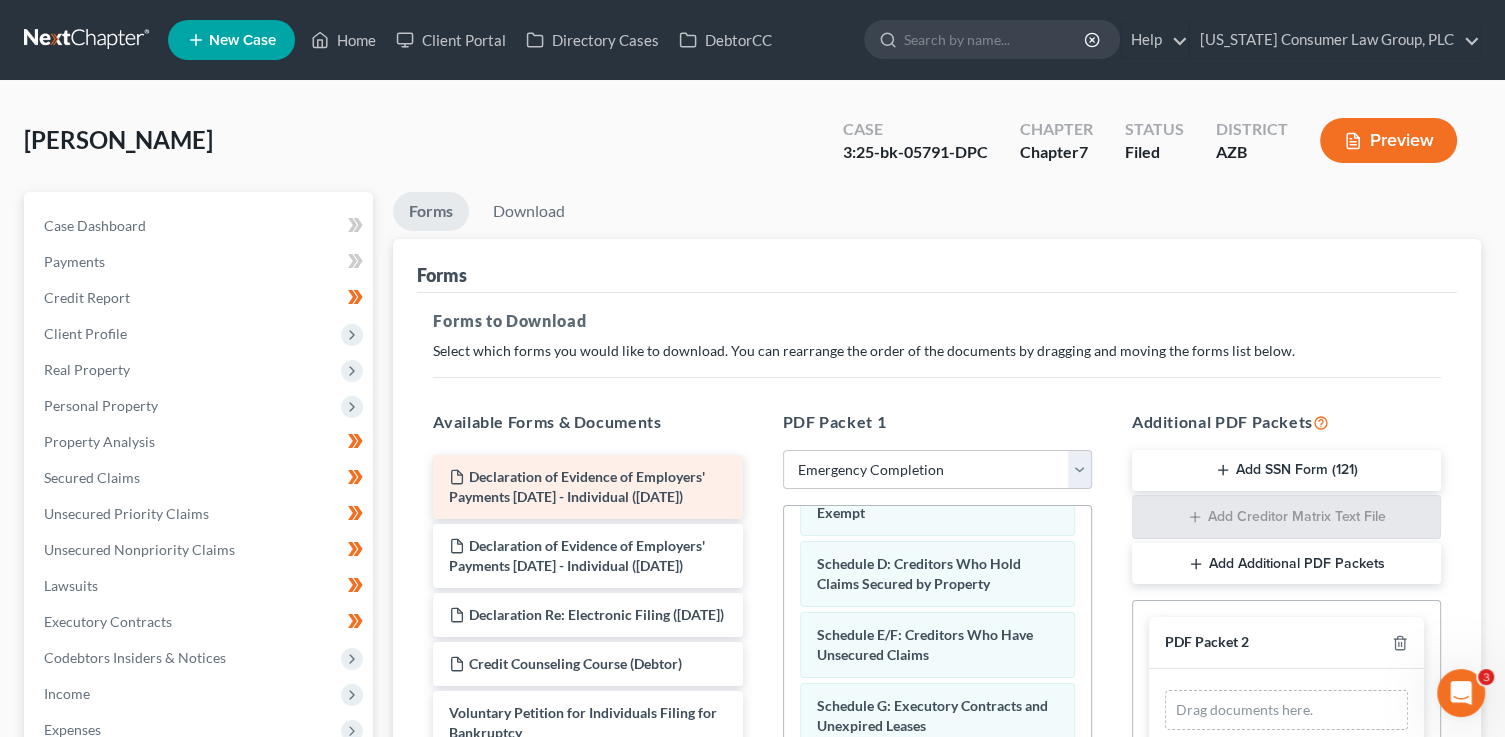 scroll, scrollTop: 154, scrollLeft: 0, axis: vertical 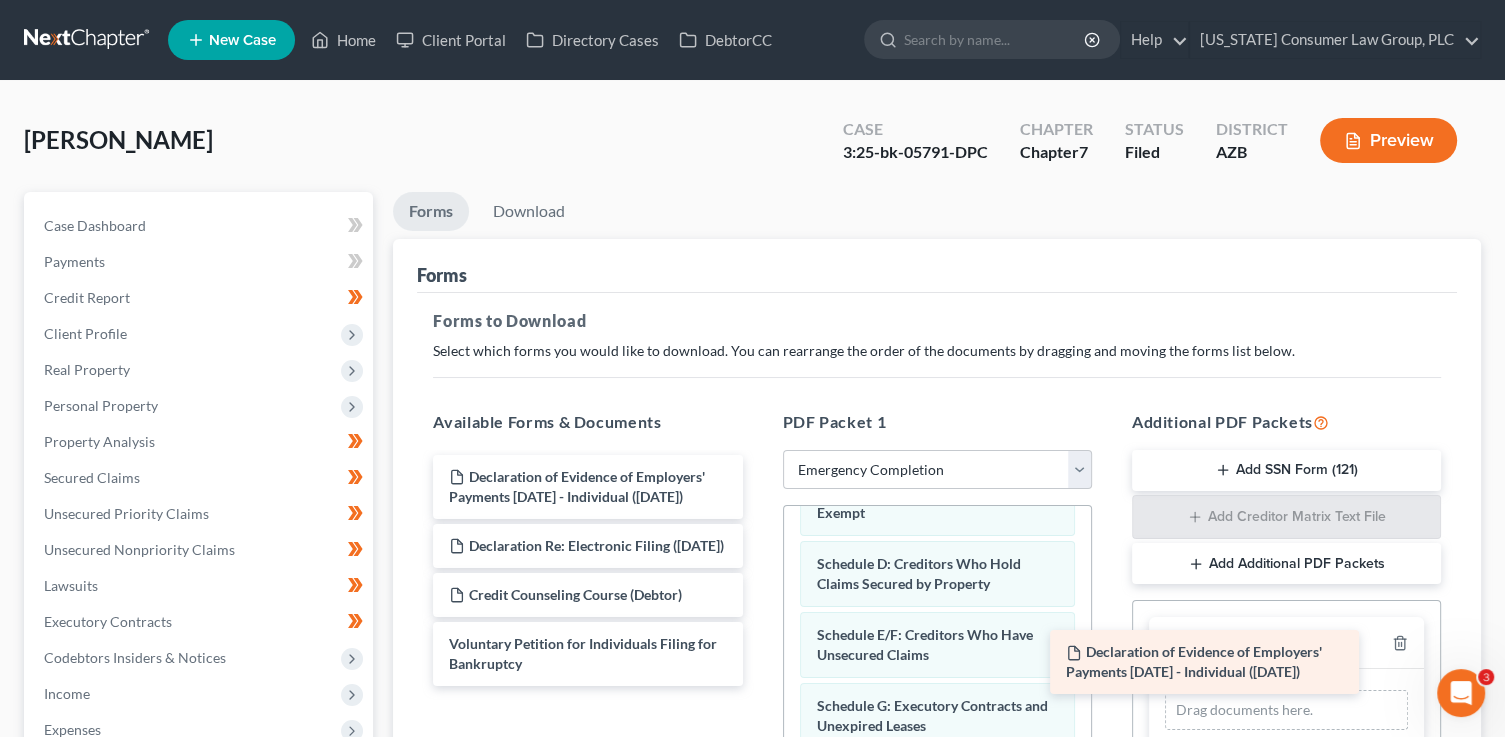 drag, startPoint x: 638, startPoint y: 478, endPoint x: 1268, endPoint y: 658, distance: 655.2099 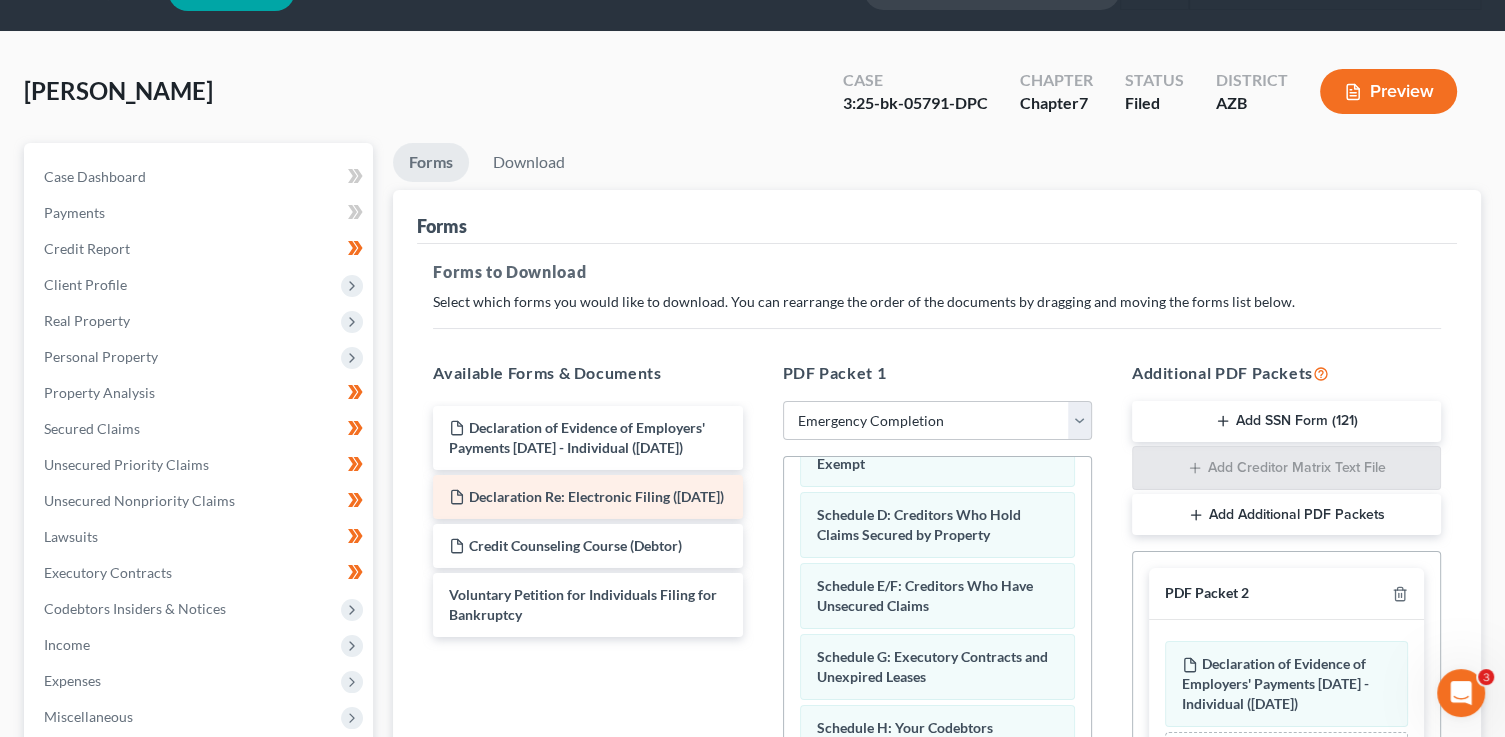 scroll, scrollTop: 100, scrollLeft: 0, axis: vertical 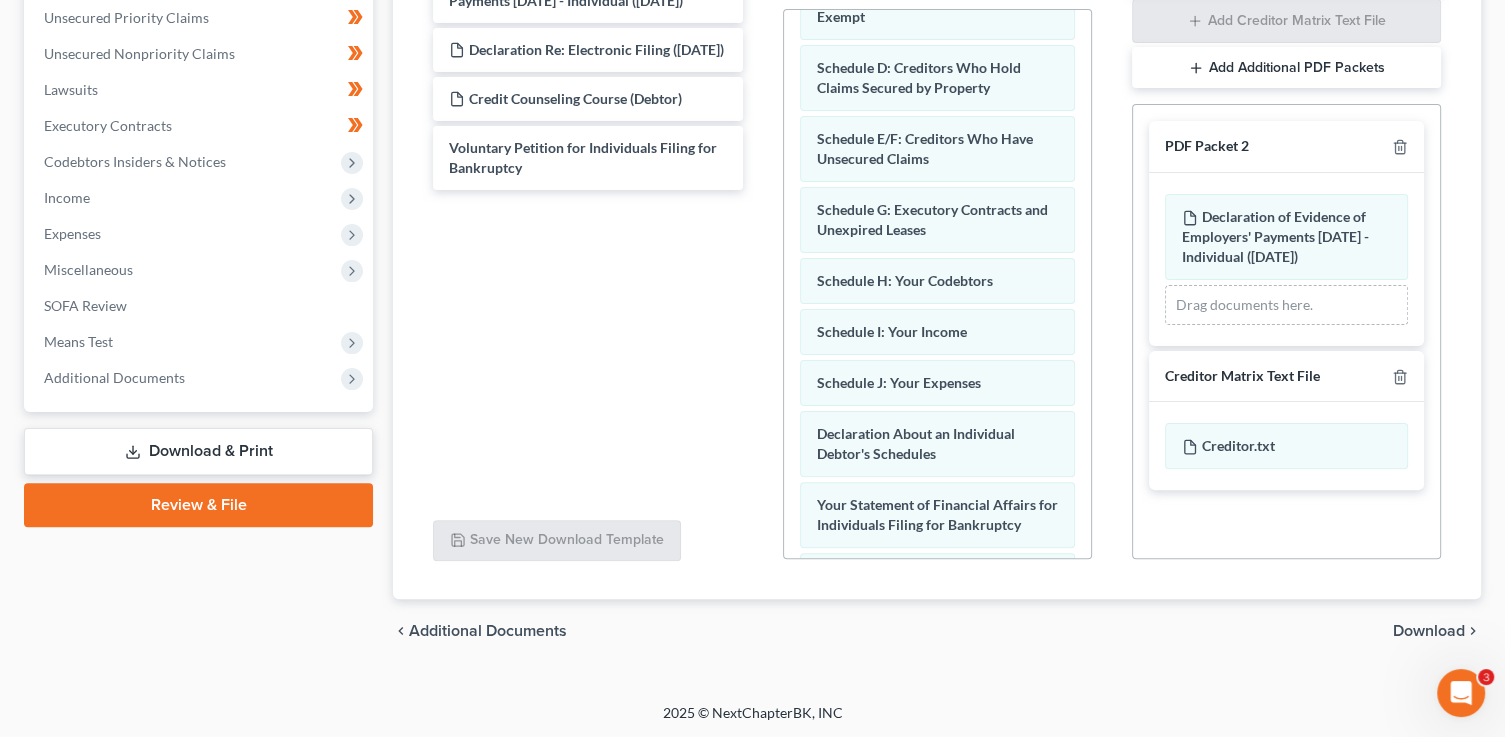 click on "Download" at bounding box center [1429, 631] 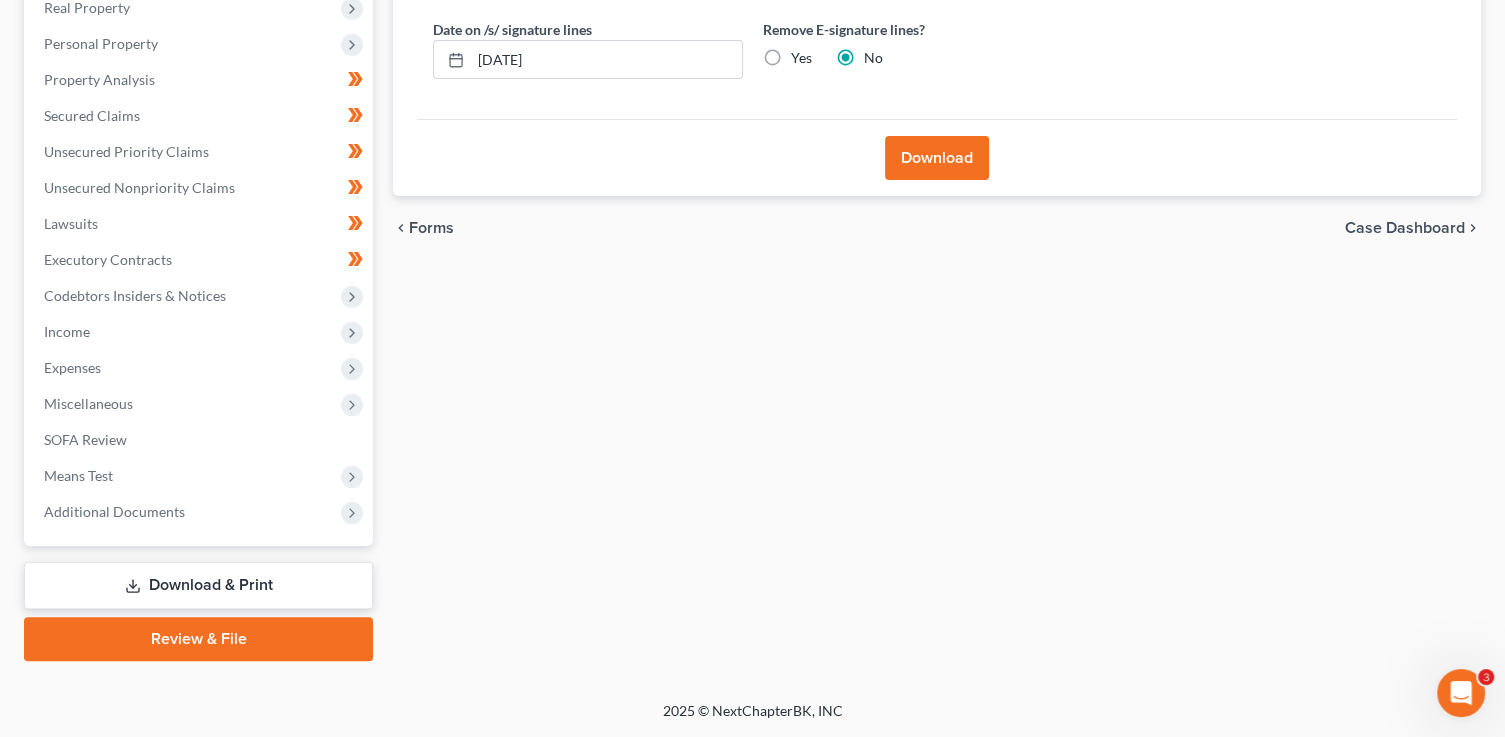 scroll, scrollTop: 360, scrollLeft: 0, axis: vertical 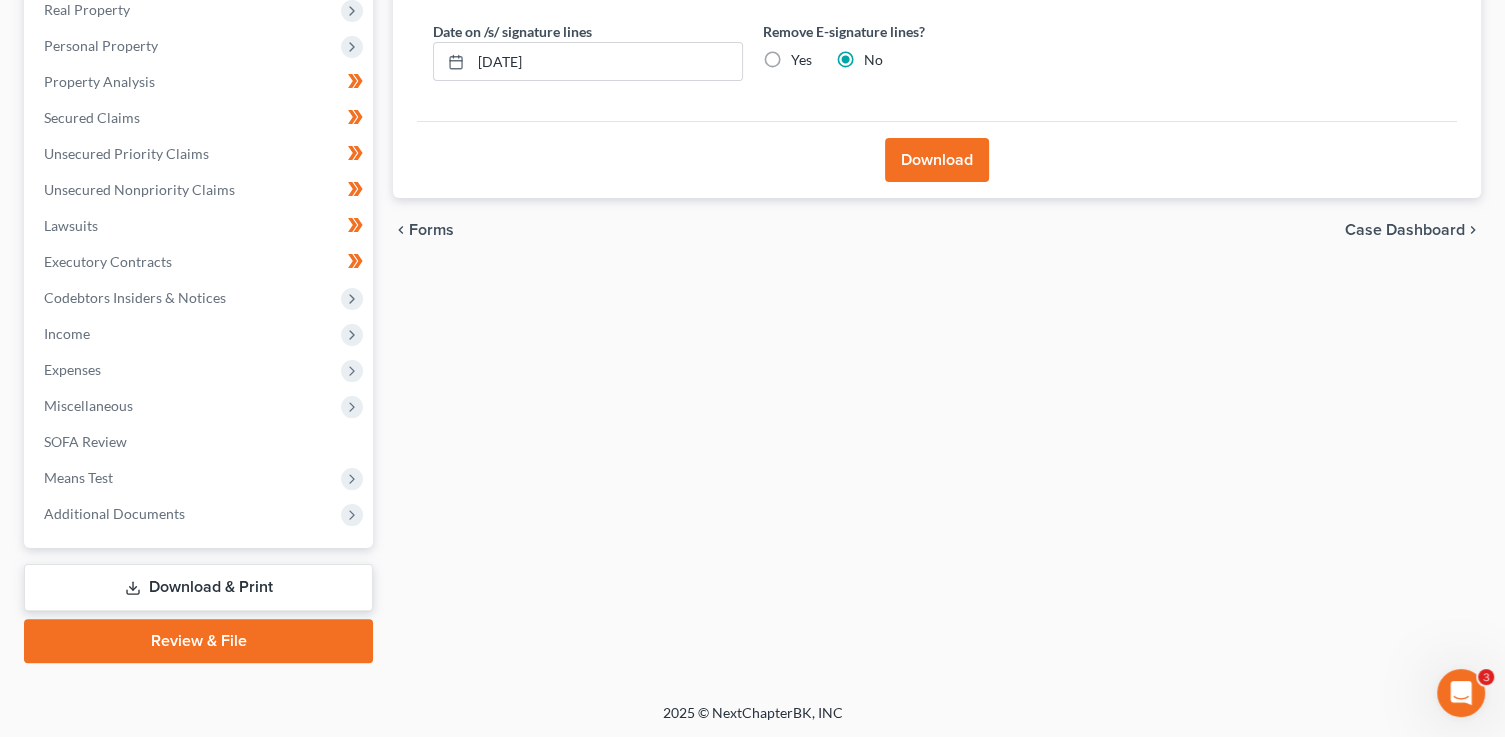 click on "Download" at bounding box center [937, 160] 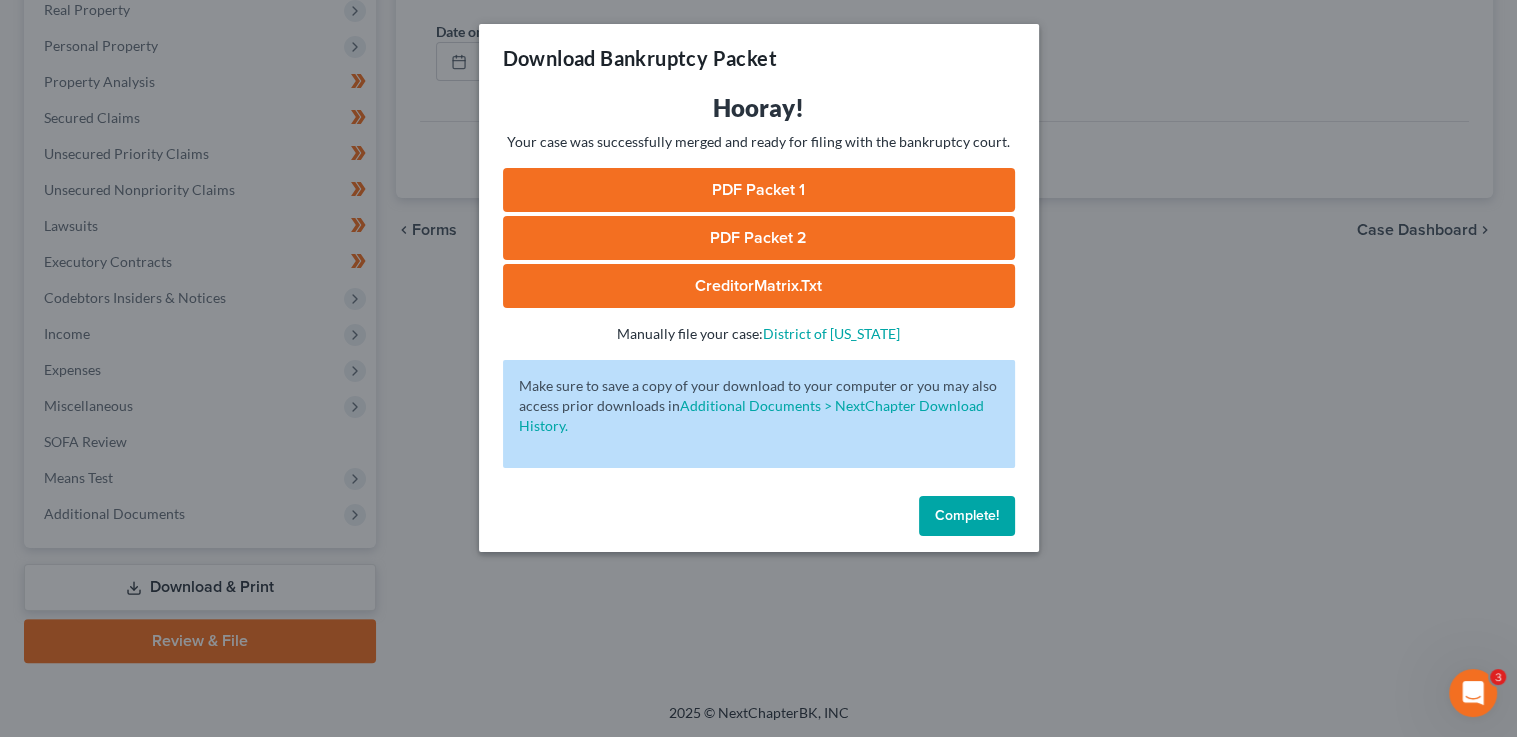 click on "PDF Packet 1" at bounding box center [759, 190] 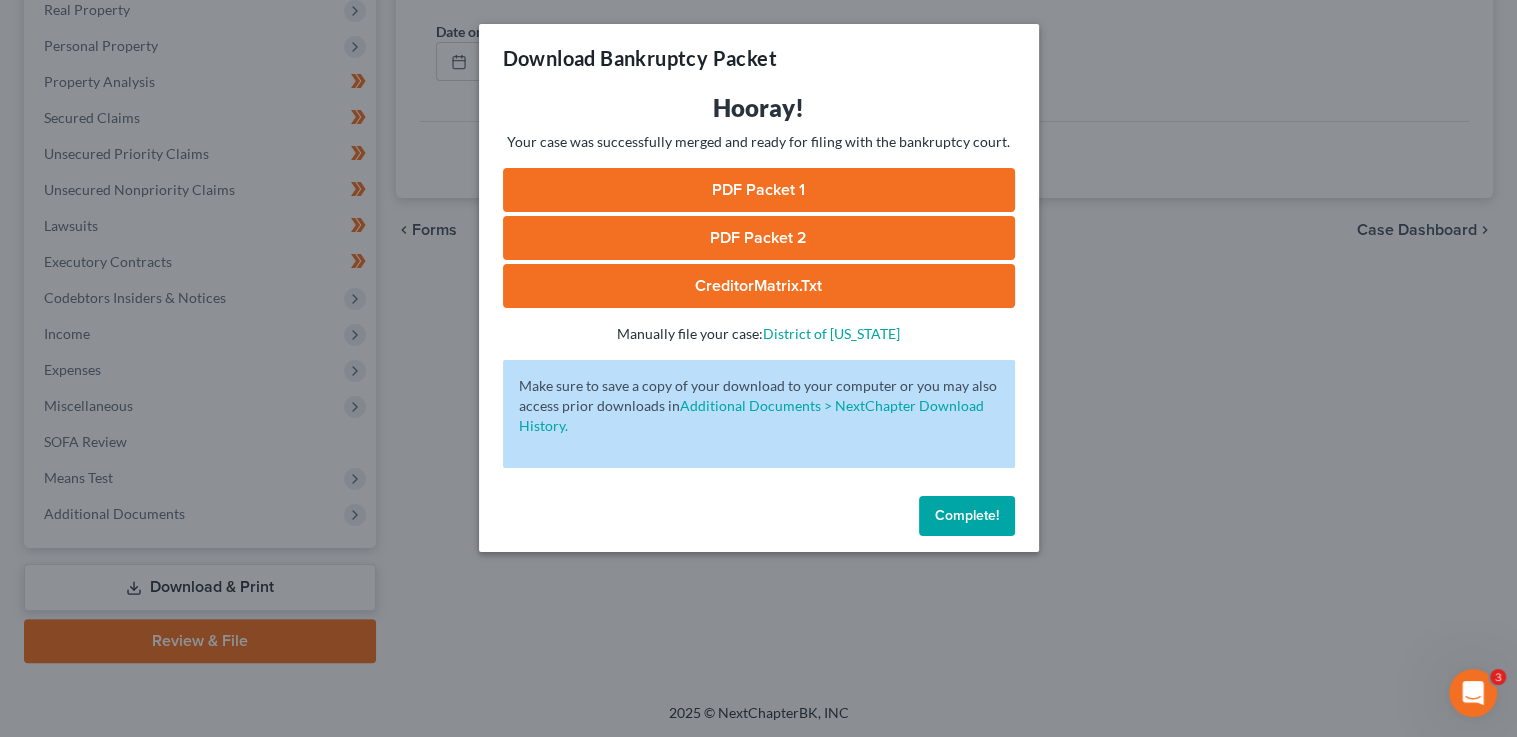 click on "PDF Packet 2" at bounding box center (759, 238) 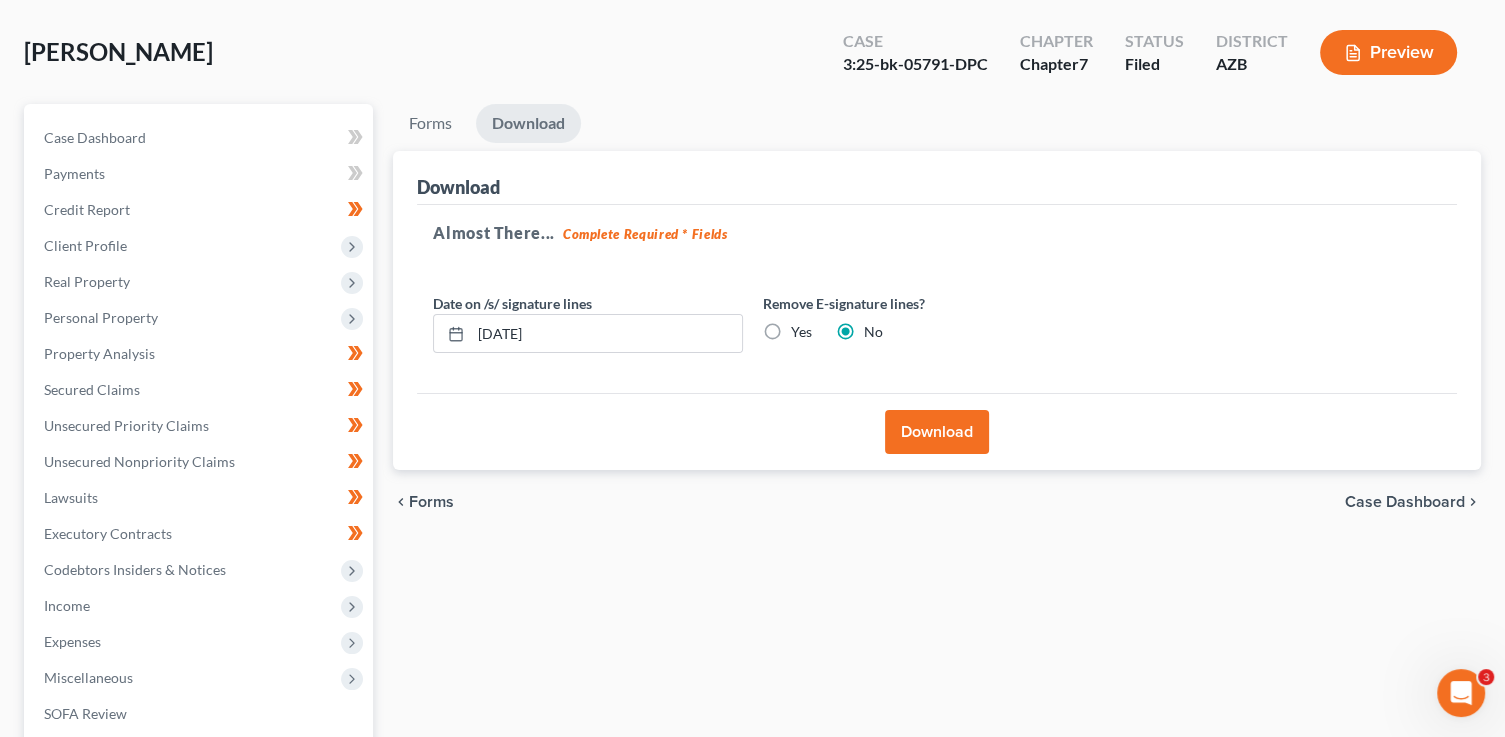 scroll, scrollTop: 0, scrollLeft: 0, axis: both 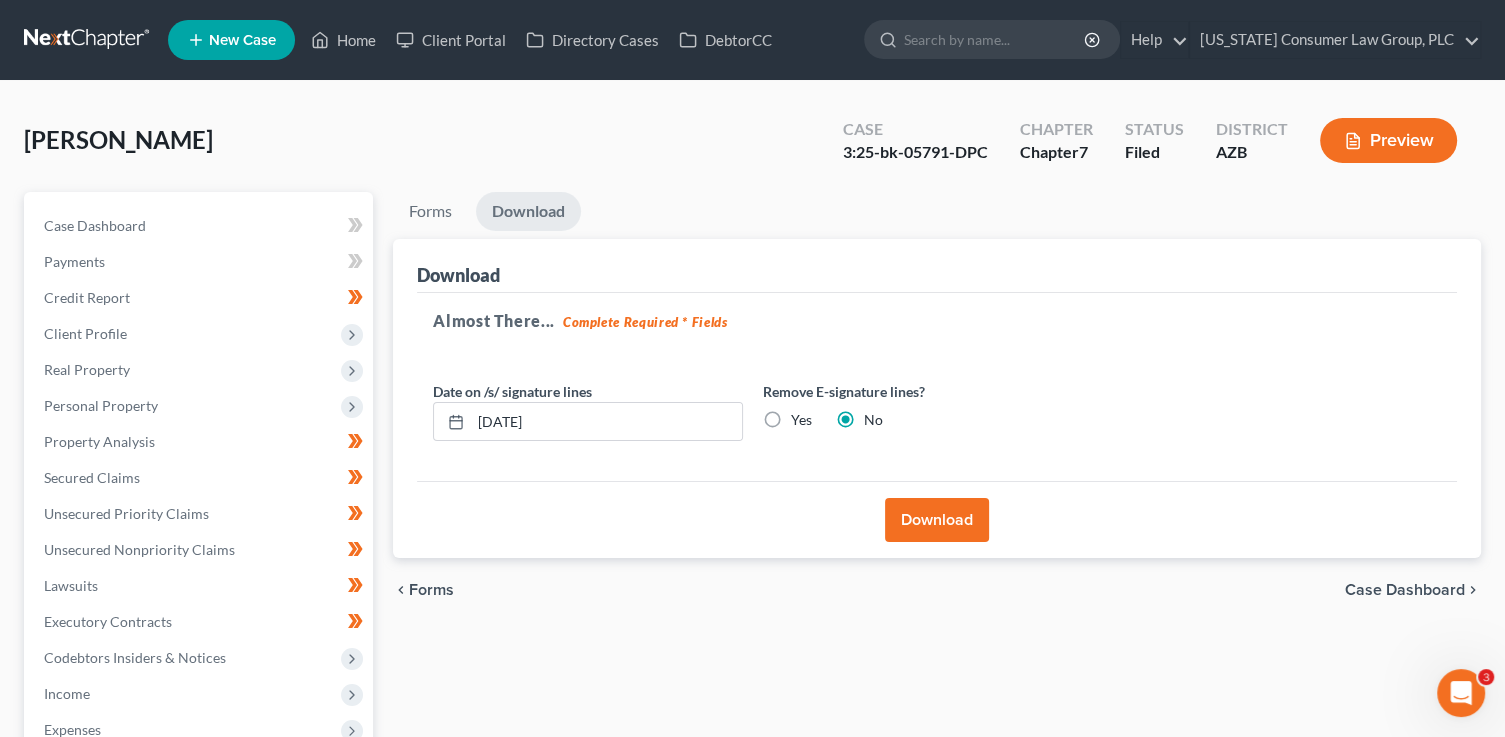 drag, startPoint x: 1069, startPoint y: 185, endPoint x: 1023, endPoint y: 172, distance: 47.801674 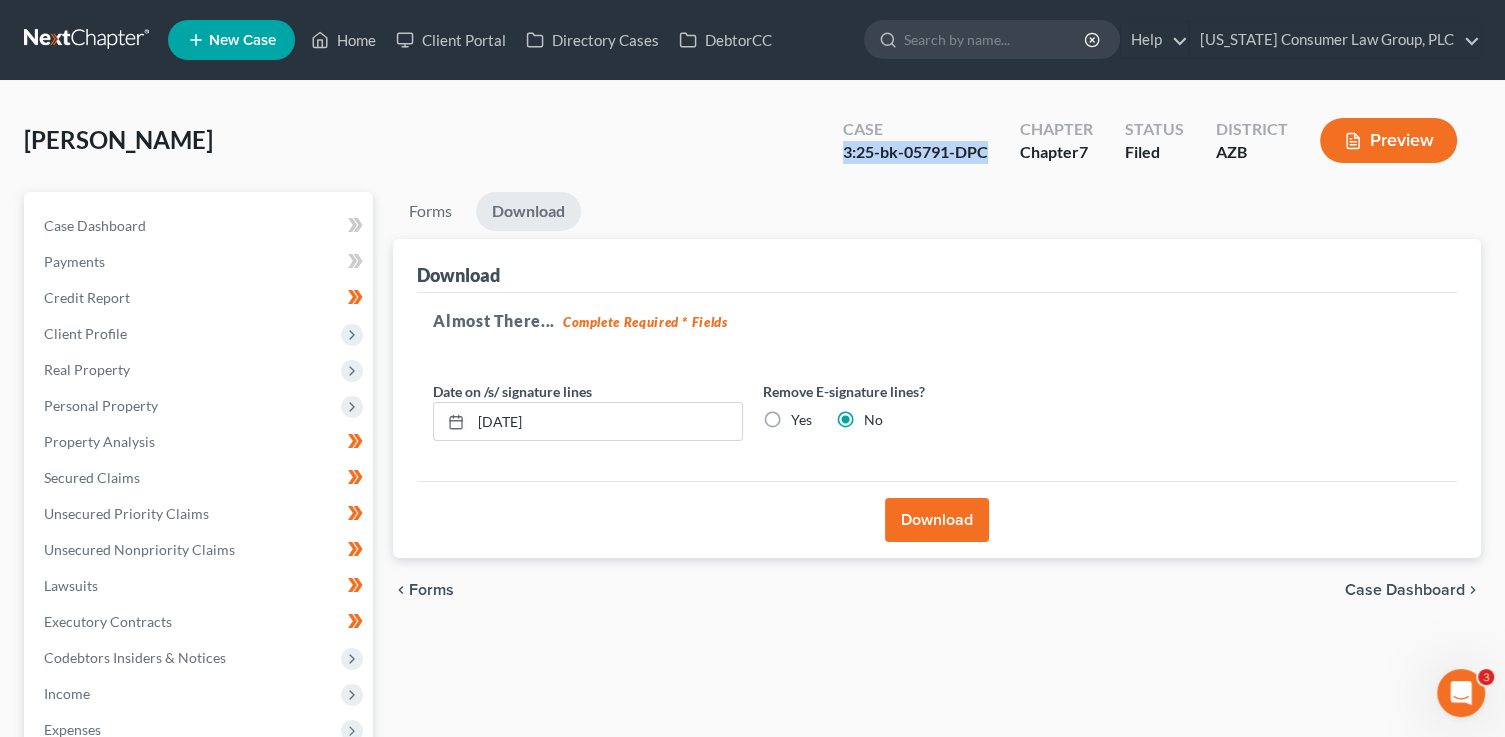 drag, startPoint x: 994, startPoint y: 155, endPoint x: 847, endPoint y: 157, distance: 147.01361 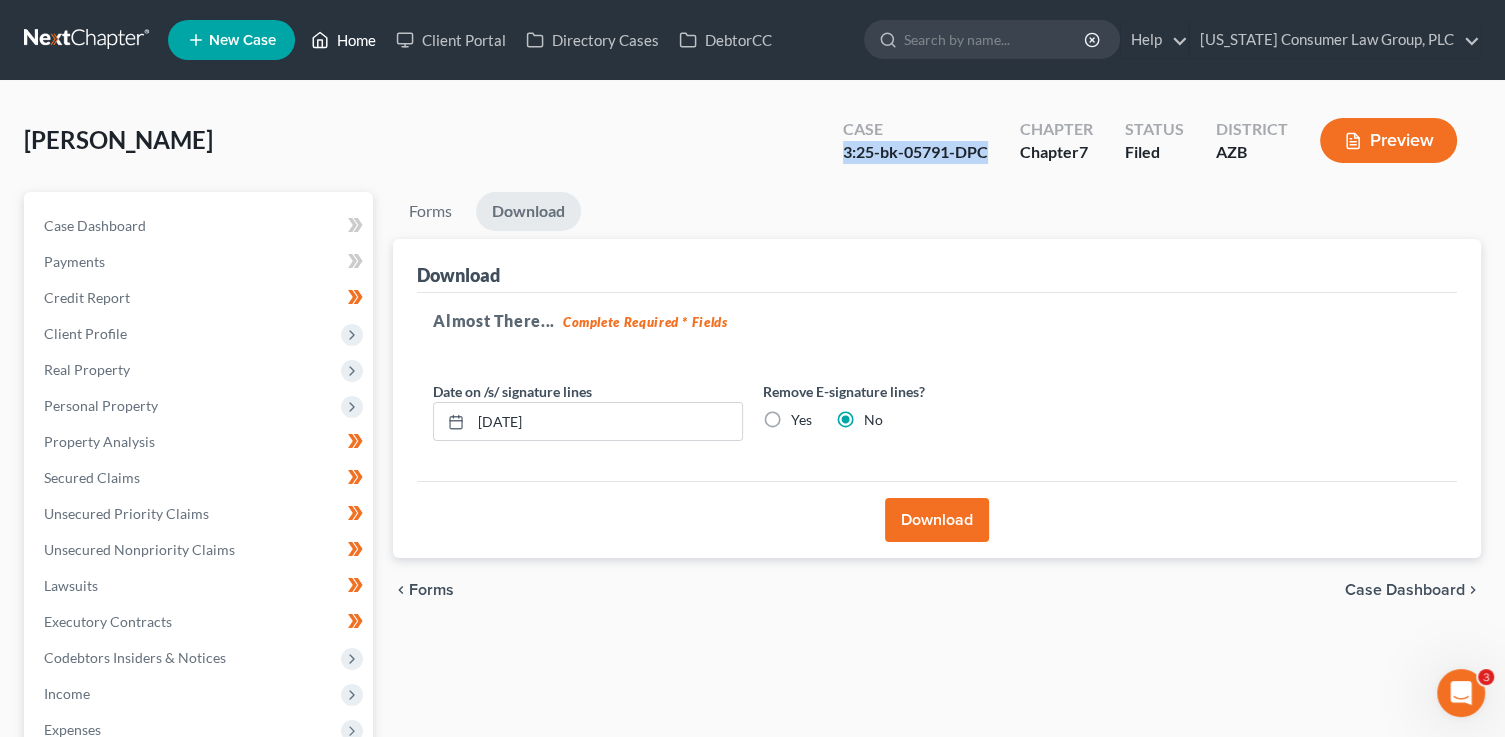 click on "Home" at bounding box center [343, 40] 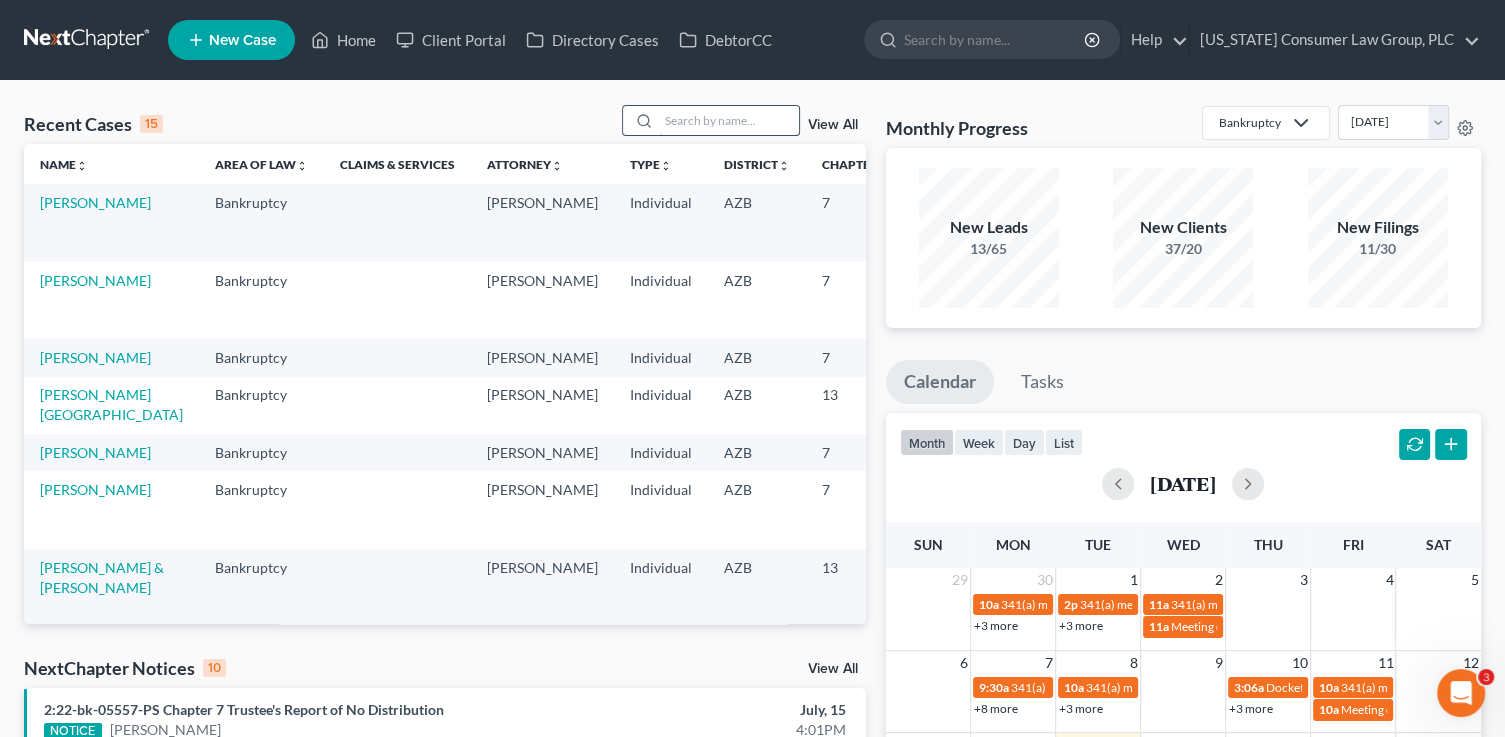 click at bounding box center (729, 120) 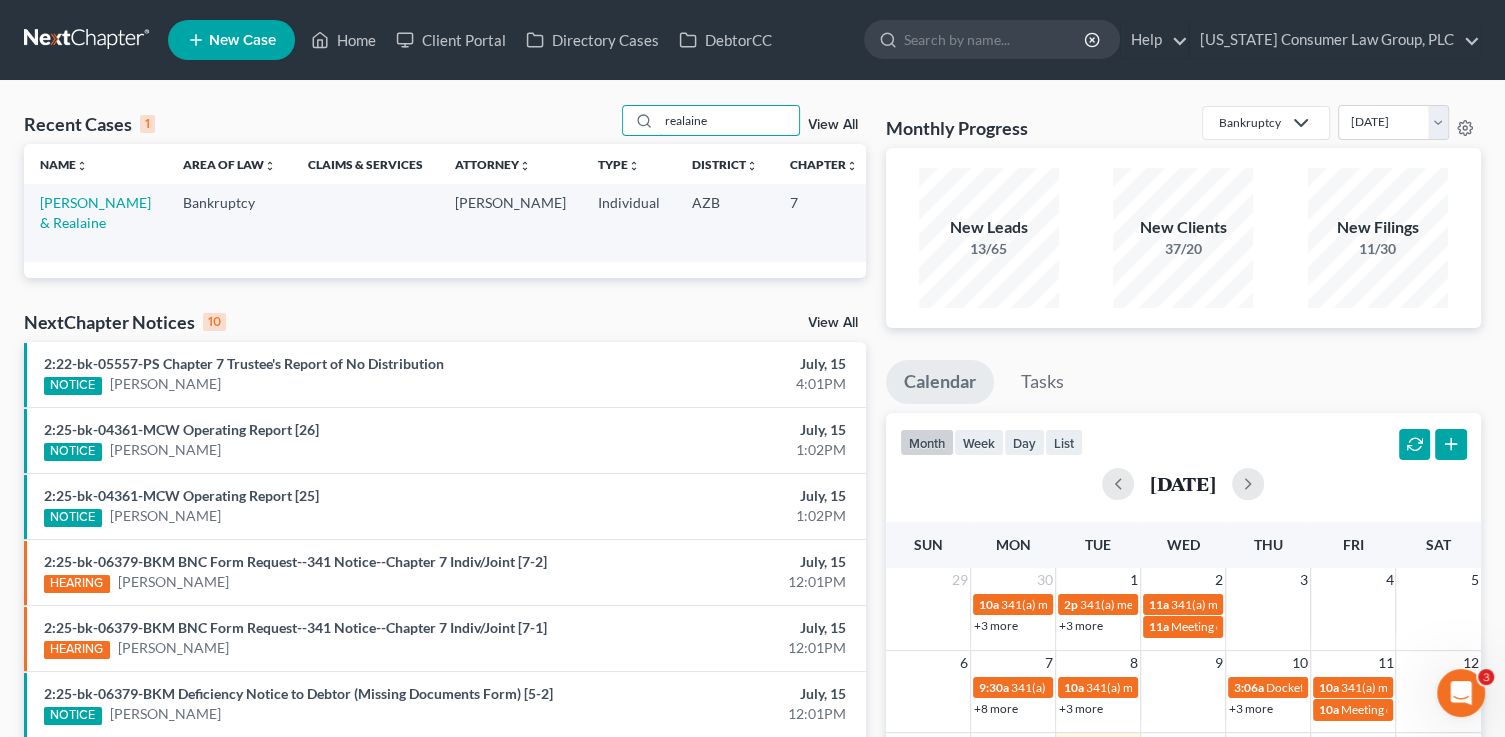 type on "realaine" 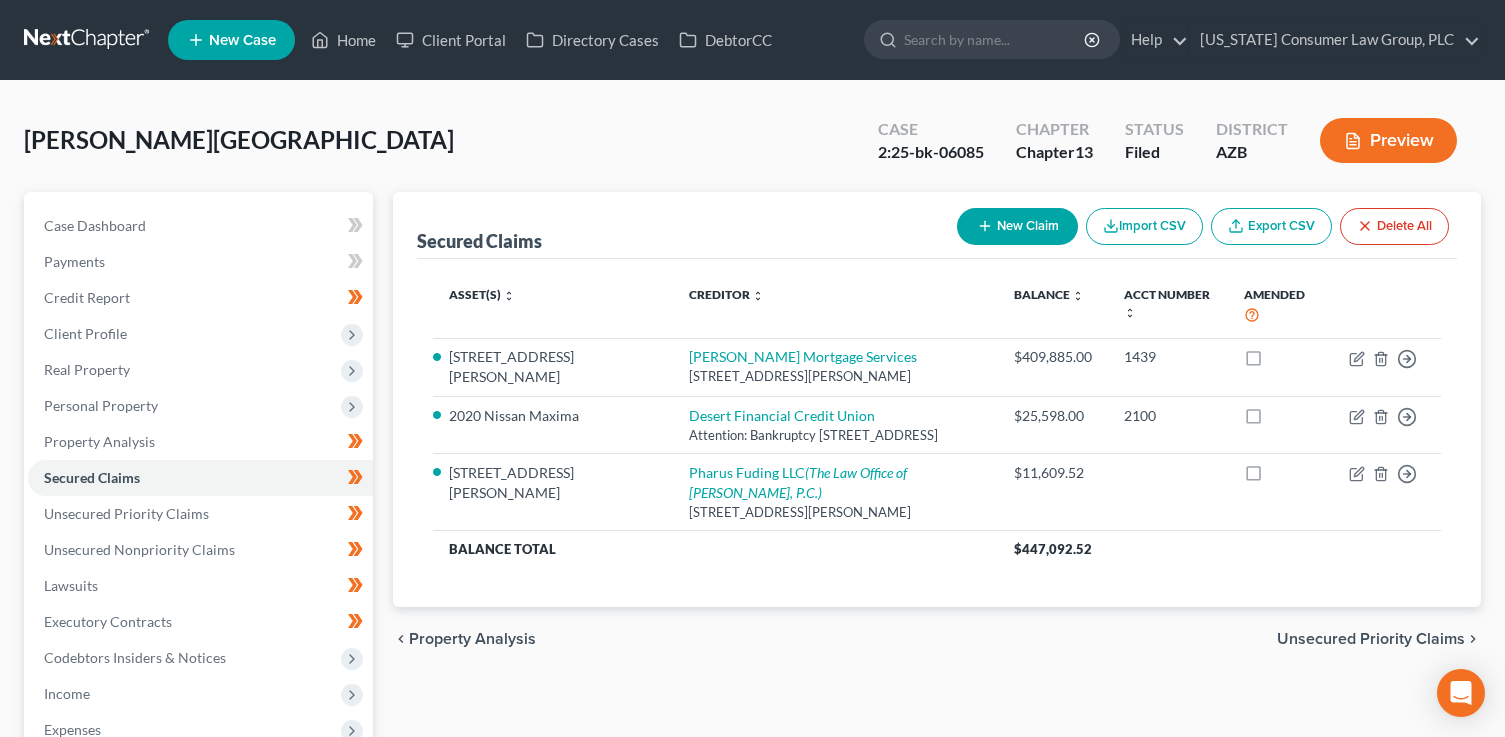 scroll, scrollTop: 0, scrollLeft: 0, axis: both 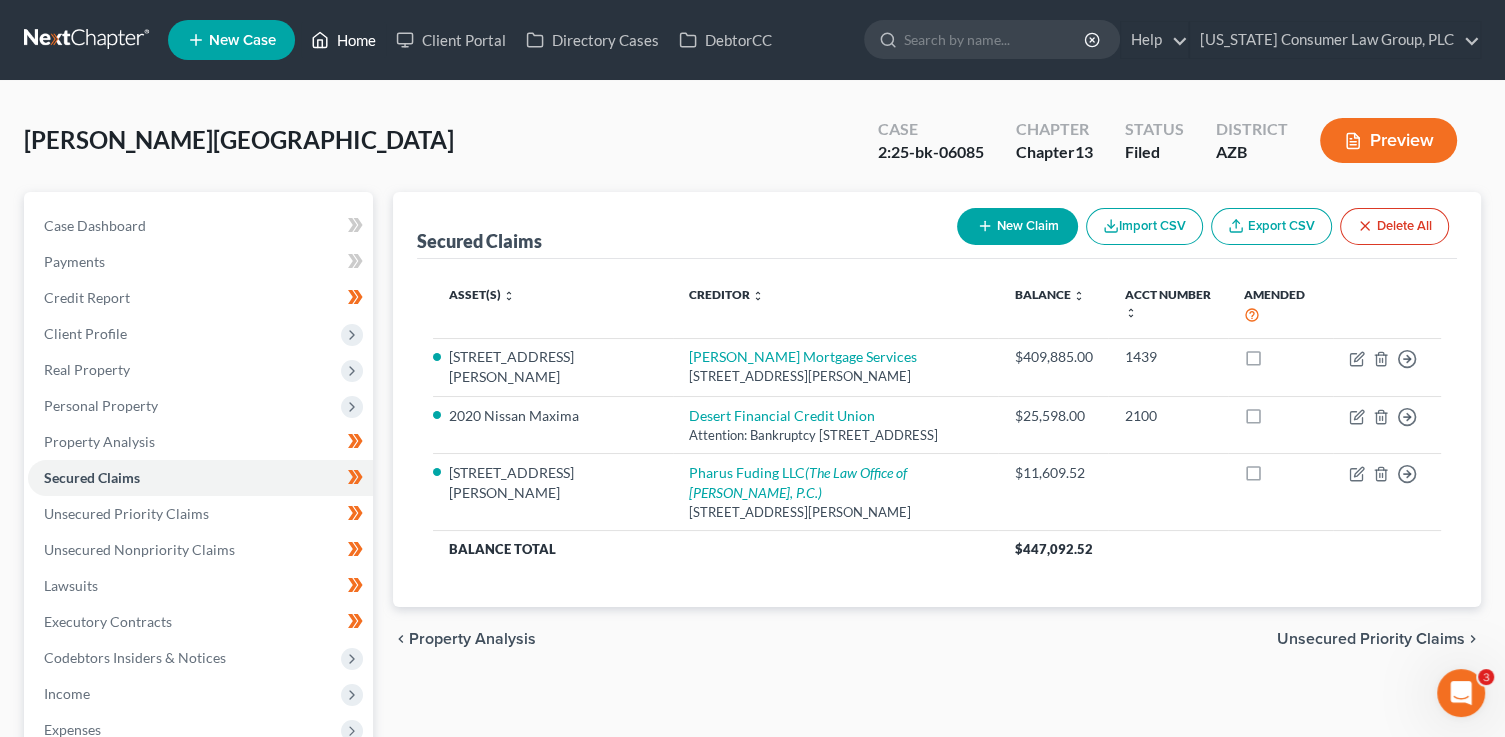 click on "Home" at bounding box center [343, 40] 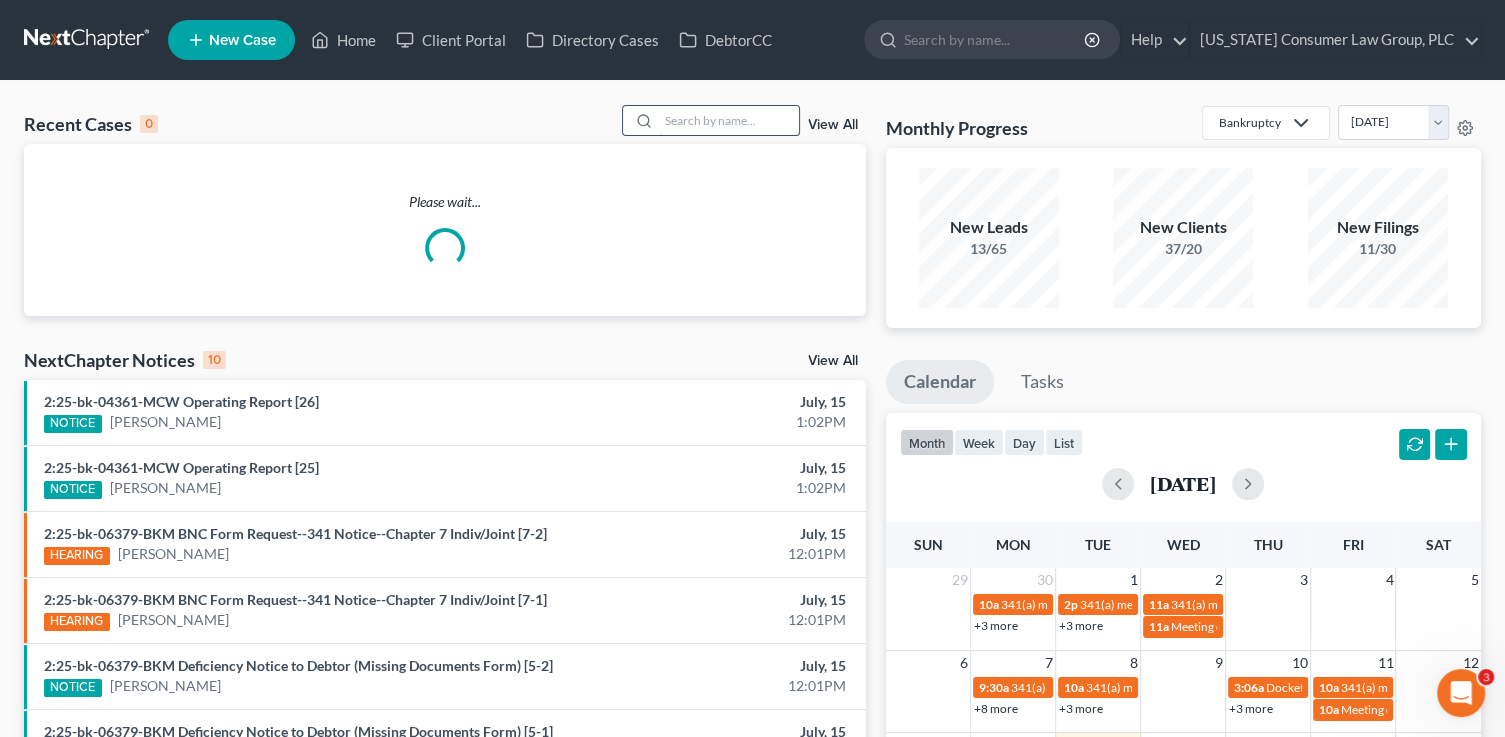 click at bounding box center (729, 120) 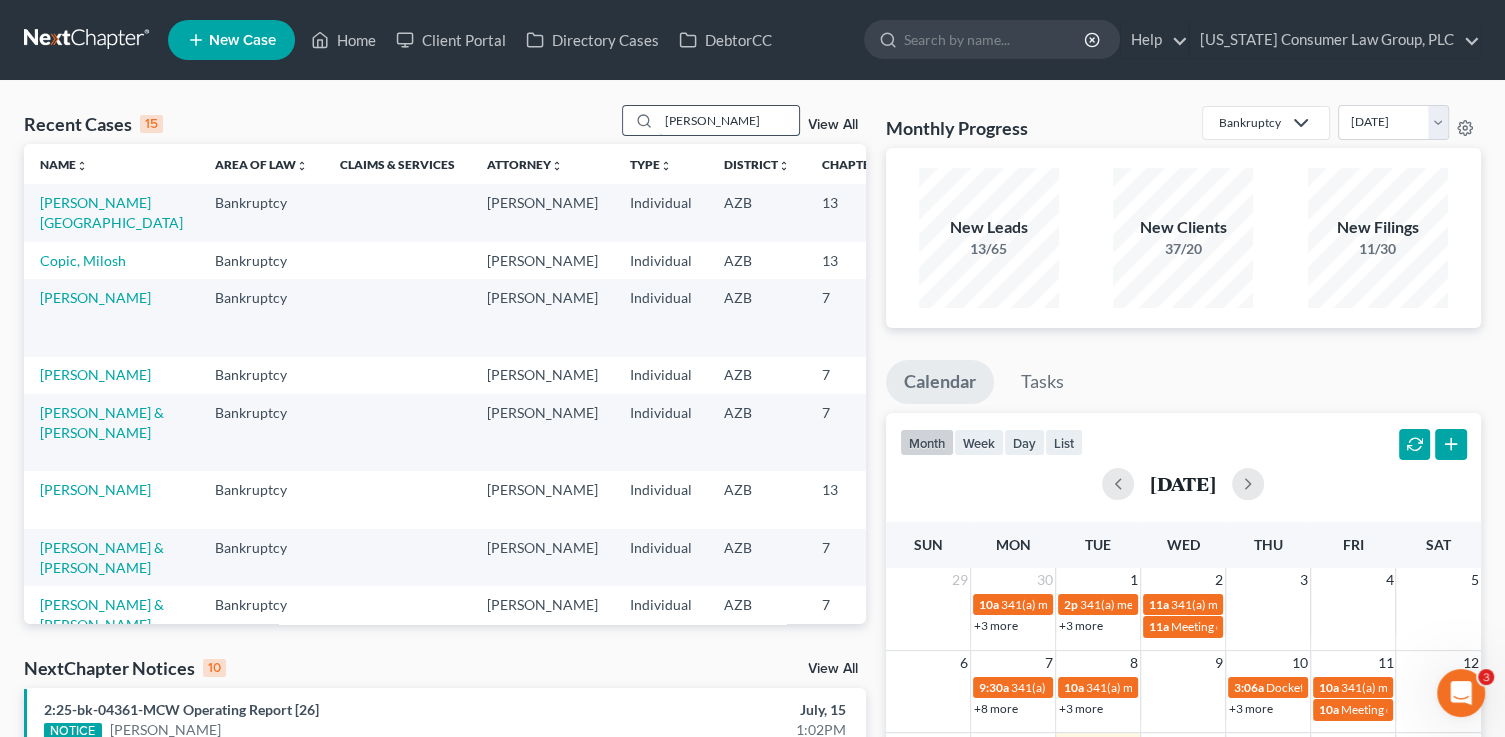 type on "arthur miller" 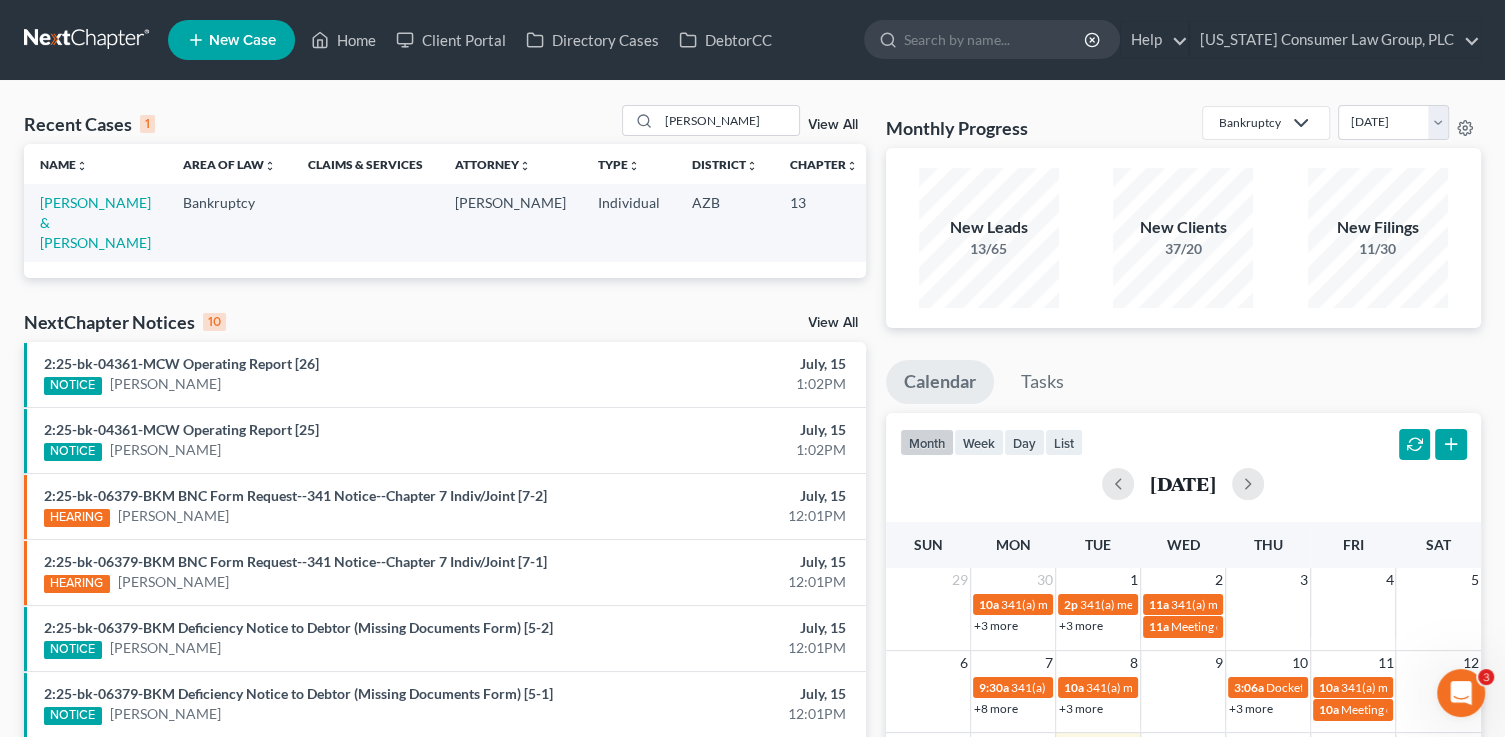 click on "2:22-bk-08037-MCW" at bounding box center [922, 222] 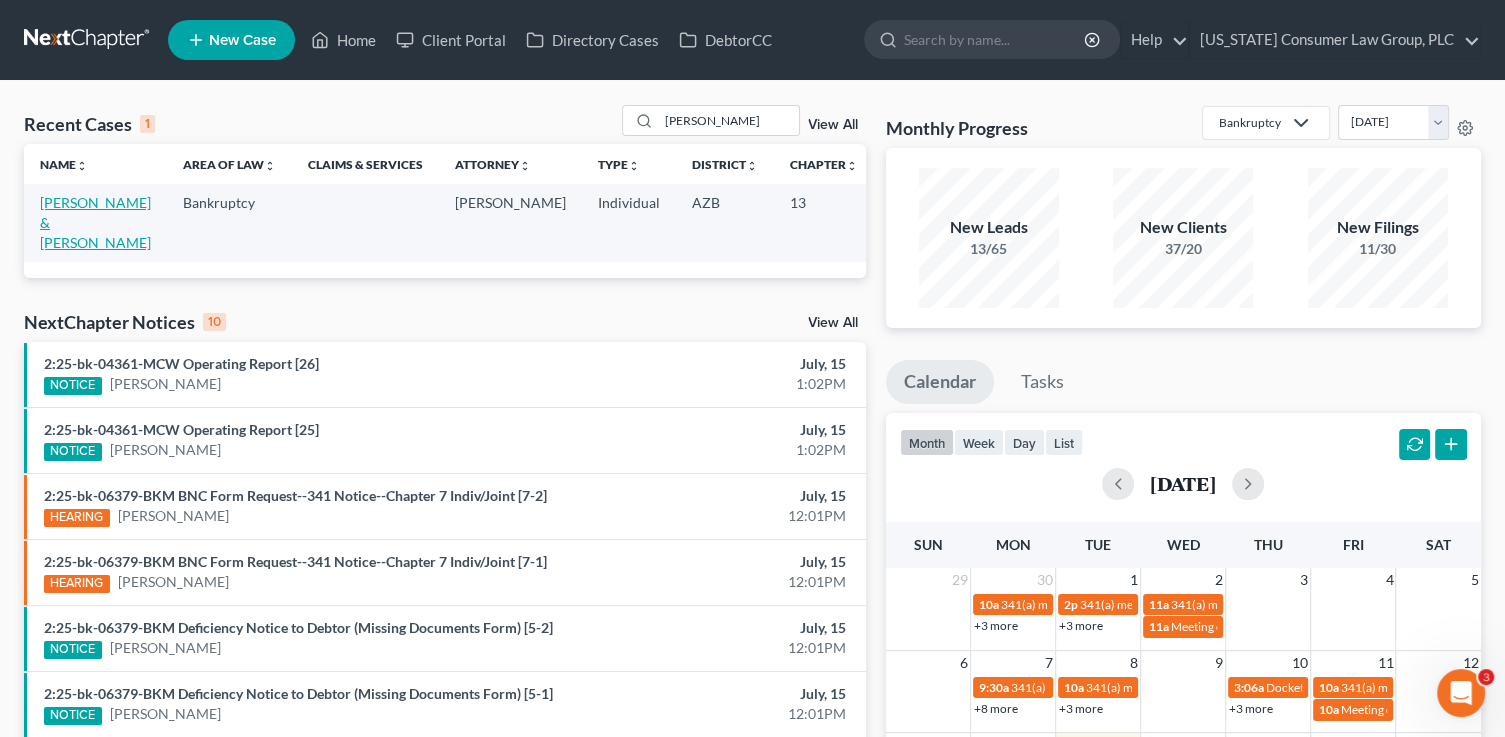 click on "Miller, Arthur & Carla" at bounding box center [95, 222] 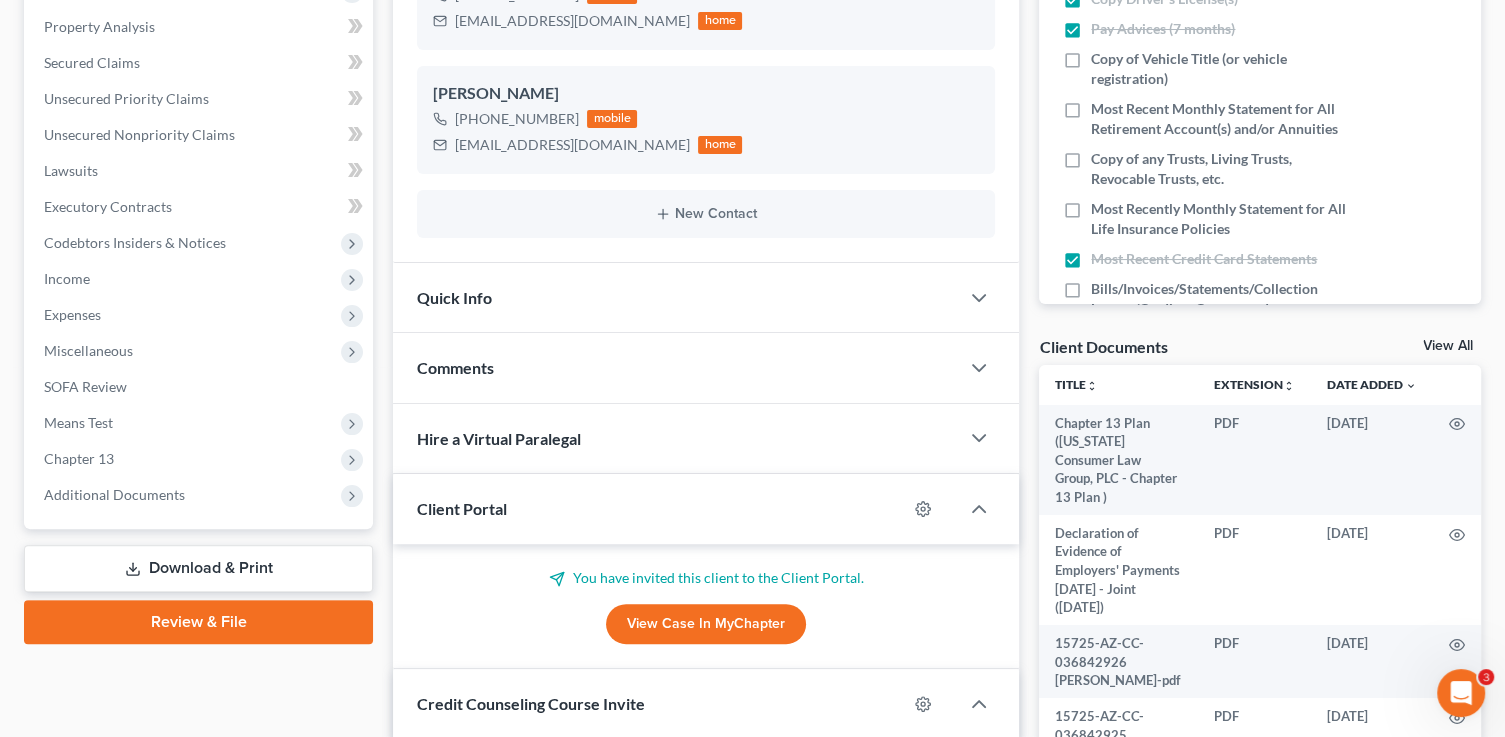 scroll, scrollTop: 441, scrollLeft: 0, axis: vertical 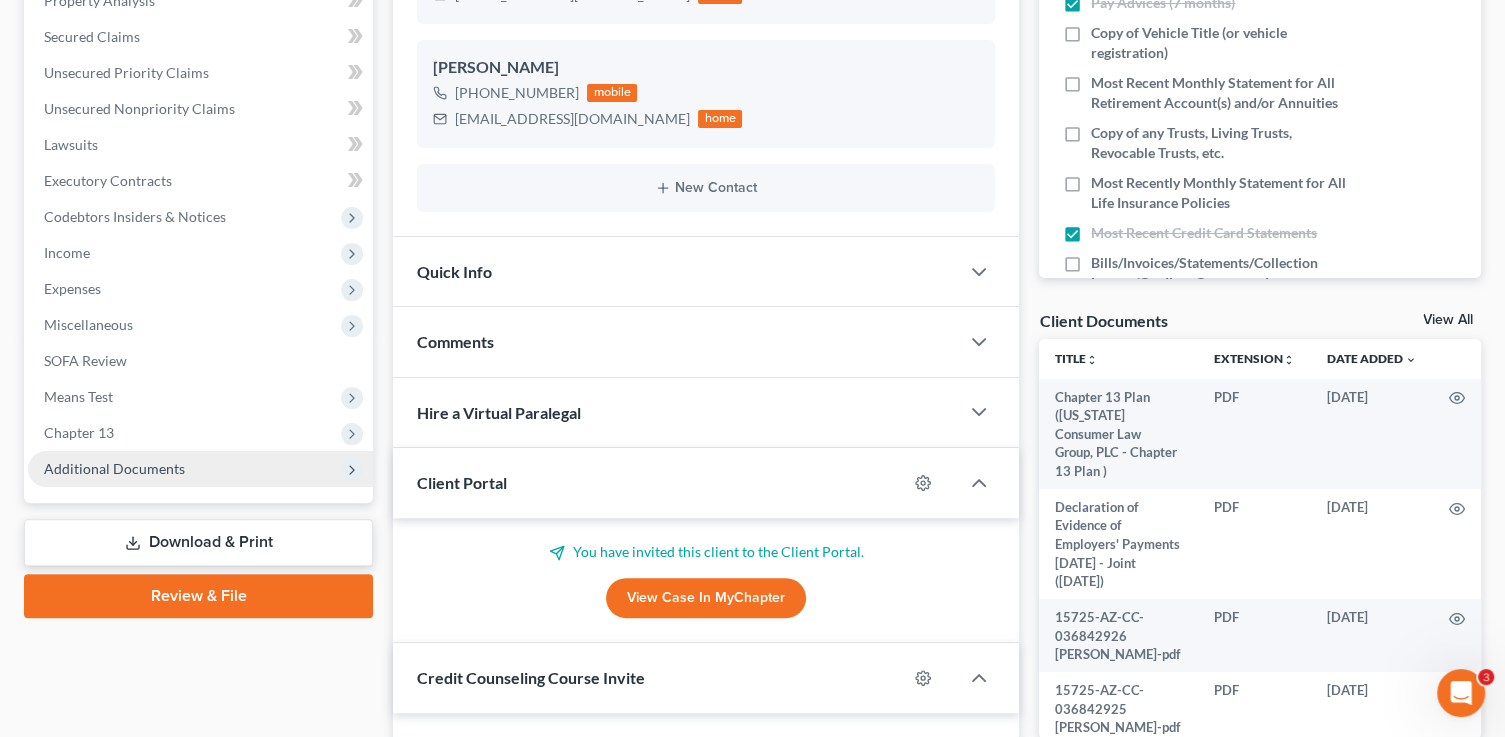 click on "Additional Documents" at bounding box center (114, 468) 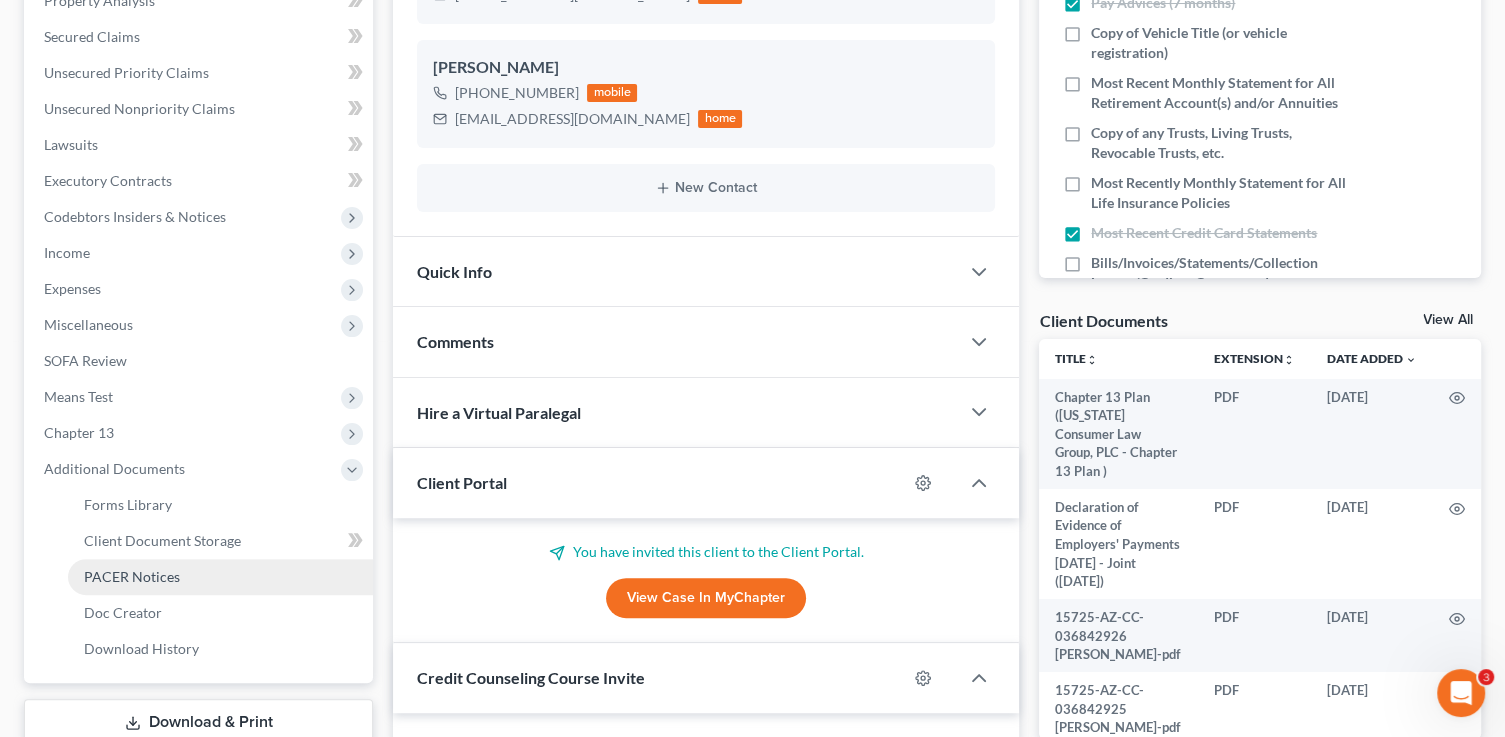 click on "PACER Notices" at bounding box center [220, 577] 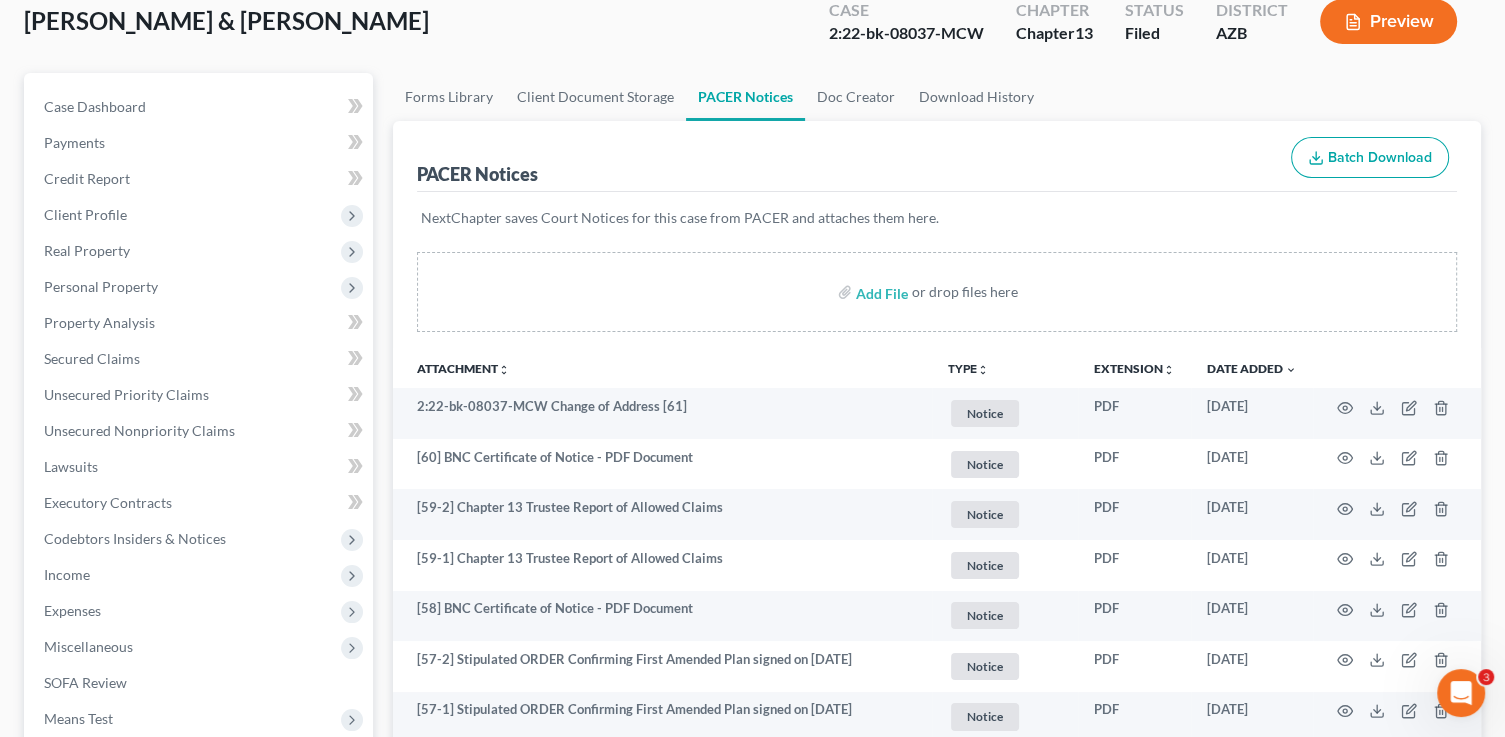 scroll, scrollTop: 0, scrollLeft: 0, axis: both 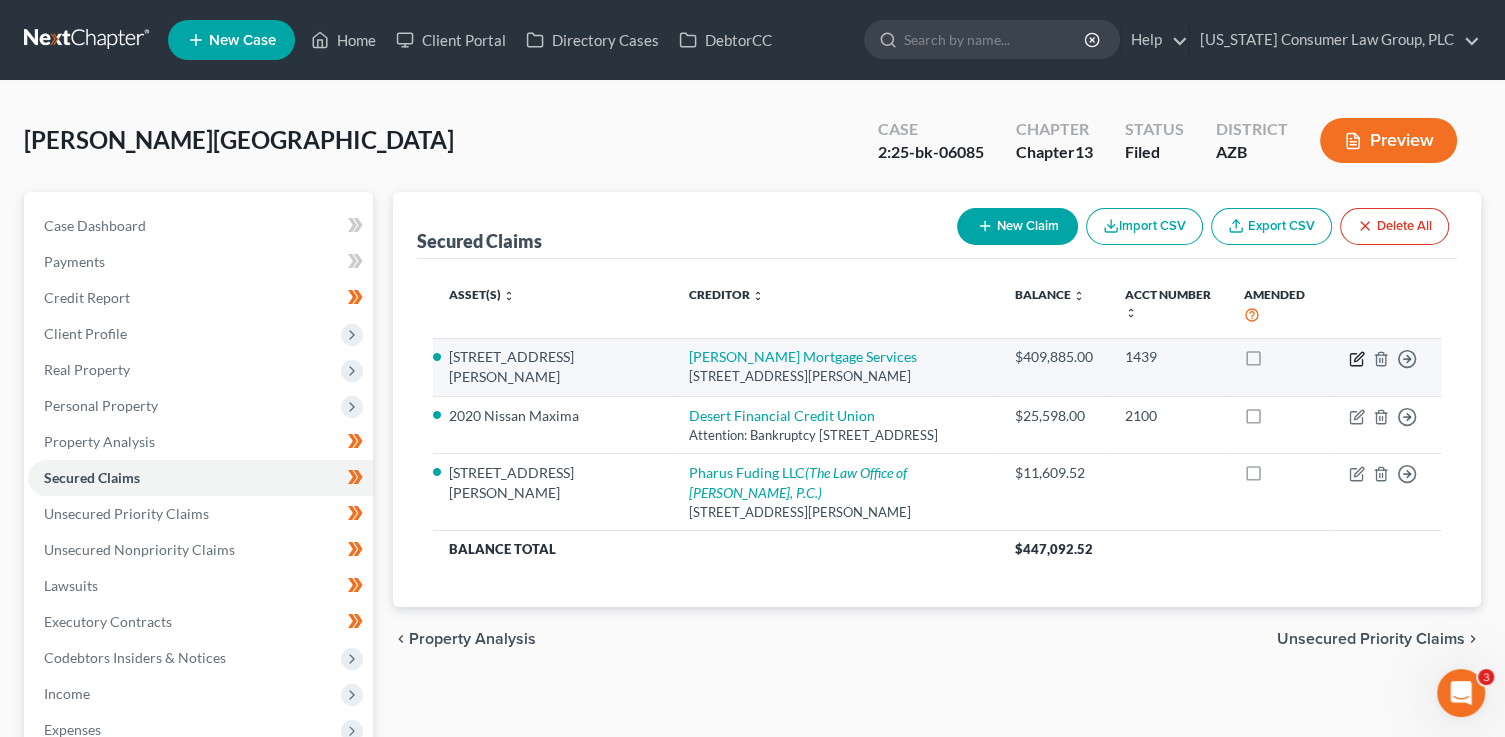 click 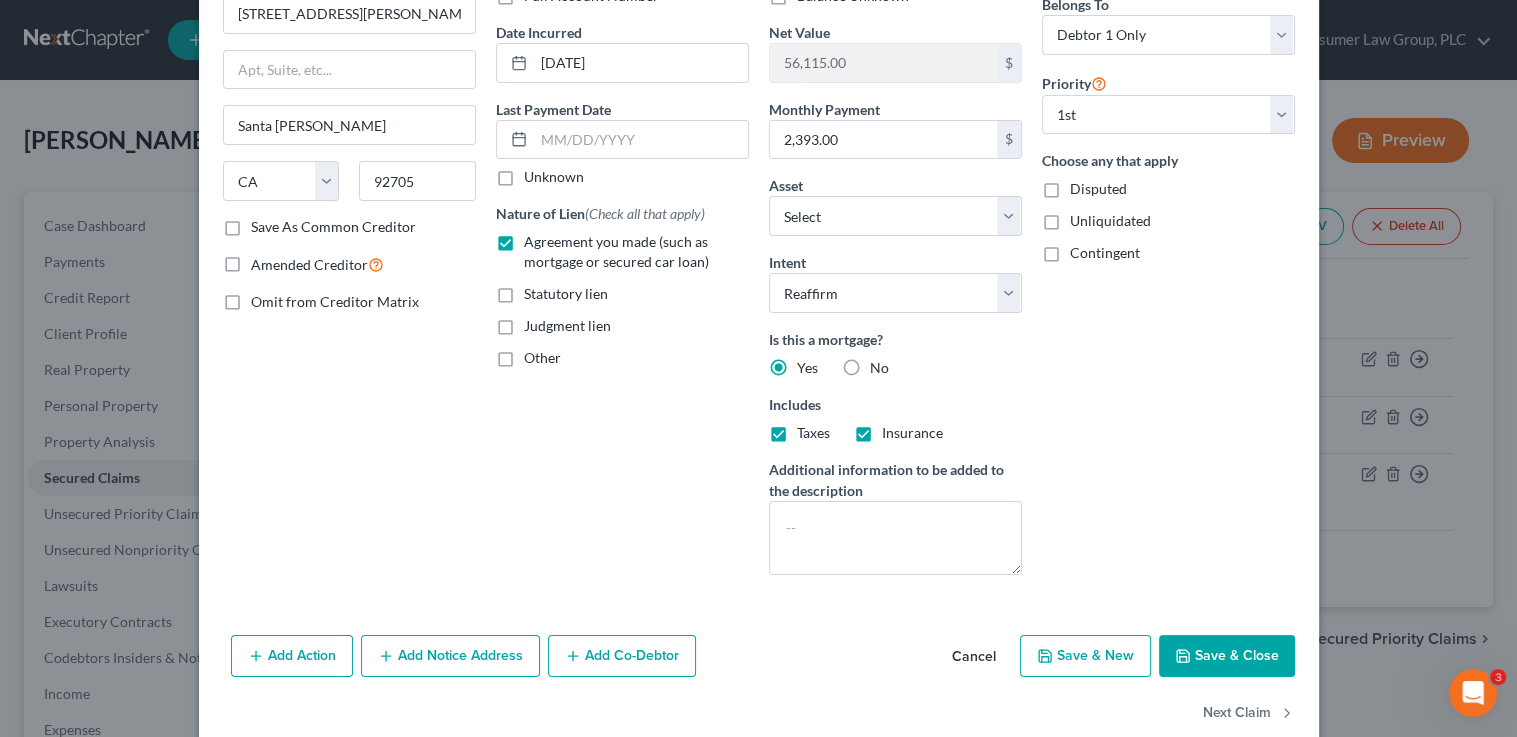 scroll, scrollTop: 210, scrollLeft: 0, axis: vertical 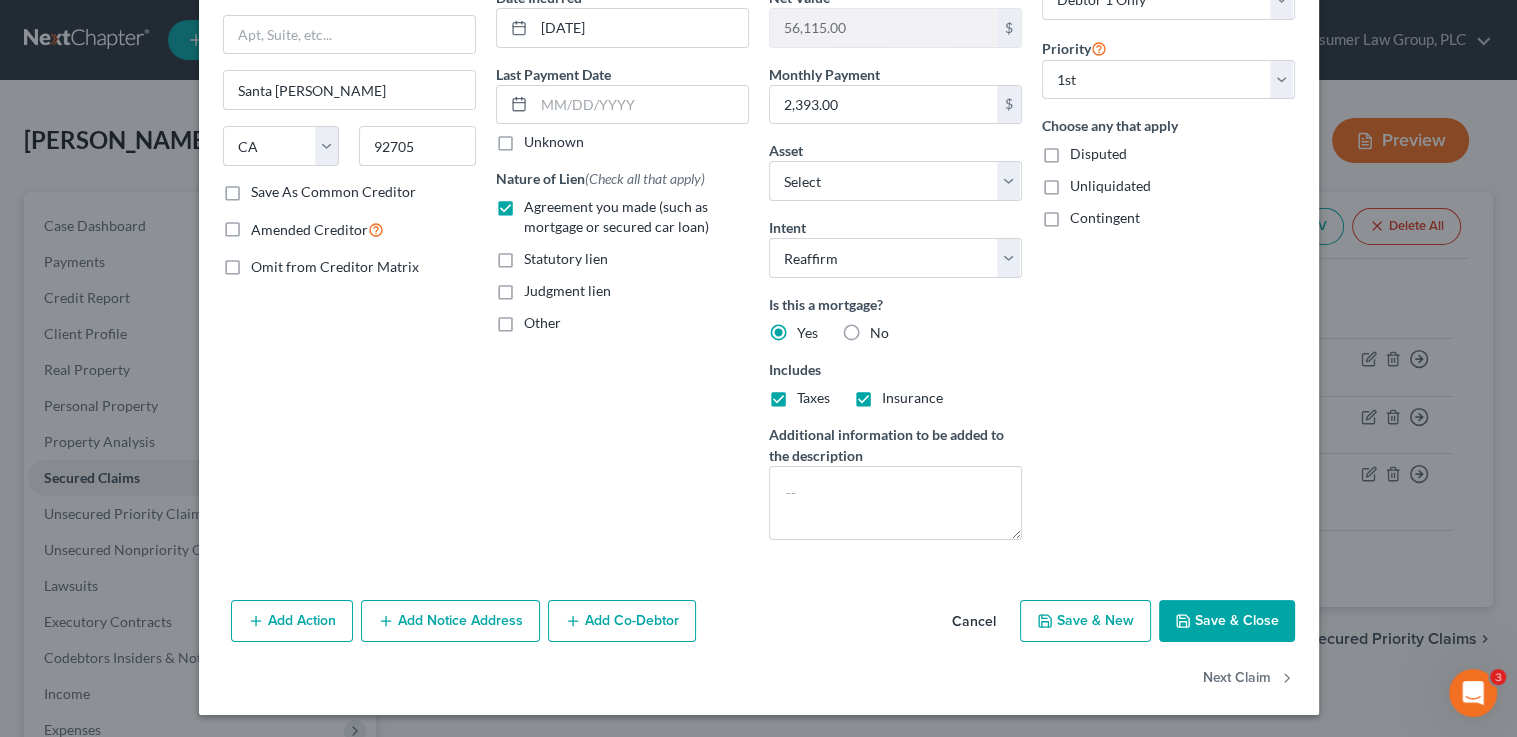 click on "Save & Close" at bounding box center [1227, 621] 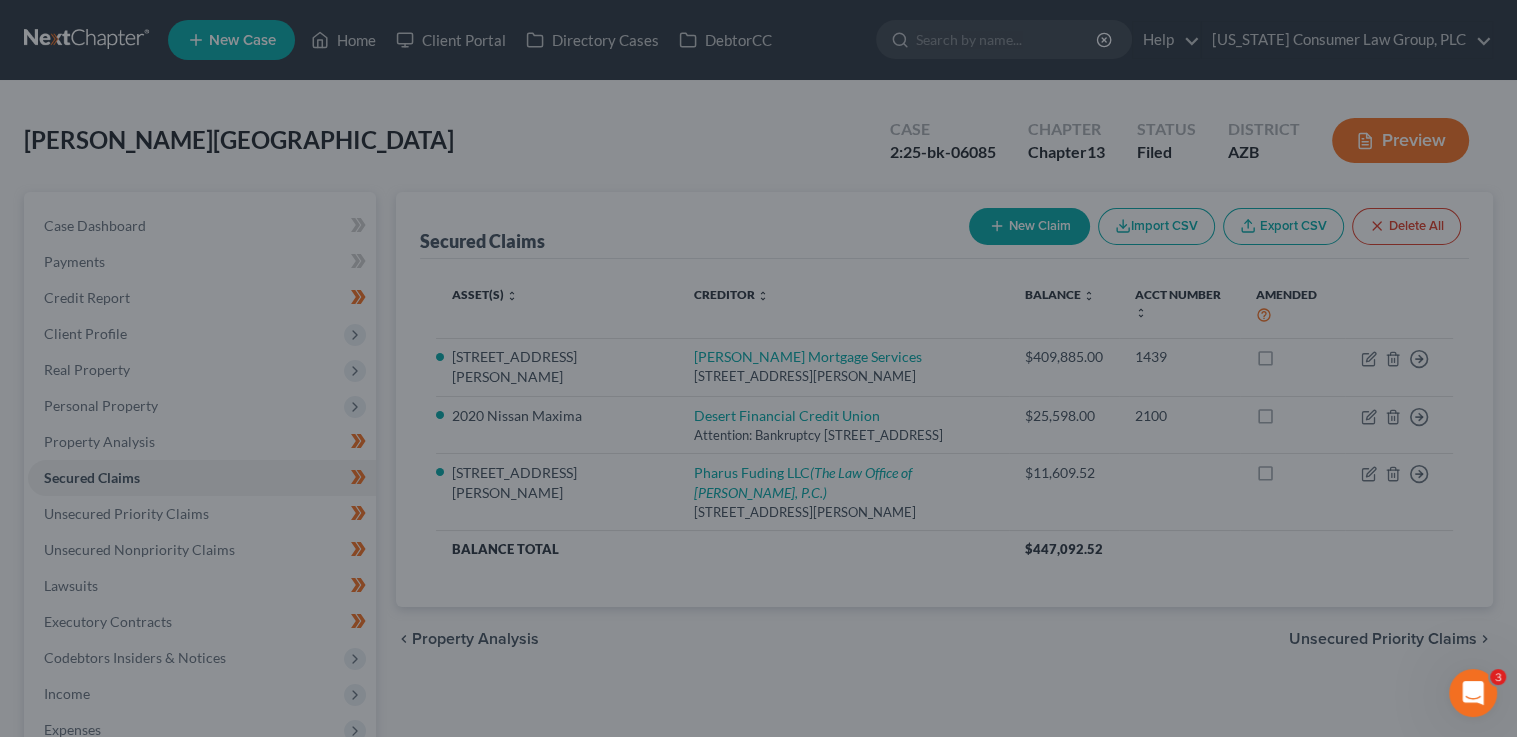 click on "Save & Close" at bounding box center [1166, 574] 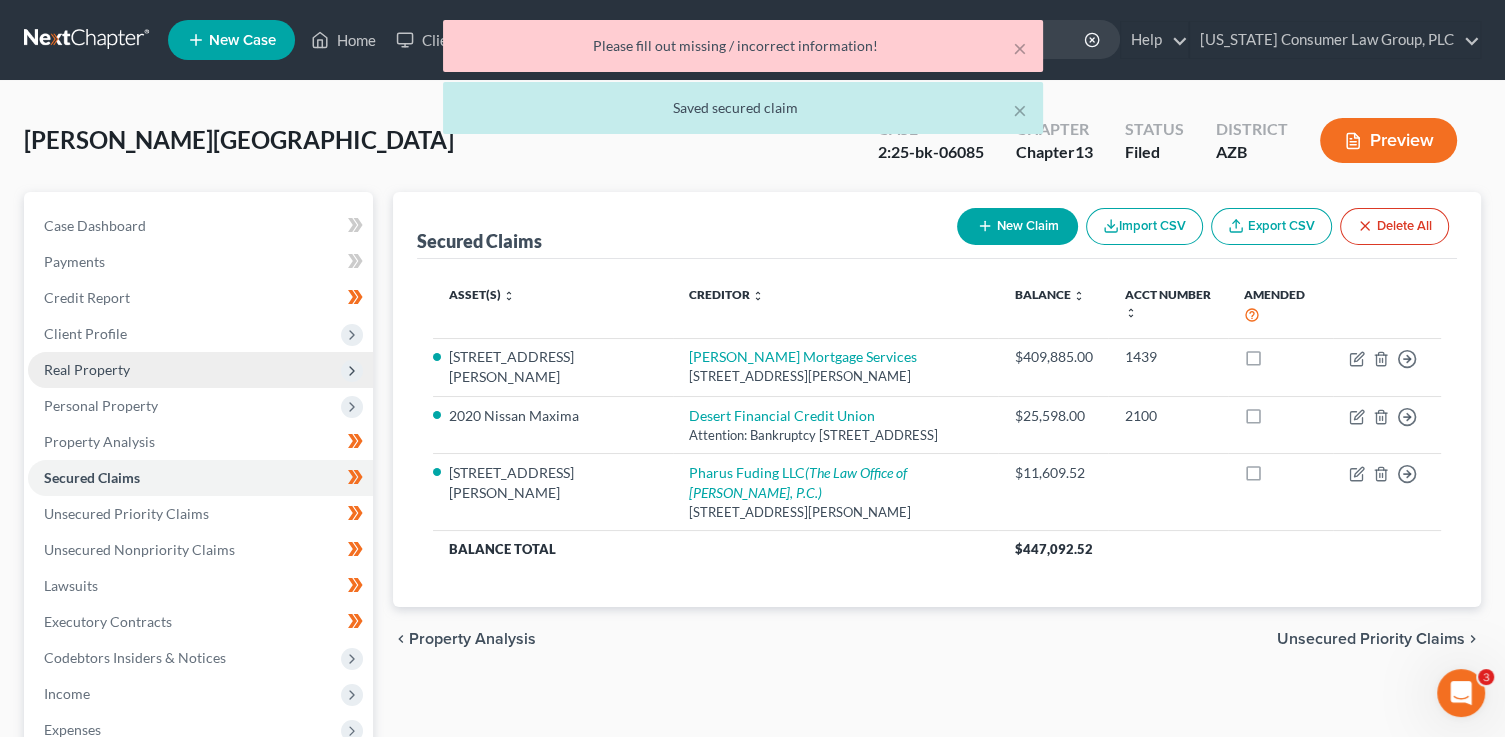 click on "Real Property" at bounding box center (200, 370) 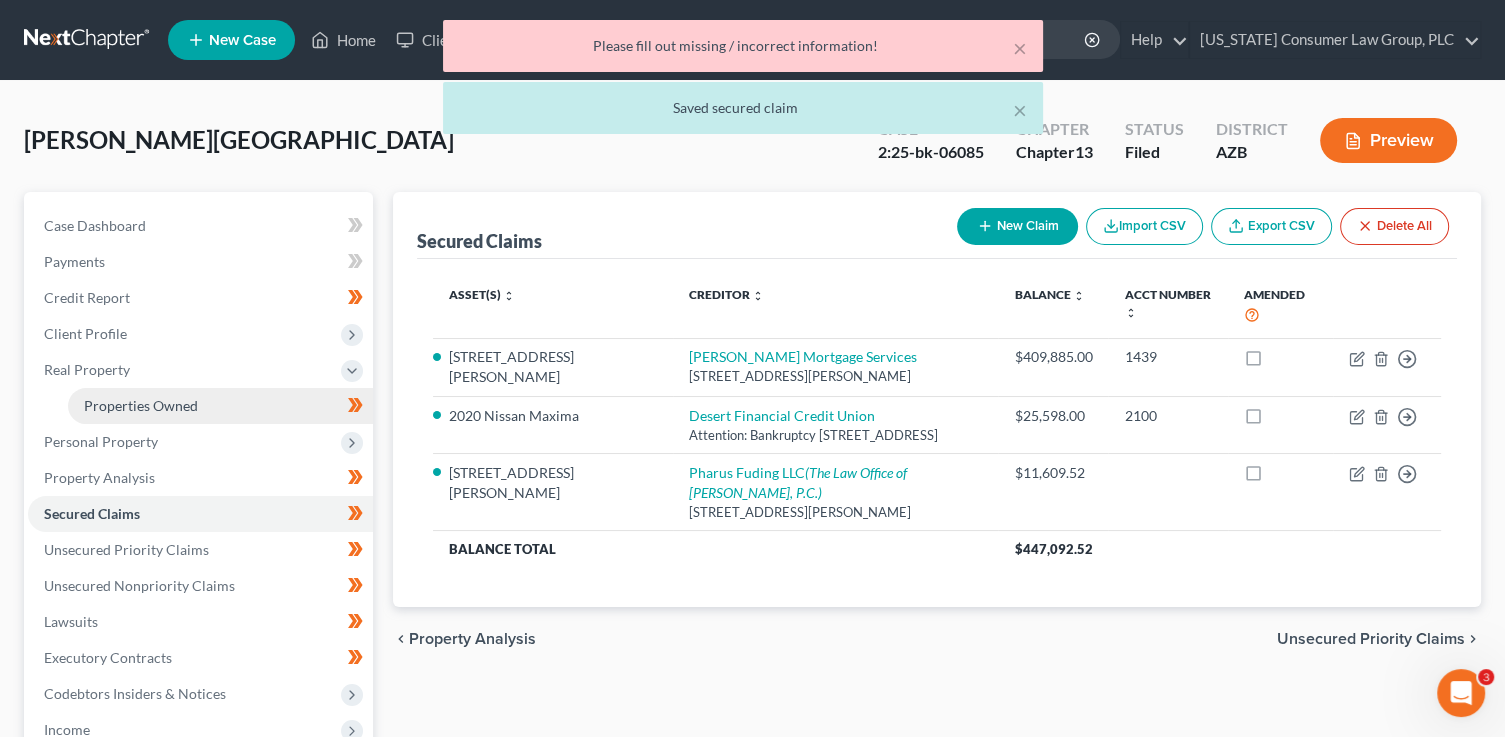 click on "Properties Owned" at bounding box center (141, 405) 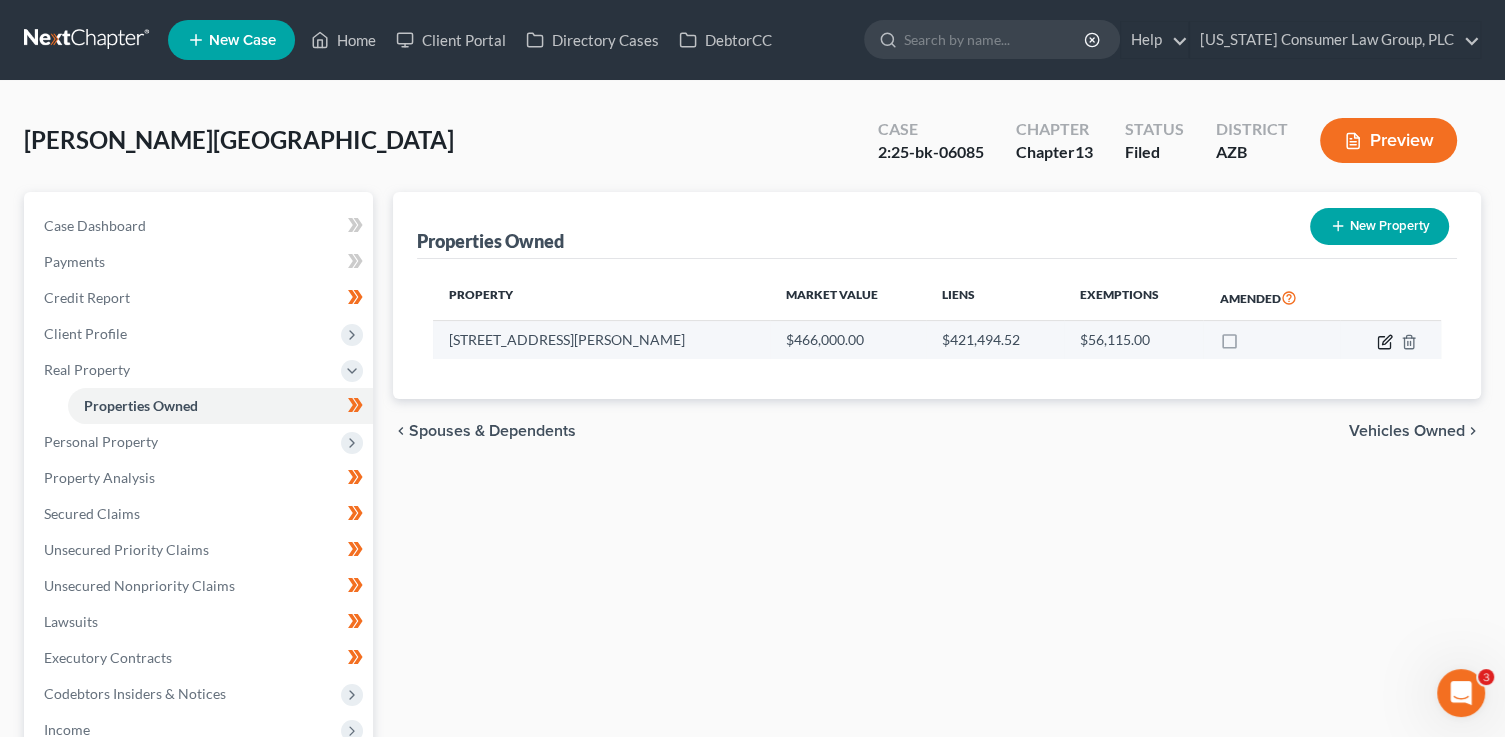 click 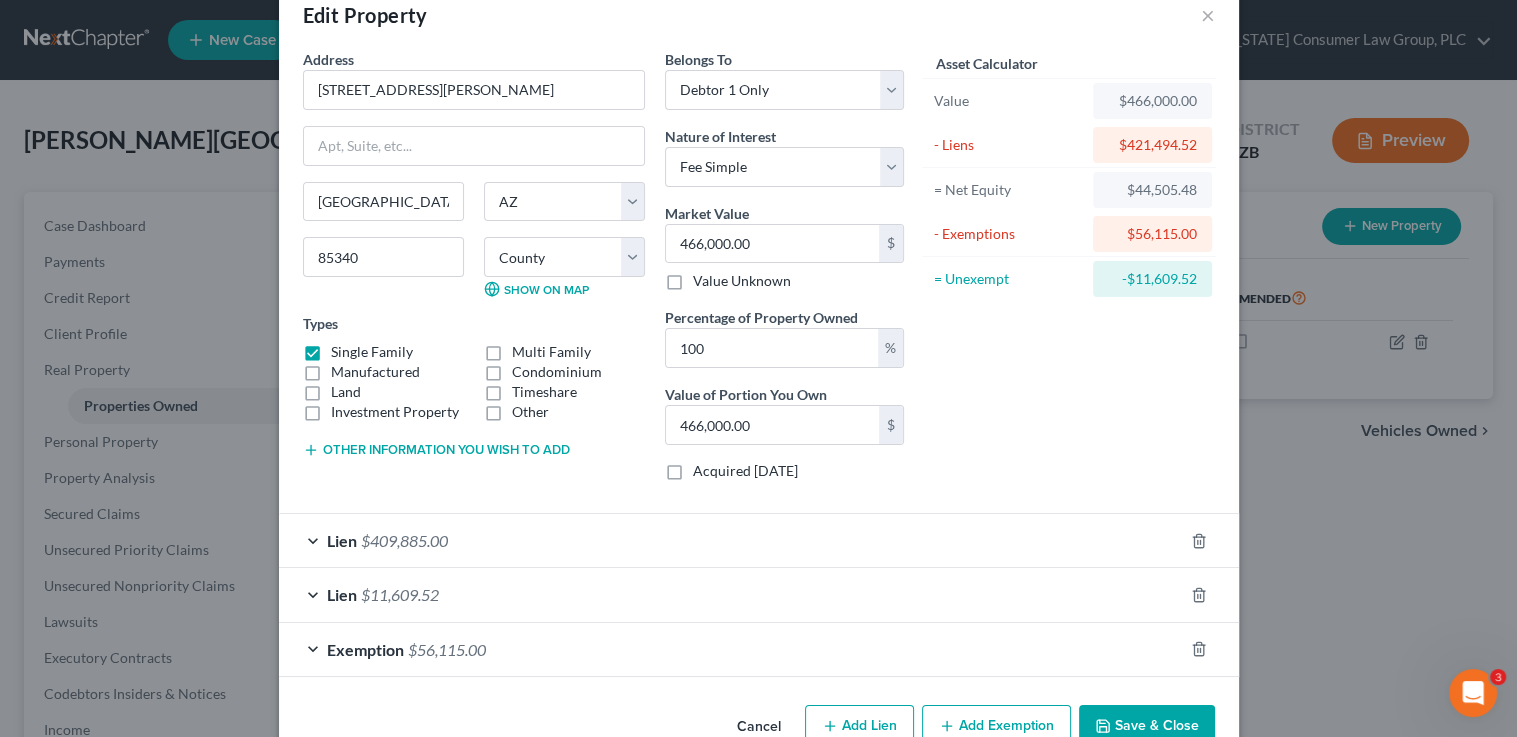scroll, scrollTop: 89, scrollLeft: 0, axis: vertical 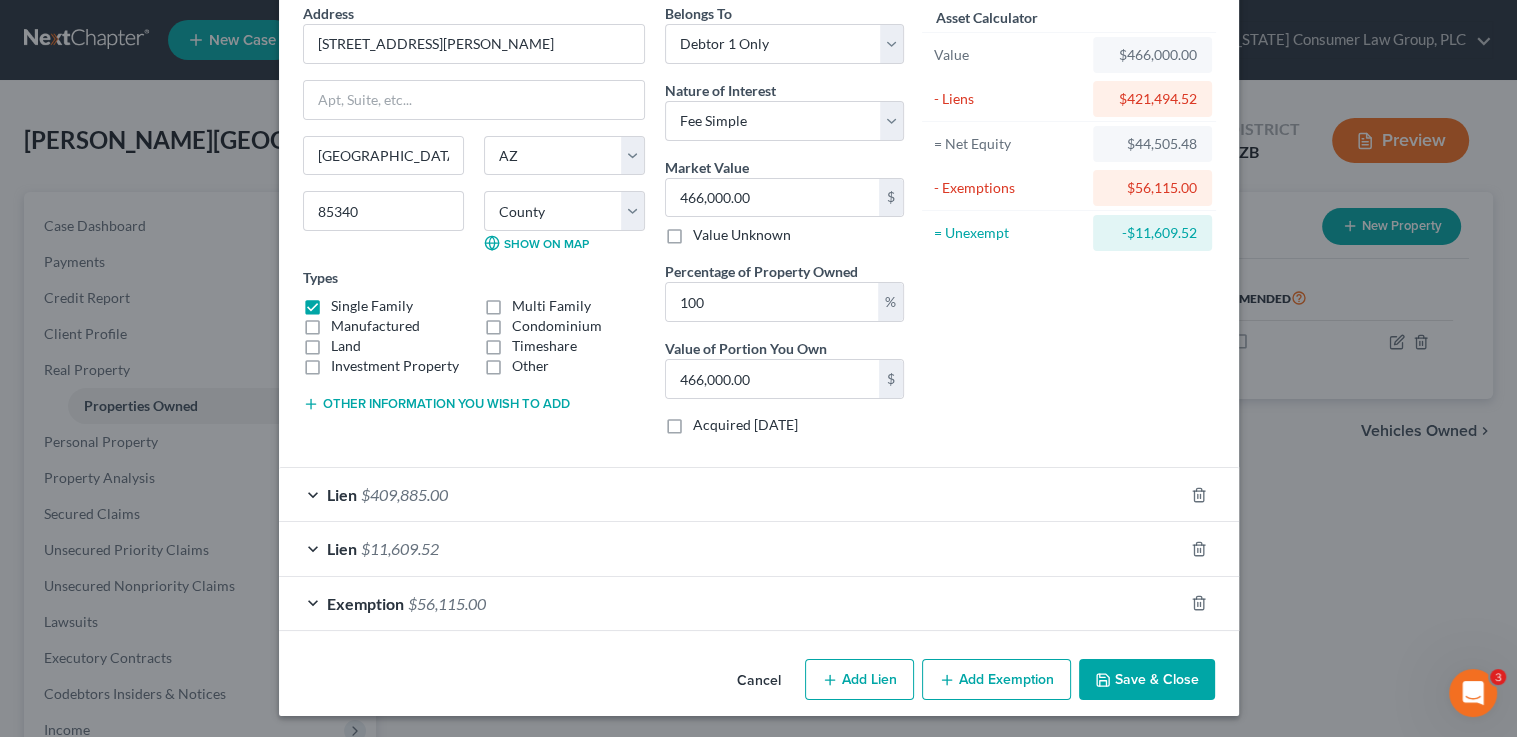 click on "Exemption $56,115.00" at bounding box center [731, 603] 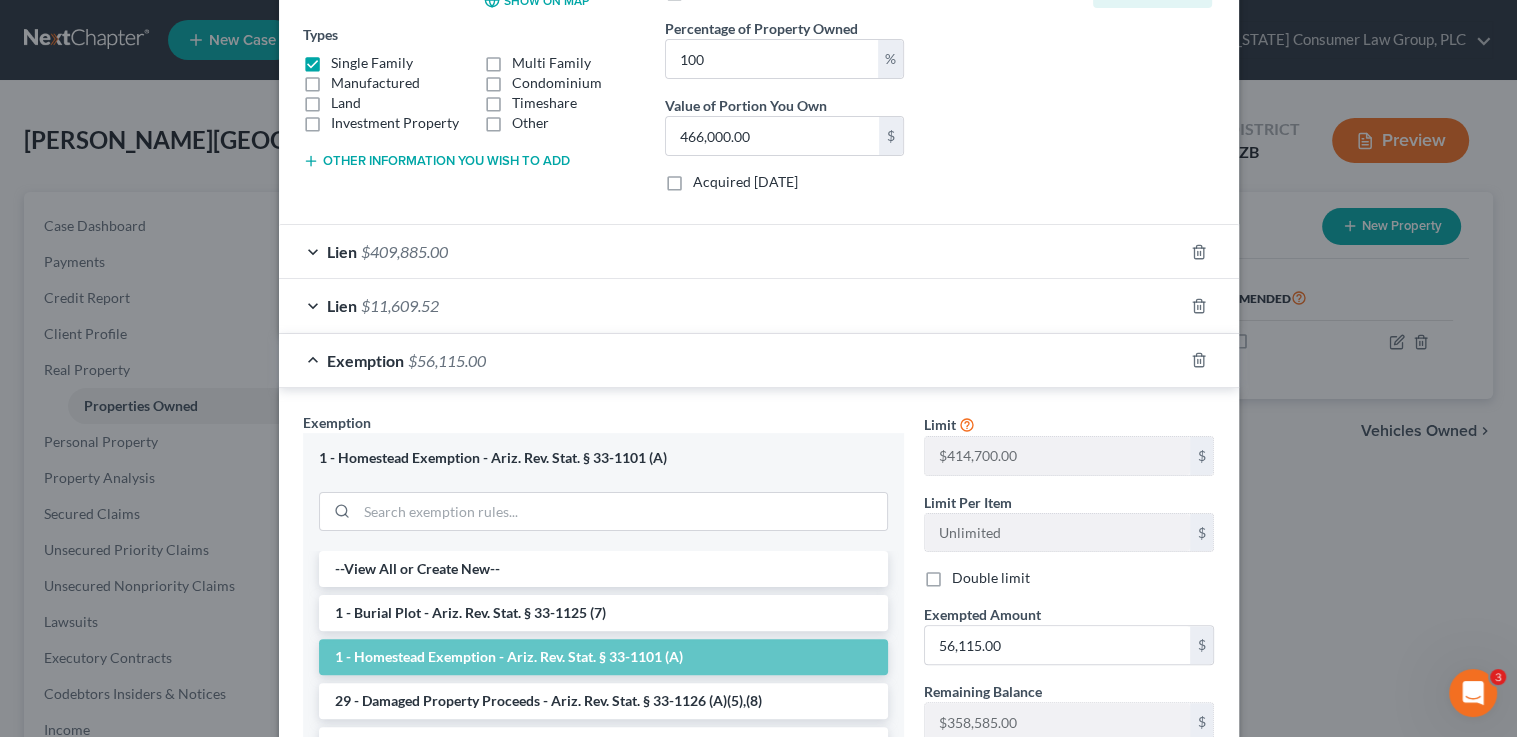scroll, scrollTop: 379, scrollLeft: 0, axis: vertical 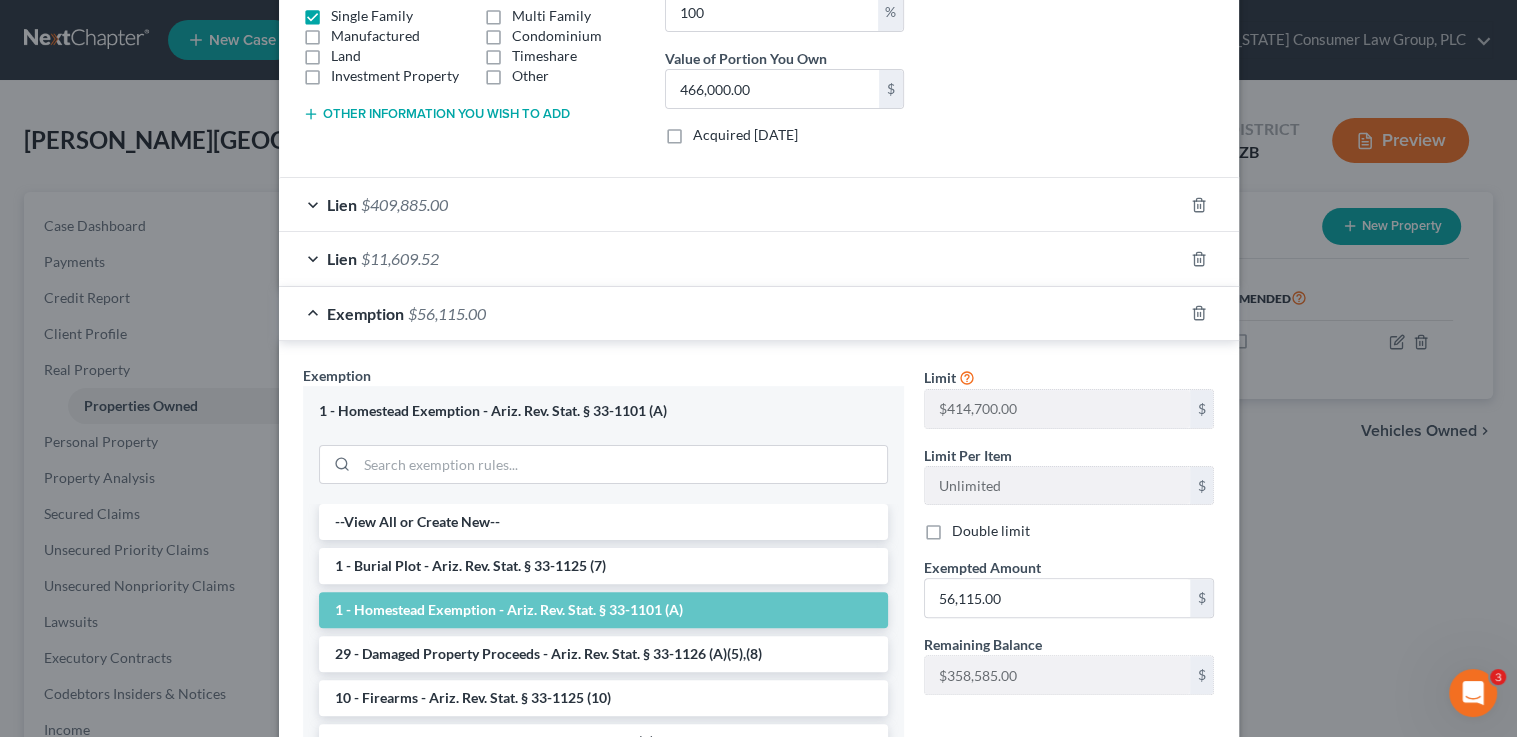 click on "Edit Property ×
Address
*
18807 [PERSON_NAME][GEOGRAPHIC_DATA][PERSON_NAME] [US_STATE][GEOGRAPHIC_DATA] [GEOGRAPHIC_DATA] [GEOGRAPHIC_DATA] [GEOGRAPHIC_DATA] [GEOGRAPHIC_DATA] [GEOGRAPHIC_DATA] DE [GEOGRAPHIC_DATA] [GEOGRAPHIC_DATA] [GEOGRAPHIC_DATA] [GEOGRAPHIC_DATA] [GEOGRAPHIC_DATA] ID [GEOGRAPHIC_DATA] IN [GEOGRAPHIC_DATA] [GEOGRAPHIC_DATA] [GEOGRAPHIC_DATA] [GEOGRAPHIC_DATA] [GEOGRAPHIC_DATA] [GEOGRAPHIC_DATA] [GEOGRAPHIC_DATA] [GEOGRAPHIC_DATA] [GEOGRAPHIC_DATA] [GEOGRAPHIC_DATA] [GEOGRAPHIC_DATA] [GEOGRAPHIC_DATA] [GEOGRAPHIC_DATA] [GEOGRAPHIC_DATA] [GEOGRAPHIC_DATA] [GEOGRAPHIC_DATA] [GEOGRAPHIC_DATA] [GEOGRAPHIC_DATA] [GEOGRAPHIC_DATA] [GEOGRAPHIC_DATA] [GEOGRAPHIC_DATA] [GEOGRAPHIC_DATA] [GEOGRAPHIC_DATA] [GEOGRAPHIC_DATA] [GEOGRAPHIC_DATA] [GEOGRAPHIC_DATA] [GEOGRAPHIC_DATA] [GEOGRAPHIC_DATA] [GEOGRAPHIC_DATA] [GEOGRAPHIC_DATA] VI [GEOGRAPHIC_DATA] [GEOGRAPHIC_DATA] [GEOGRAPHIC_DATA] [GEOGRAPHIC_DATA] [GEOGRAPHIC_DATA] [GEOGRAPHIC_DATA] 85340 County [GEOGRAPHIC_DATA] [GEOGRAPHIC_DATA] [GEOGRAPHIC_DATA] [GEOGRAPHIC_DATA] [GEOGRAPHIC_DATA] [GEOGRAPHIC_DATA] [GEOGRAPHIC_DATA] [GEOGRAPHIC_DATA] [GEOGRAPHIC_DATA] [GEOGRAPHIC_DATA] [GEOGRAPHIC_DATA] [GEOGRAPHIC_DATA] [GEOGRAPHIC_DATA] [GEOGRAPHIC_DATA] [GEOGRAPHIC_DATA] Show on Map Types Single Family Multi Family Manufactured Condominium Land Timeshare Investment Property Other Other information you wish to add Other information
Belongs To
*
Select Debtor 1 Only Debtor 2 Only Debtor 1 And Debtor 2 Only At Least One Of The Debtors And Another Community Property Nature of Interest Select Fee Simple Joint Tenant Life Estate Equitable Interest Future Interest Tenancy By The Entireties Tenants In Common Other Market Value 466,000.00 $ Value Unknown Percentage of Property Owned 100 % 466,000.00 $" at bounding box center (758, 368) 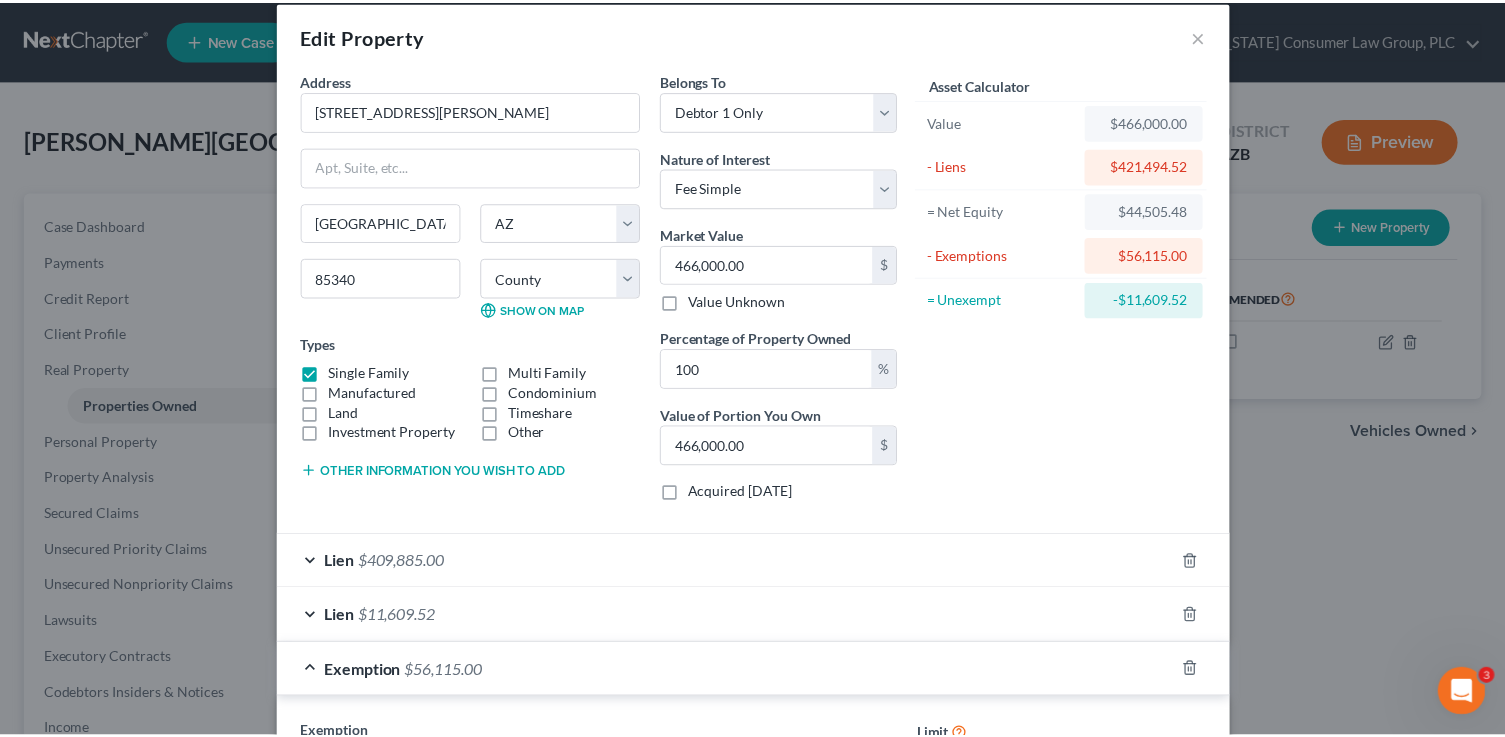 scroll, scrollTop: 0, scrollLeft: 0, axis: both 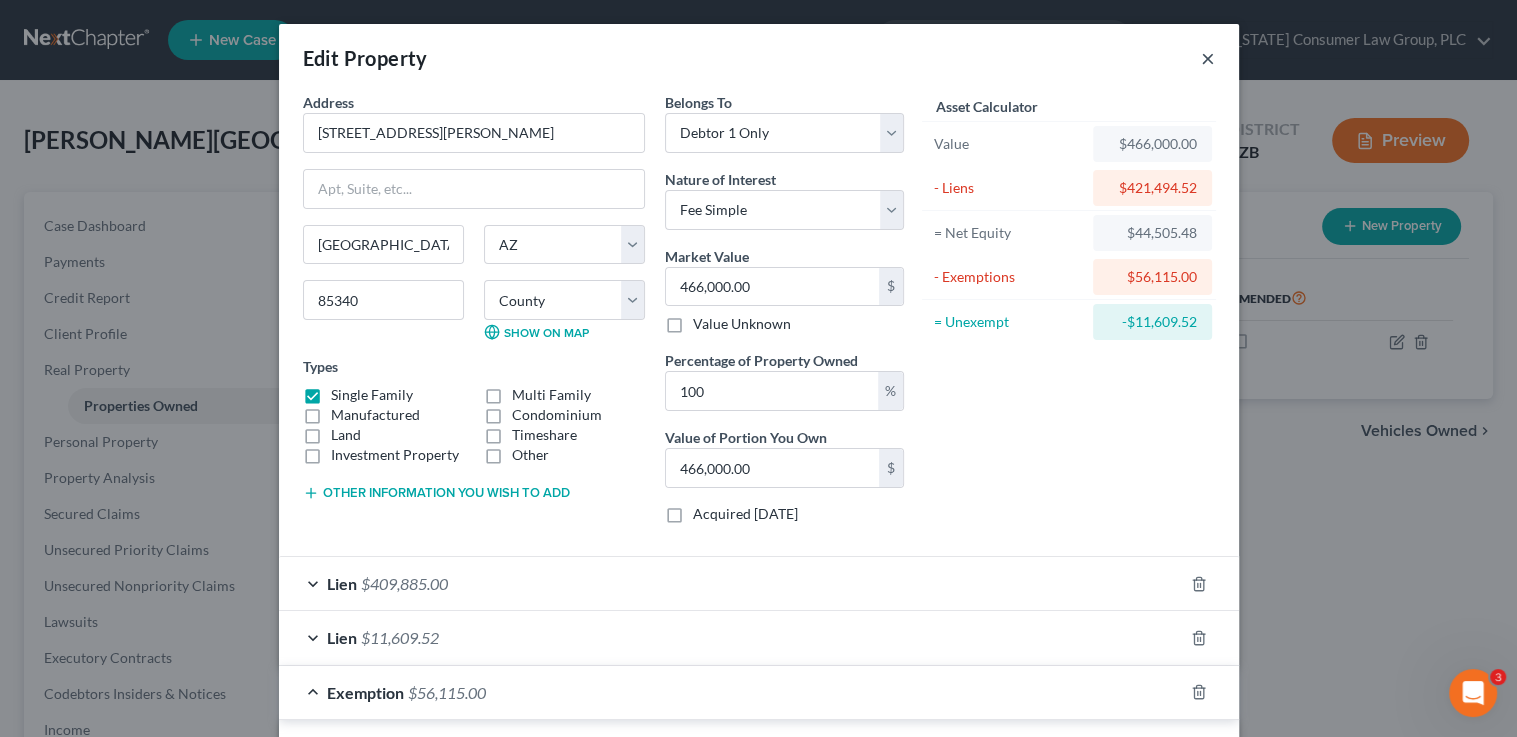 click on "×" at bounding box center (1208, 58) 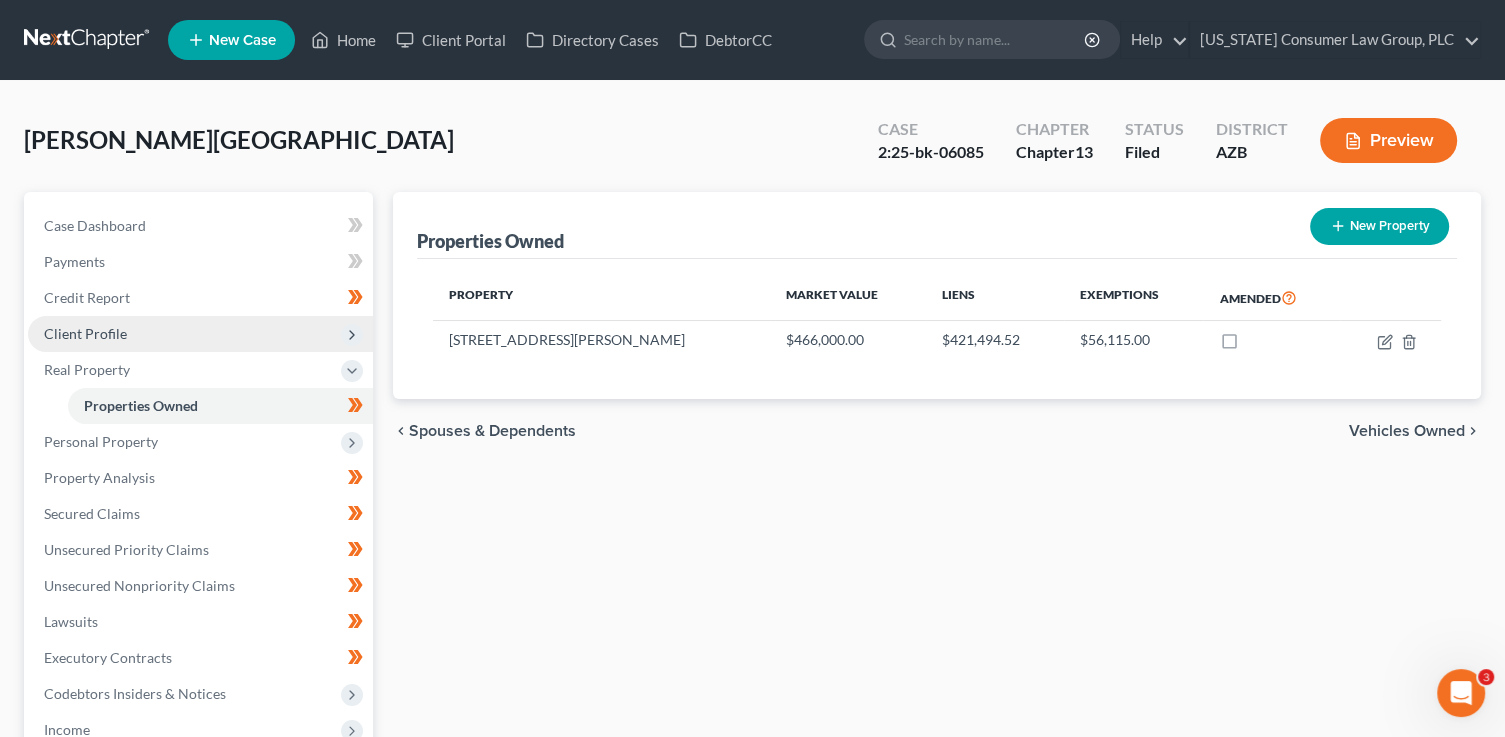 click on "Client Profile" at bounding box center [85, 333] 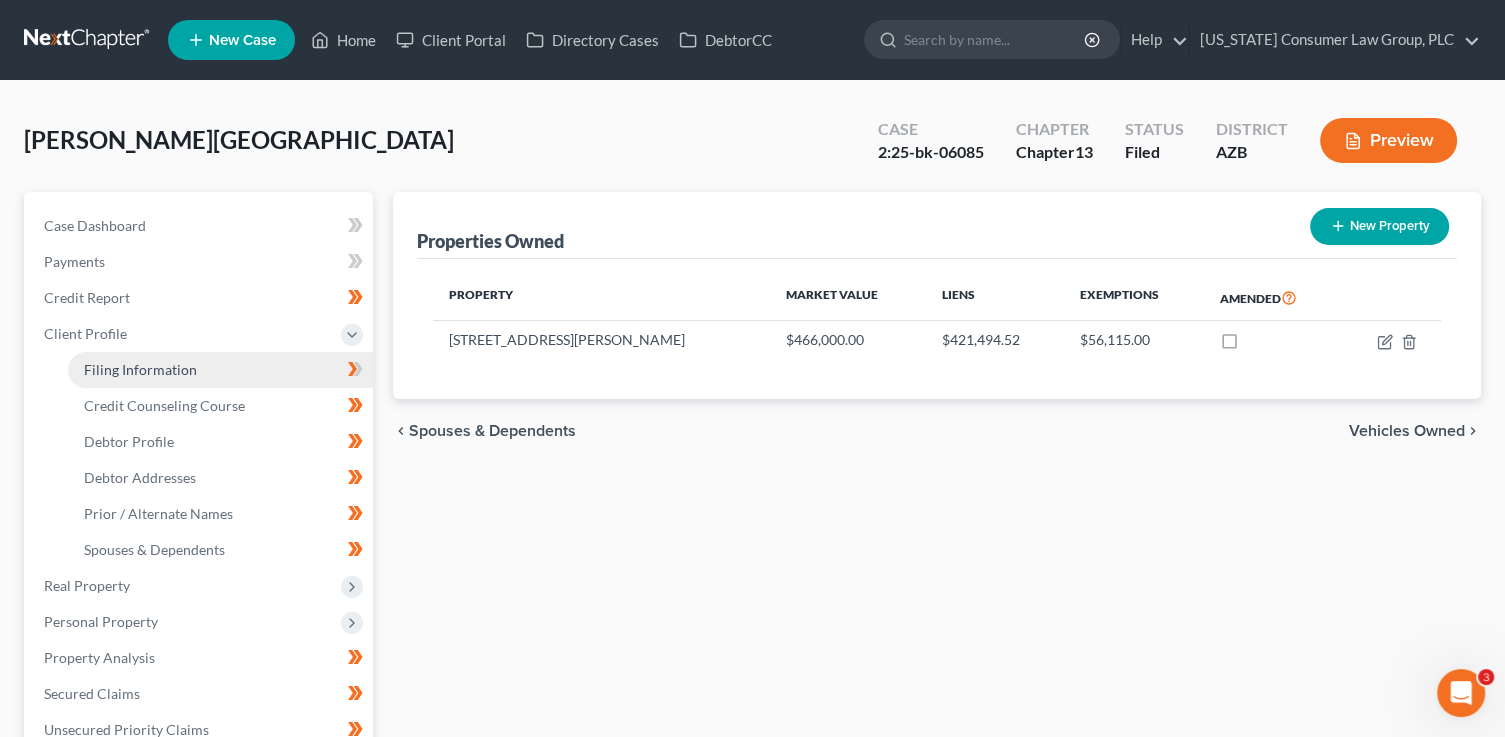 click on "Filing Information" at bounding box center [140, 369] 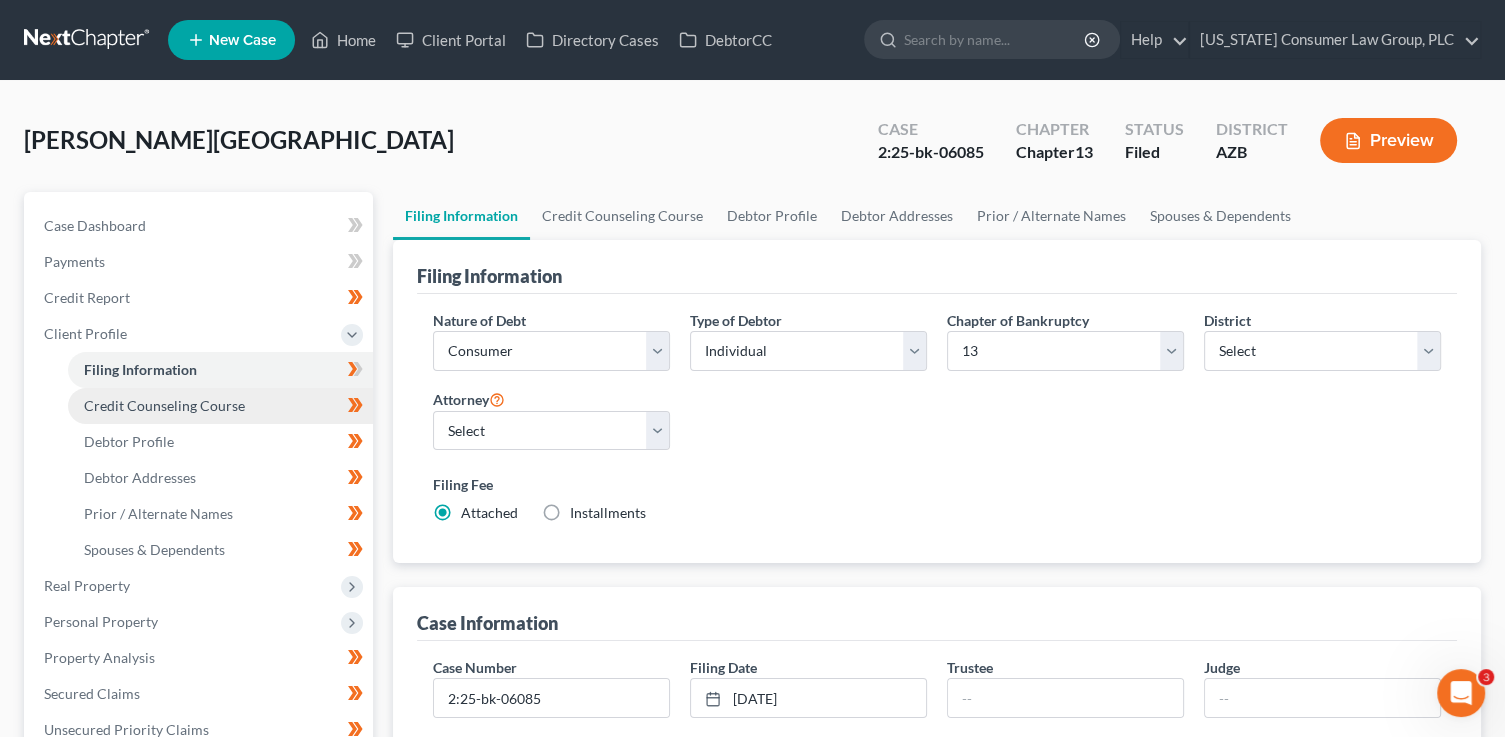 click on "Credit Counseling Course" at bounding box center (220, 406) 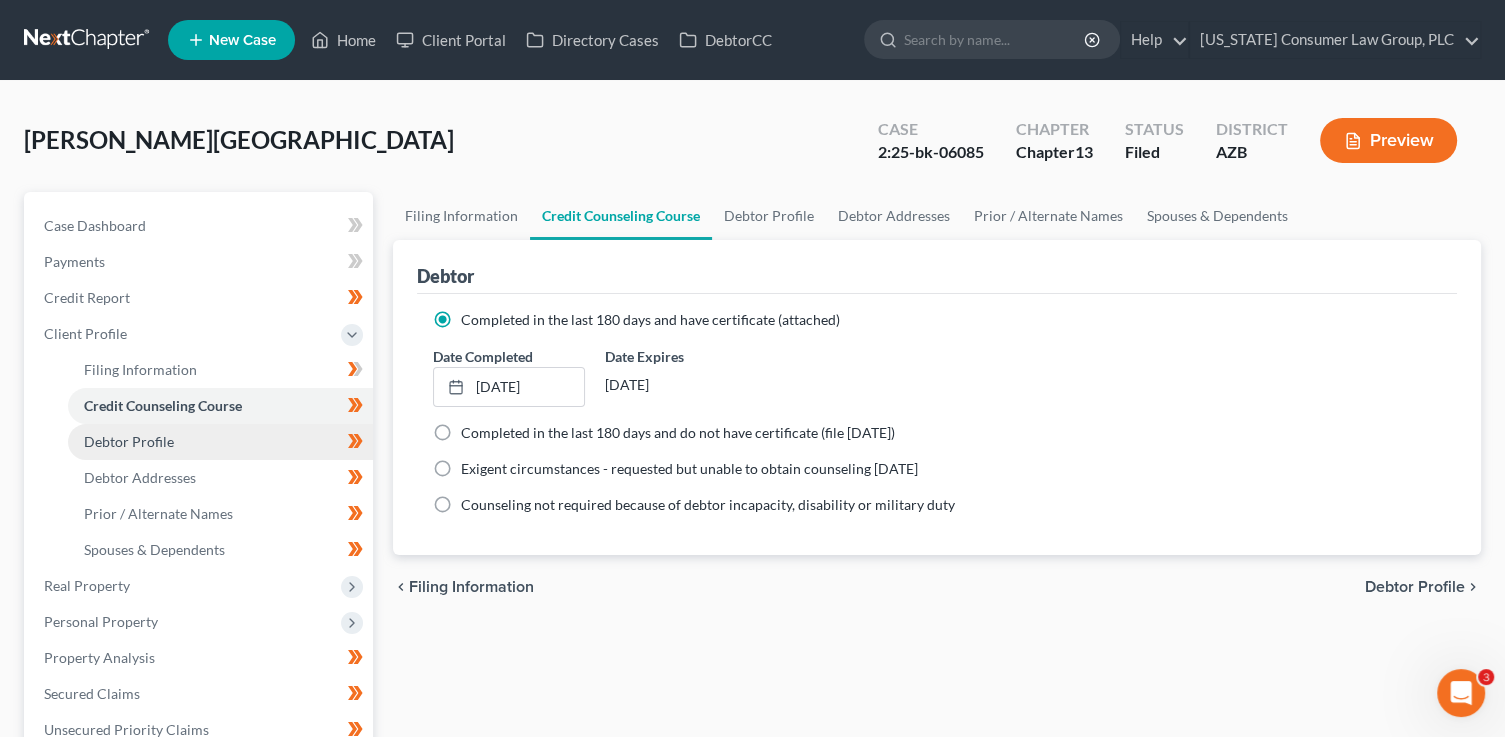 click on "Debtor Profile" at bounding box center [220, 442] 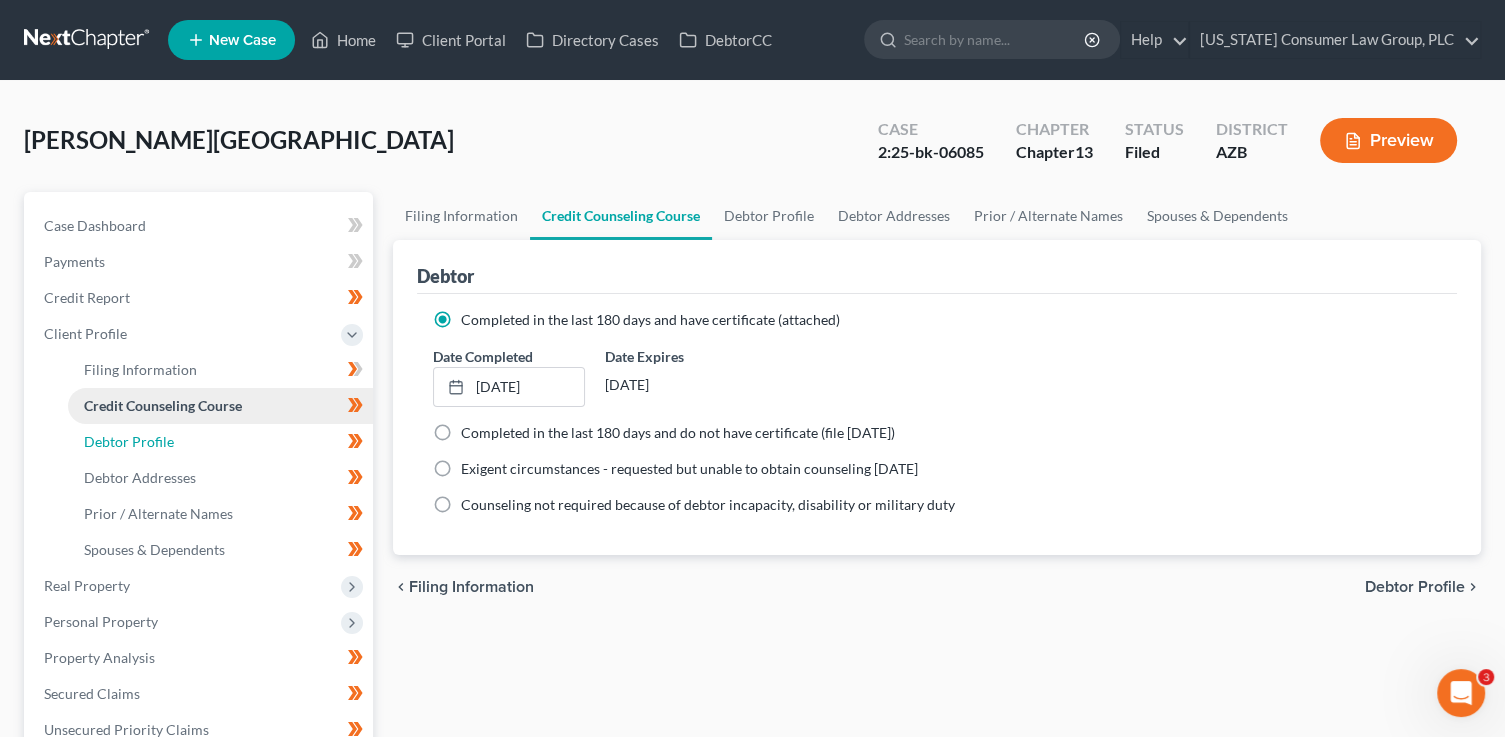 select on "3" 